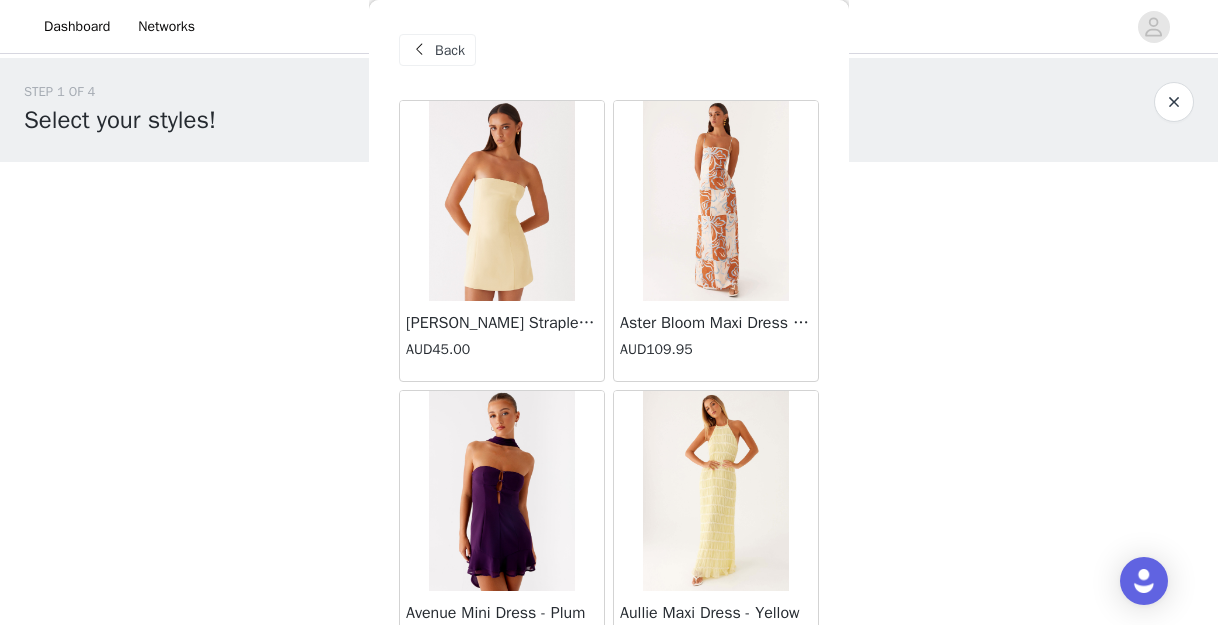 scroll, scrollTop: 289, scrollLeft: 0, axis: vertical 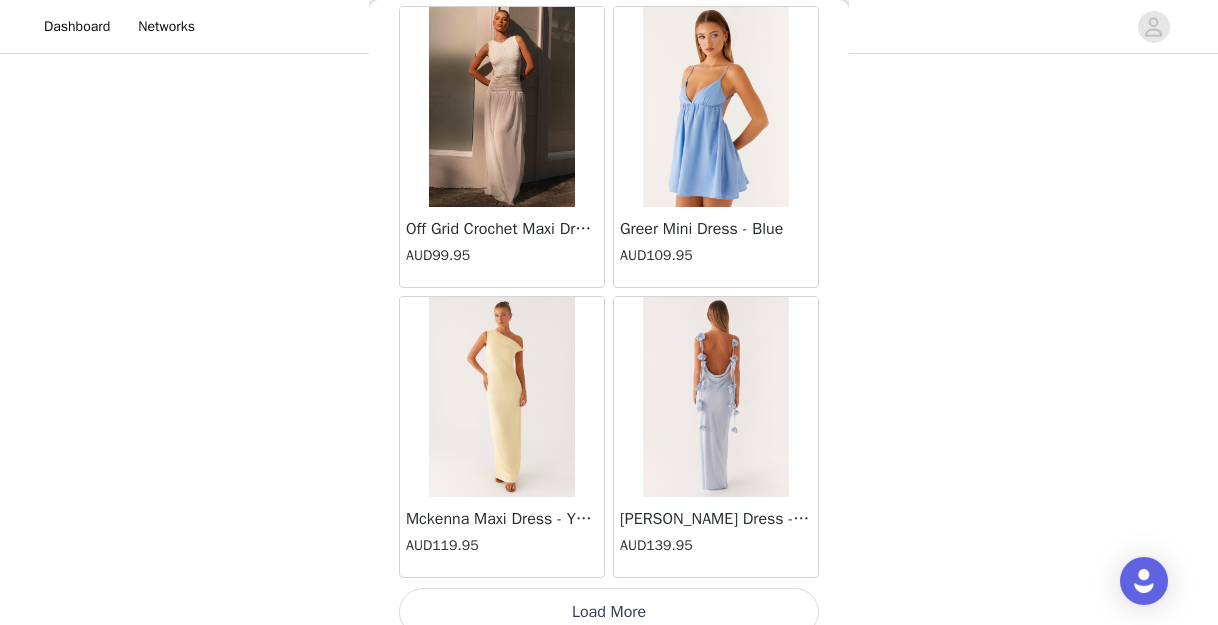 click on "Off Grid Crochet Maxi Dress - White" at bounding box center (502, 229) 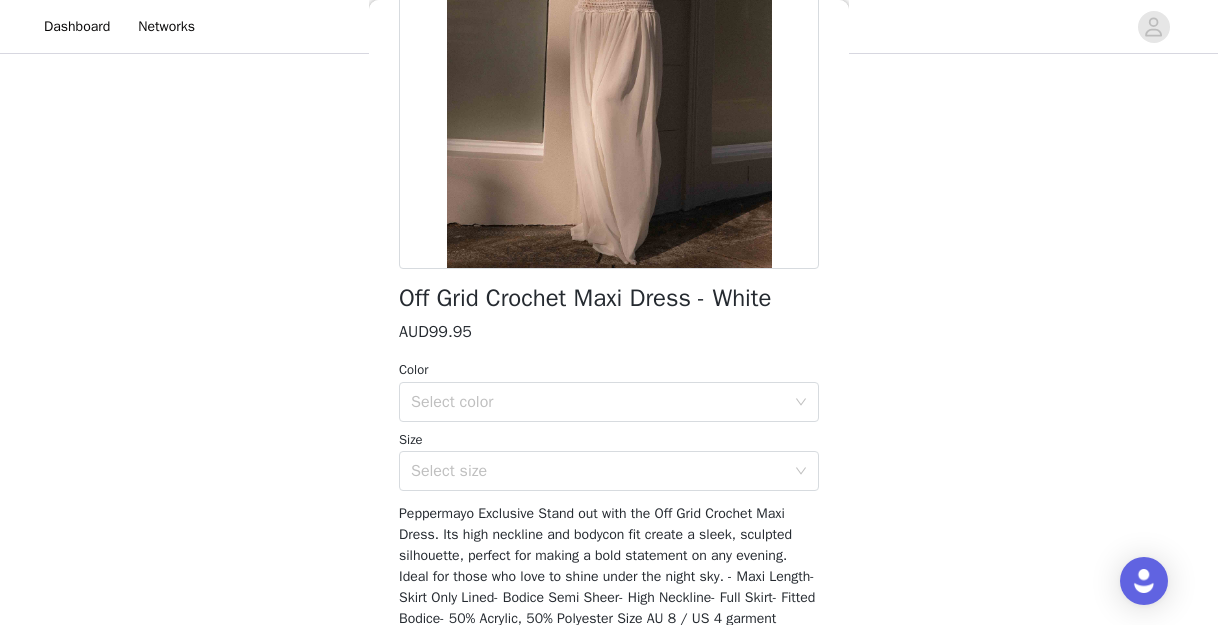scroll, scrollTop: 362, scrollLeft: 0, axis: vertical 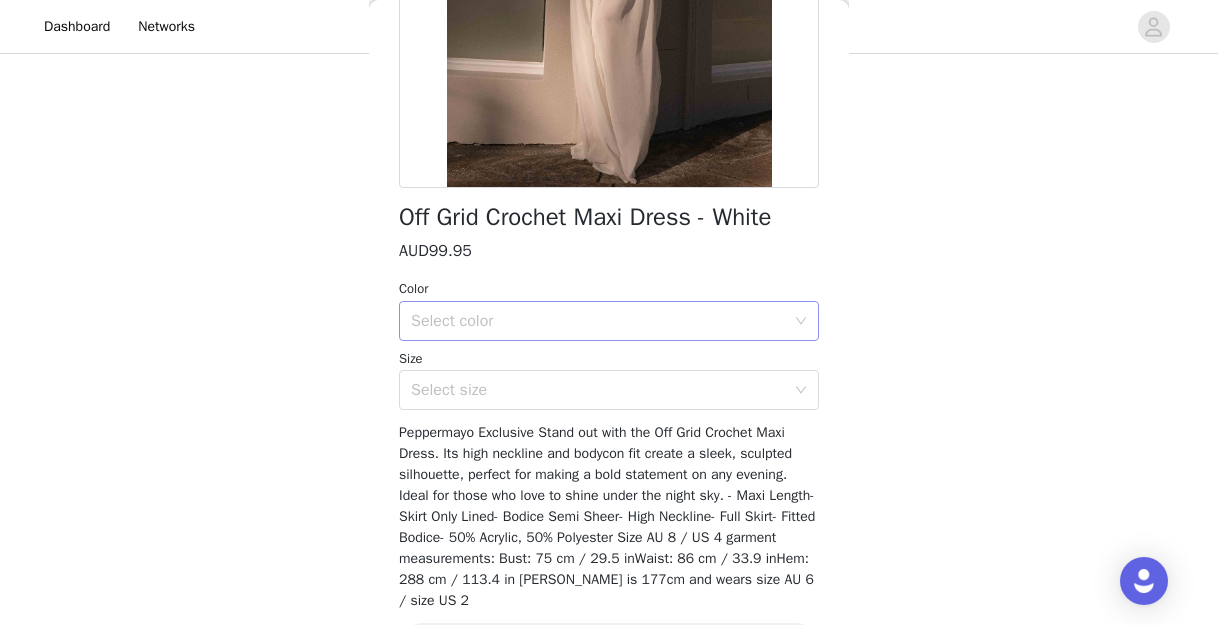 click on "Select color" at bounding box center [598, 321] 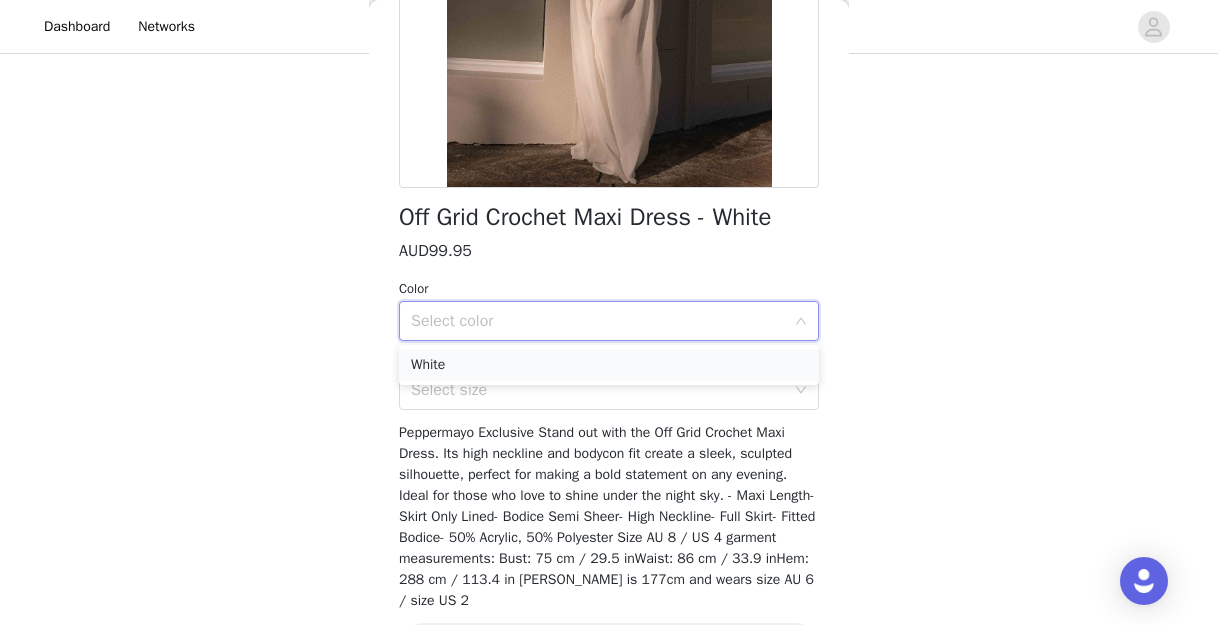 click on "White" at bounding box center [609, 365] 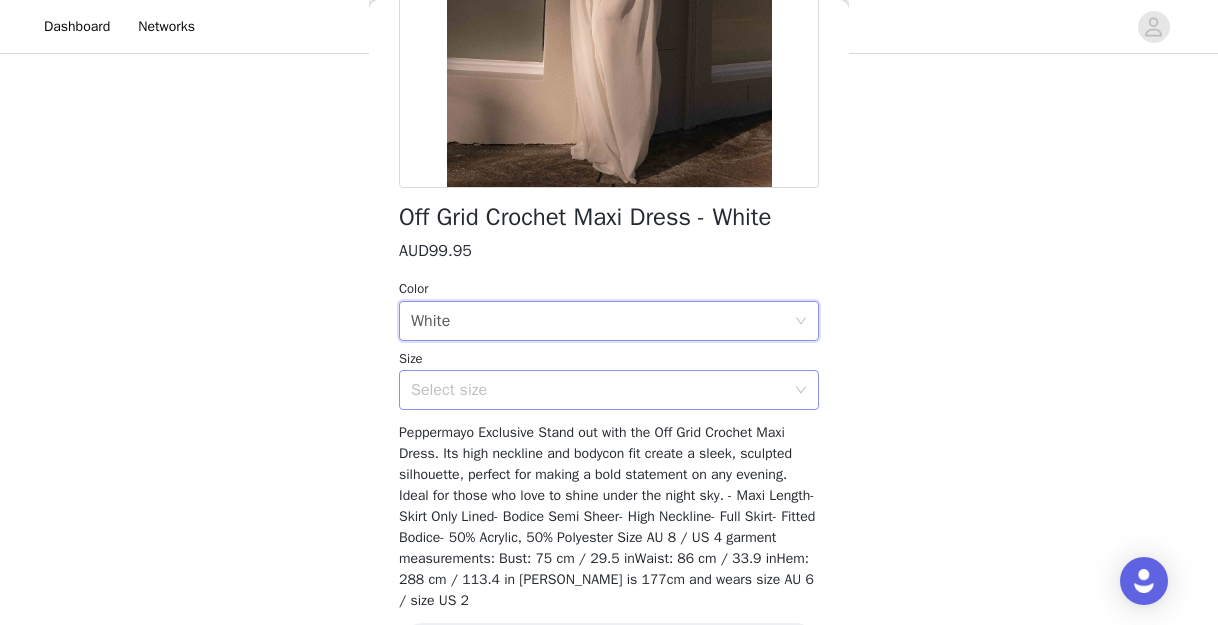 click on "Select size" at bounding box center [598, 390] 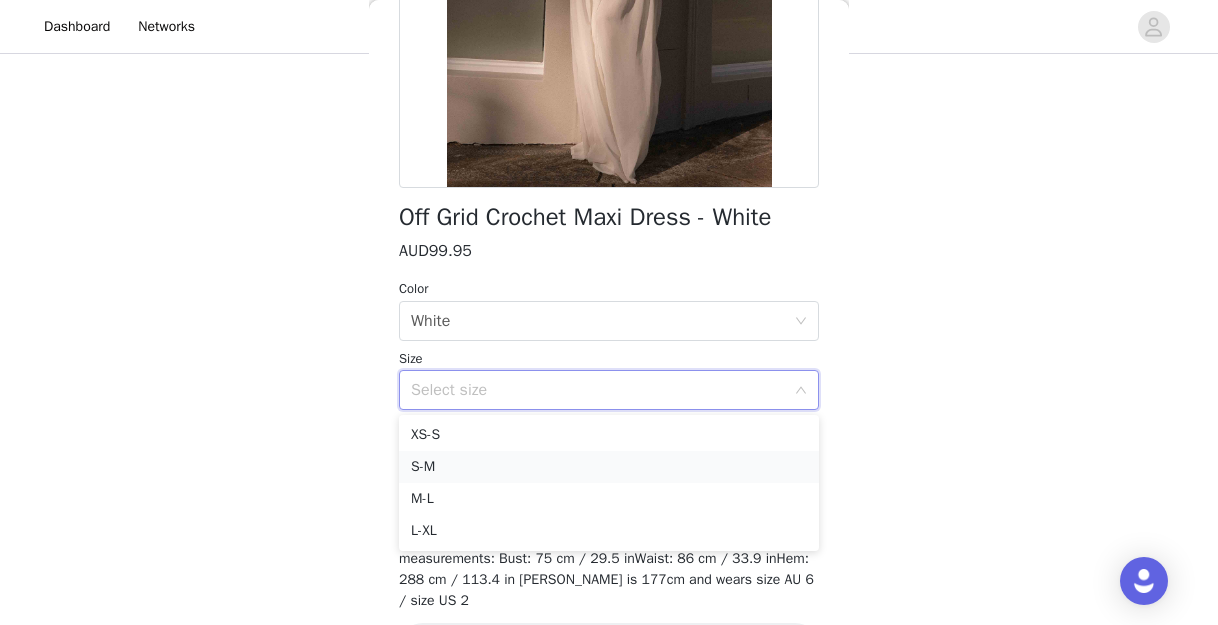 click on "S-M" at bounding box center [609, 467] 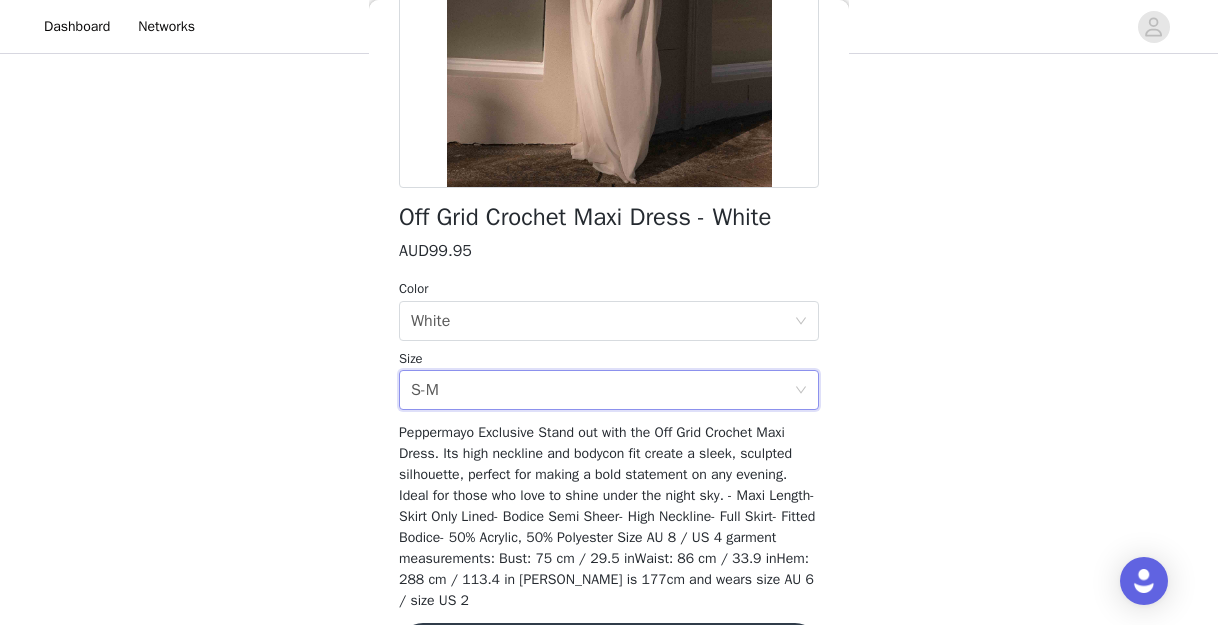 scroll, scrollTop: 432, scrollLeft: 0, axis: vertical 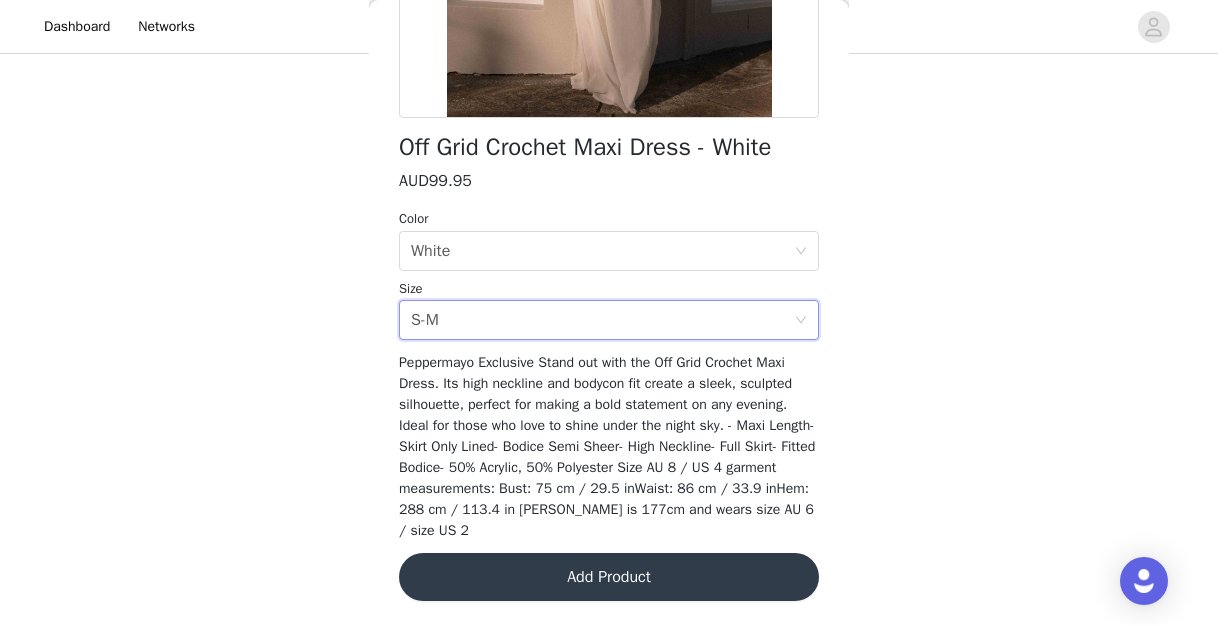 click on "Add Product" at bounding box center (609, 577) 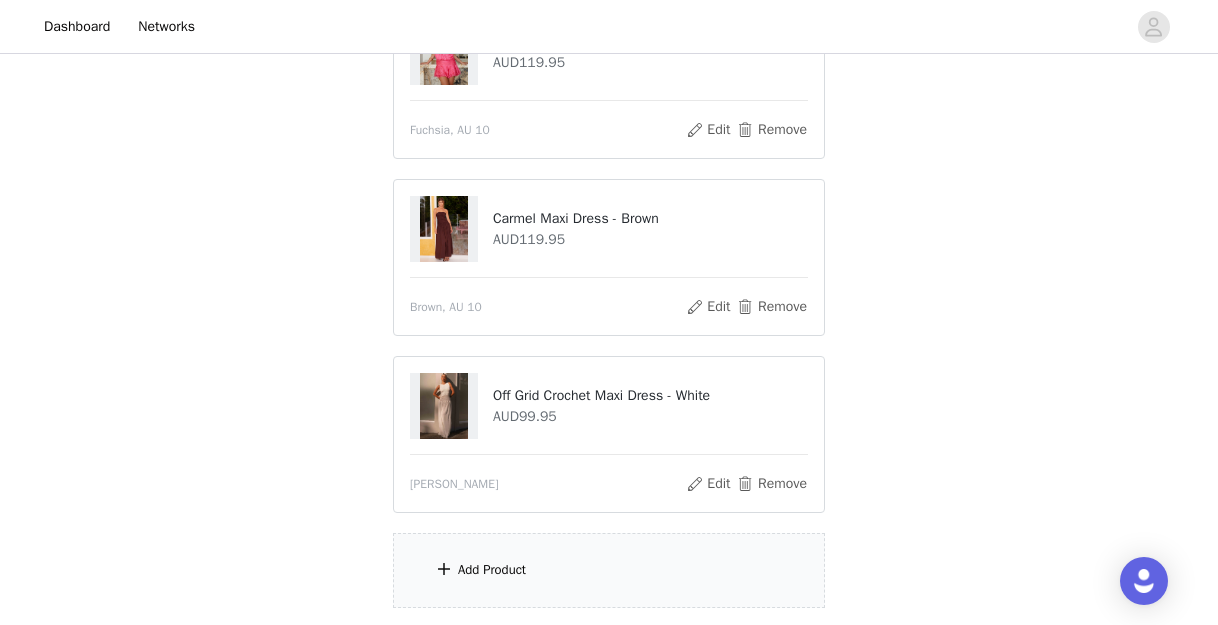 scroll, scrollTop: 466, scrollLeft: 0, axis: vertical 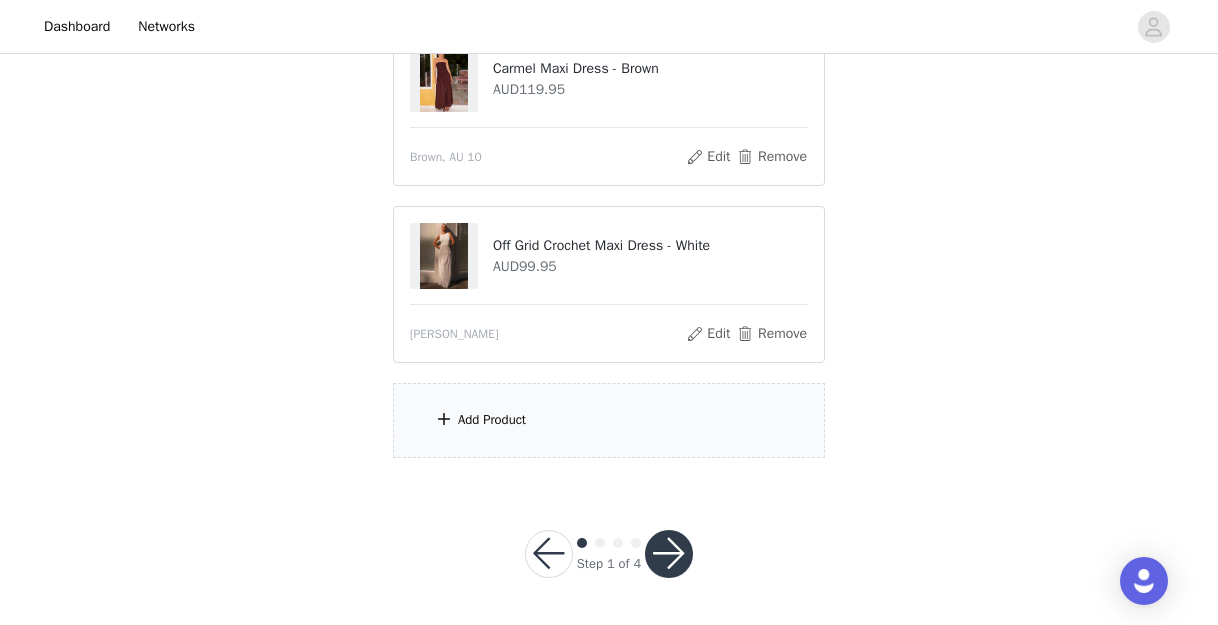 click on "Add Product" at bounding box center [609, 420] 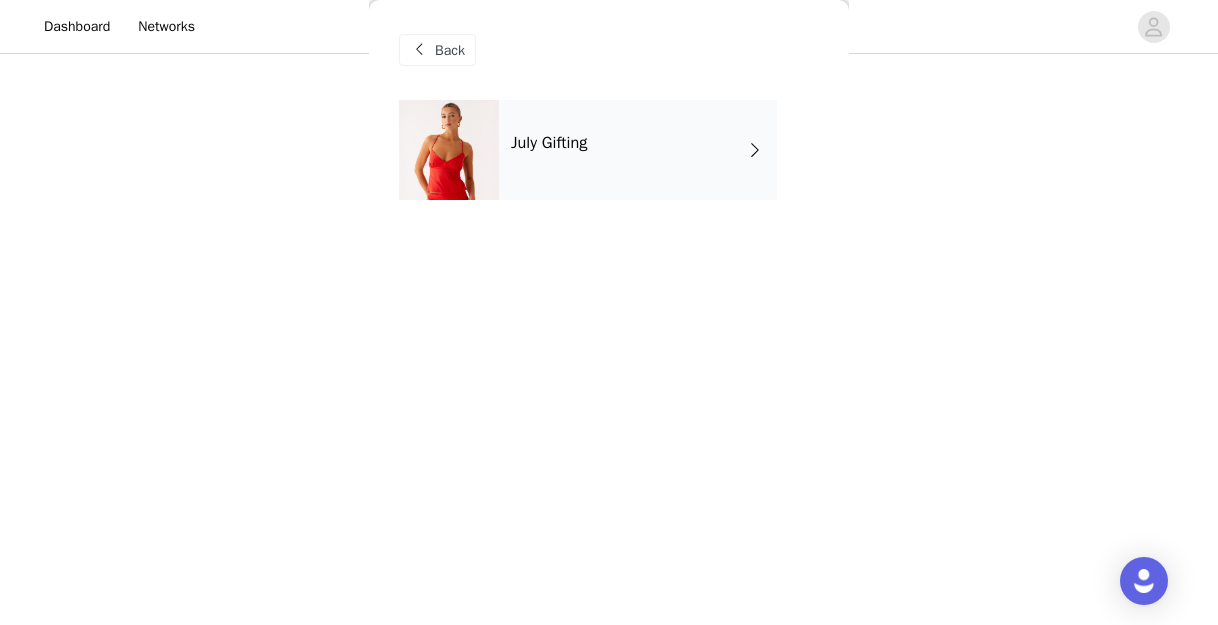 click on "July Gifting" at bounding box center (638, 150) 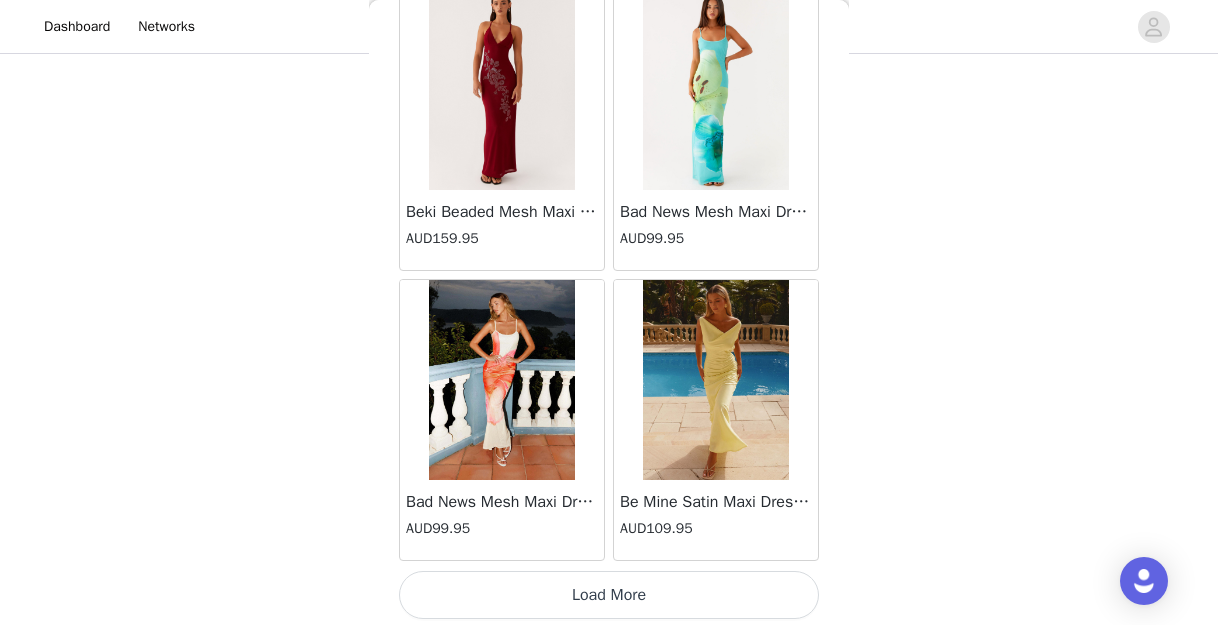 scroll, scrollTop: 2435, scrollLeft: 0, axis: vertical 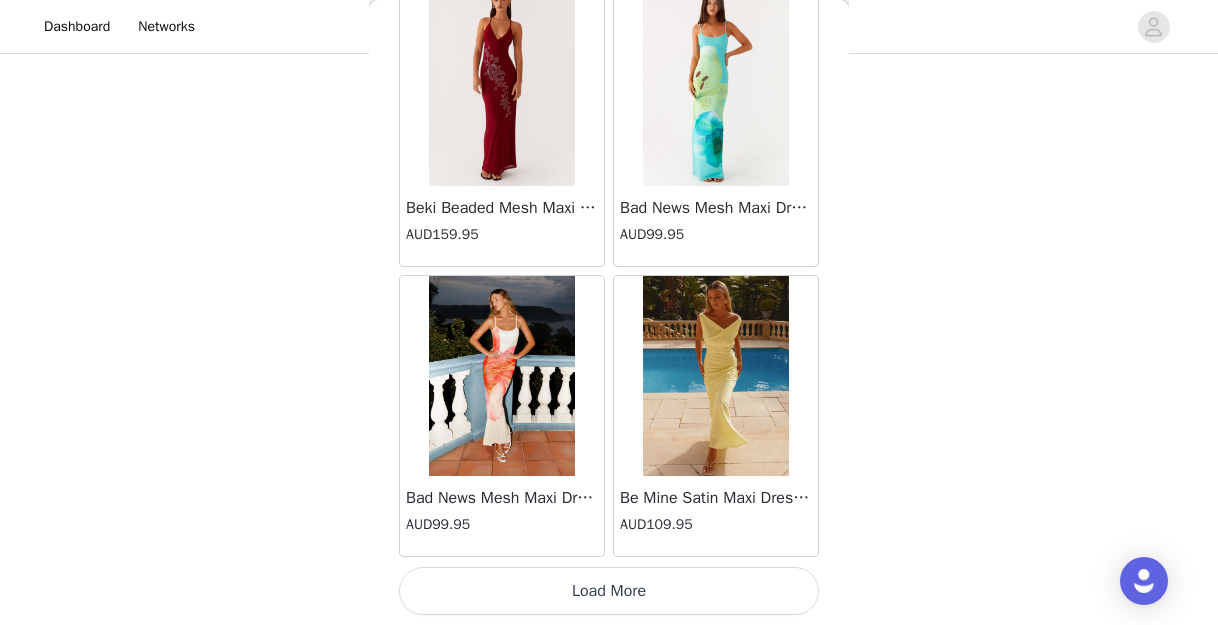 click on "Load More" at bounding box center (609, 591) 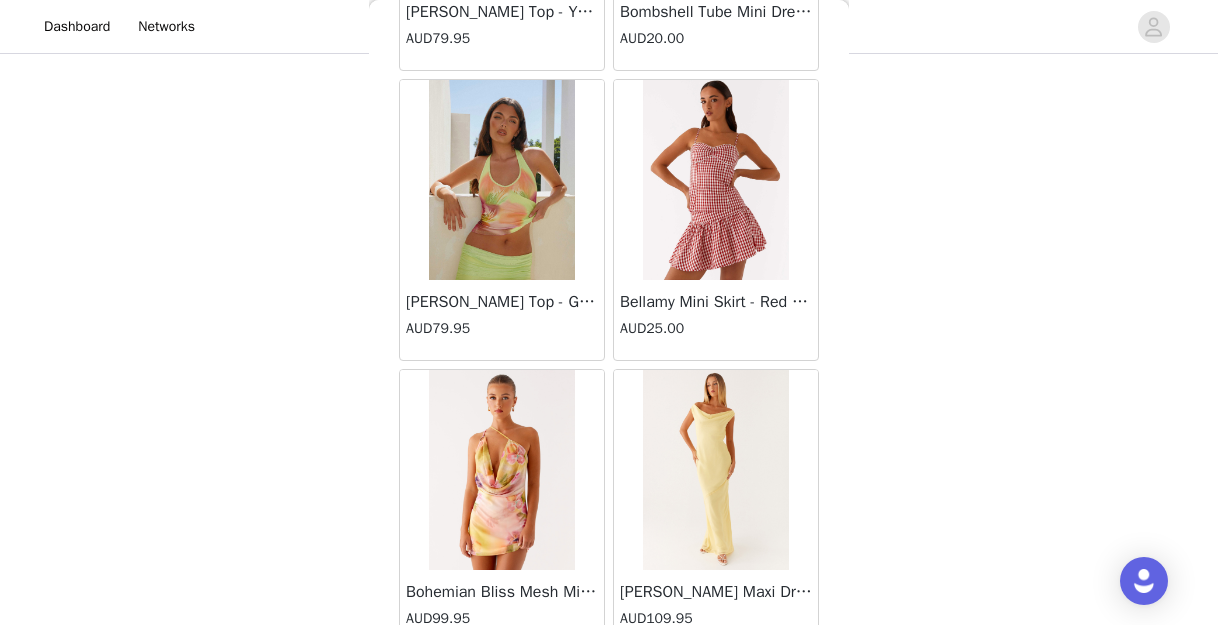 scroll, scrollTop: 5335, scrollLeft: 0, axis: vertical 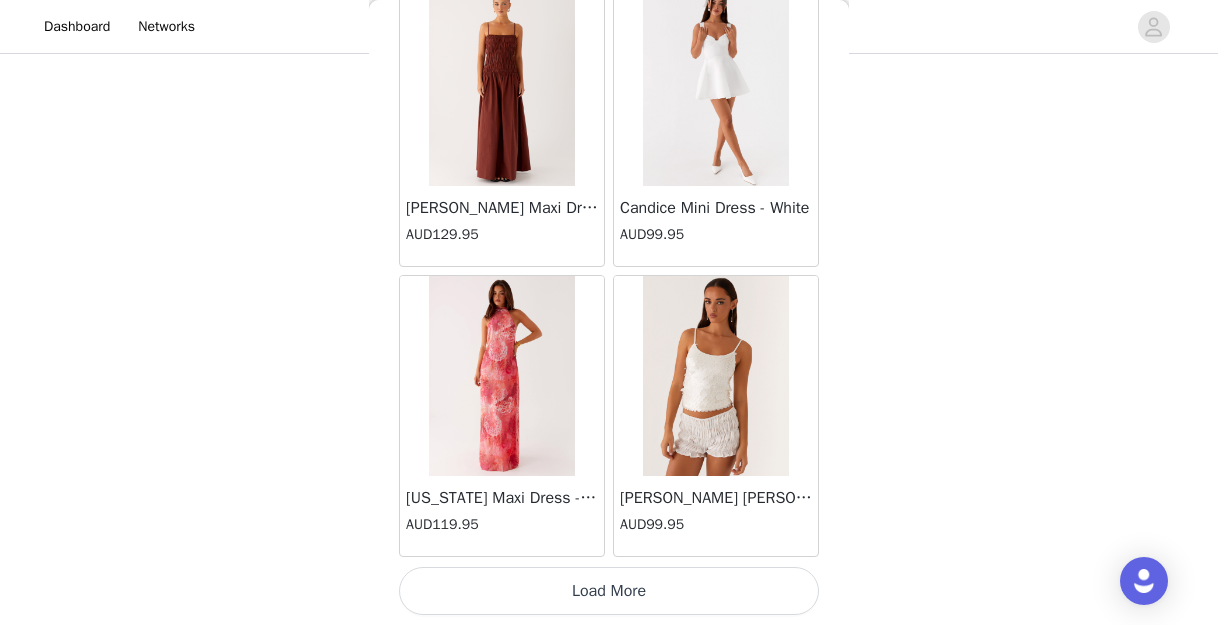 click on "Load More" at bounding box center (609, 591) 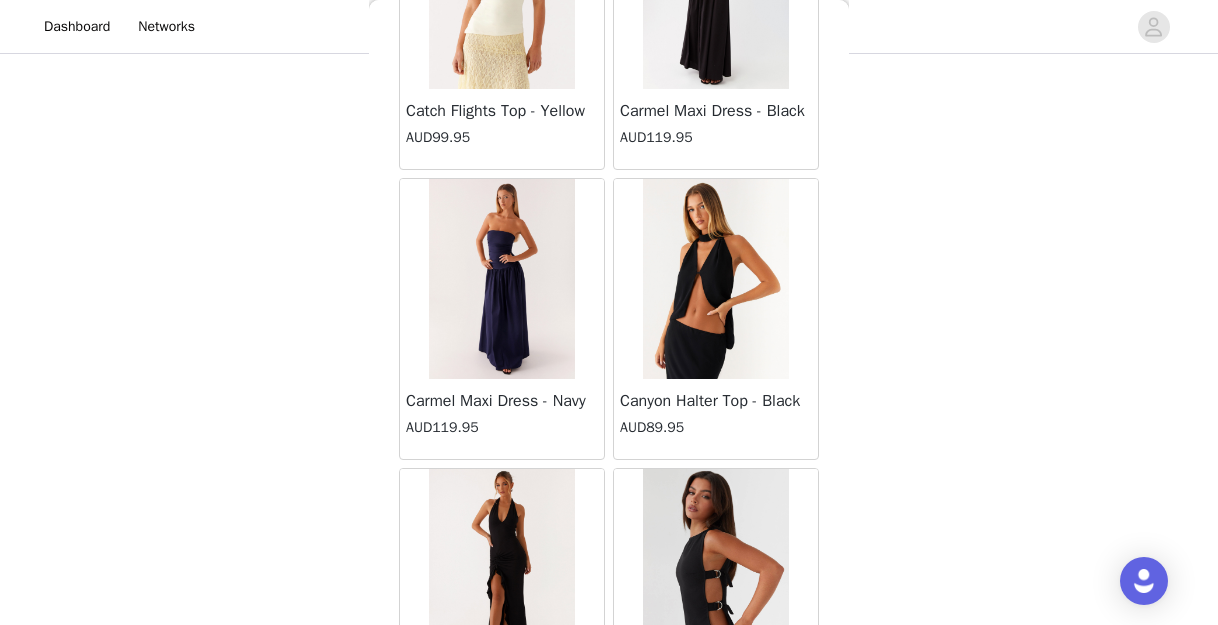scroll, scrollTop: 8235, scrollLeft: 0, axis: vertical 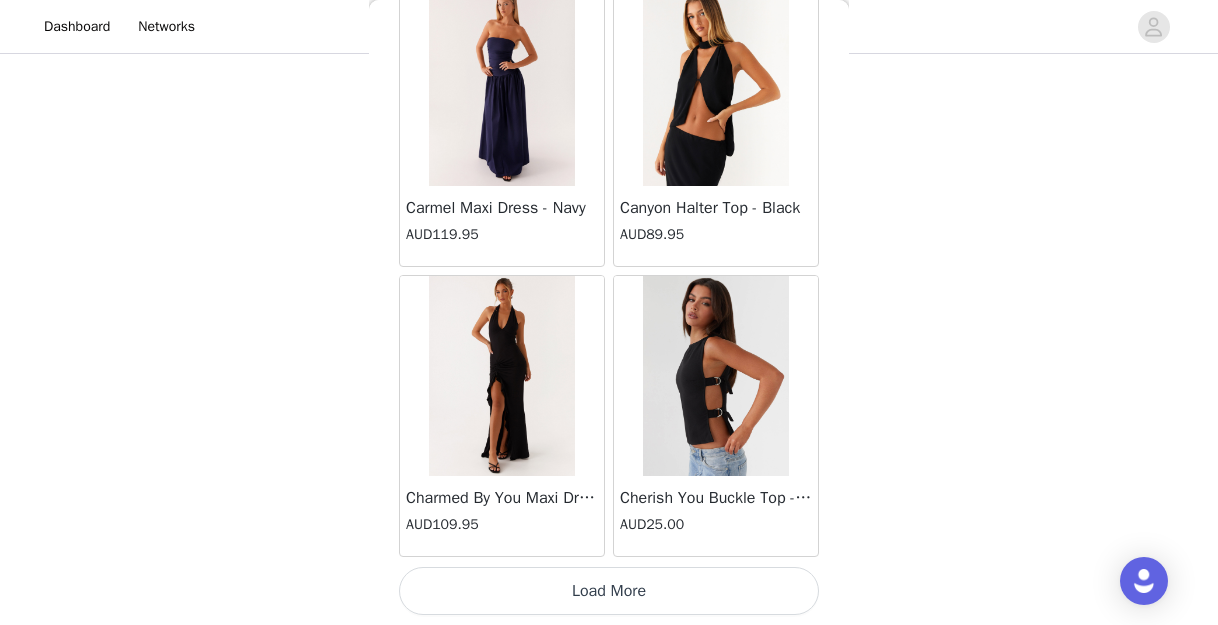 click on "Load More" at bounding box center [609, 591] 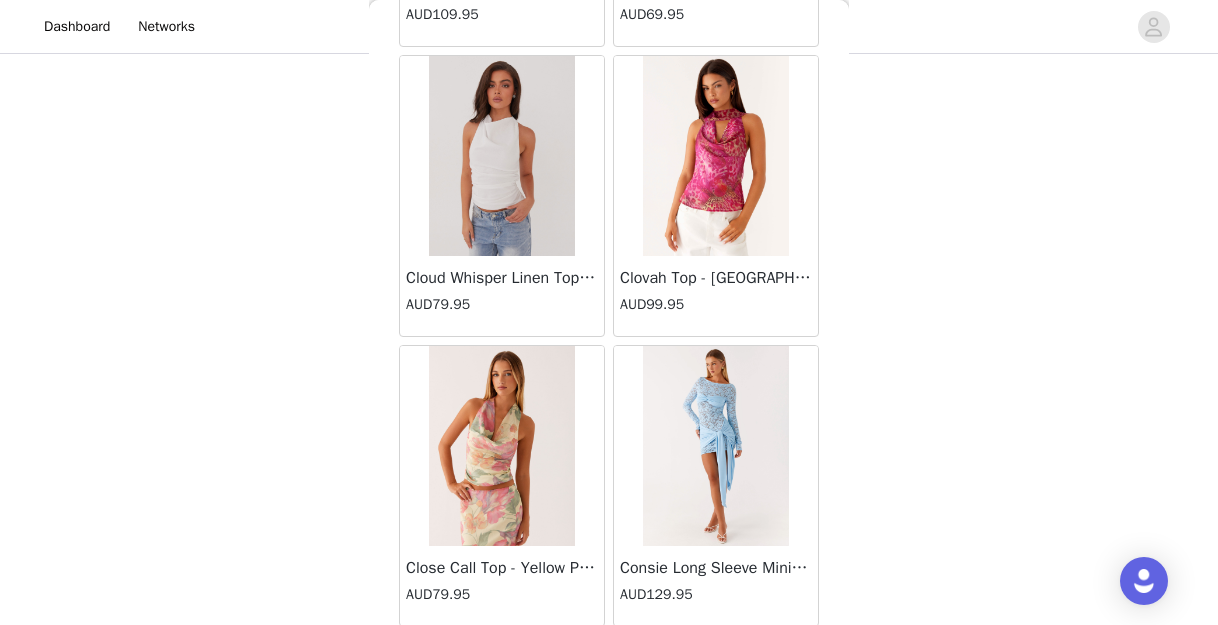 scroll, scrollTop: 11135, scrollLeft: 0, axis: vertical 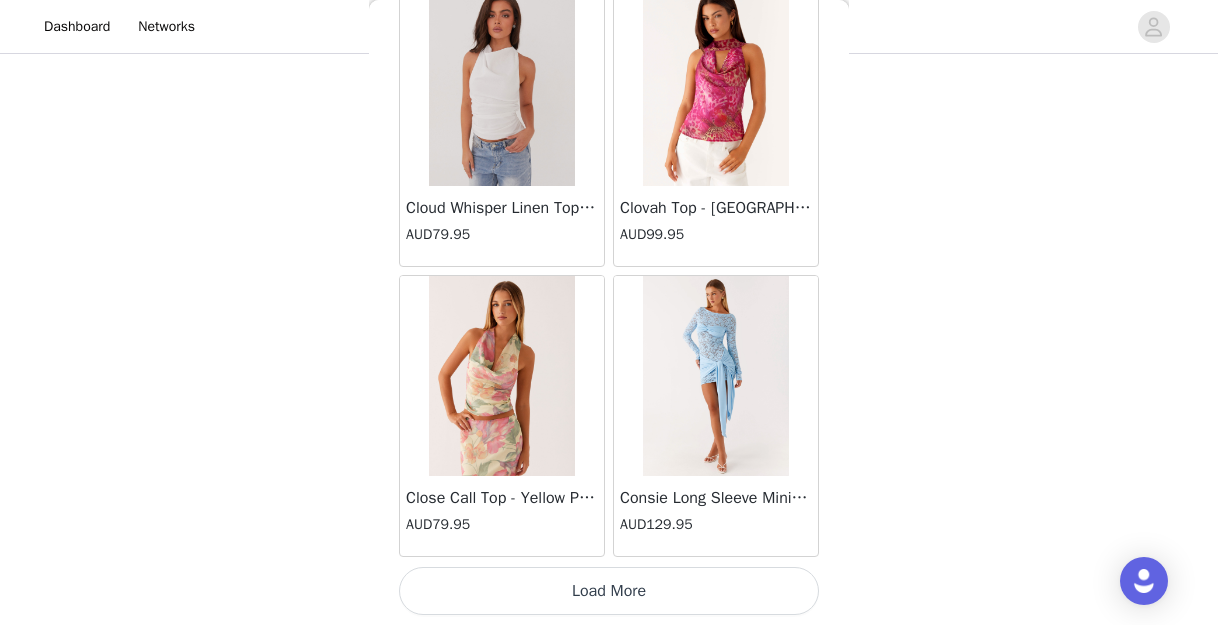 click on "Load More" at bounding box center [609, 591] 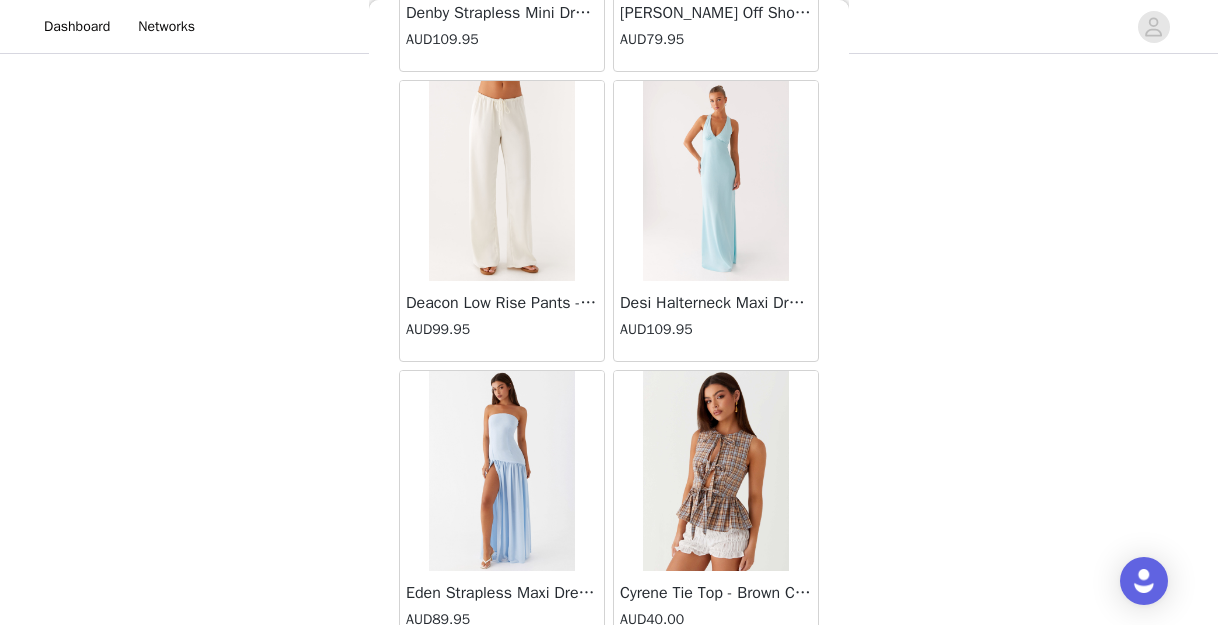 scroll, scrollTop: 14035, scrollLeft: 0, axis: vertical 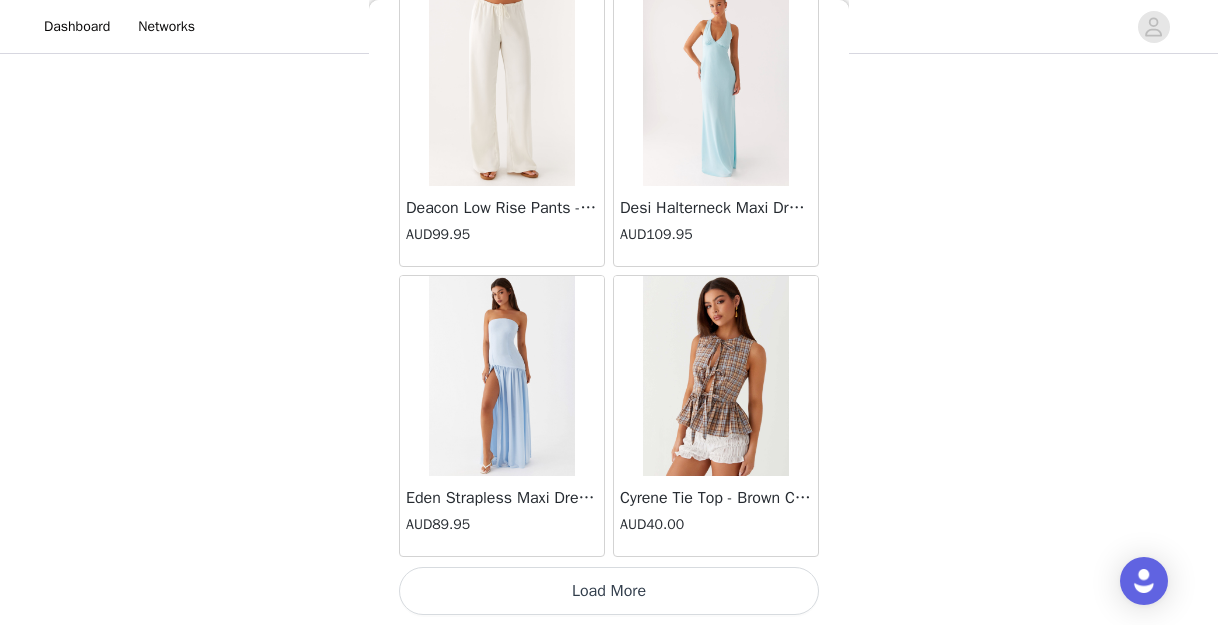 click on "Load More" at bounding box center (609, 591) 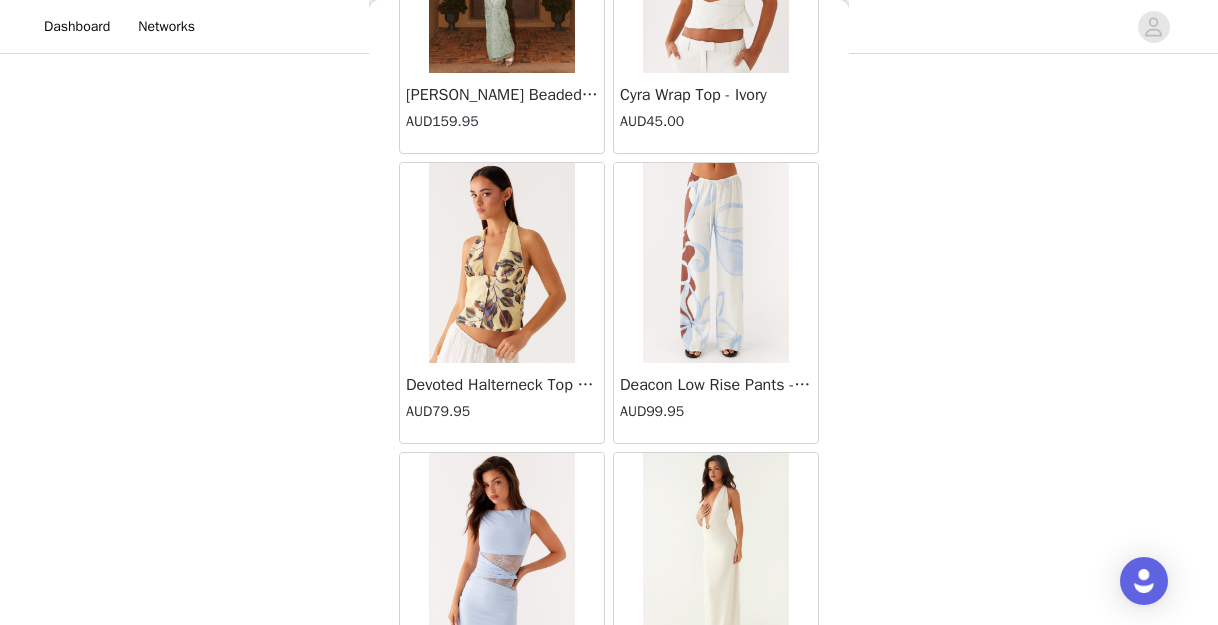 scroll, scrollTop: 16935, scrollLeft: 0, axis: vertical 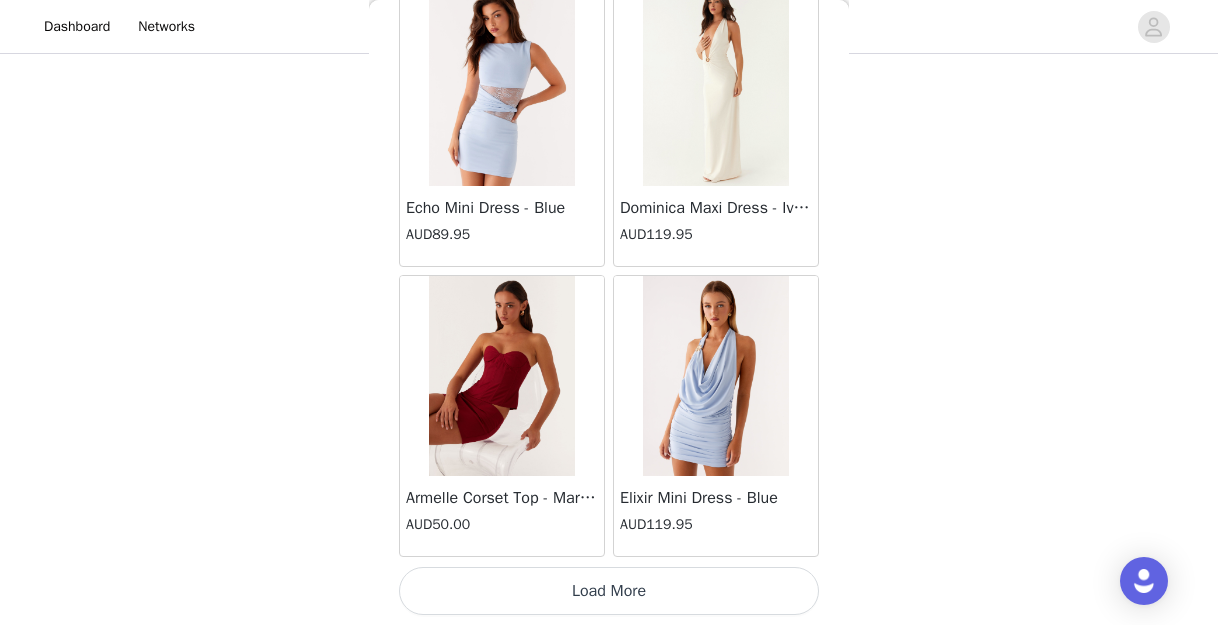 click on "Load More" at bounding box center [609, 591] 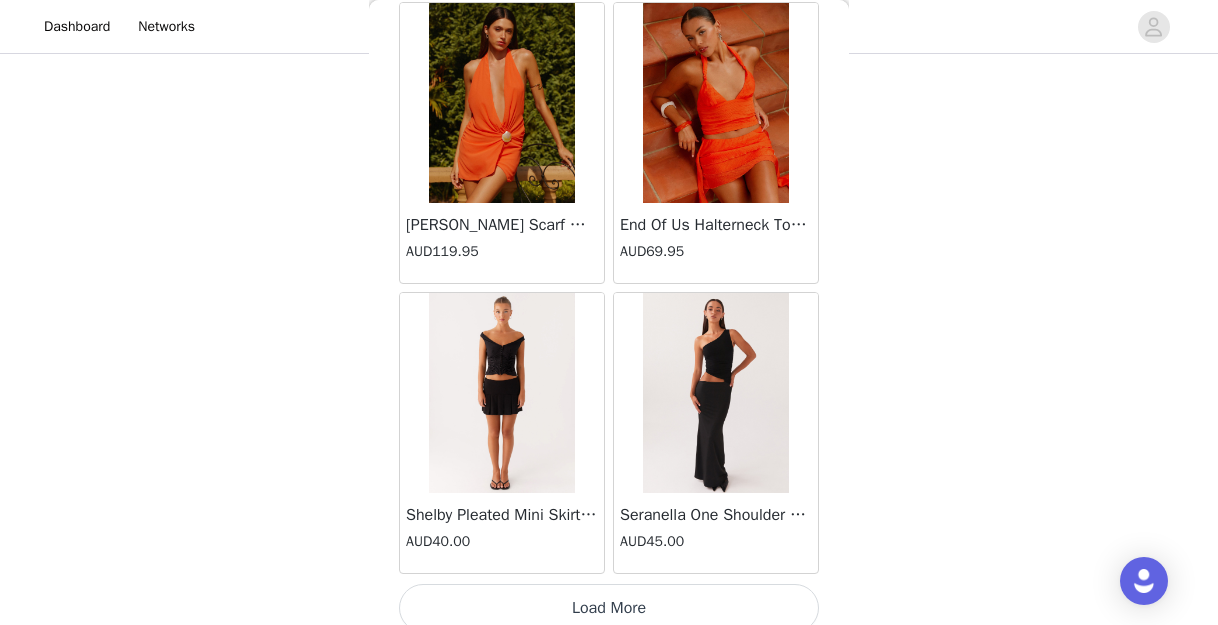 scroll, scrollTop: 19835, scrollLeft: 0, axis: vertical 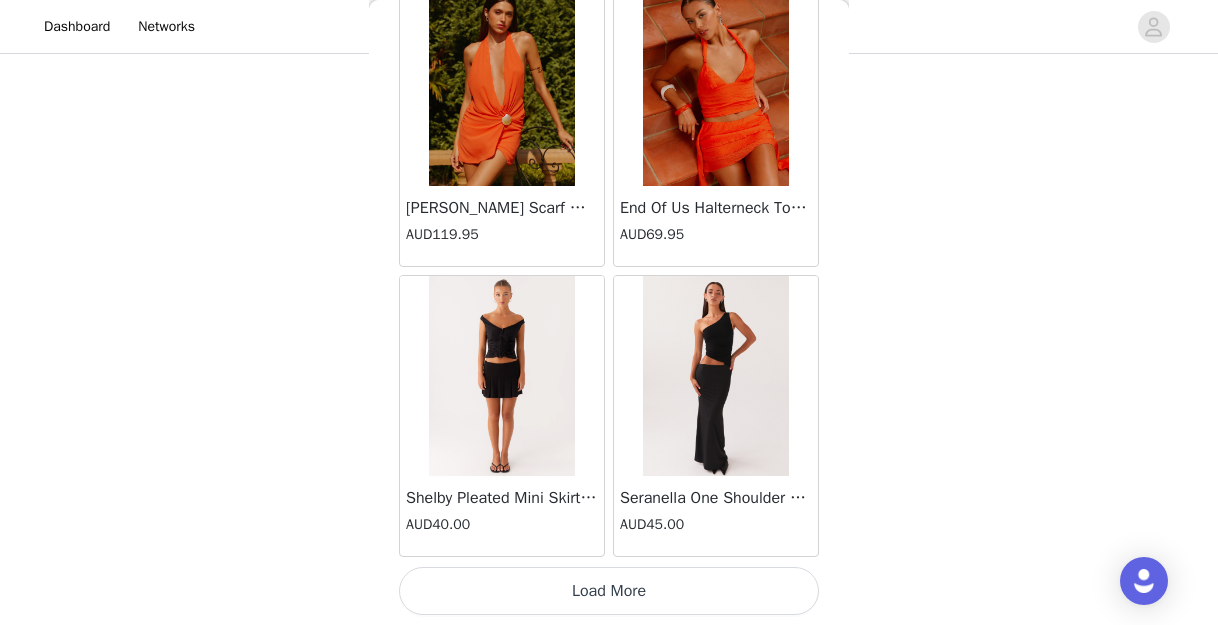 click on "Load More" at bounding box center [609, 591] 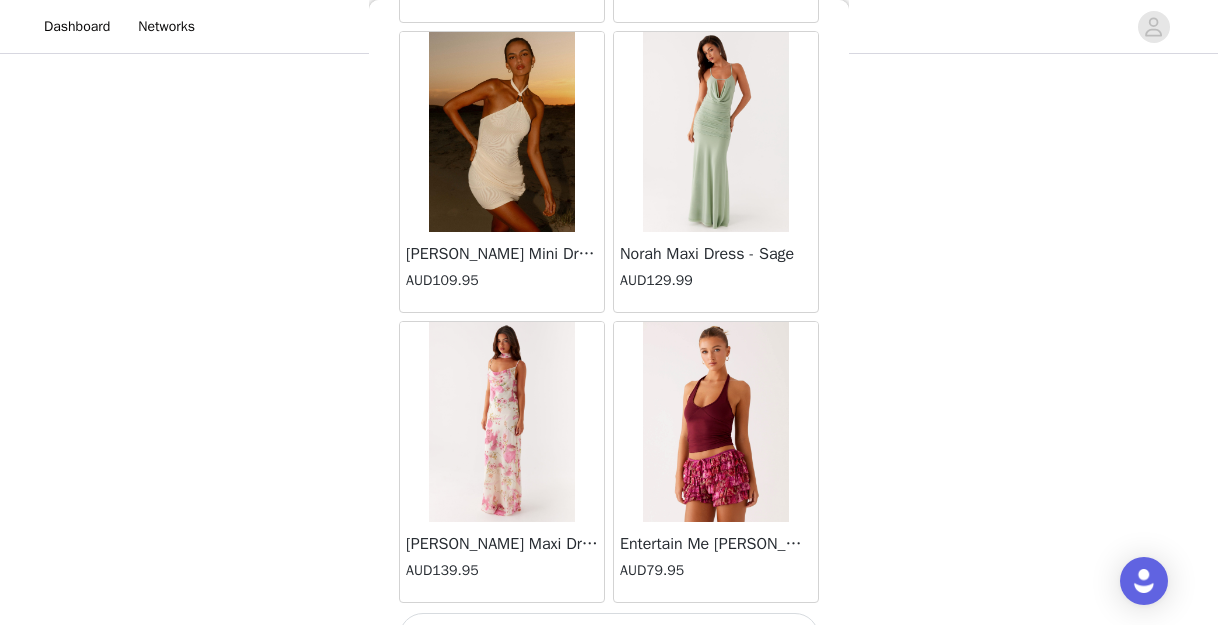 scroll, scrollTop: 22735, scrollLeft: 0, axis: vertical 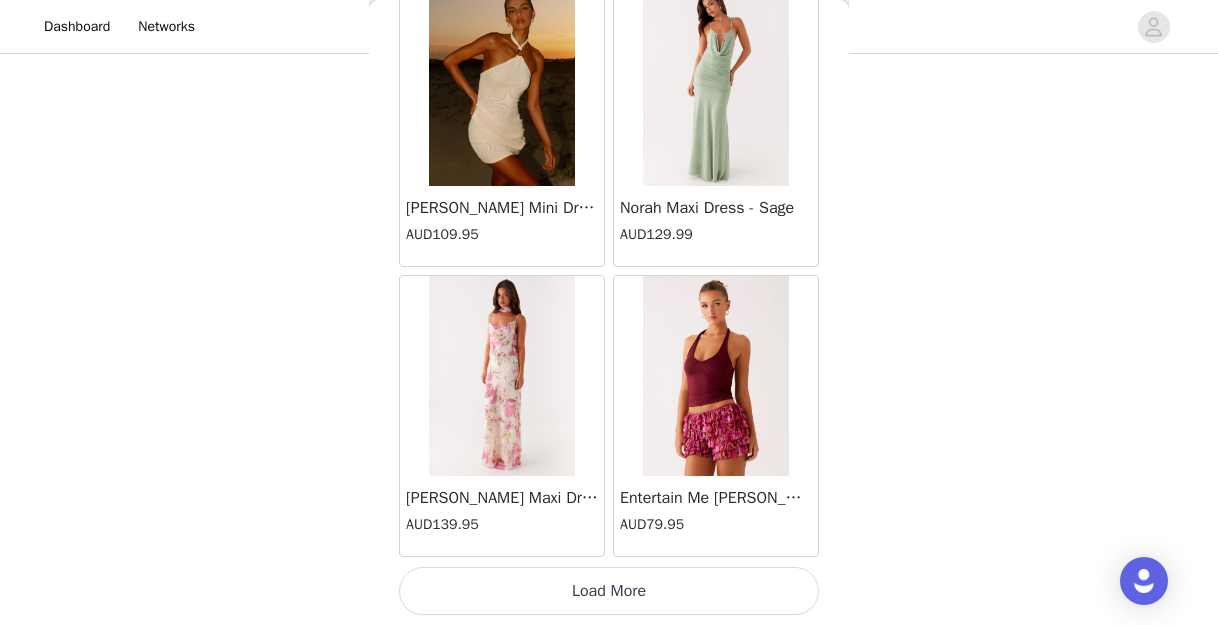 click on "Load More" at bounding box center (609, 591) 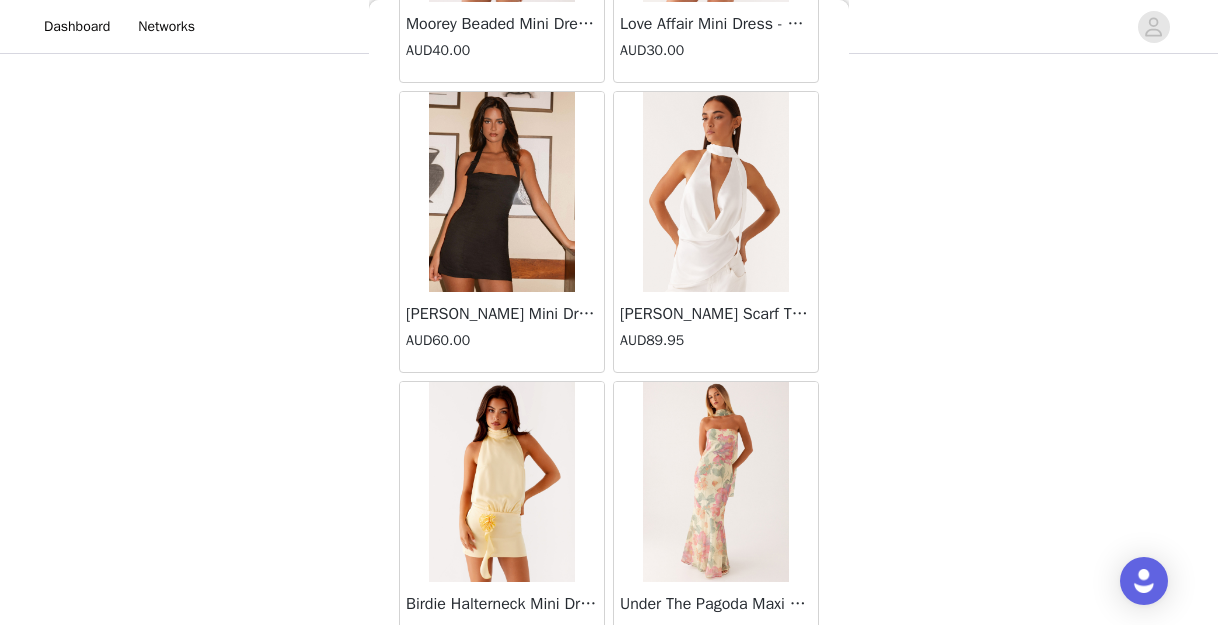 scroll, scrollTop: 25635, scrollLeft: 0, axis: vertical 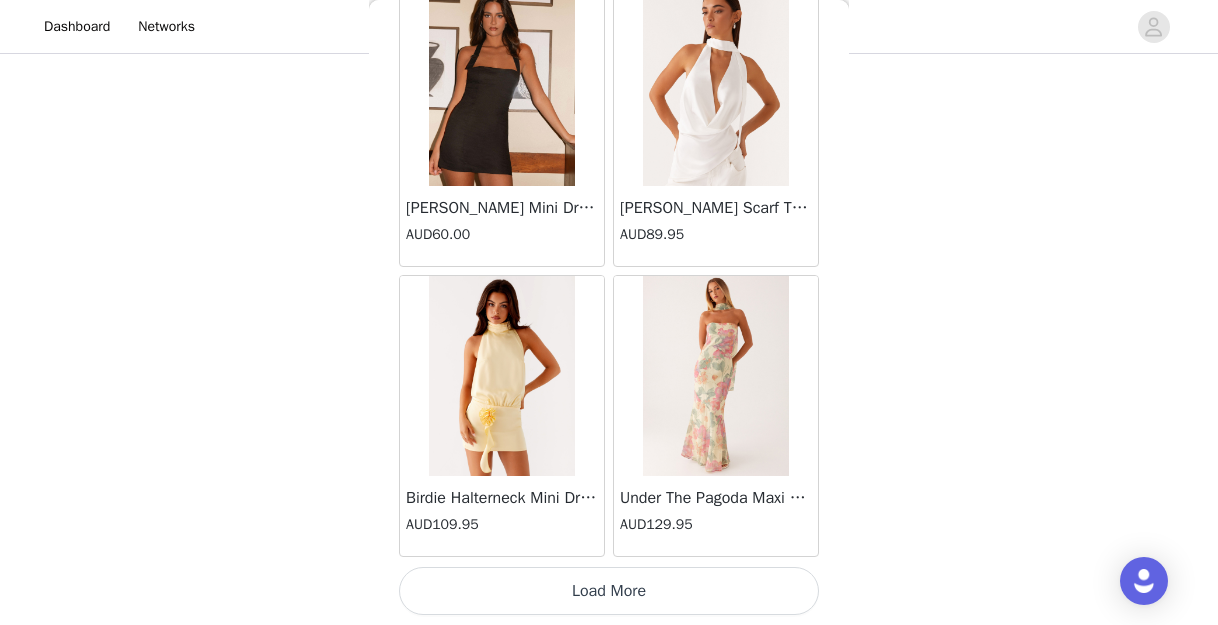click on "Load More" at bounding box center (609, 591) 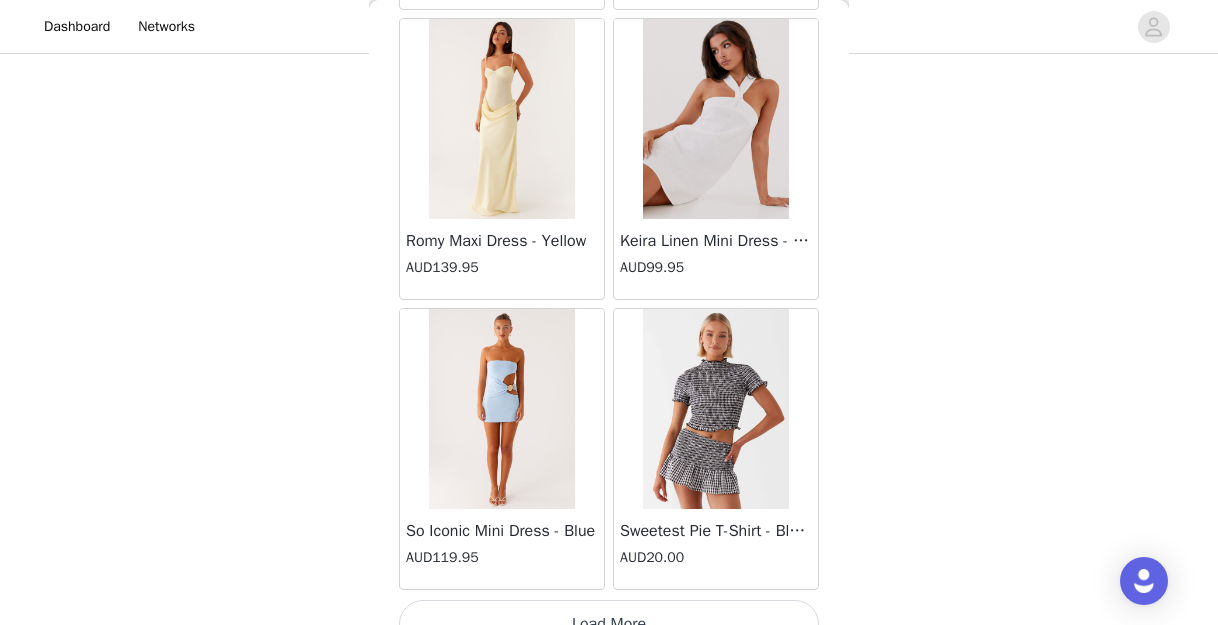 scroll, scrollTop: 28535, scrollLeft: 0, axis: vertical 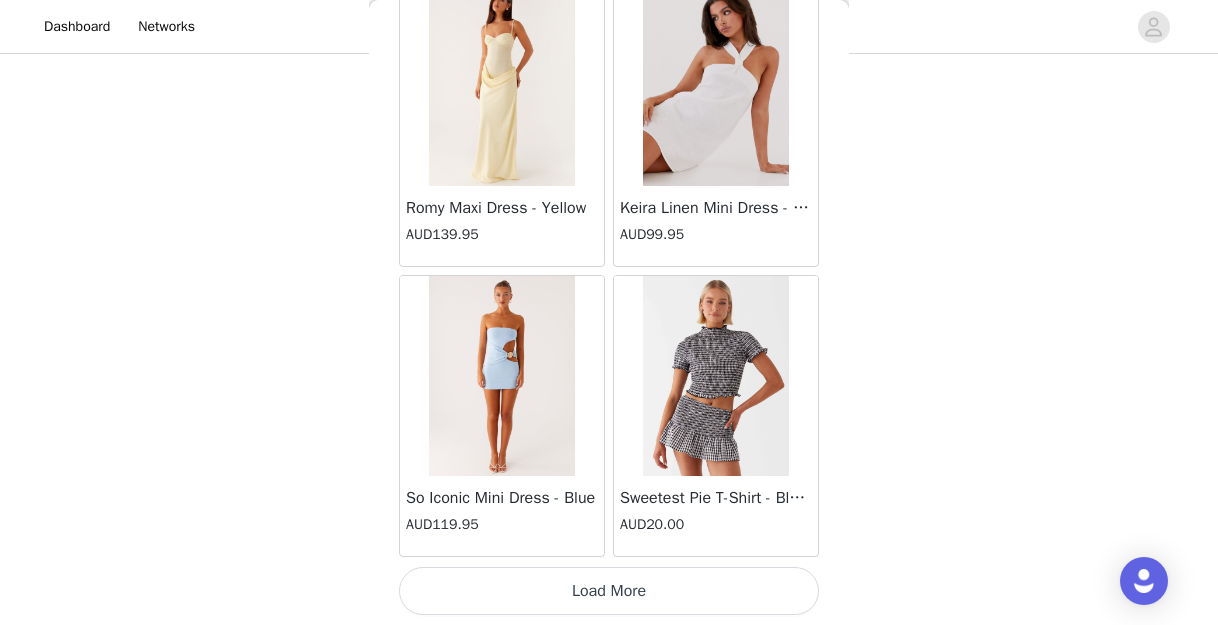 click on "Load More" at bounding box center (609, 591) 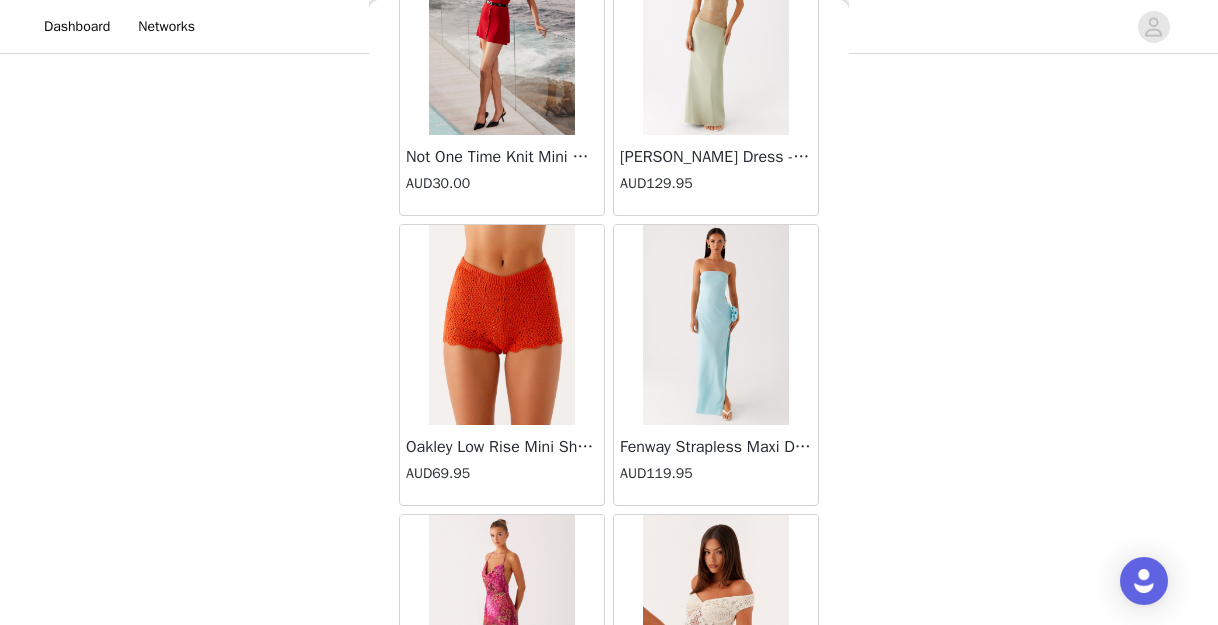 scroll, scrollTop: 31435, scrollLeft: 0, axis: vertical 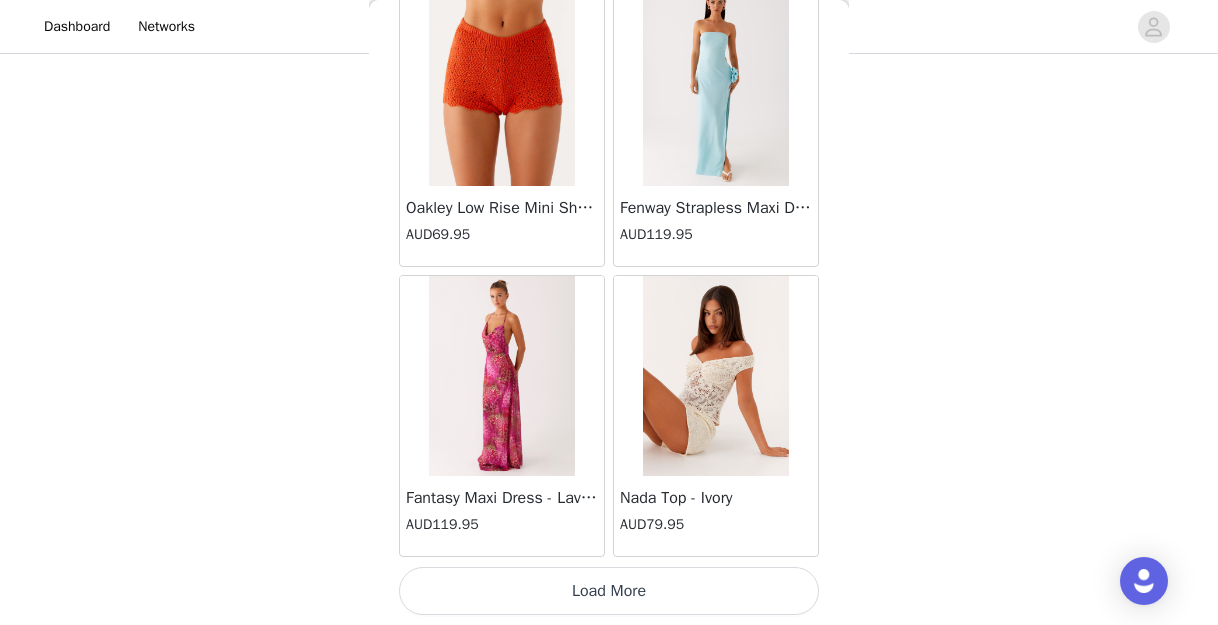 click on "Load More" at bounding box center (609, 591) 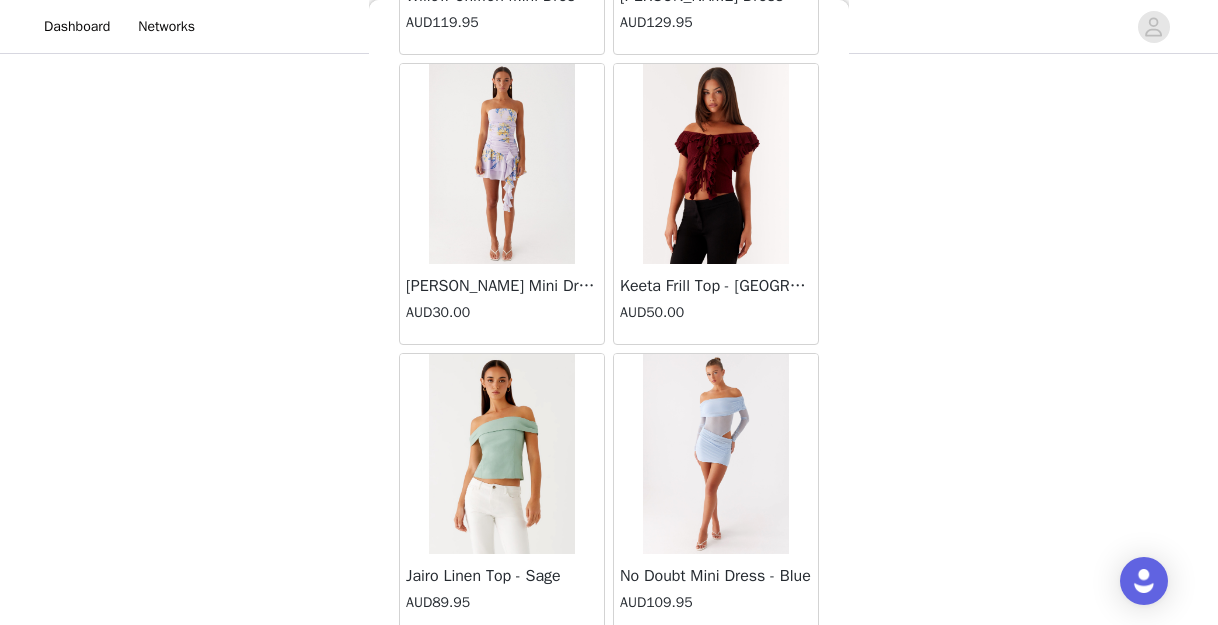 scroll, scrollTop: 34335, scrollLeft: 0, axis: vertical 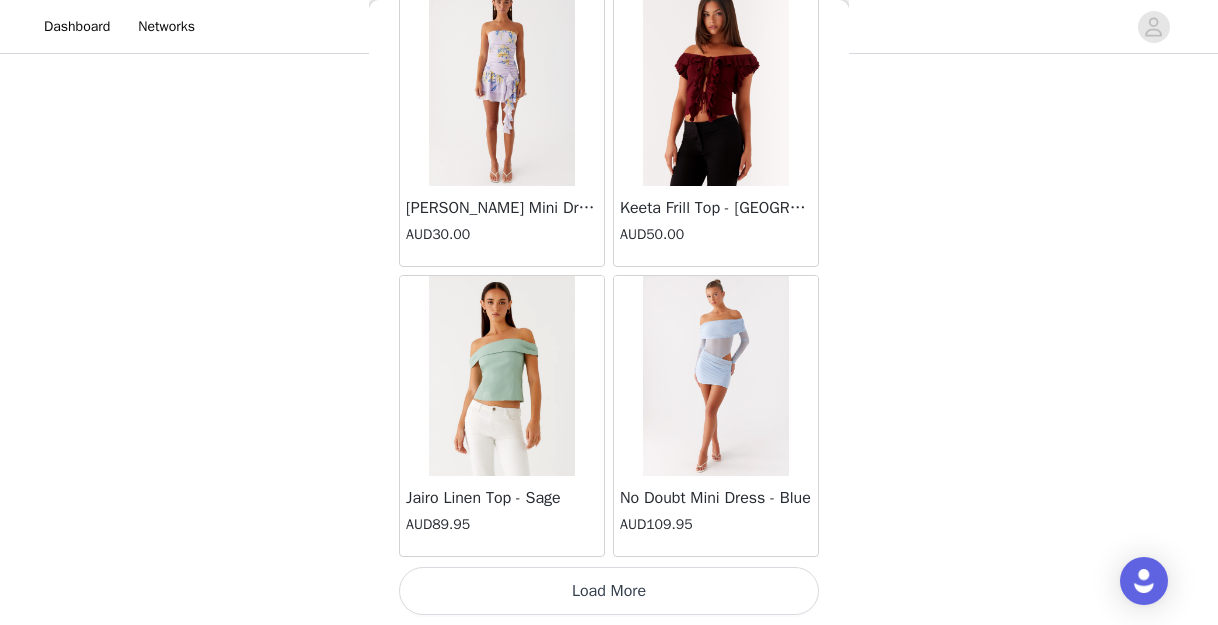click on "Load More" at bounding box center [609, 591] 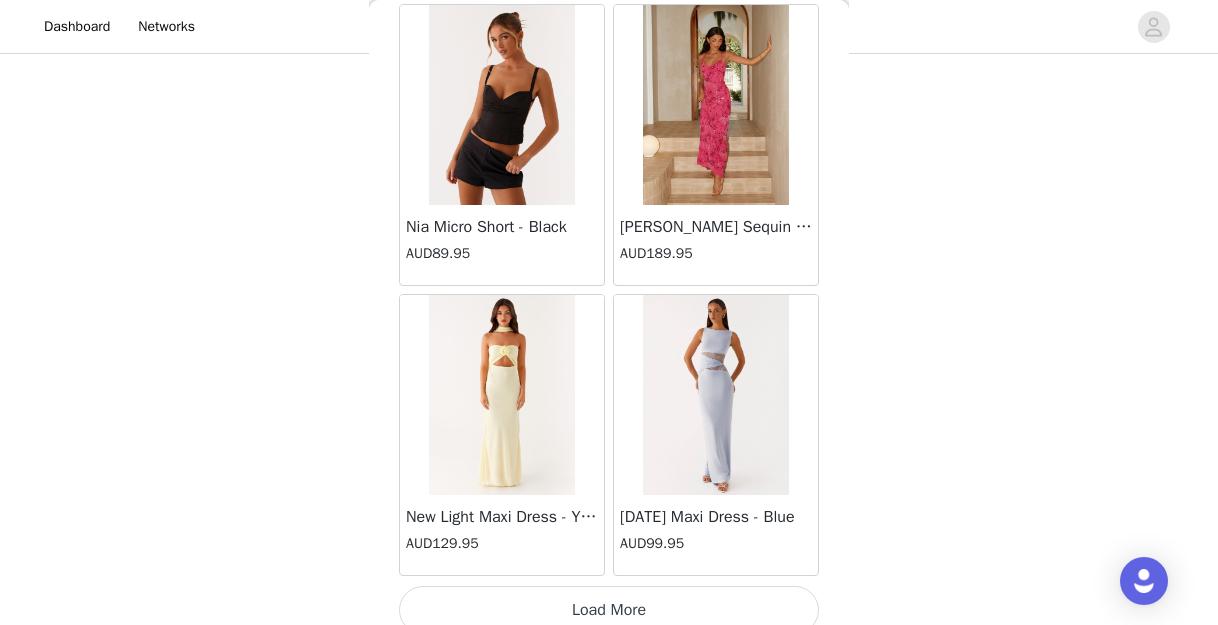 scroll, scrollTop: 37235, scrollLeft: 0, axis: vertical 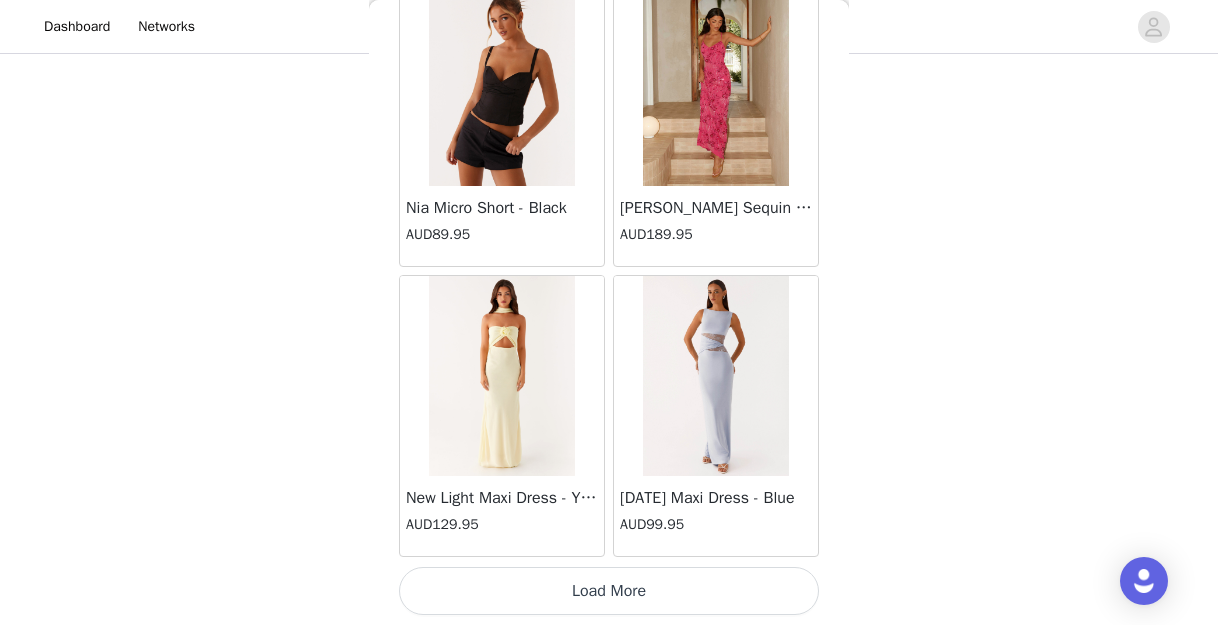 click on "Load More" at bounding box center [609, 591] 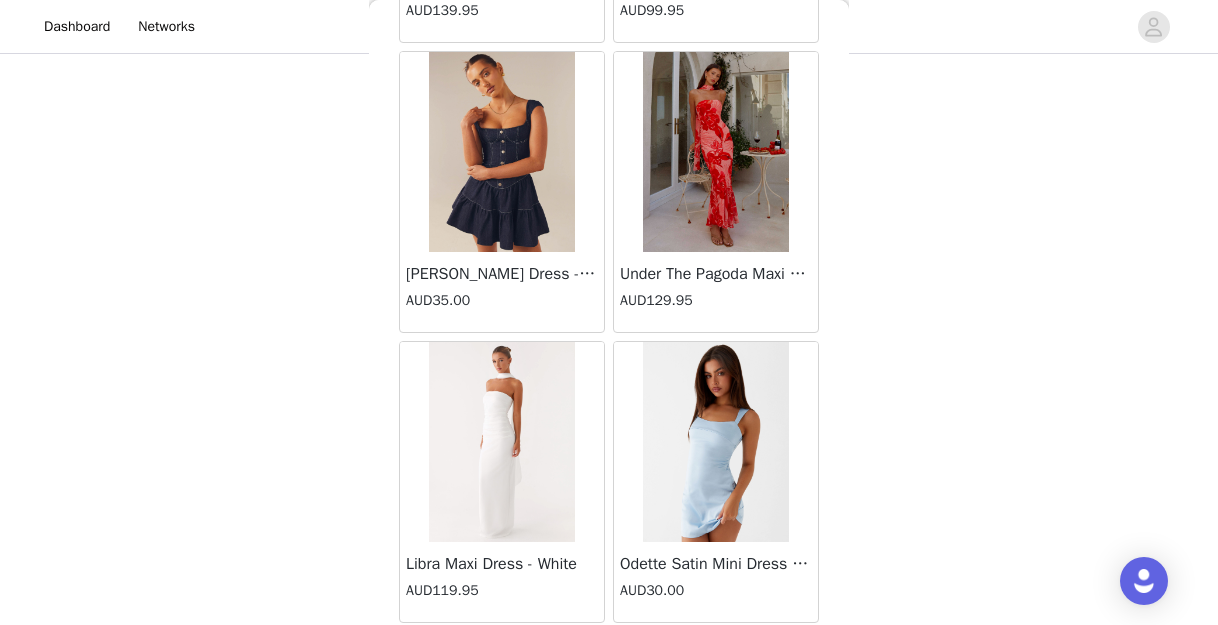 scroll, scrollTop: 40135, scrollLeft: 0, axis: vertical 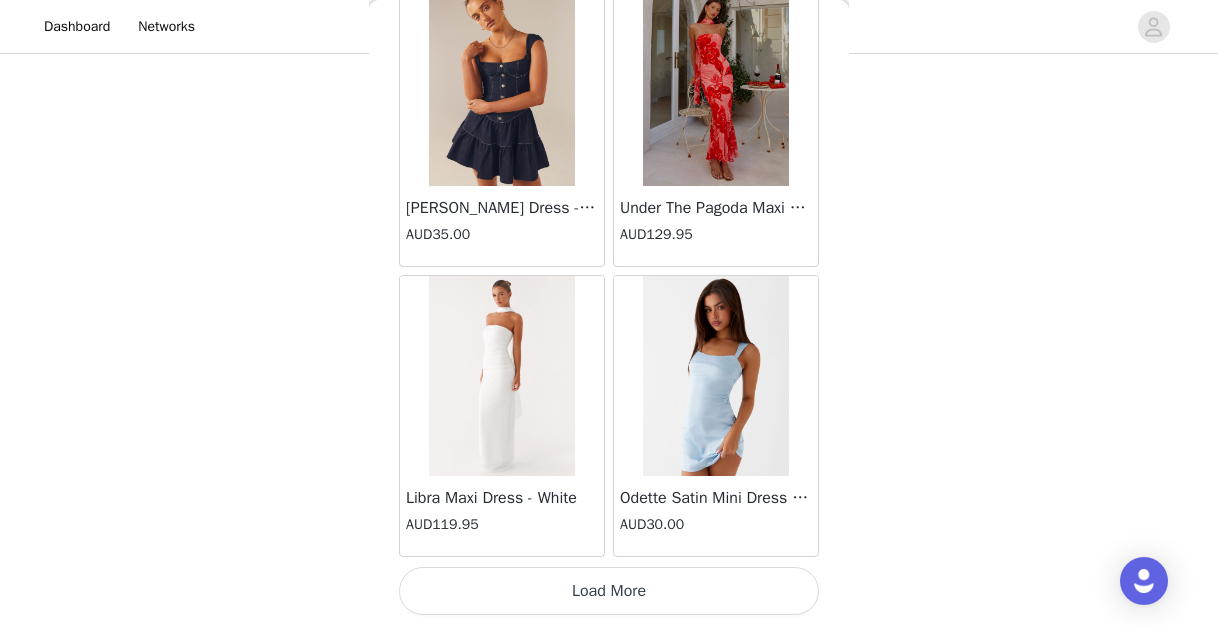 click on "Load More" at bounding box center [609, 591] 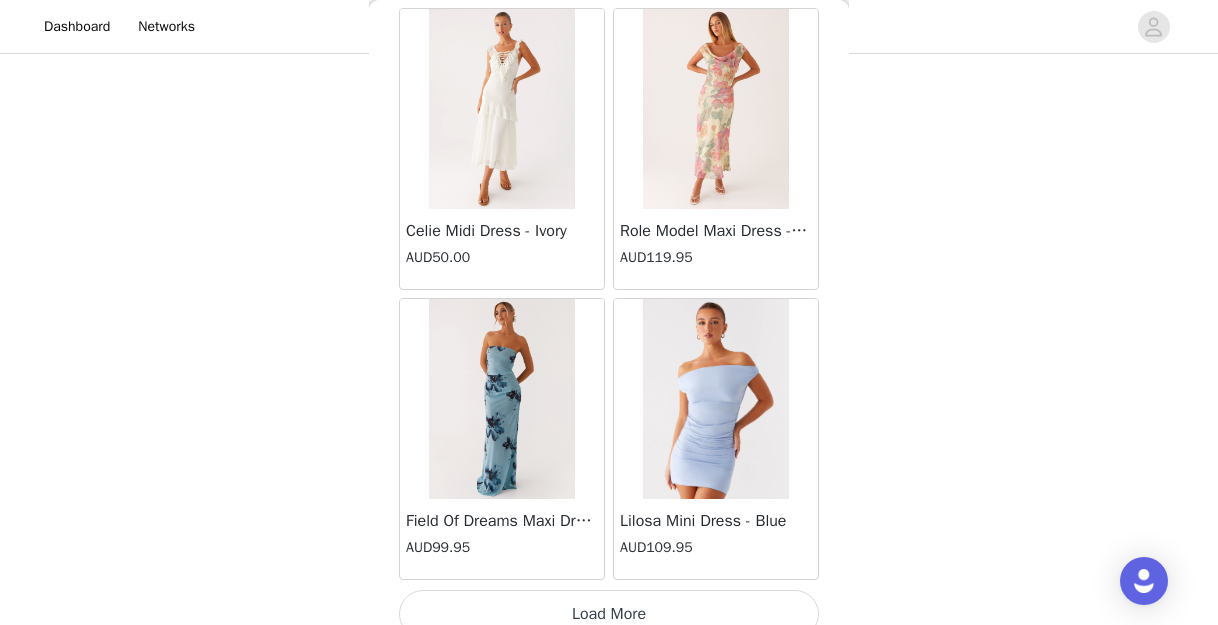 scroll, scrollTop: 43035, scrollLeft: 0, axis: vertical 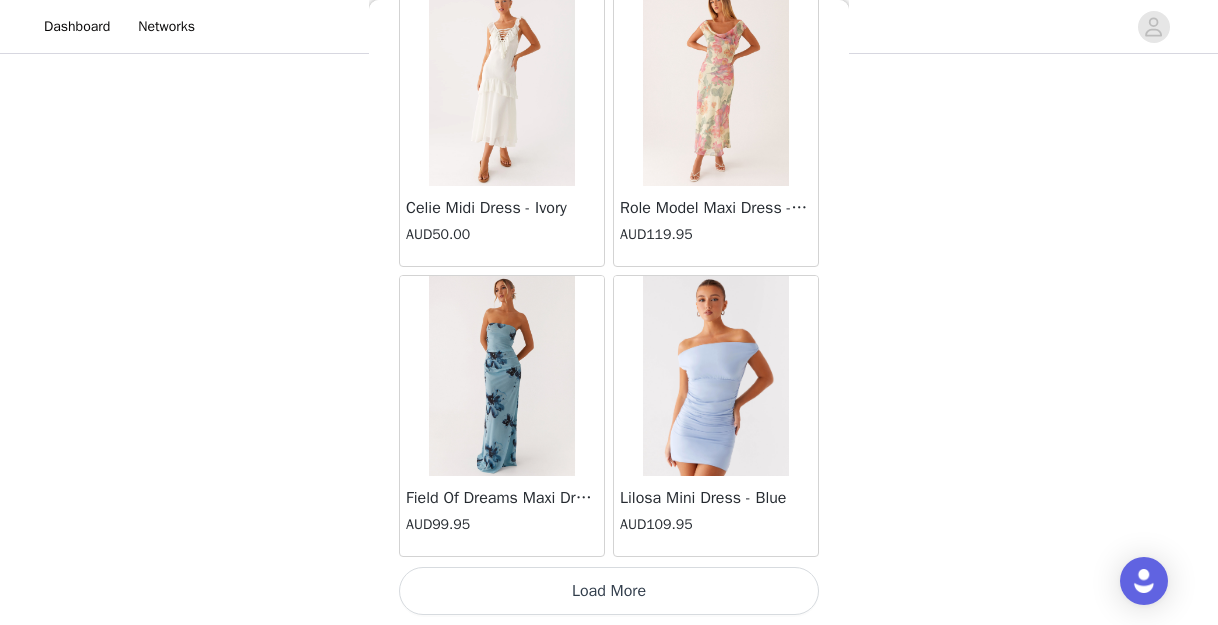 click on "Load More" at bounding box center [609, 591] 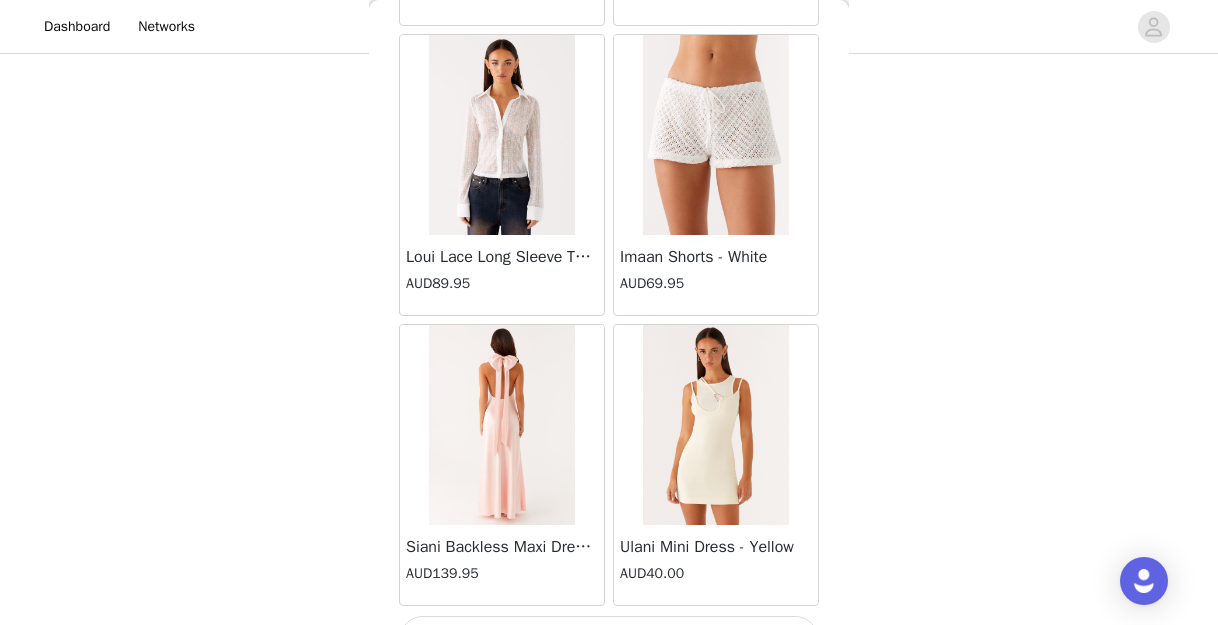 scroll, scrollTop: 45935, scrollLeft: 0, axis: vertical 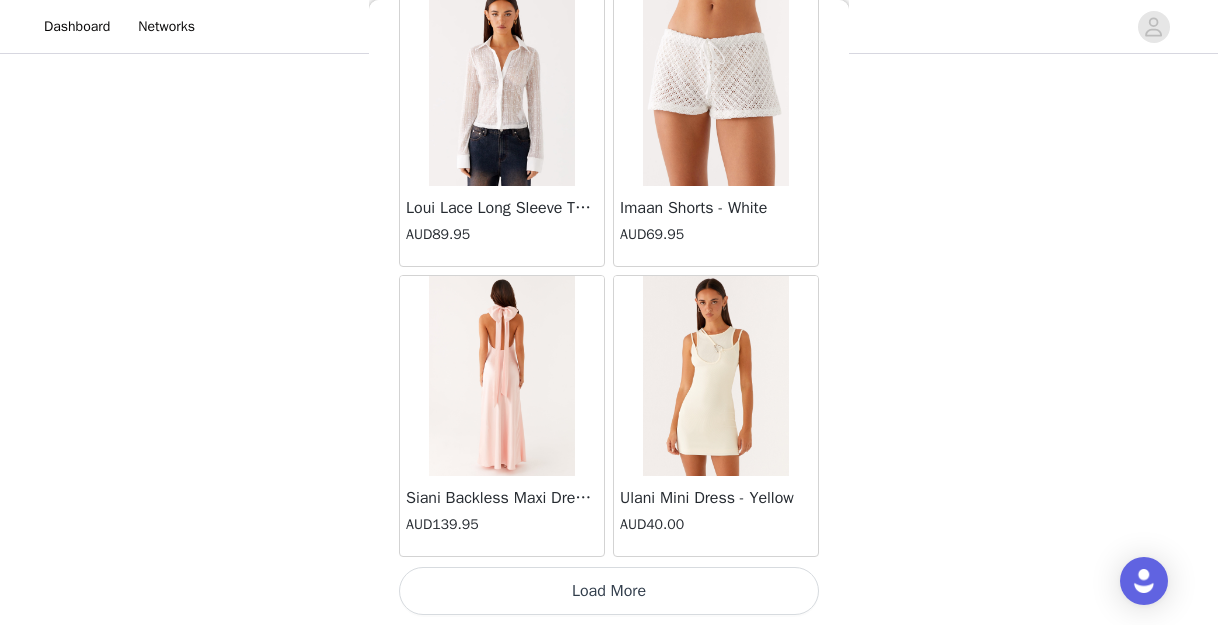 click on "Load More" at bounding box center [609, 591] 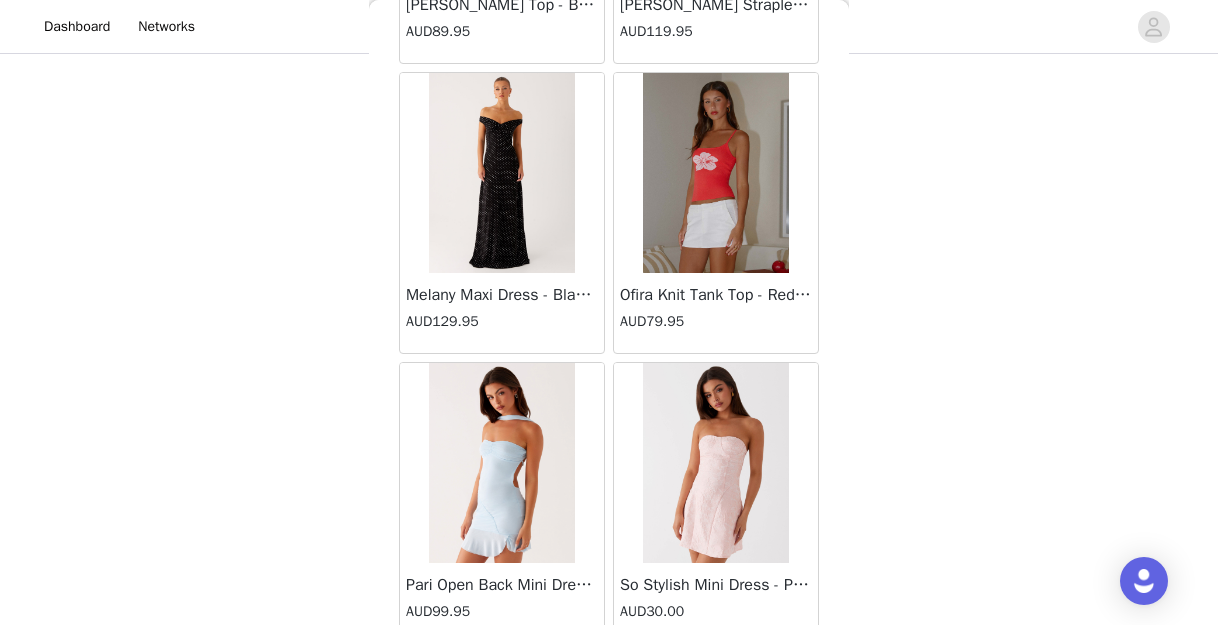 scroll, scrollTop: 48835, scrollLeft: 0, axis: vertical 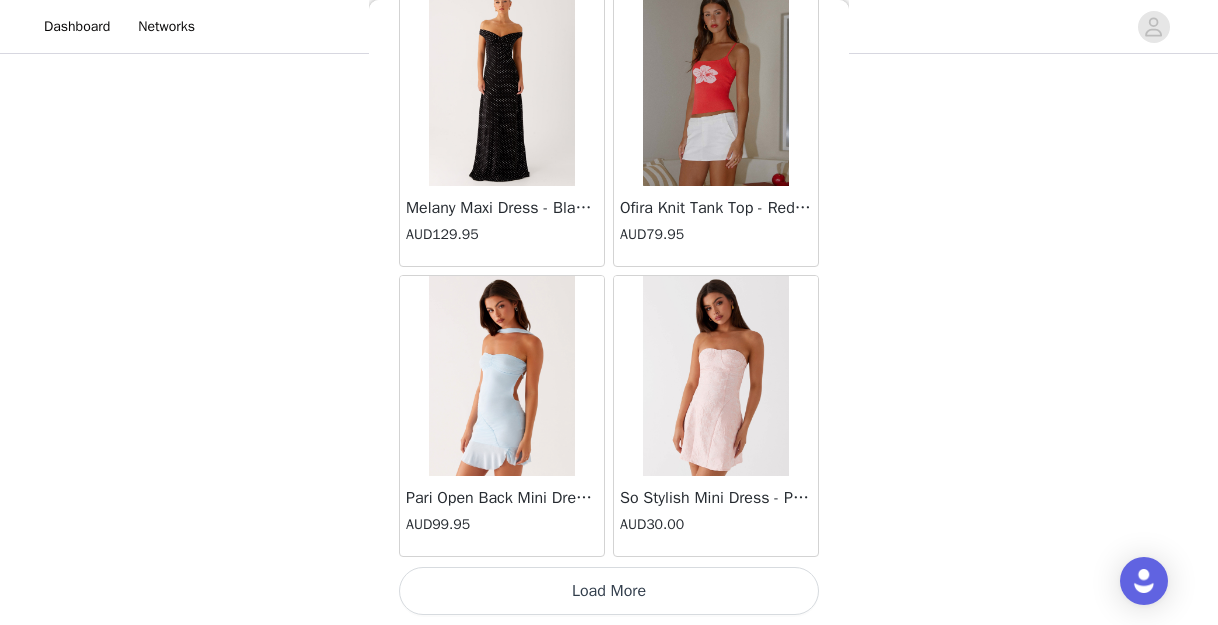 click on "Load More" at bounding box center (609, 591) 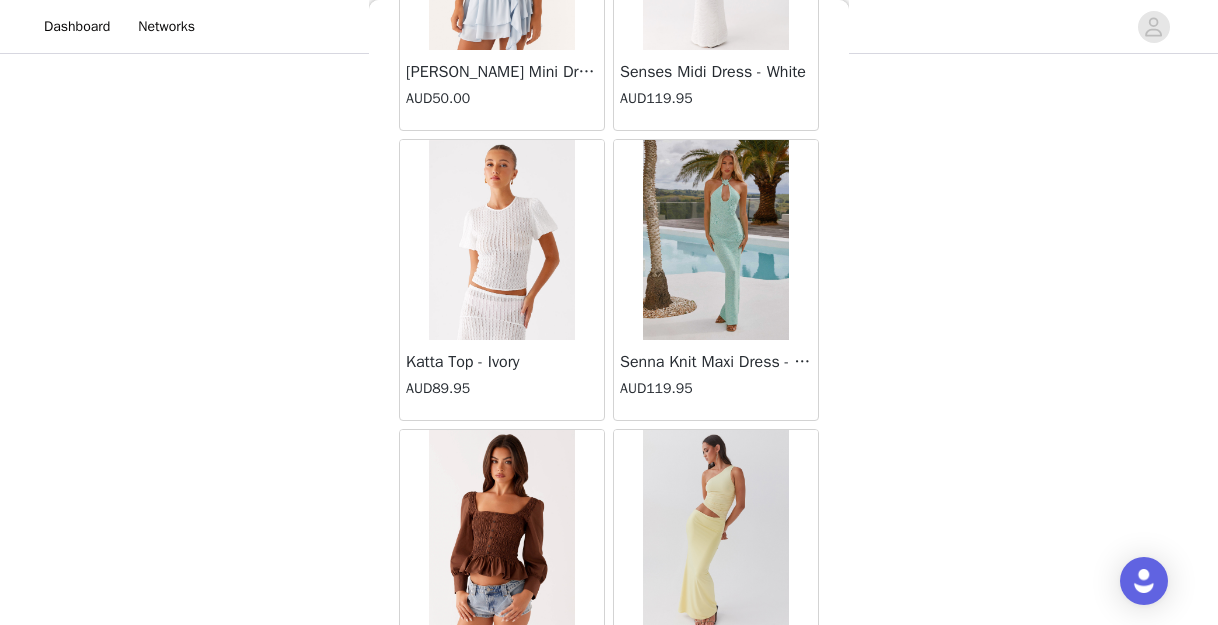 scroll, scrollTop: 51735, scrollLeft: 0, axis: vertical 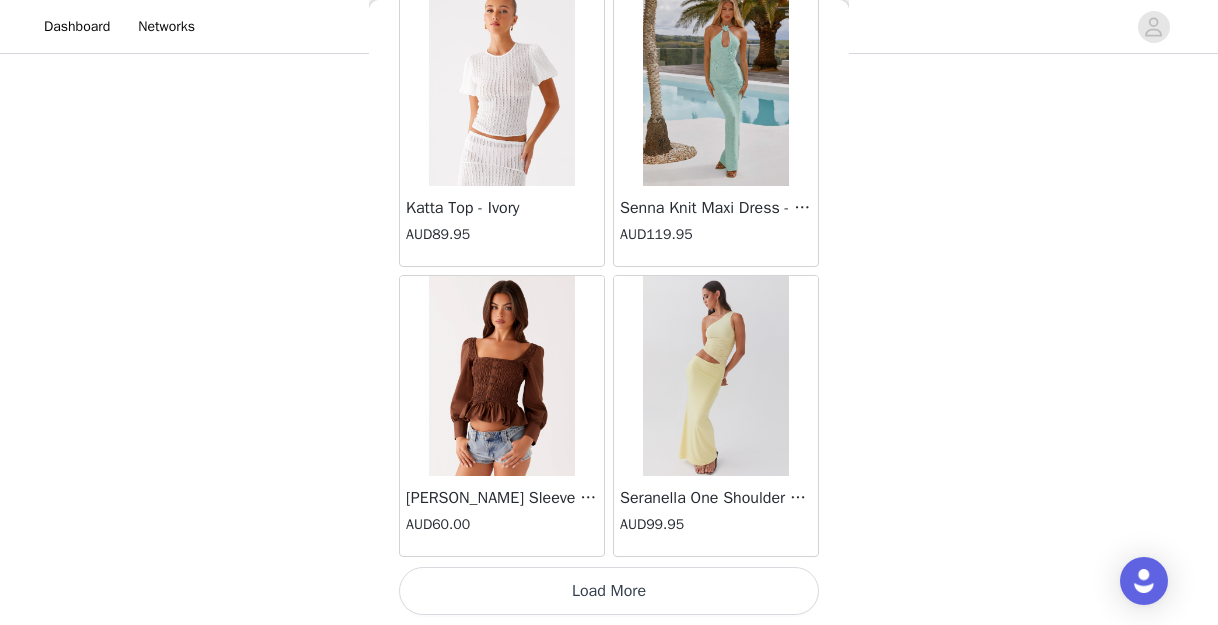click on "Load More" at bounding box center (609, 591) 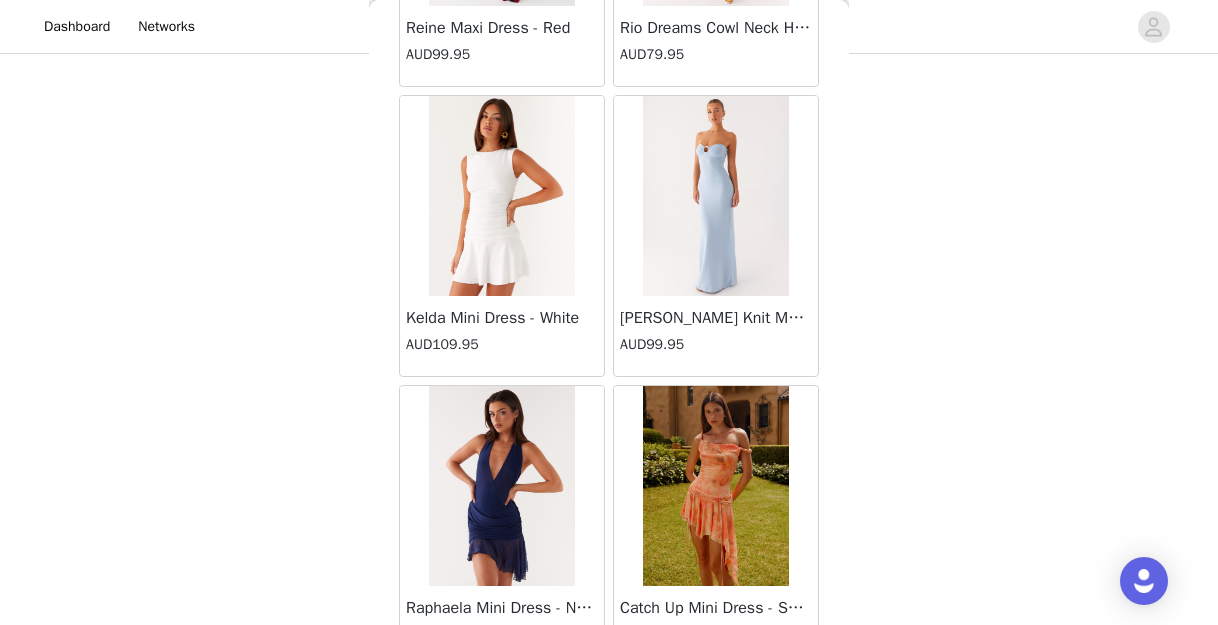 scroll, scrollTop: 54635, scrollLeft: 0, axis: vertical 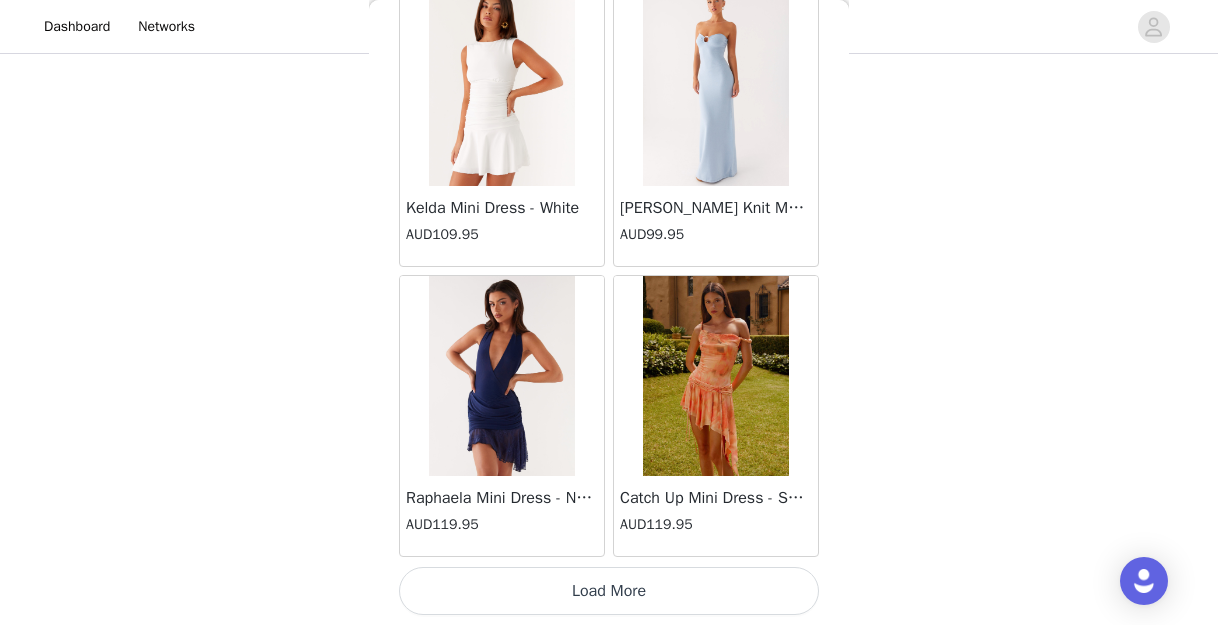 click on "Load More" at bounding box center [609, 591] 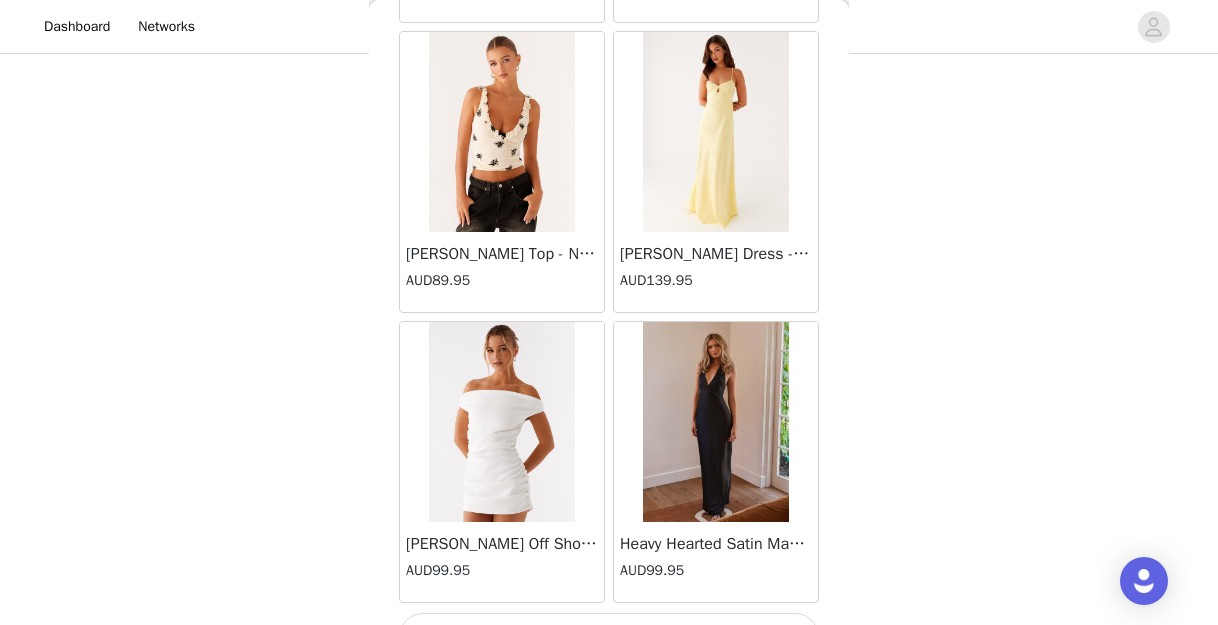 scroll, scrollTop: 57535, scrollLeft: 0, axis: vertical 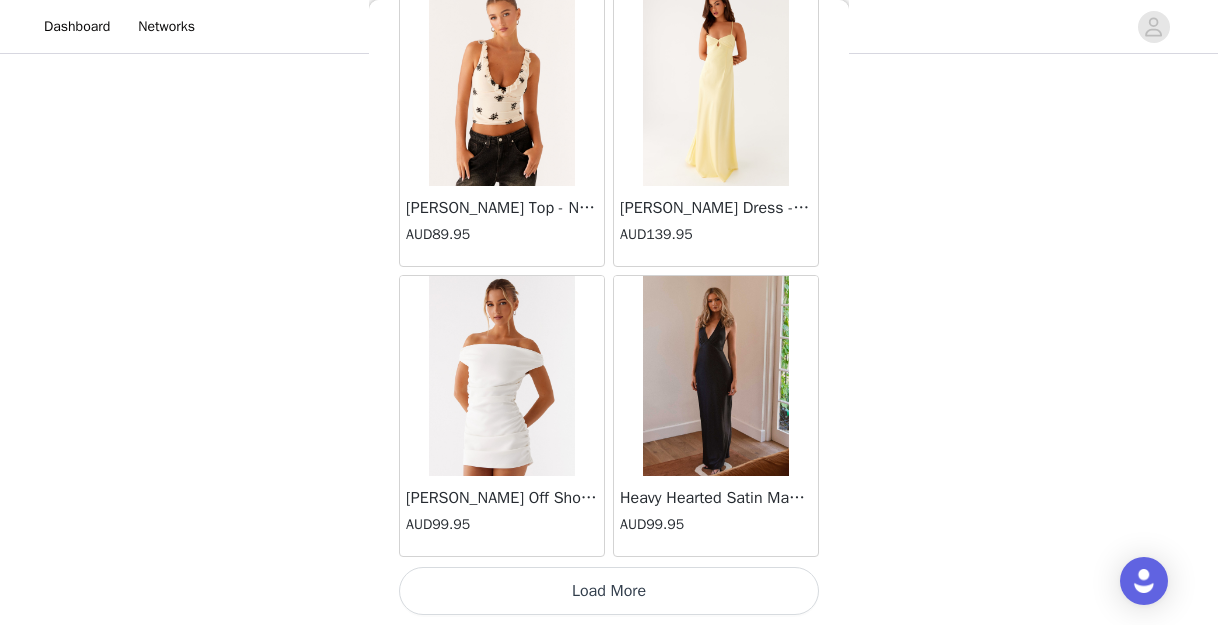 click on "Load More" at bounding box center (609, 591) 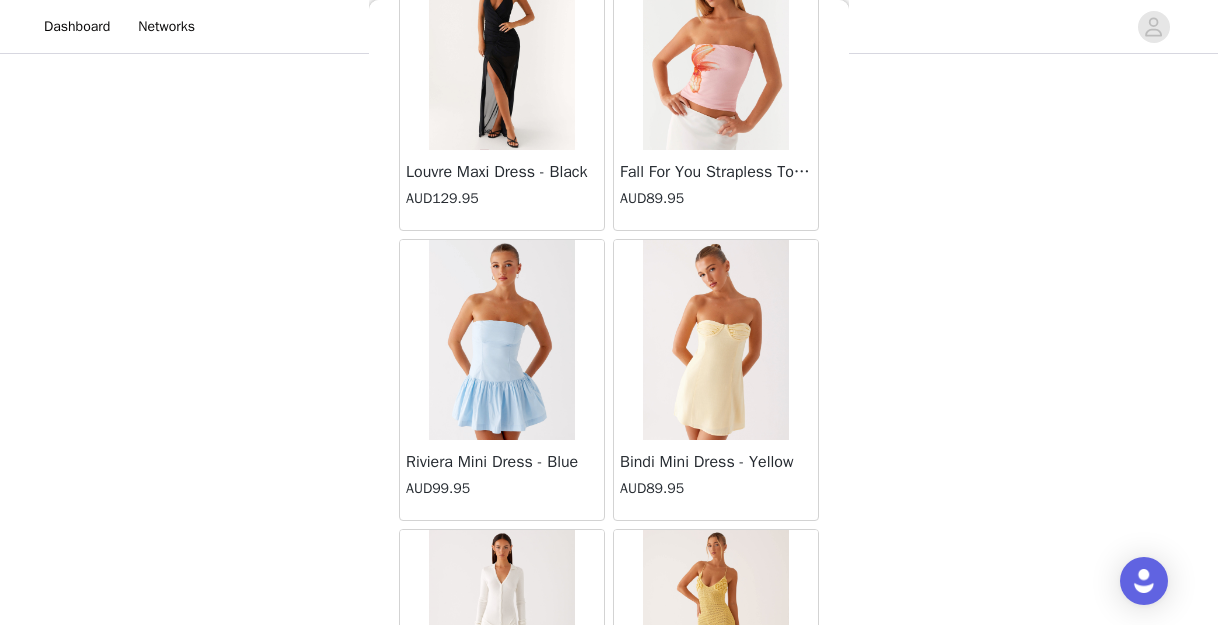 scroll, scrollTop: 60435, scrollLeft: 0, axis: vertical 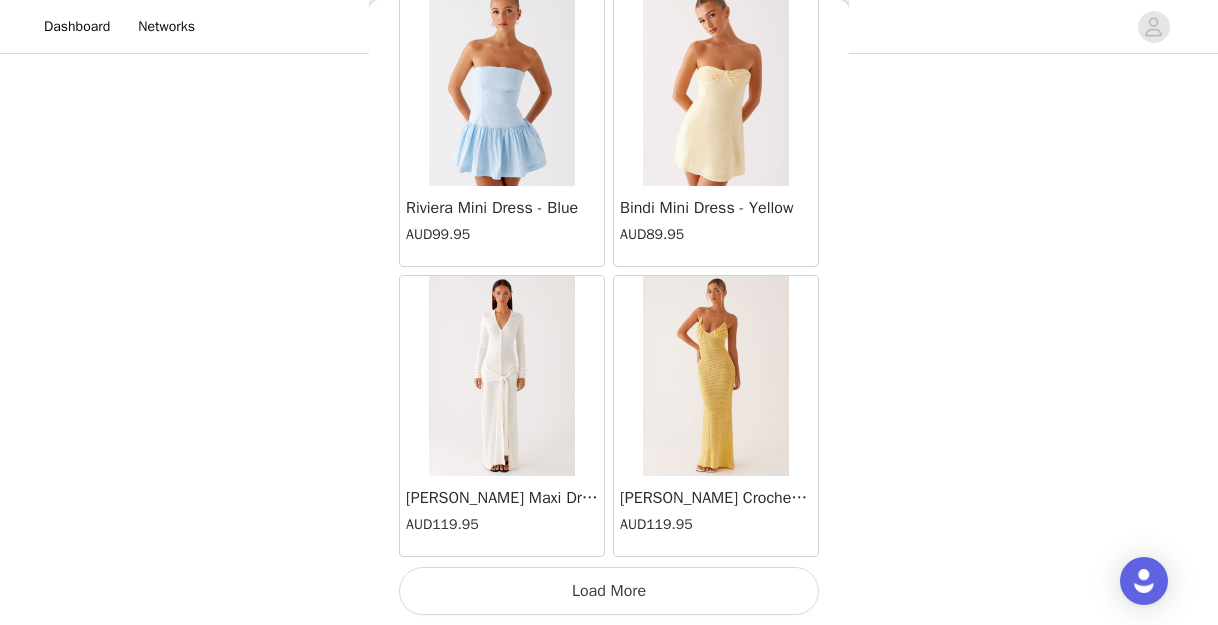 click on "Load More" at bounding box center (609, 591) 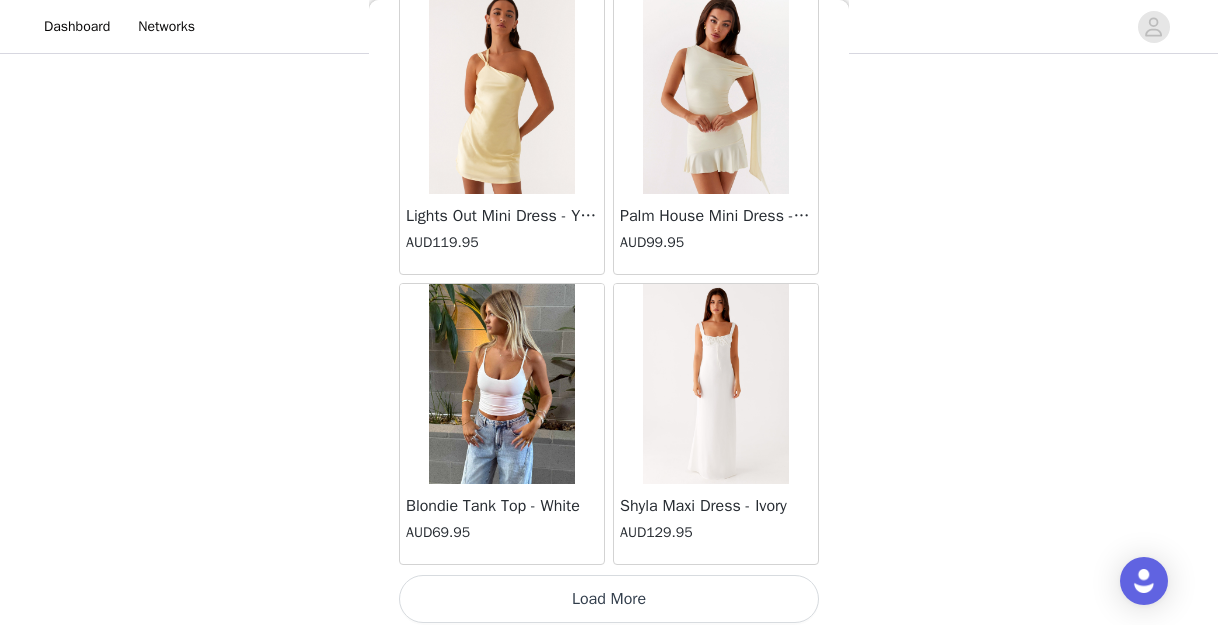 scroll, scrollTop: 63335, scrollLeft: 0, axis: vertical 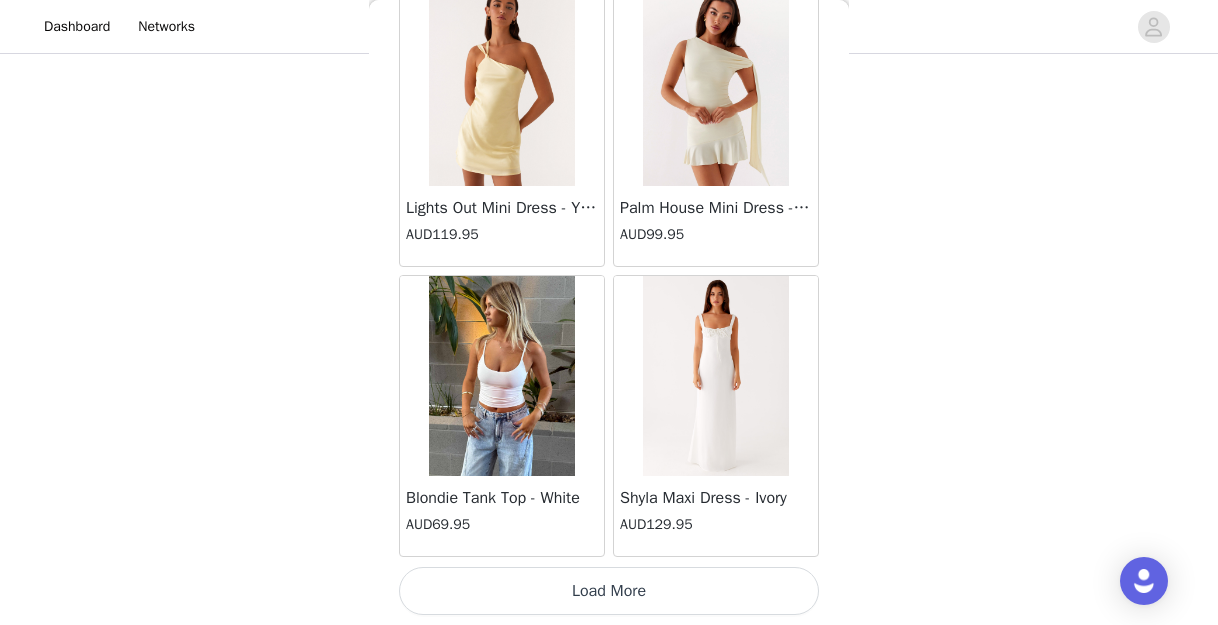 click on "Load More" at bounding box center (609, 591) 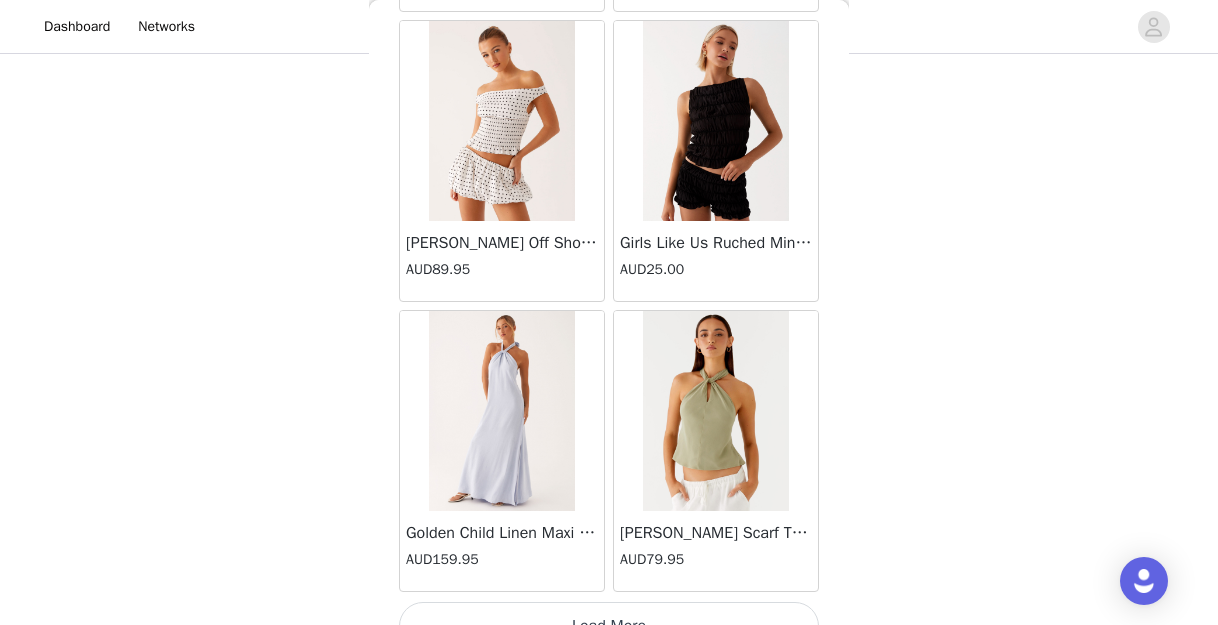 scroll, scrollTop: 66235, scrollLeft: 0, axis: vertical 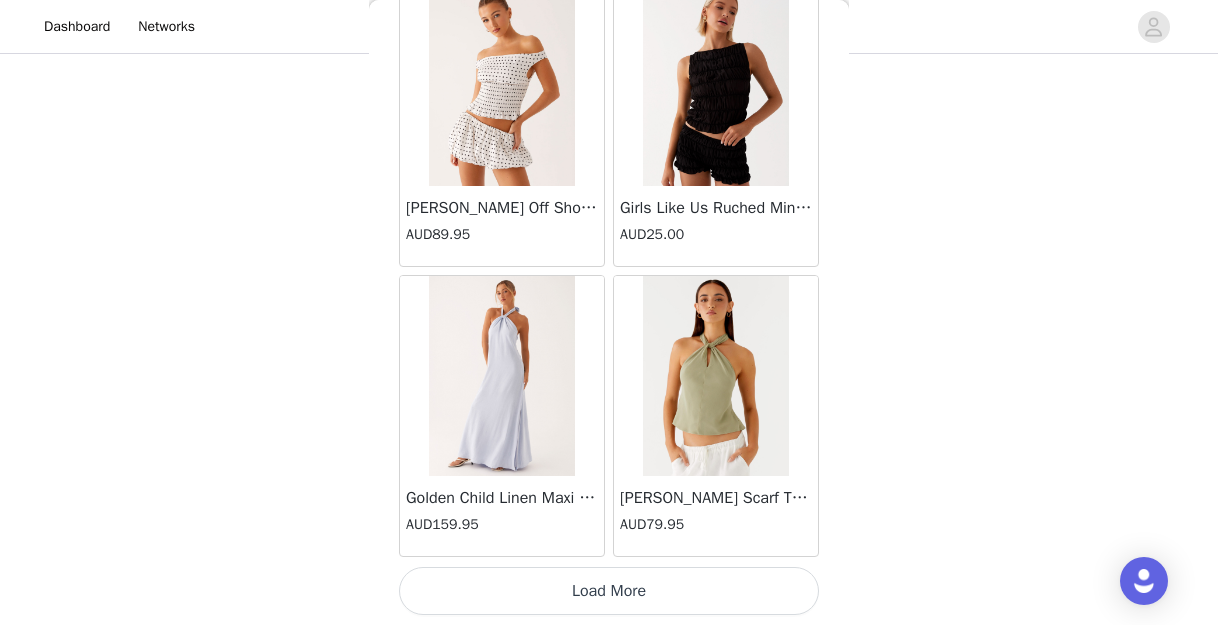 click on "Load More" at bounding box center [609, 591] 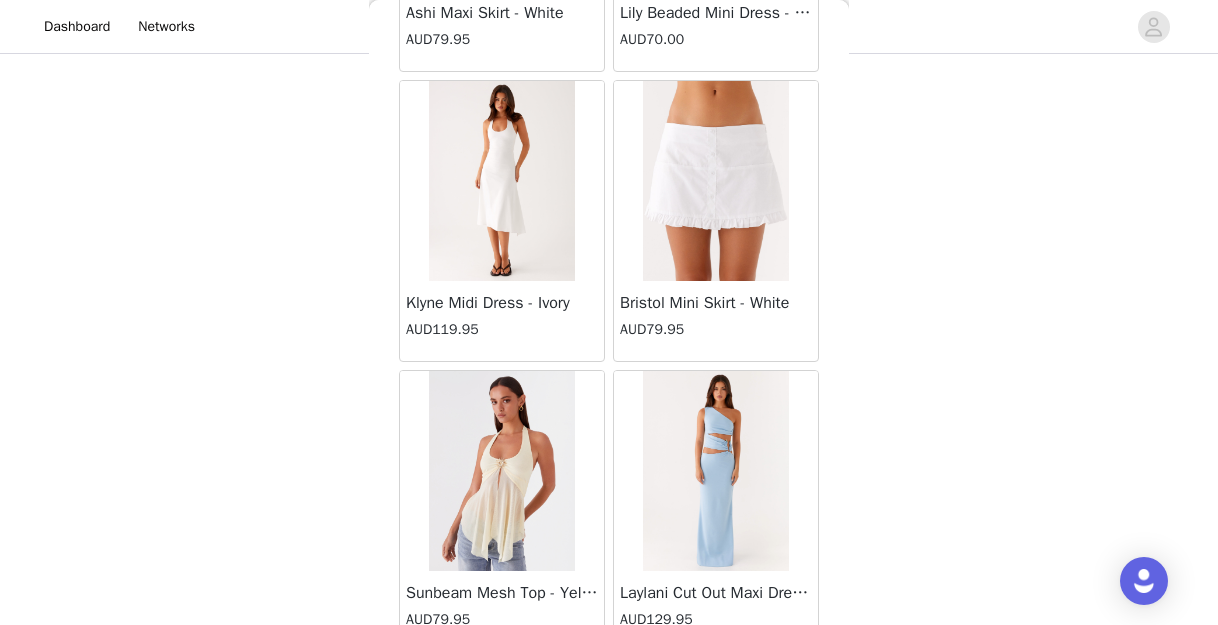 scroll, scrollTop: 68482, scrollLeft: 0, axis: vertical 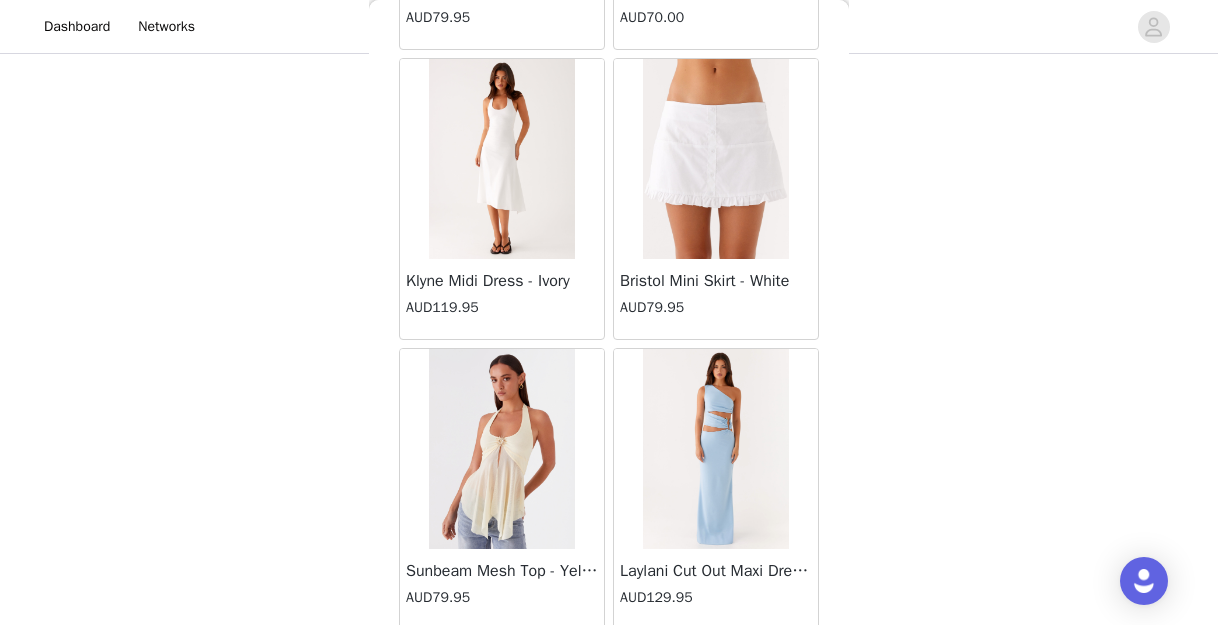 click on "Klyne Midi Dress - Ivory" at bounding box center [502, 281] 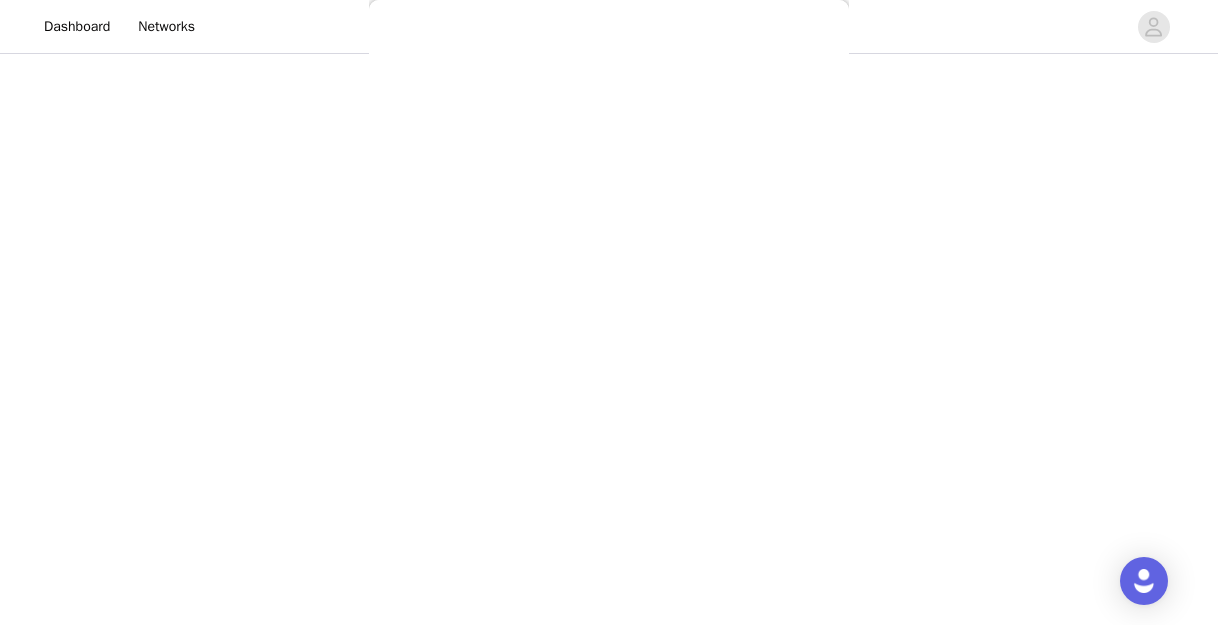 scroll, scrollTop: 474, scrollLeft: 0, axis: vertical 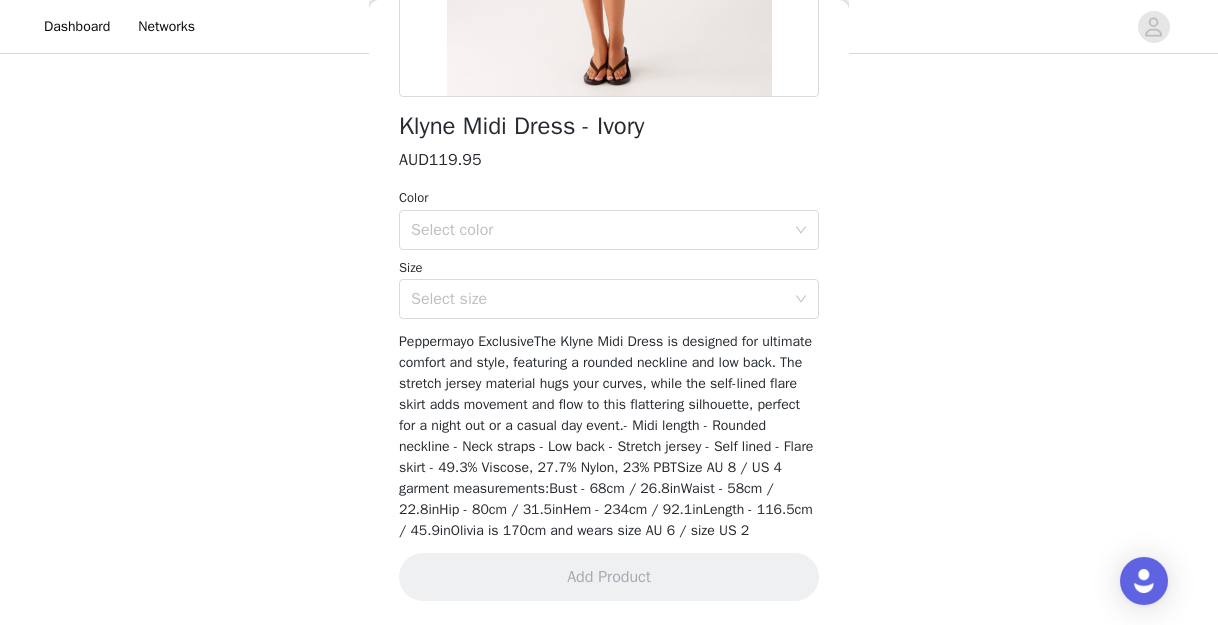 click on "Color   Select color Size   Select size" at bounding box center [609, 253] 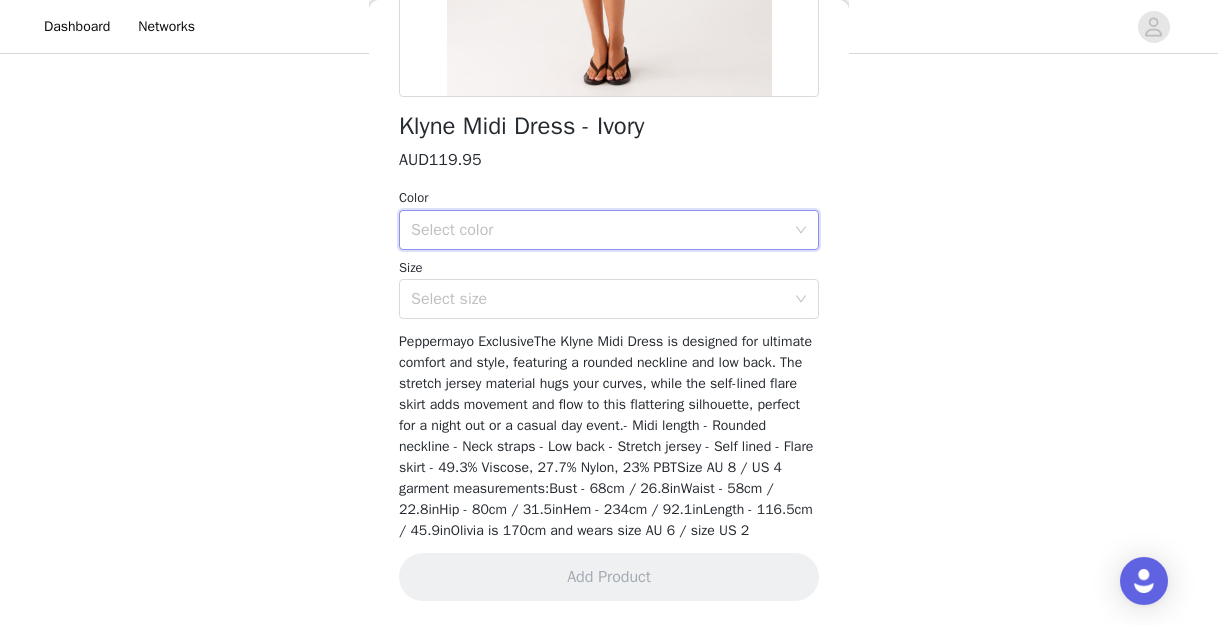 click on "Select color" at bounding box center [602, 230] 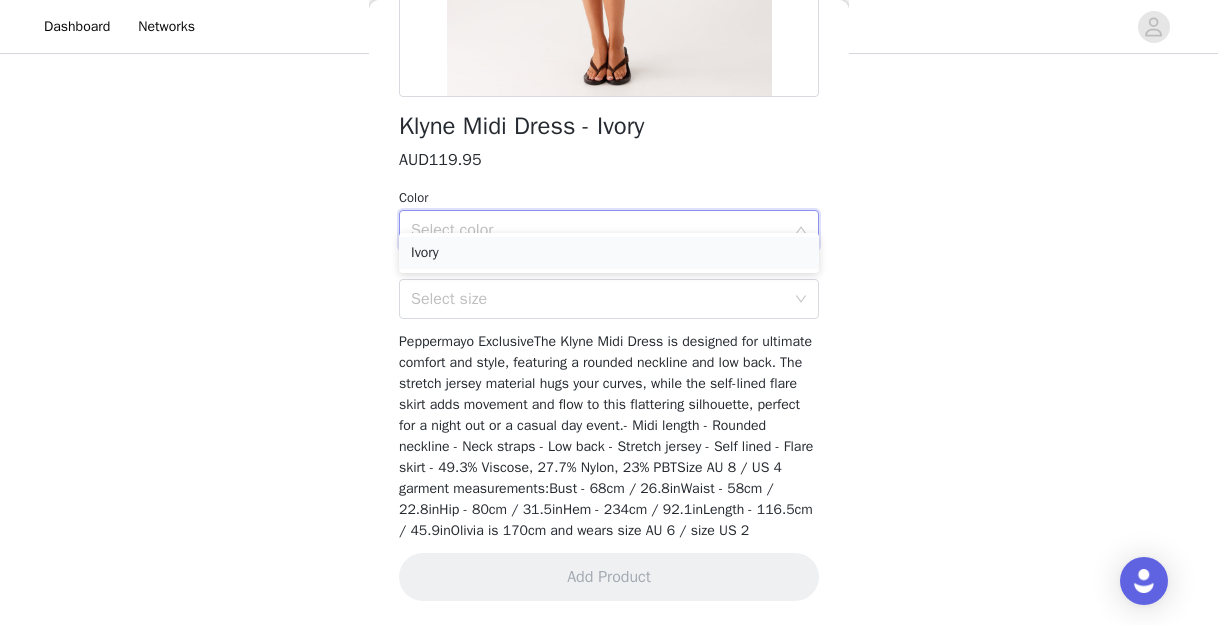 click on "Ivory" at bounding box center (609, 253) 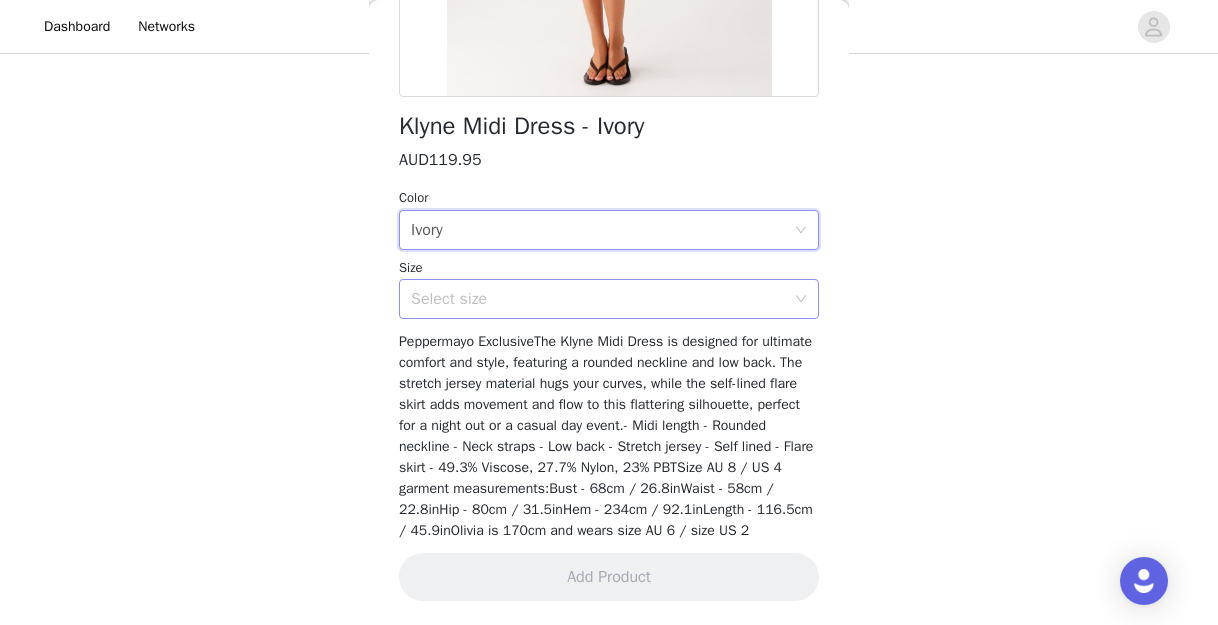 click on "Select size" at bounding box center [598, 299] 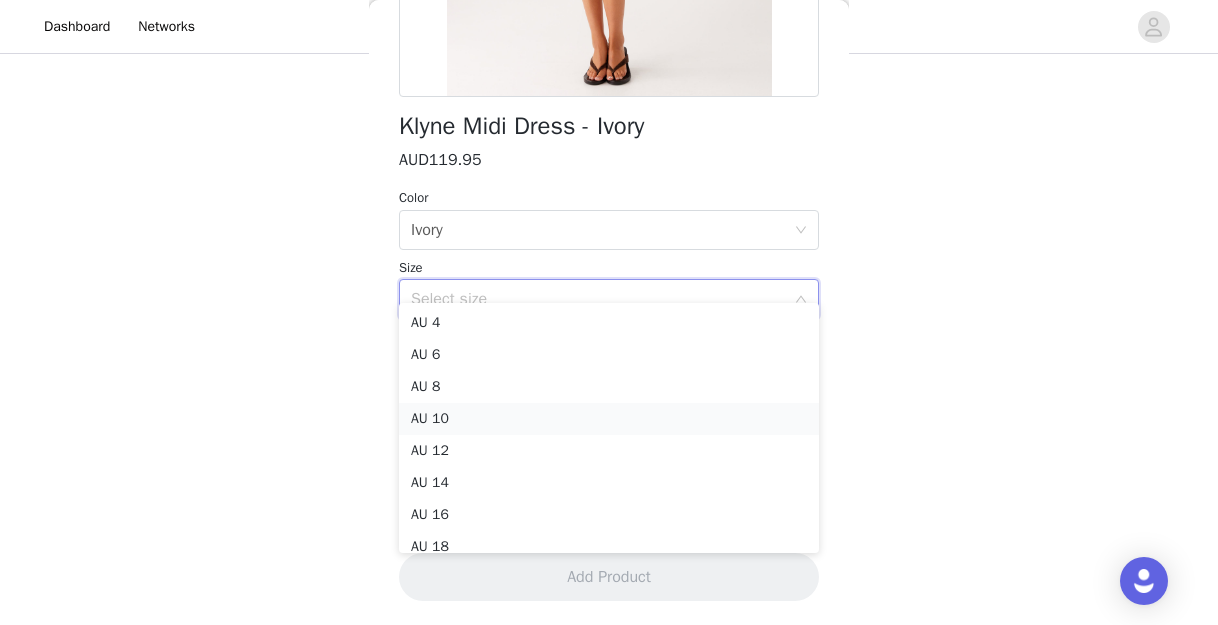 click on "AU 10" at bounding box center [609, 419] 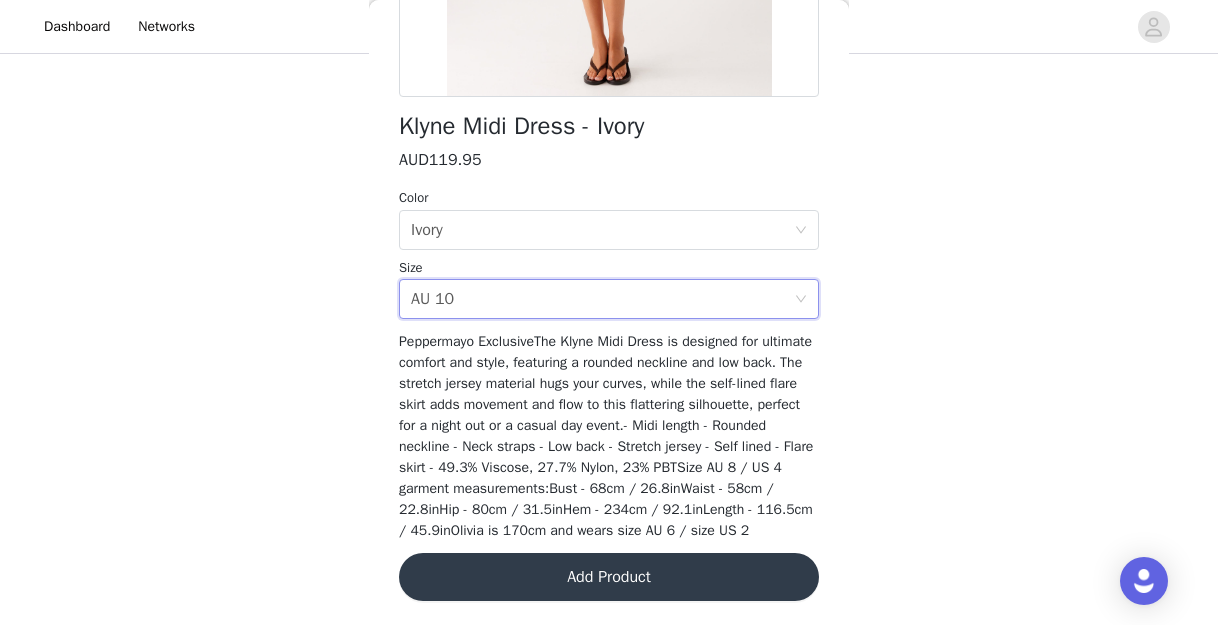 click on "Add Product" at bounding box center [609, 577] 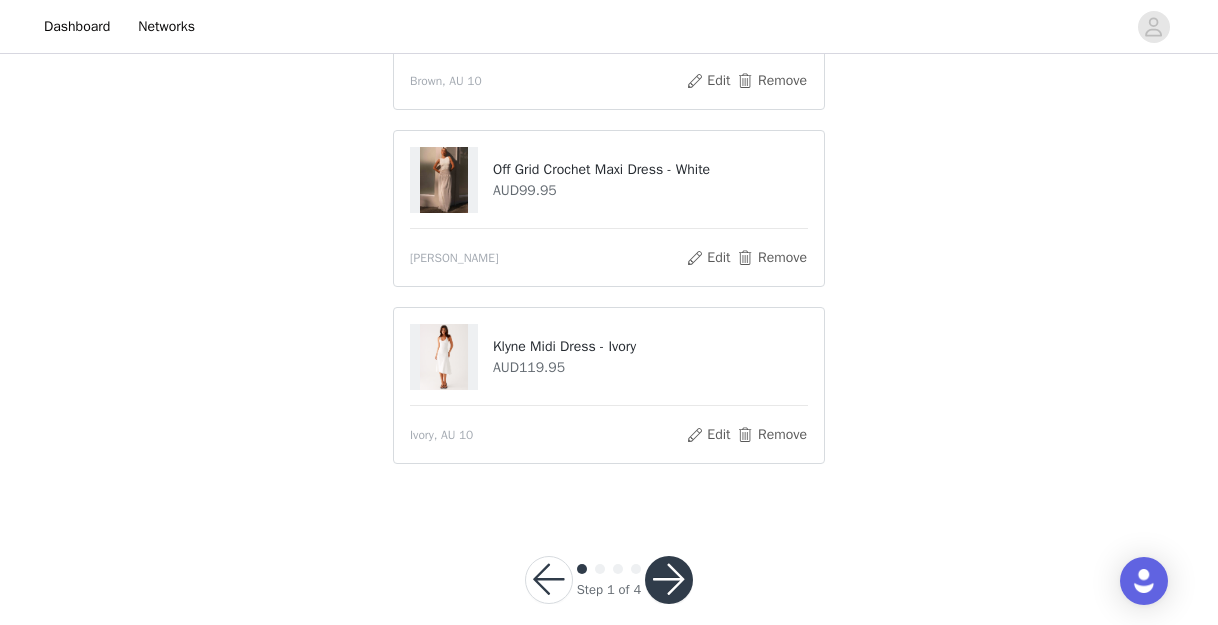 scroll, scrollTop: 646, scrollLeft: 0, axis: vertical 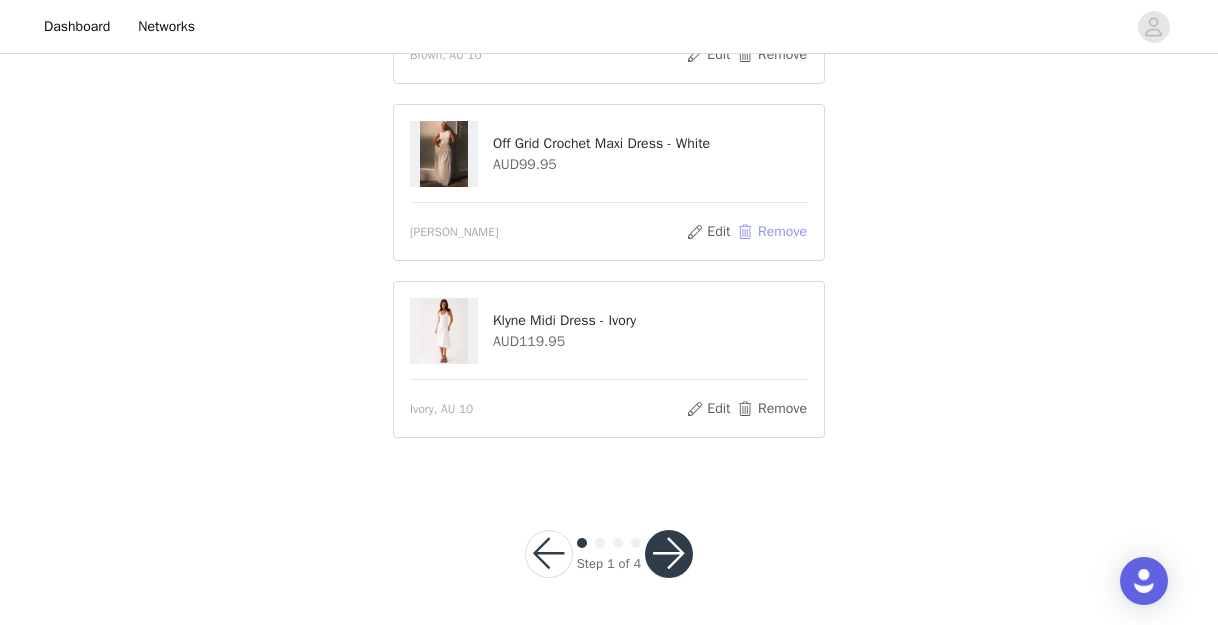 click on "Remove" at bounding box center [772, 232] 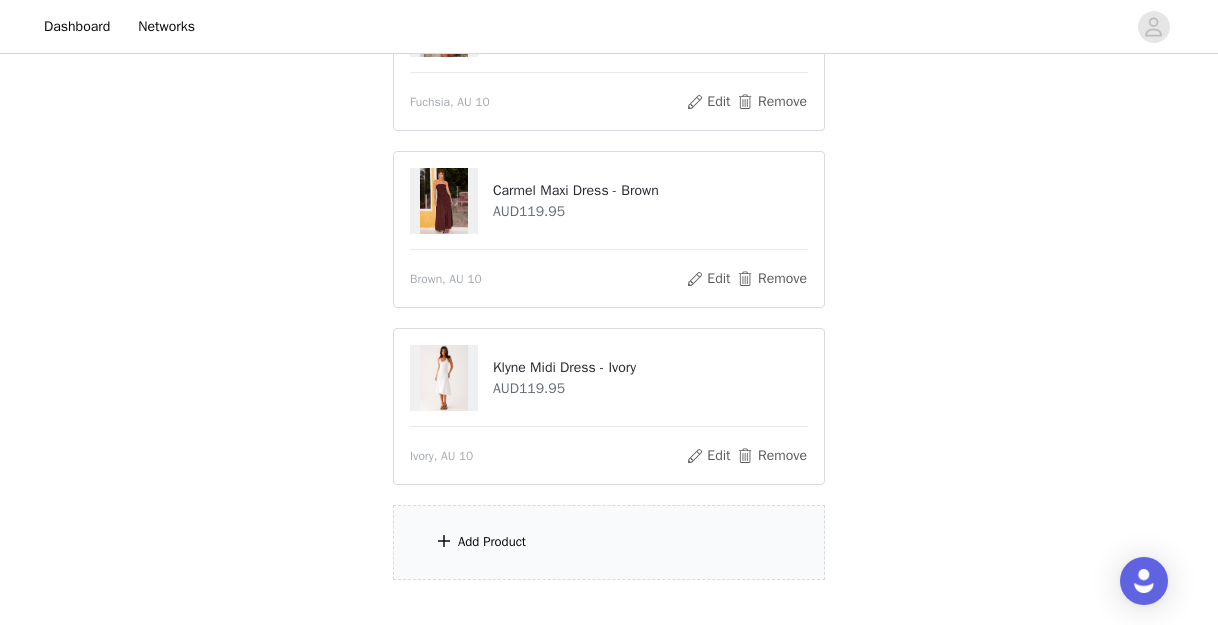 scroll, scrollTop: 466, scrollLeft: 0, axis: vertical 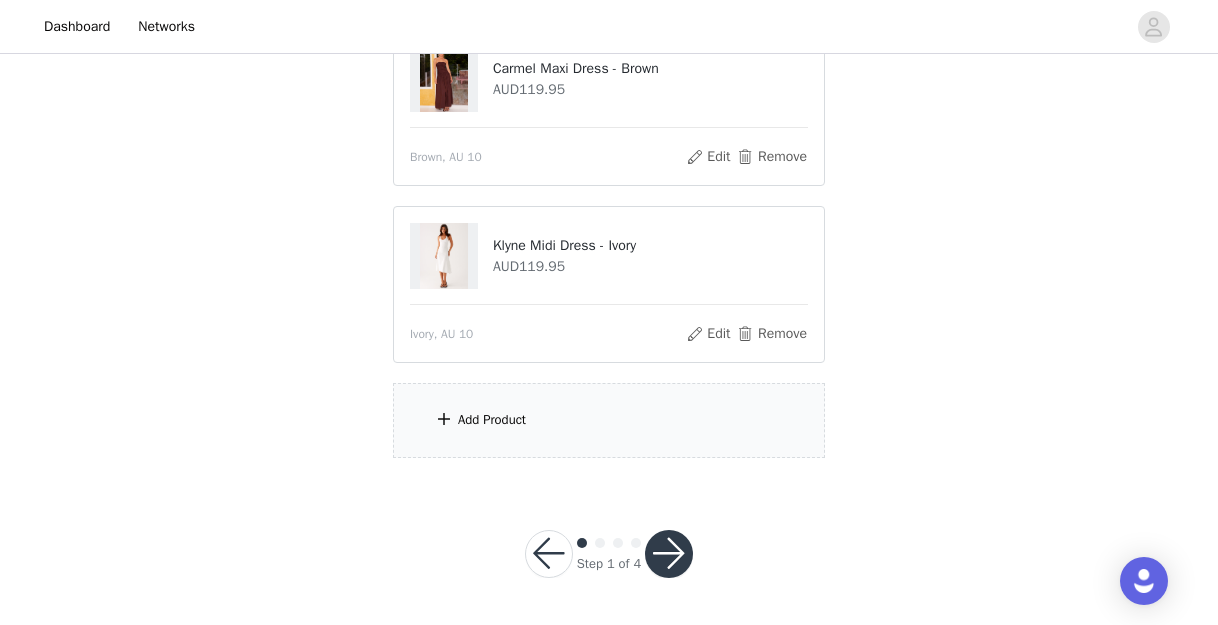 click on "Add Product" at bounding box center (609, 420) 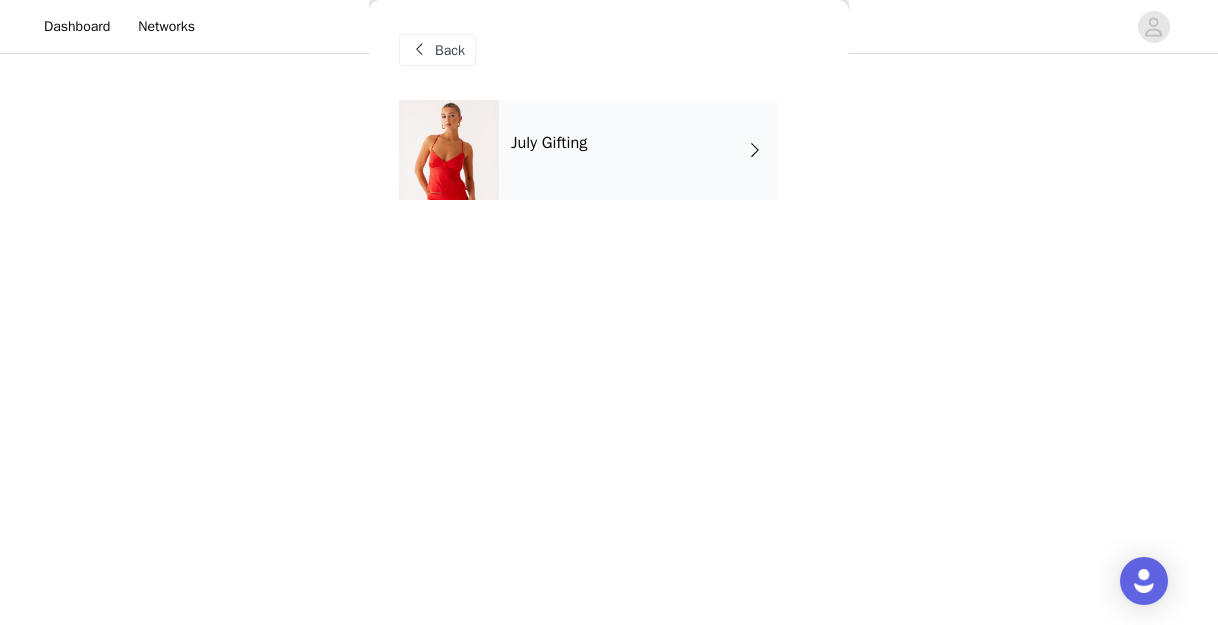 click on "July Gifting" at bounding box center (638, 150) 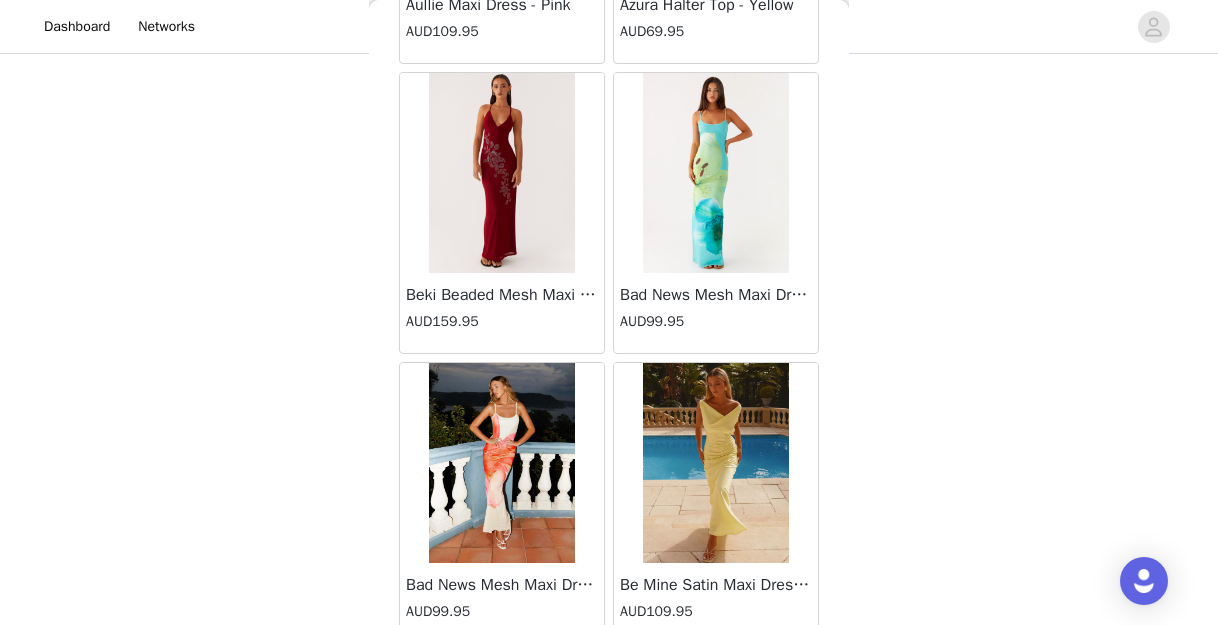 scroll, scrollTop: 2435, scrollLeft: 0, axis: vertical 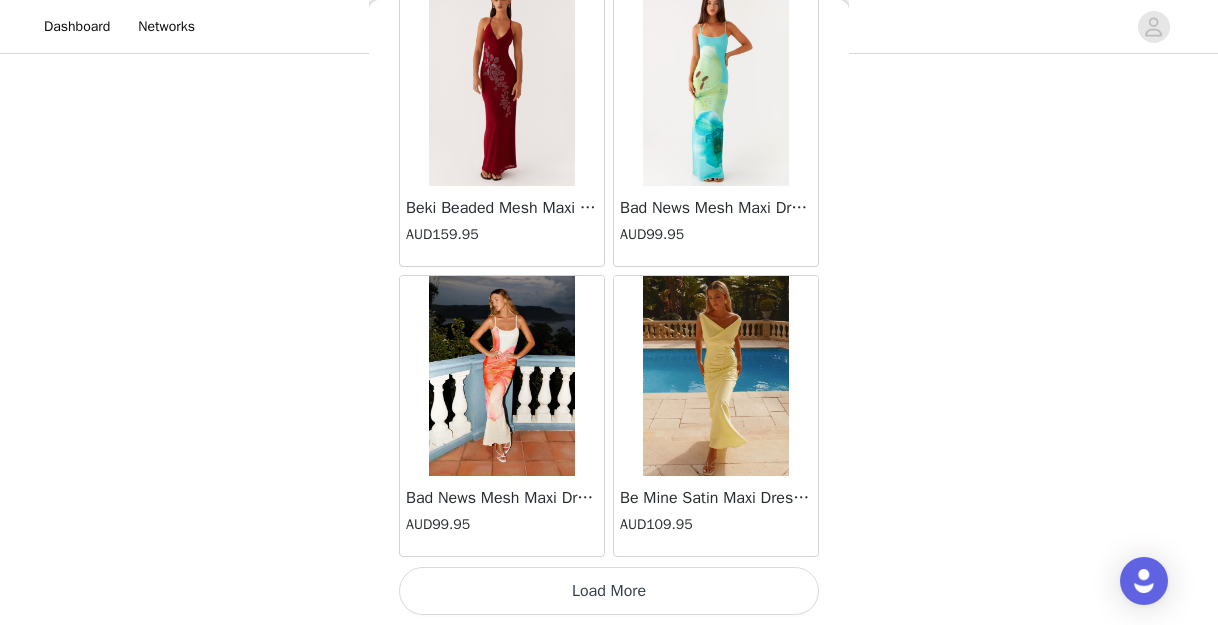 click on "Load More" at bounding box center (609, 591) 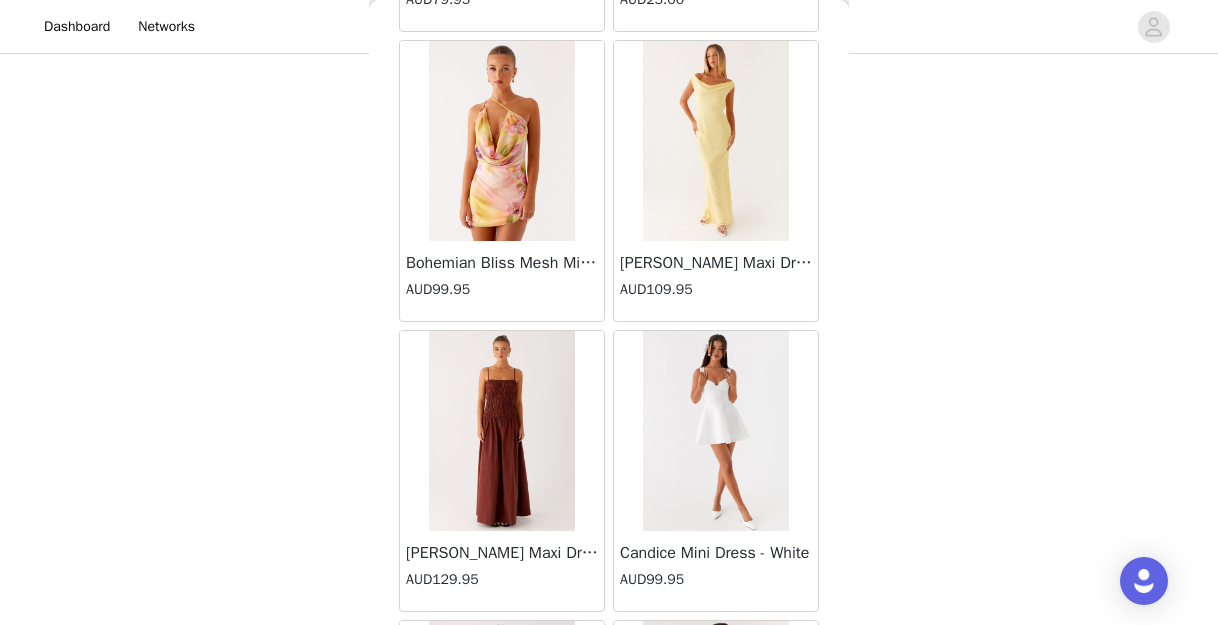 scroll, scrollTop: 5335, scrollLeft: 0, axis: vertical 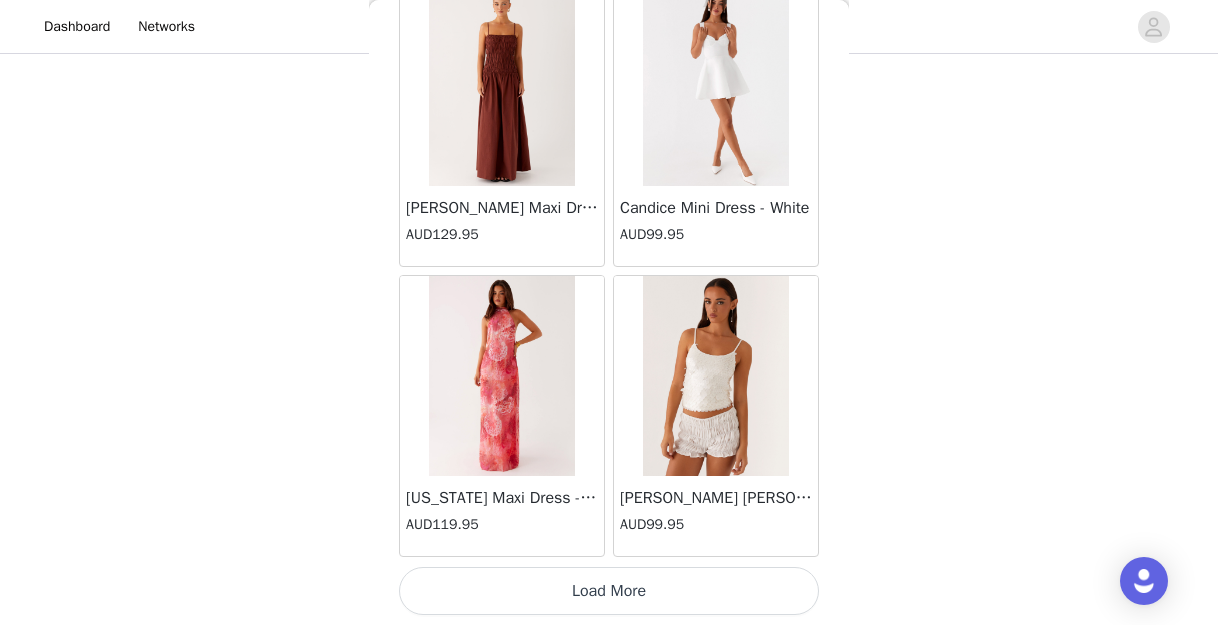 click on "Load More" at bounding box center [609, 591] 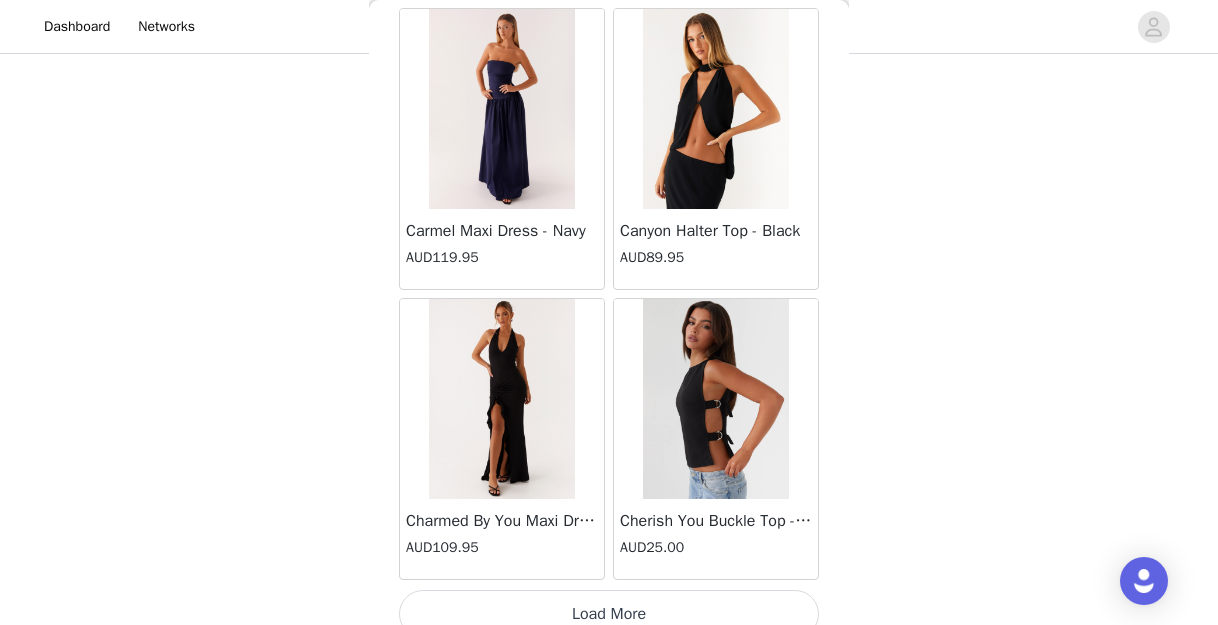 scroll, scrollTop: 8235, scrollLeft: 0, axis: vertical 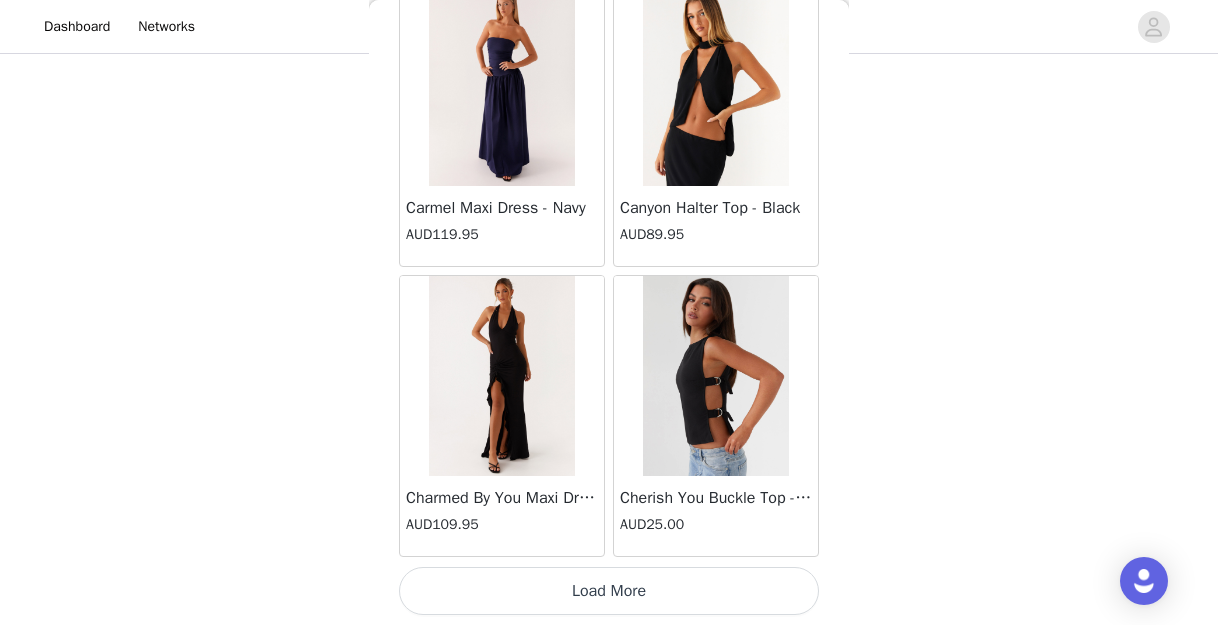 click on "Load More" at bounding box center [609, 591] 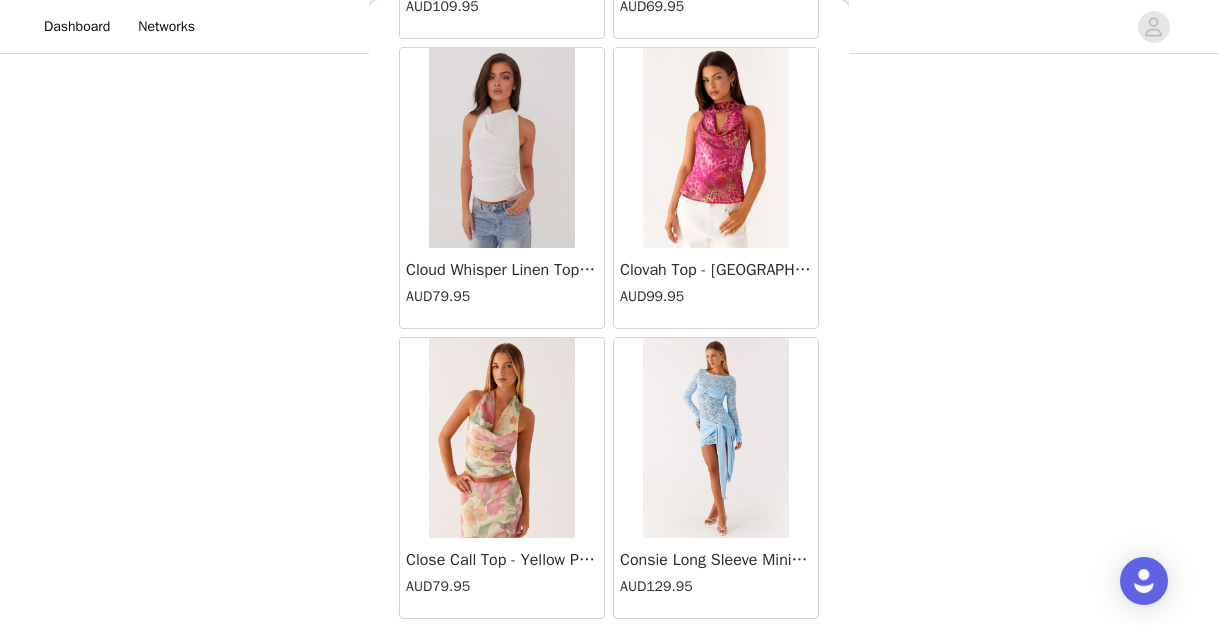scroll, scrollTop: 11135, scrollLeft: 0, axis: vertical 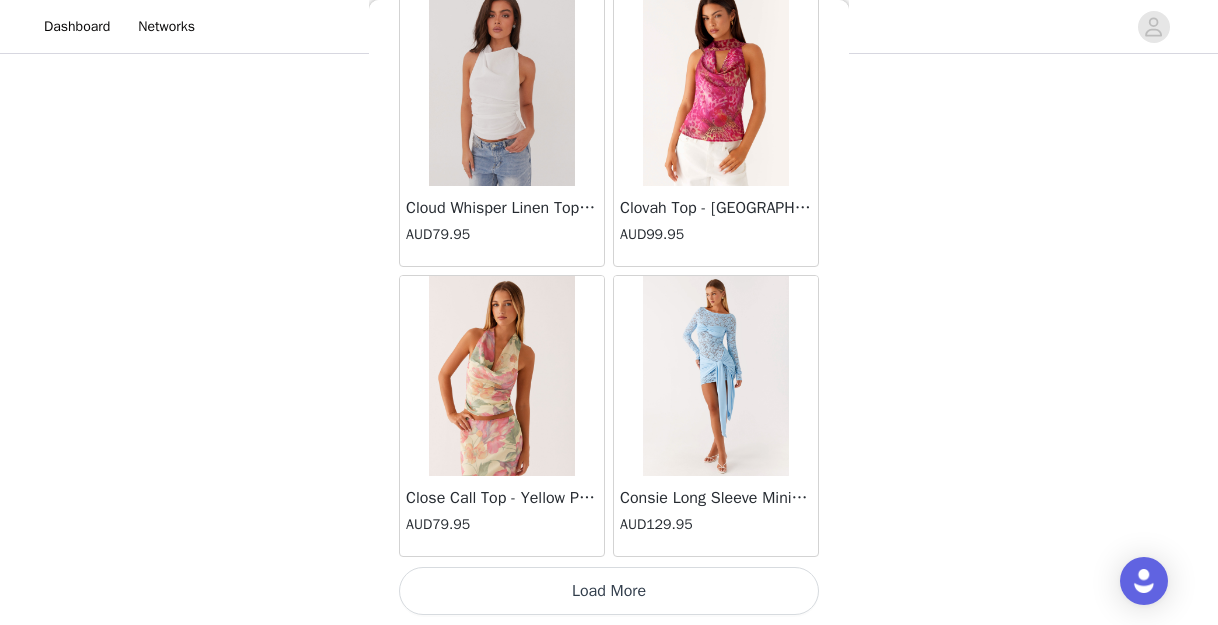 click on "Load More" at bounding box center [609, 591] 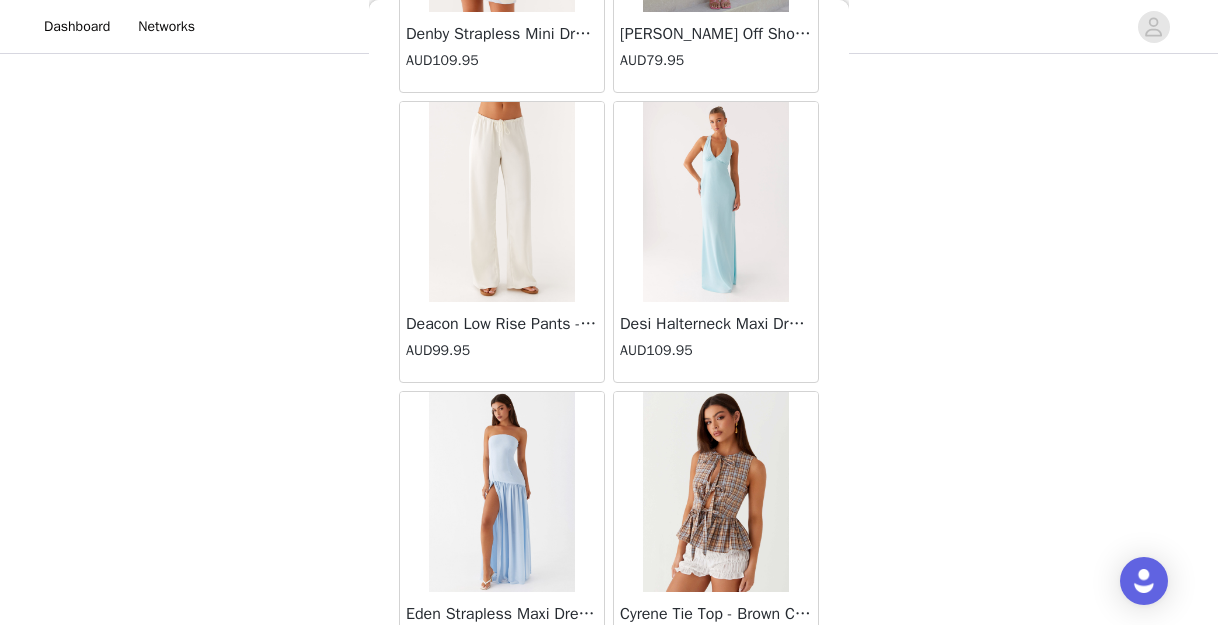 scroll, scrollTop: 14035, scrollLeft: 0, axis: vertical 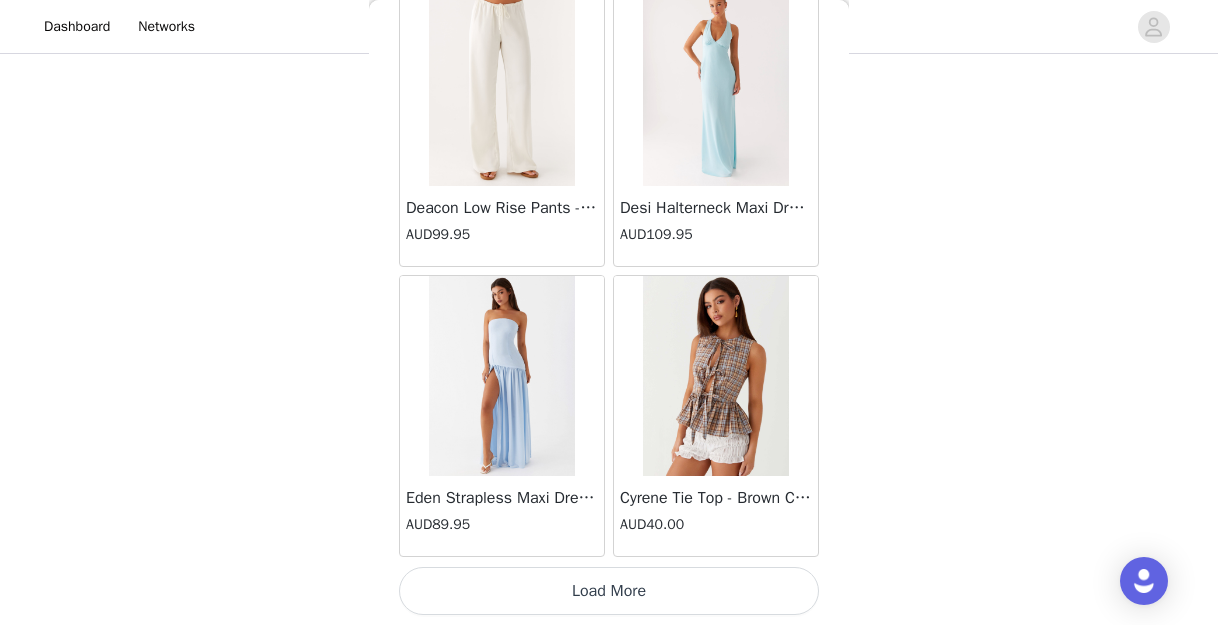 click on "Load More" at bounding box center [609, 591] 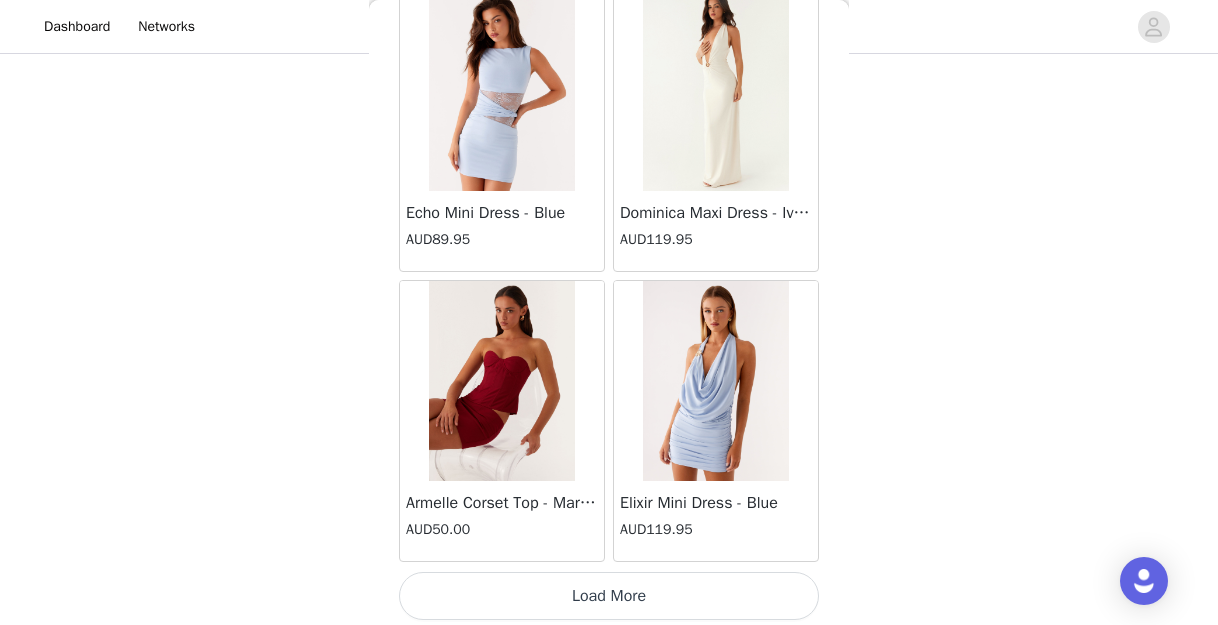 scroll, scrollTop: 16935, scrollLeft: 0, axis: vertical 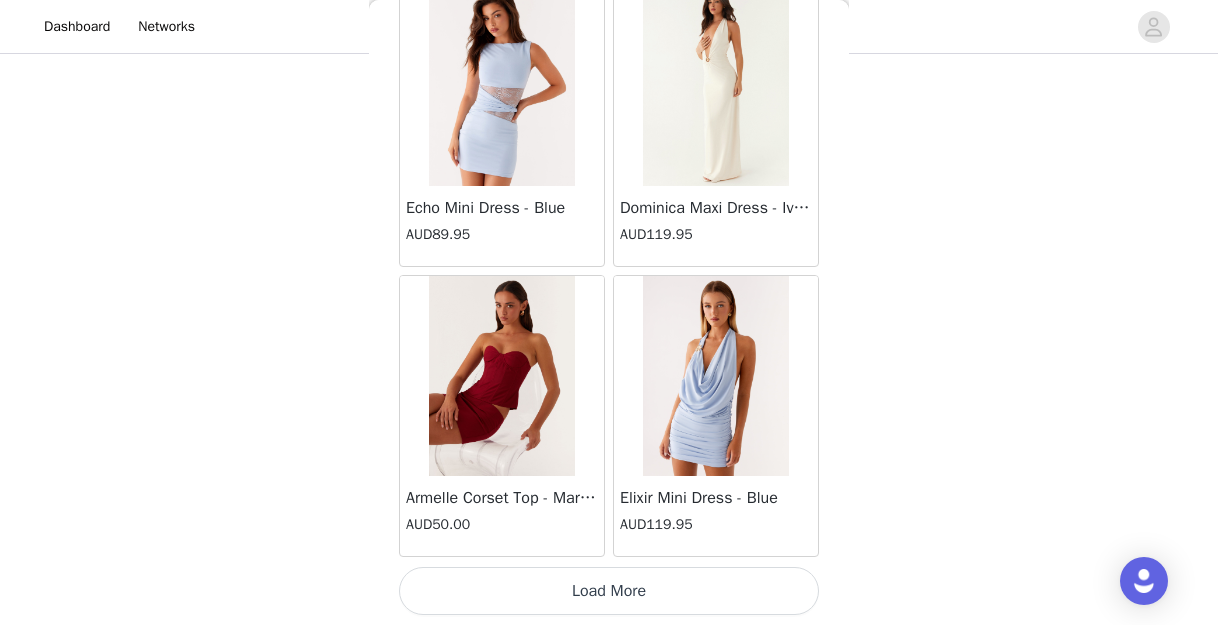 click on "Load More" at bounding box center [609, 591] 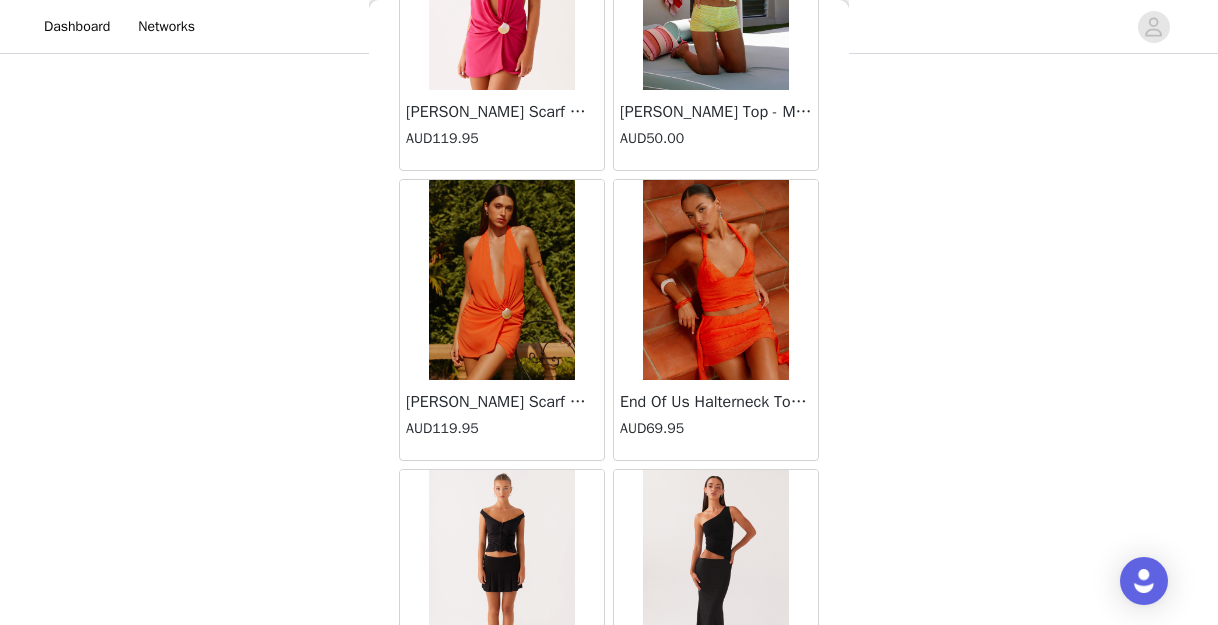 scroll, scrollTop: 19835, scrollLeft: 0, axis: vertical 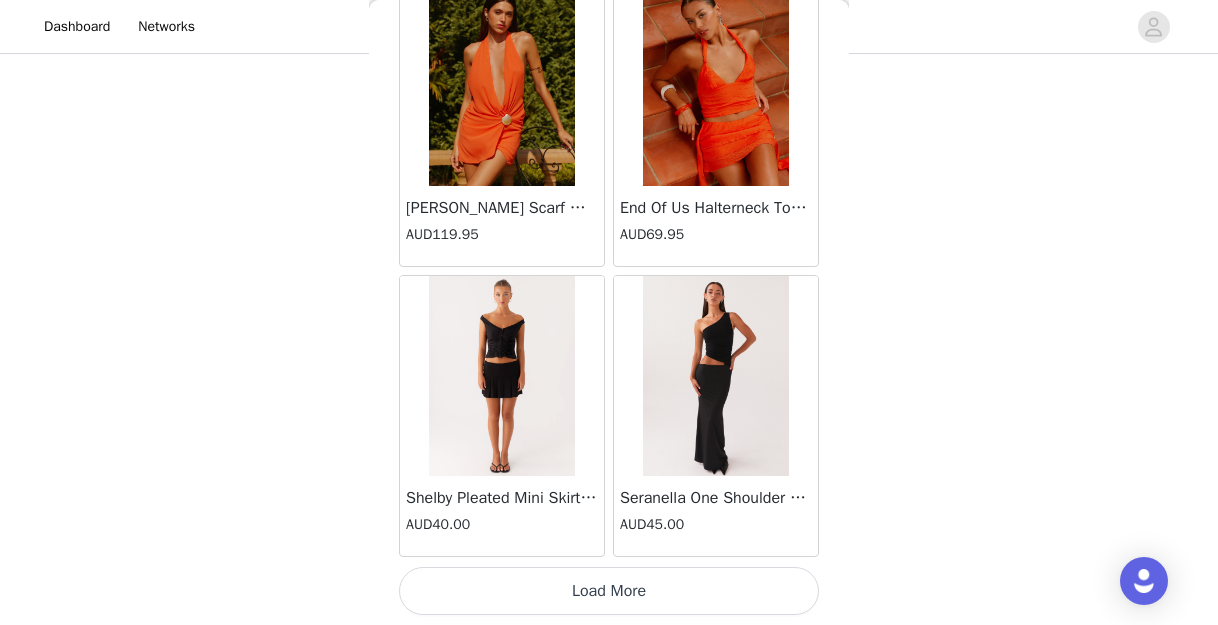 click on "Load More" at bounding box center (609, 591) 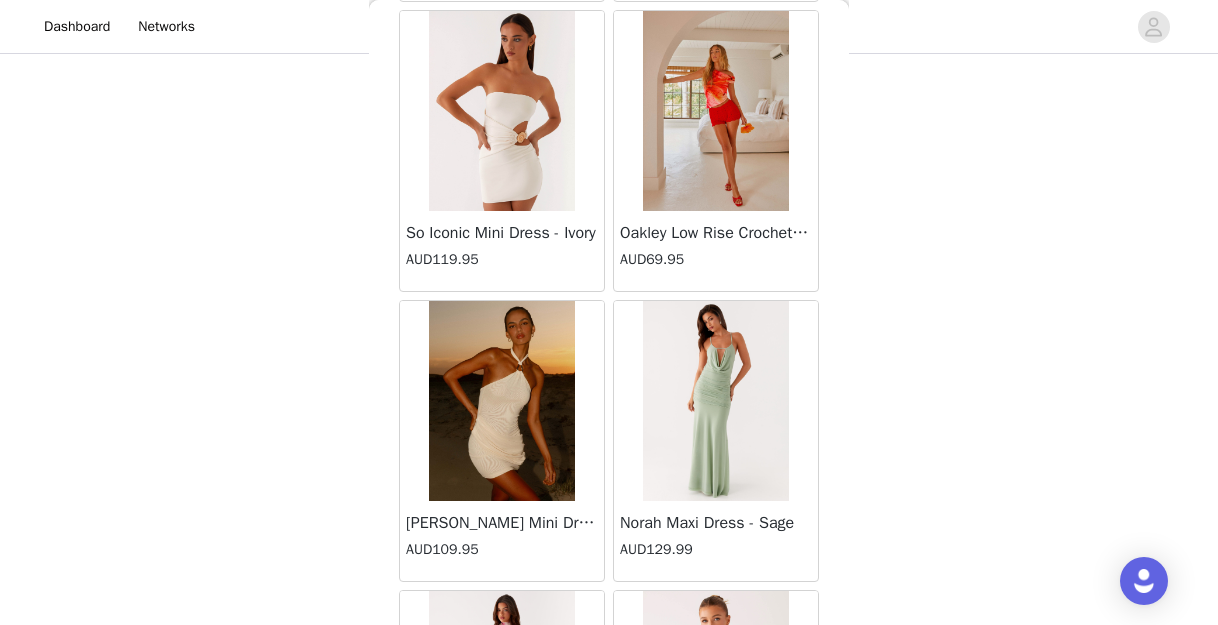 scroll, scrollTop: 22735, scrollLeft: 0, axis: vertical 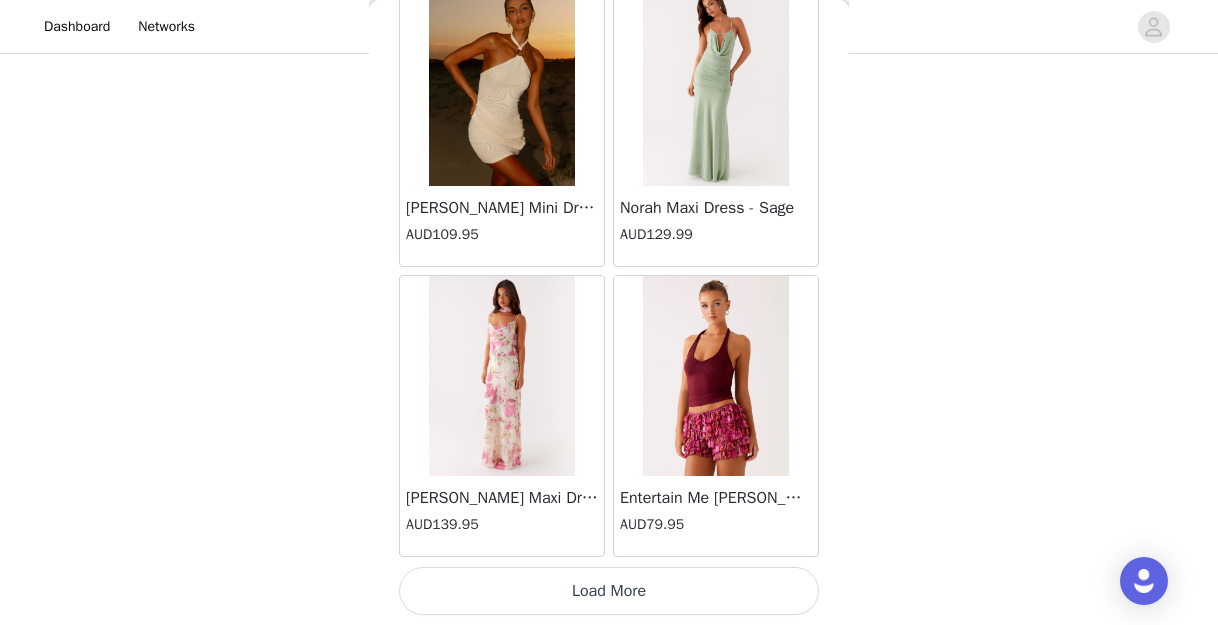 click on "Load More" at bounding box center (609, 591) 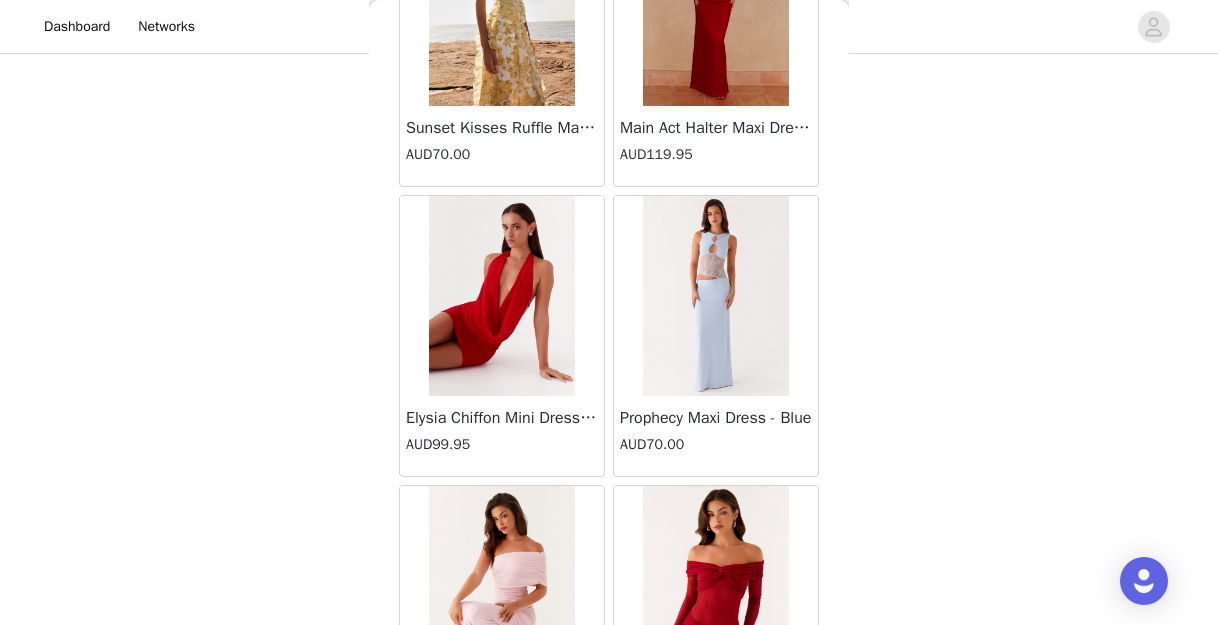 scroll, scrollTop: 24305, scrollLeft: 0, axis: vertical 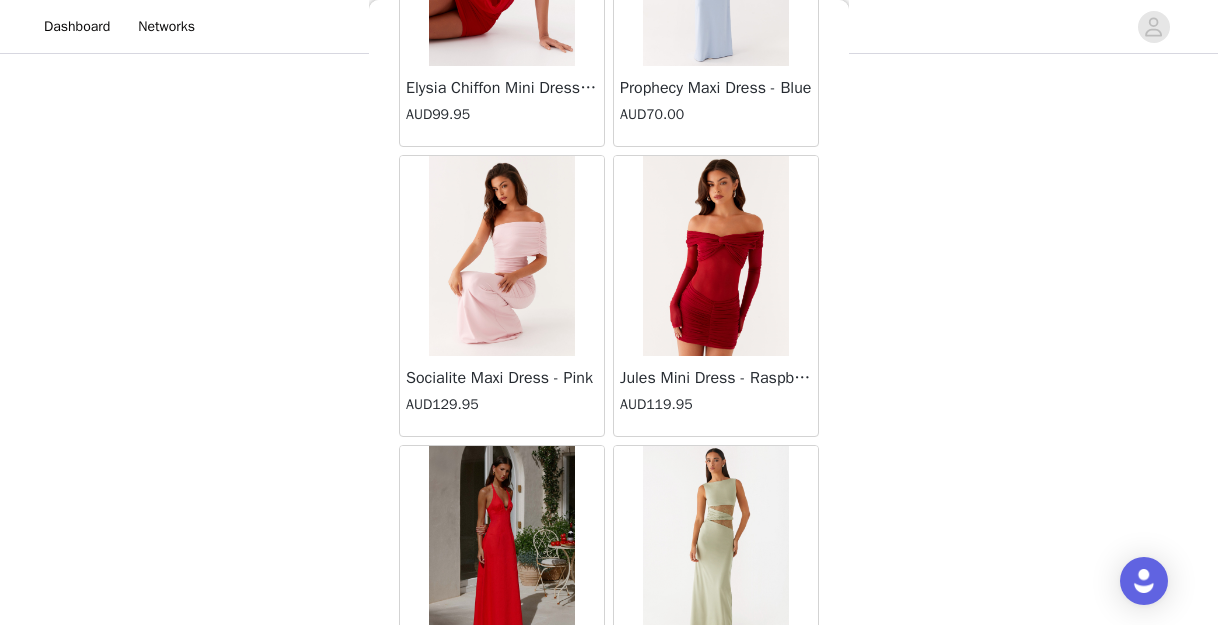 click at bounding box center [716, 256] 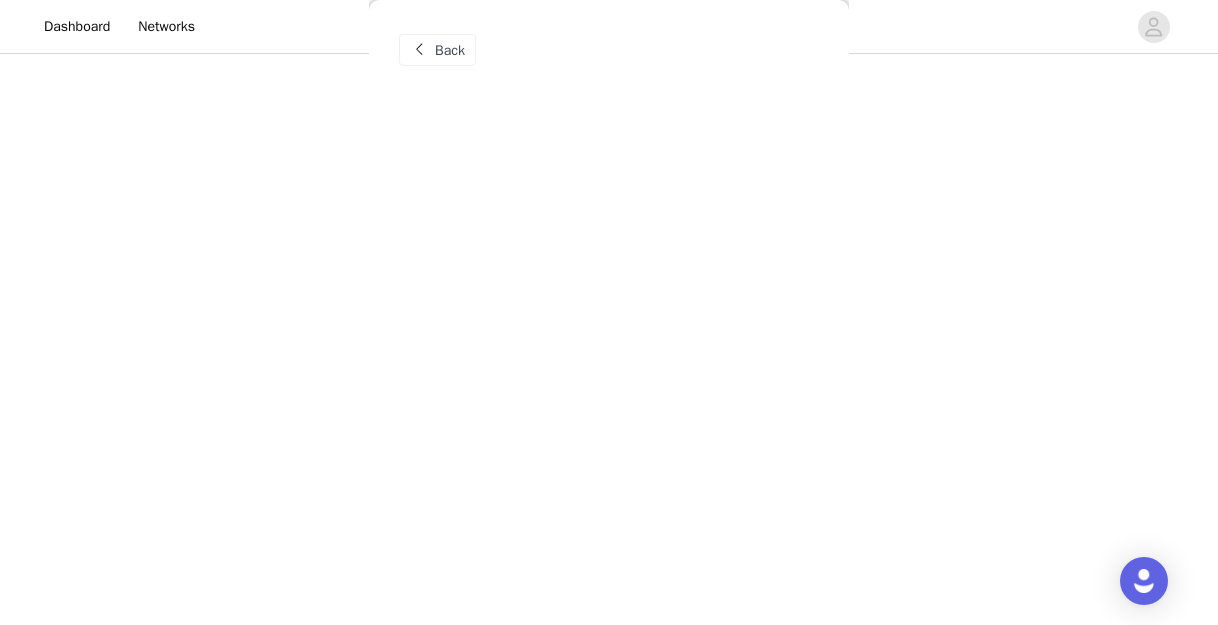 scroll, scrollTop: 0, scrollLeft: 0, axis: both 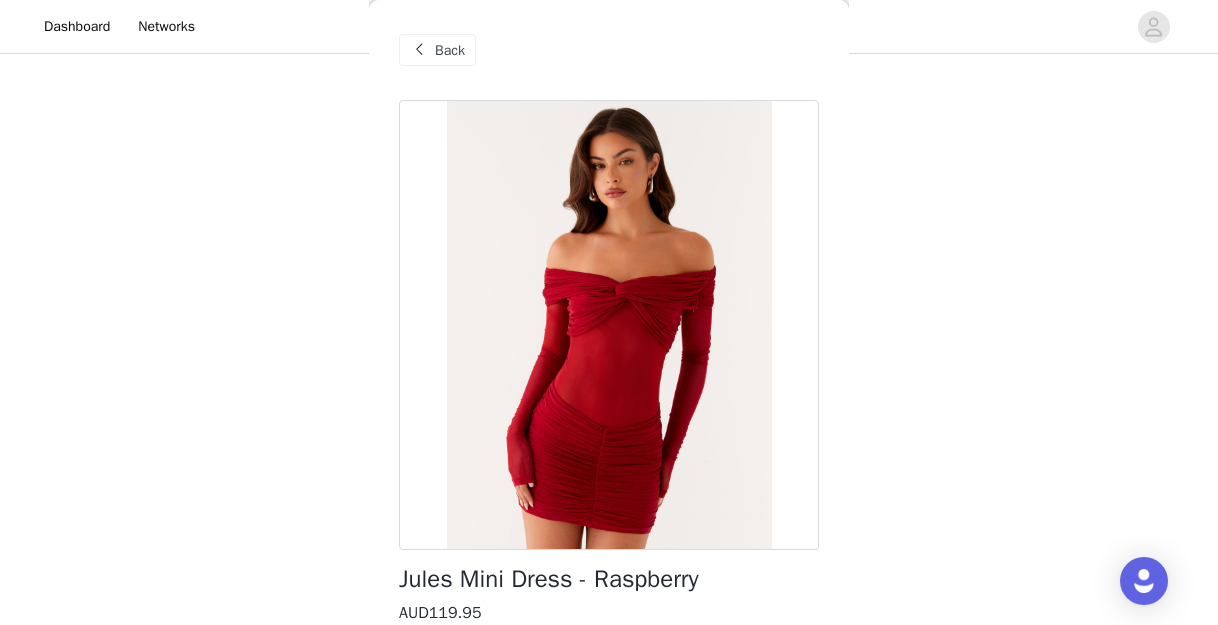 click at bounding box center (419, 50) 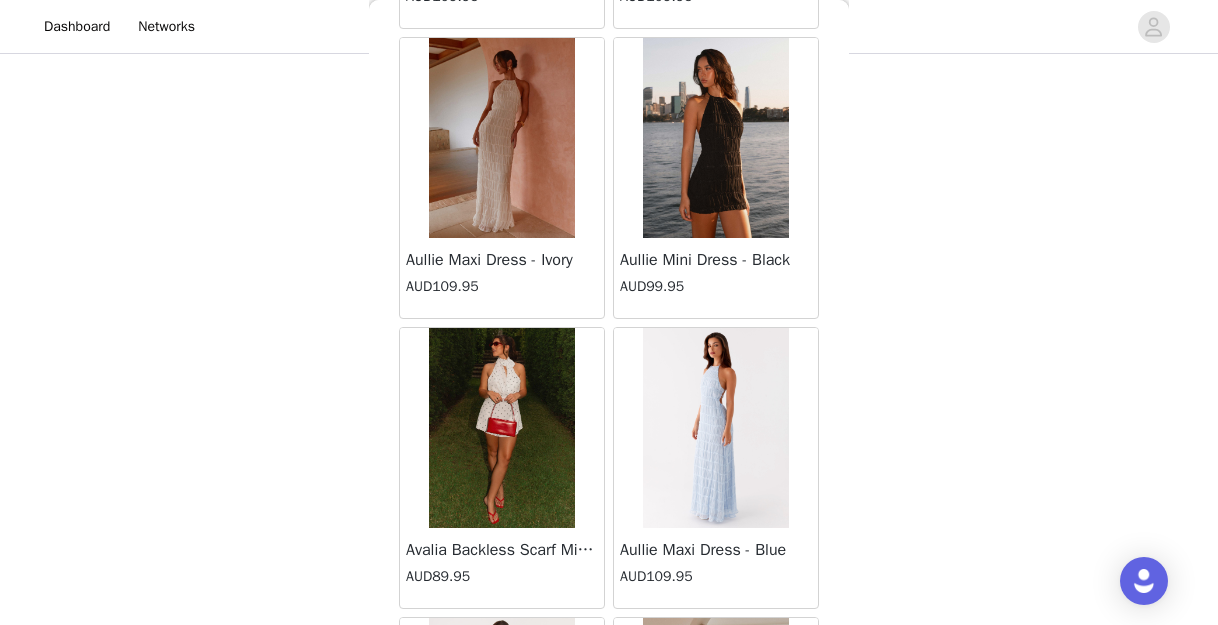 scroll, scrollTop: 817, scrollLeft: 0, axis: vertical 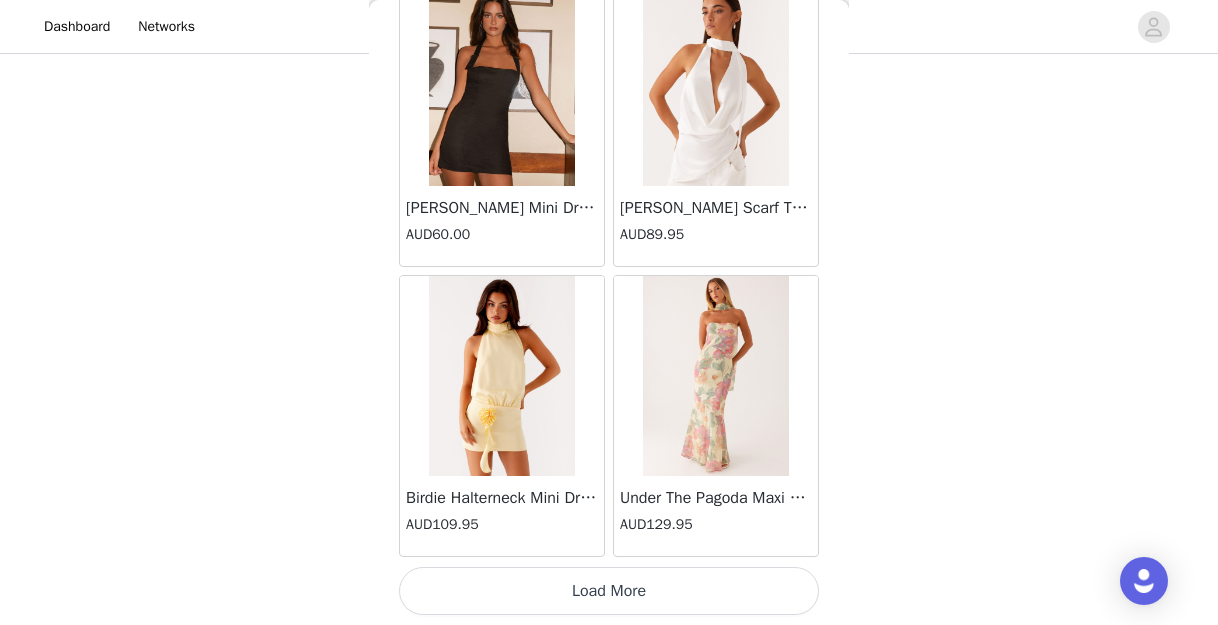 click on "Load More" at bounding box center [609, 591] 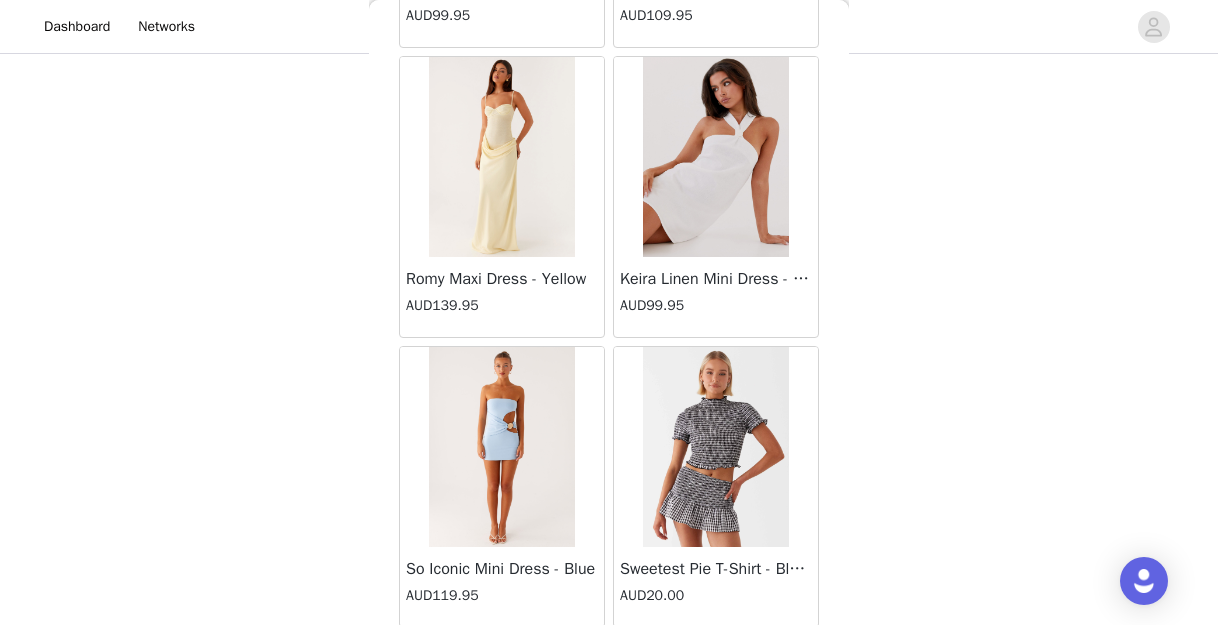scroll, scrollTop: 28535, scrollLeft: 0, axis: vertical 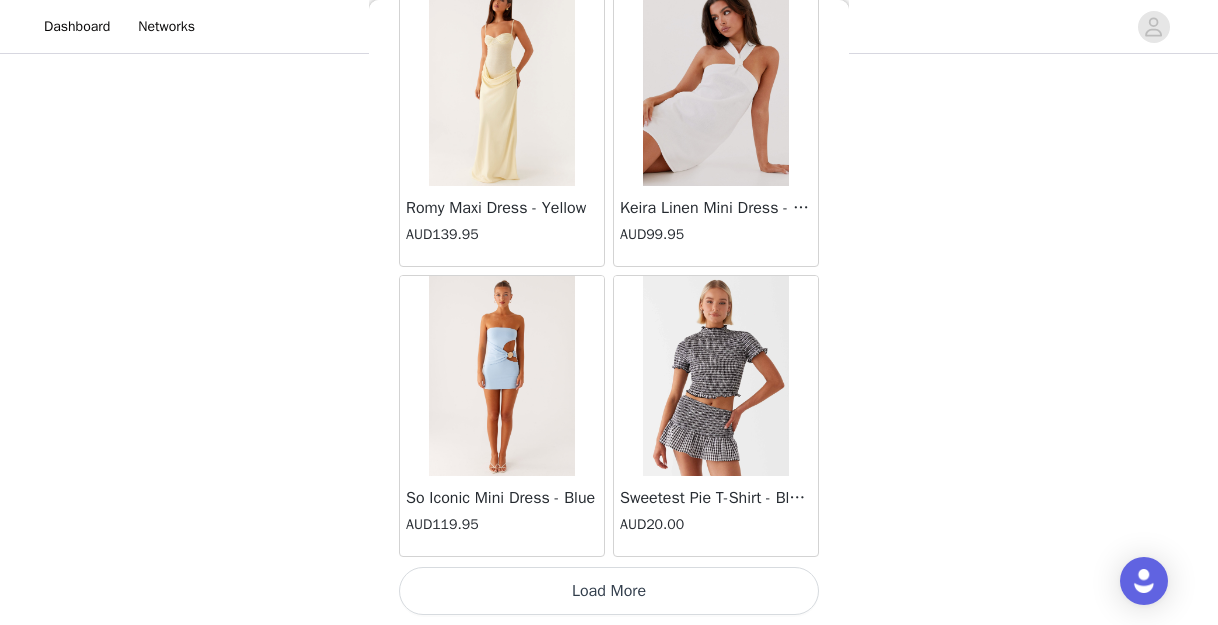 click on "Load More" at bounding box center (609, 591) 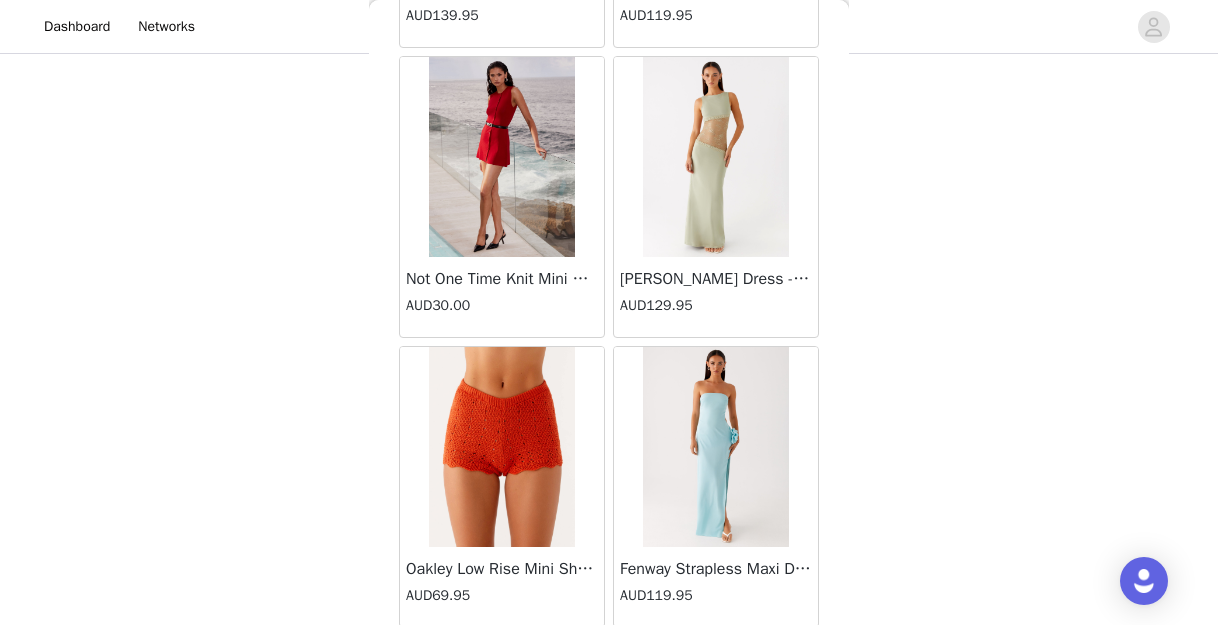 scroll, scrollTop: 31435, scrollLeft: 0, axis: vertical 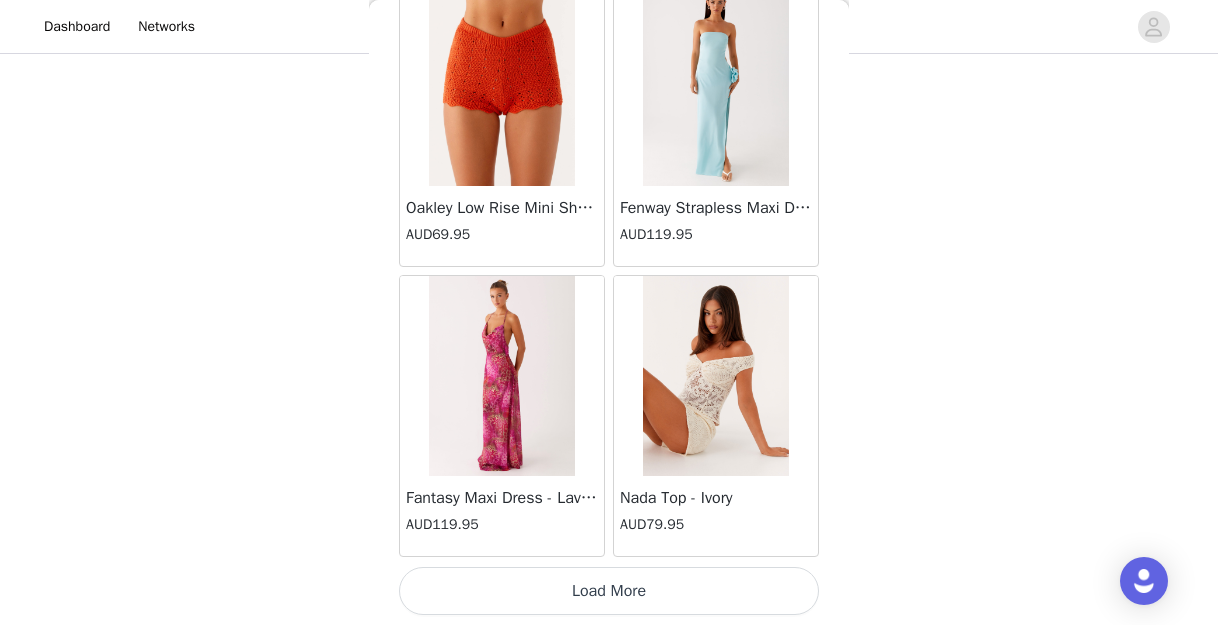 click on "Load More" at bounding box center [609, 591] 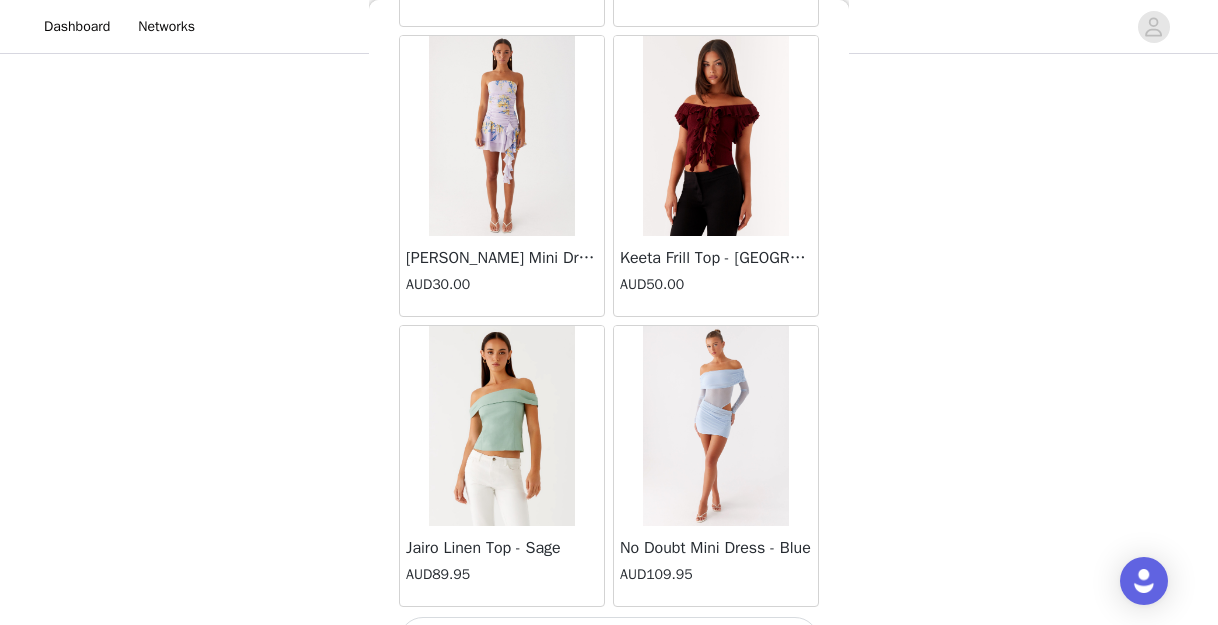 scroll, scrollTop: 34335, scrollLeft: 0, axis: vertical 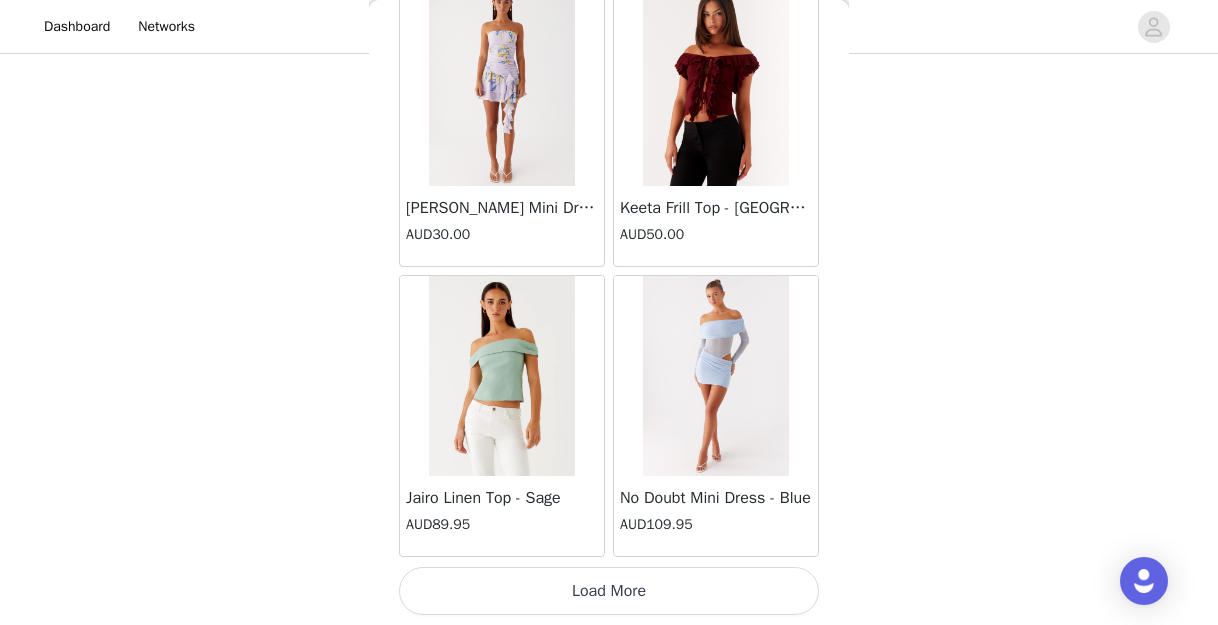 click on "Load More" at bounding box center (609, 591) 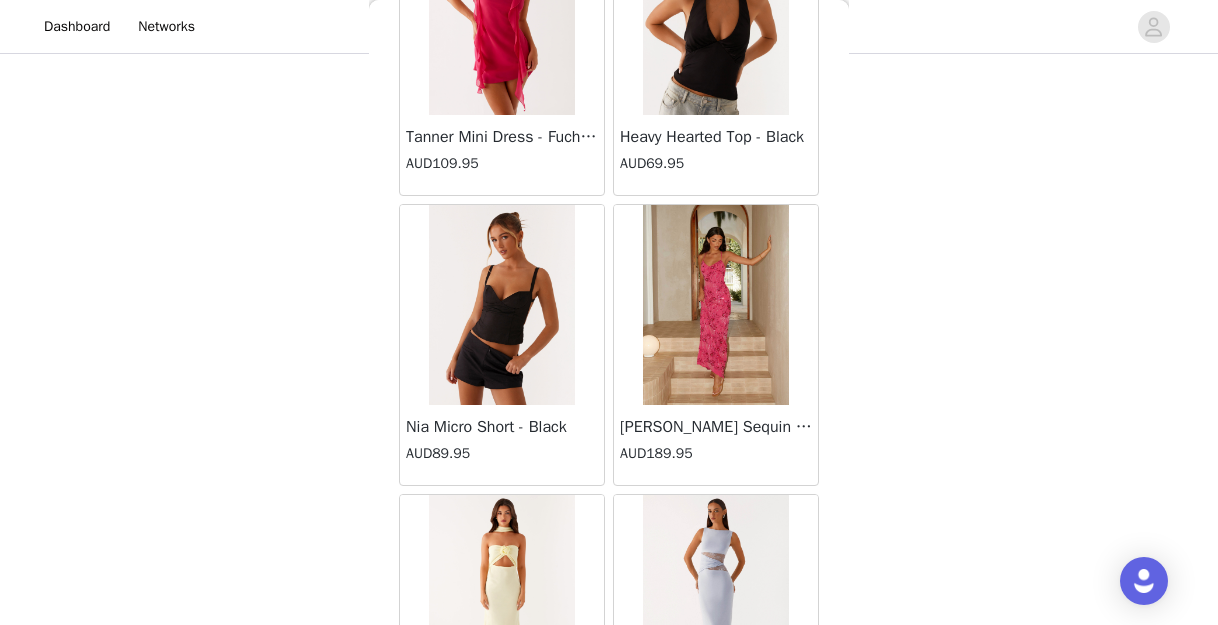 scroll, scrollTop: 37235, scrollLeft: 0, axis: vertical 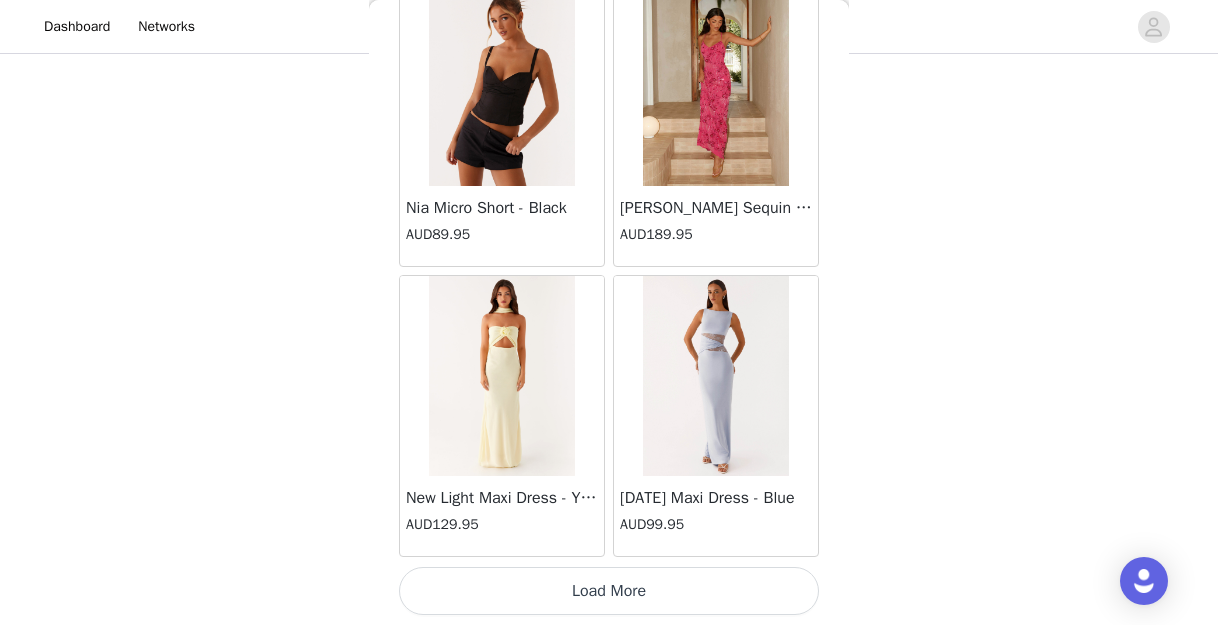 click on "Load More" at bounding box center (609, 591) 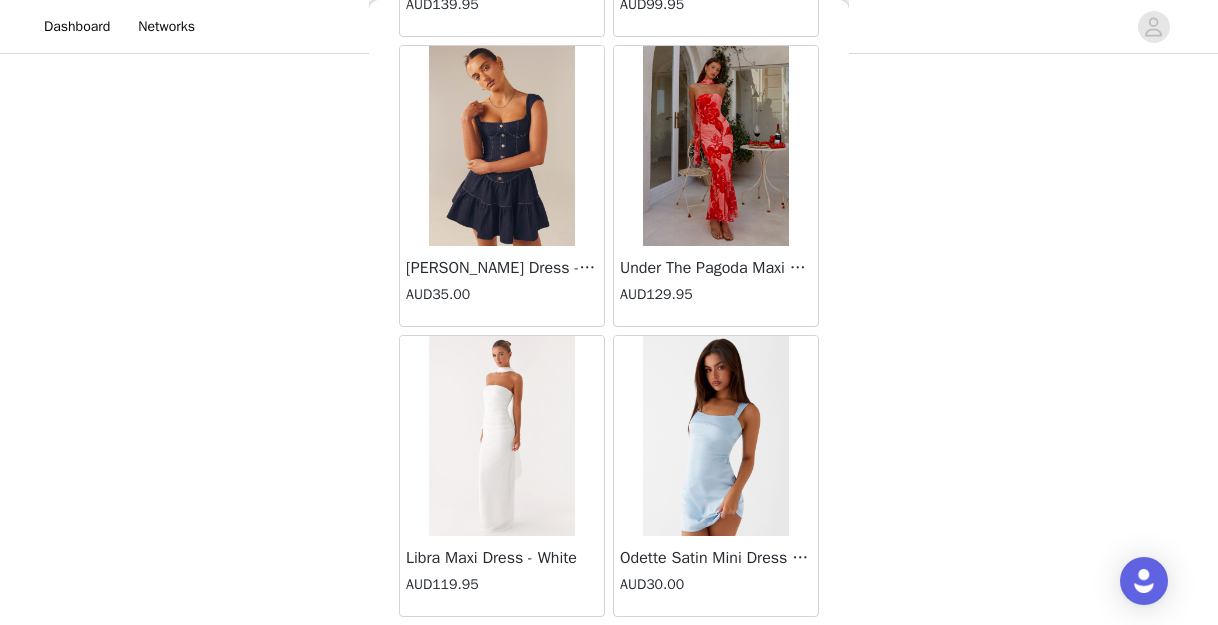 scroll, scrollTop: 40135, scrollLeft: 0, axis: vertical 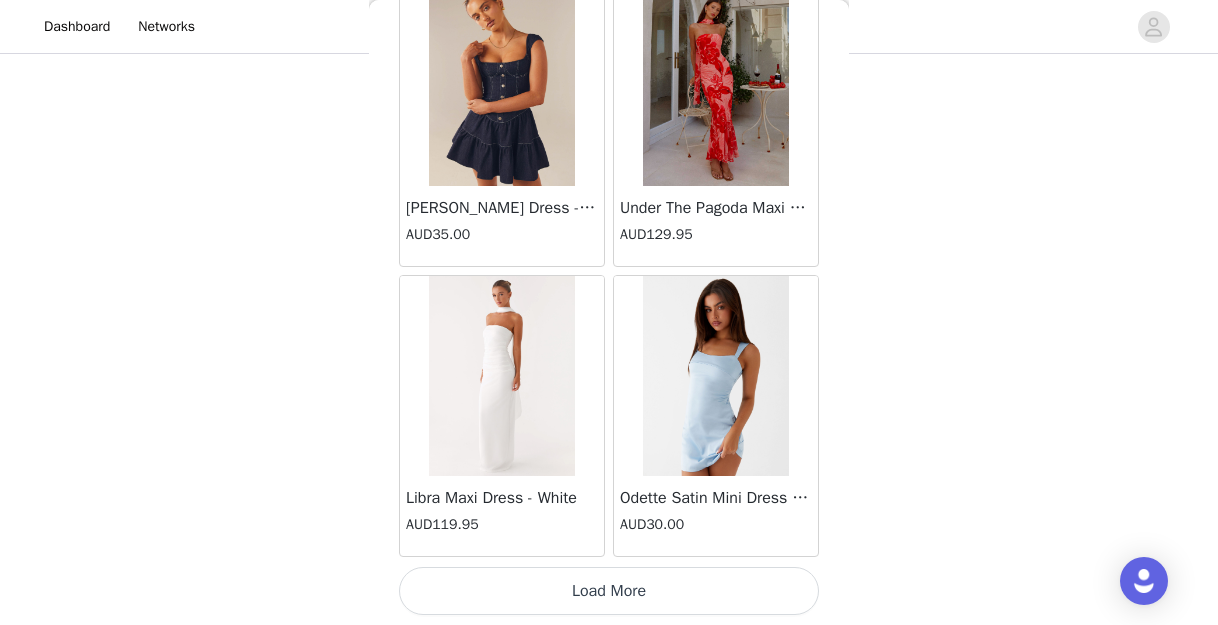 click on "Load More" at bounding box center (609, 591) 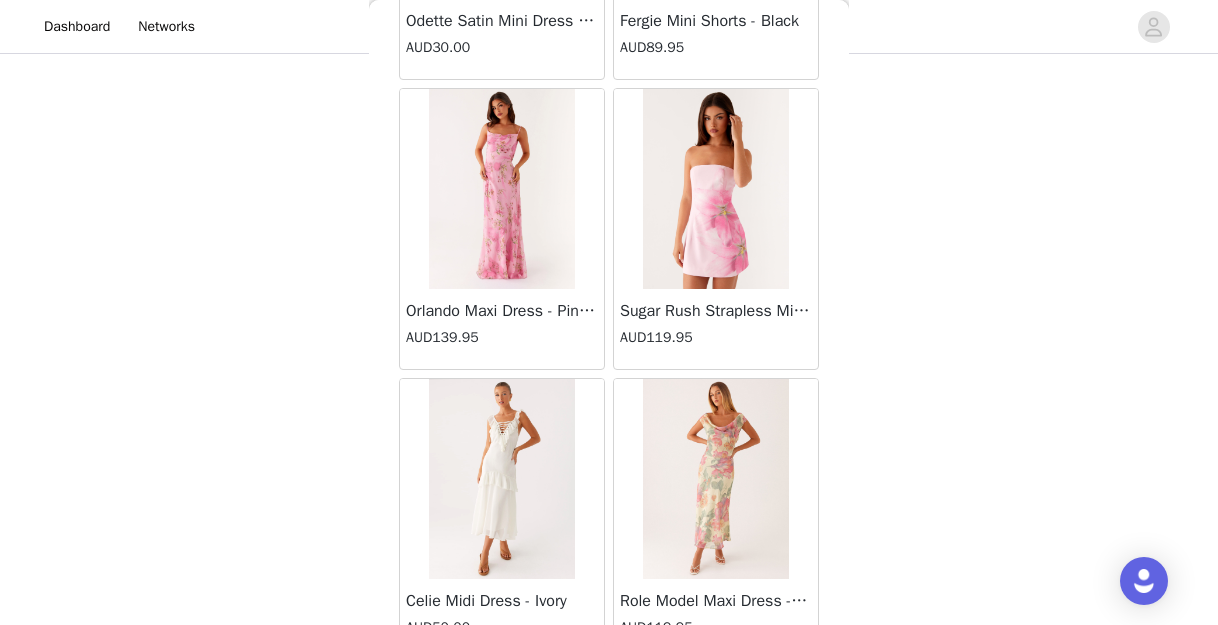 scroll, scrollTop: 43035, scrollLeft: 0, axis: vertical 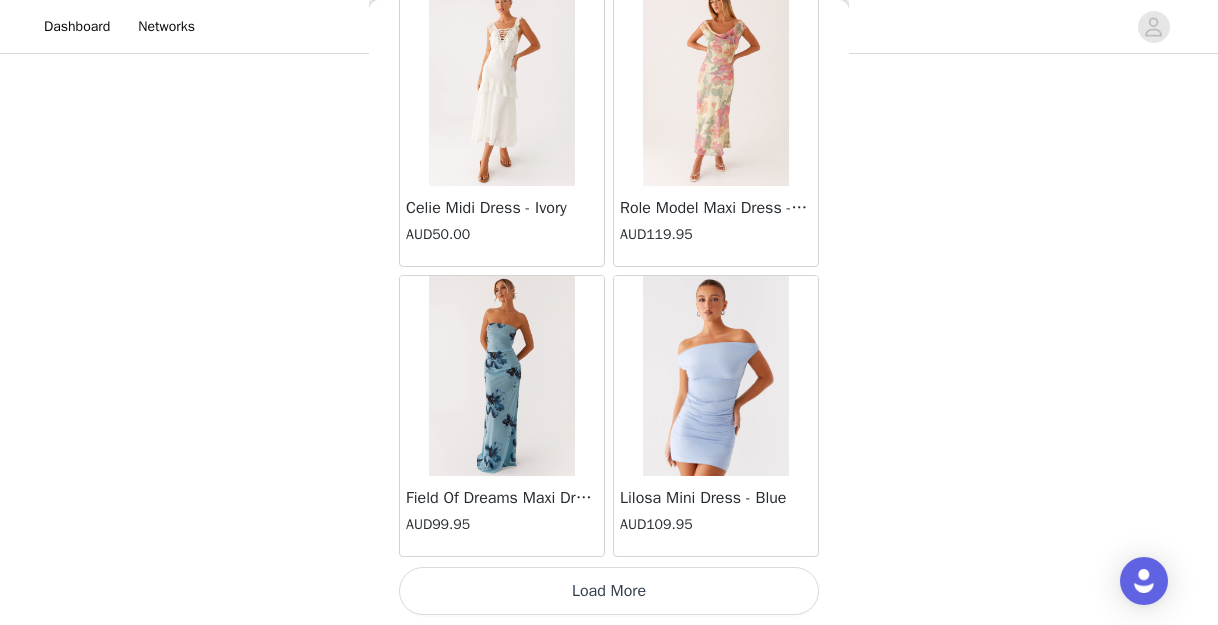 click on "Load More" at bounding box center (609, 591) 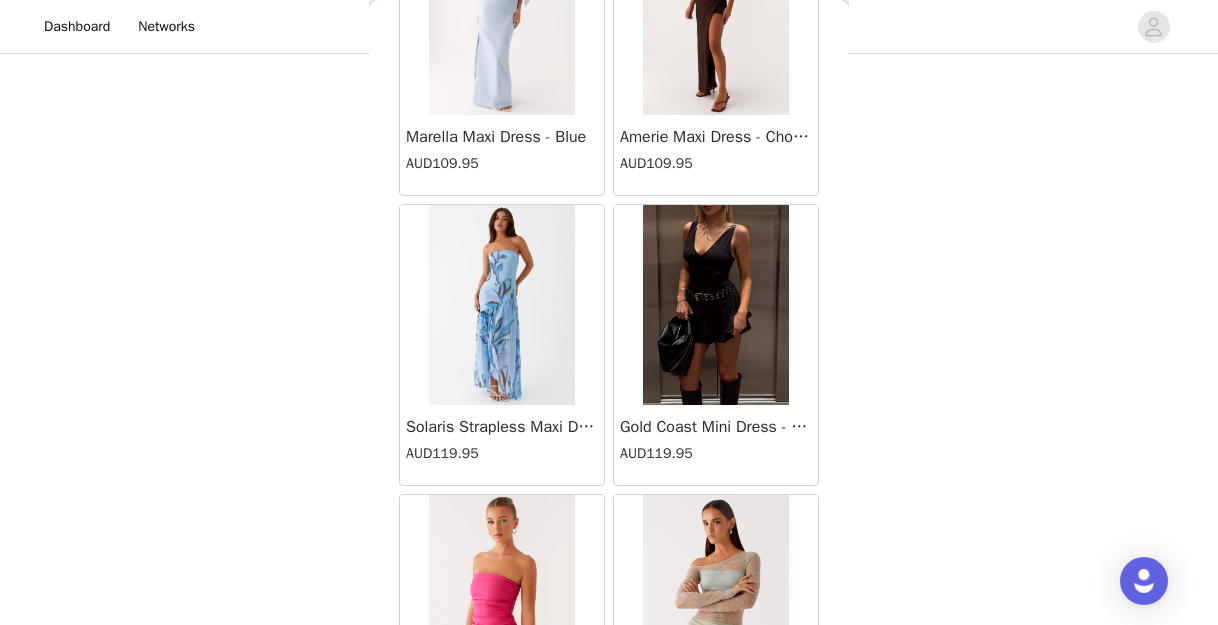 scroll, scrollTop: 44125, scrollLeft: 0, axis: vertical 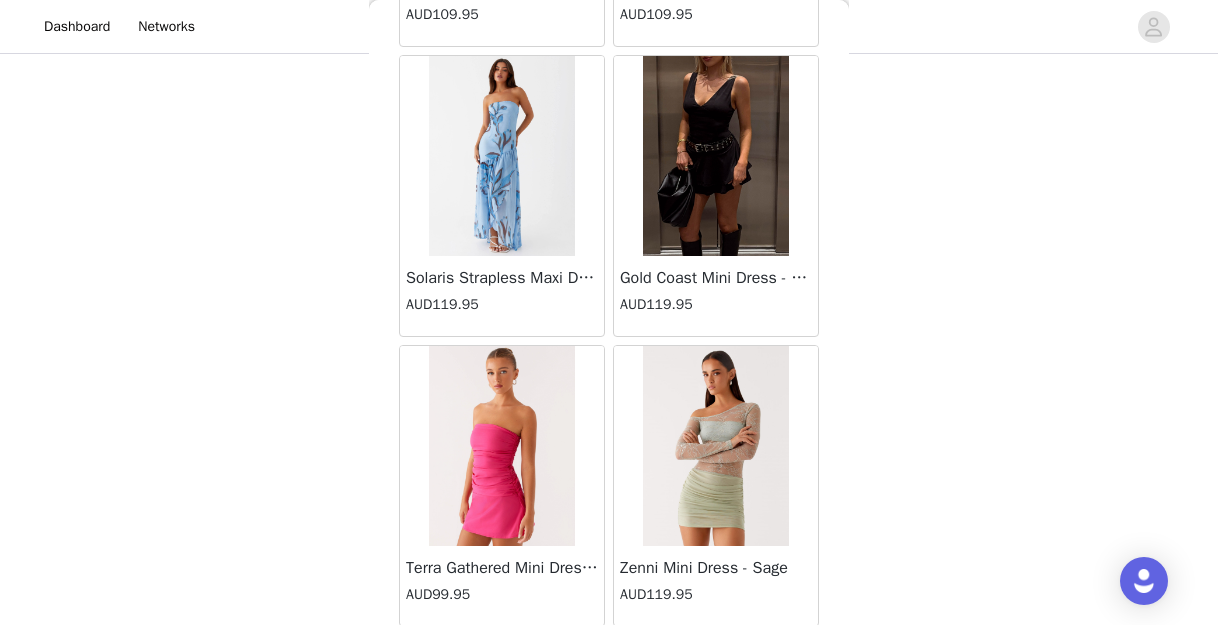 click on "Solaris Strapless Maxi Dress - Blue Floral   AUD119.95" at bounding box center [502, 296] 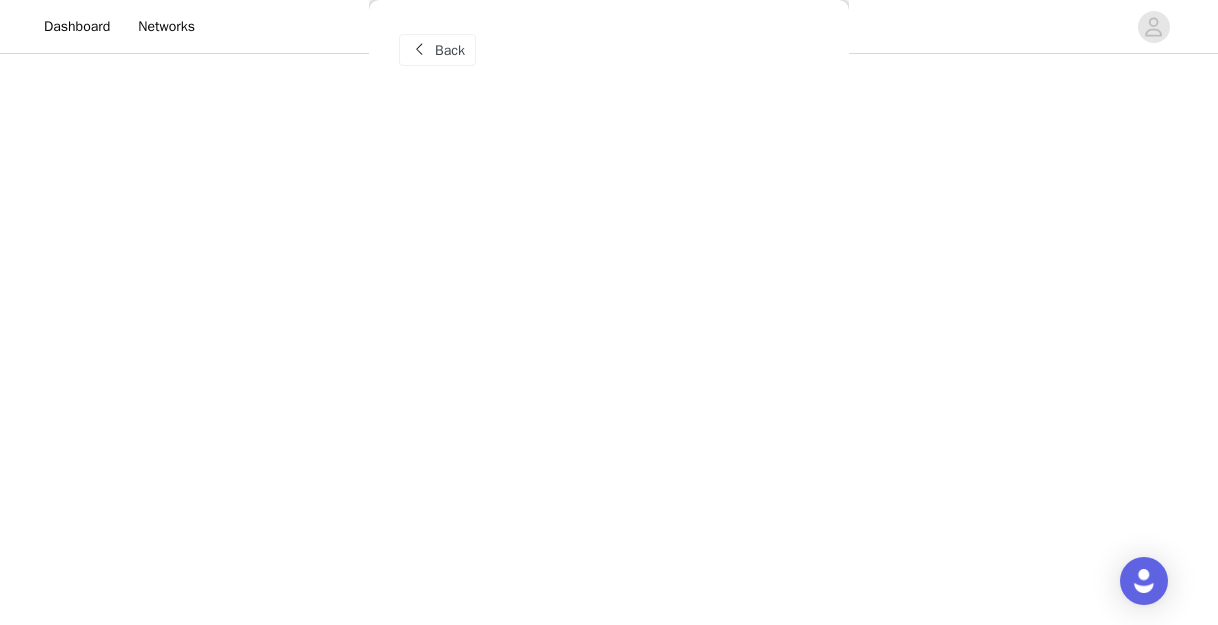 scroll, scrollTop: 0, scrollLeft: 0, axis: both 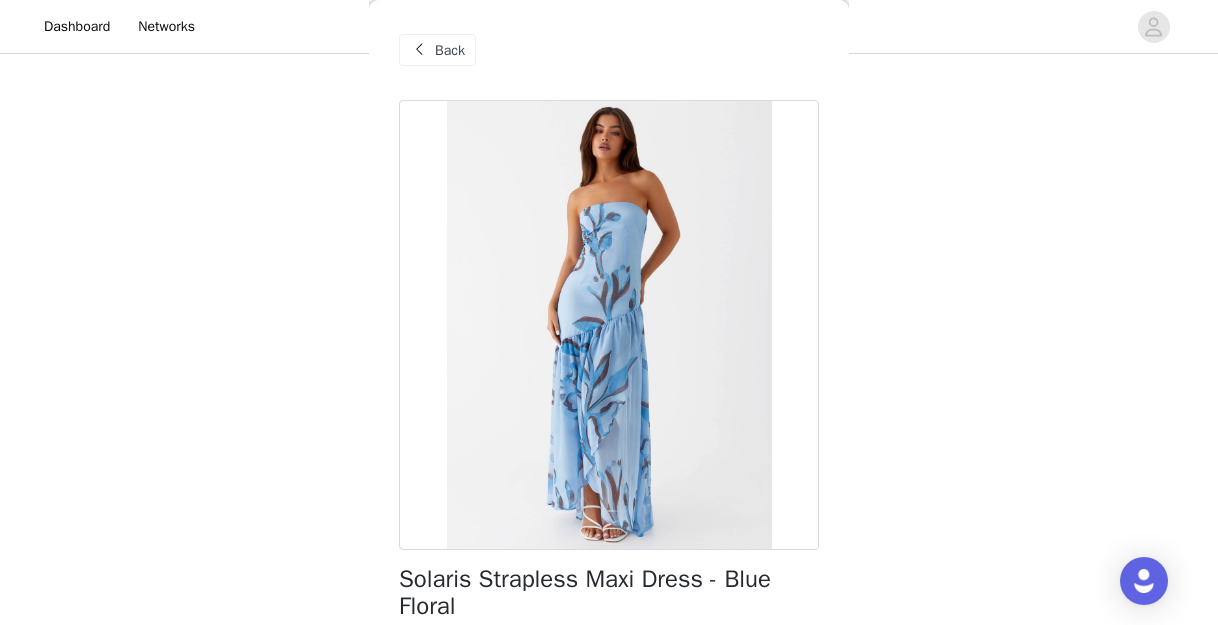 click on "Back" at bounding box center (450, 50) 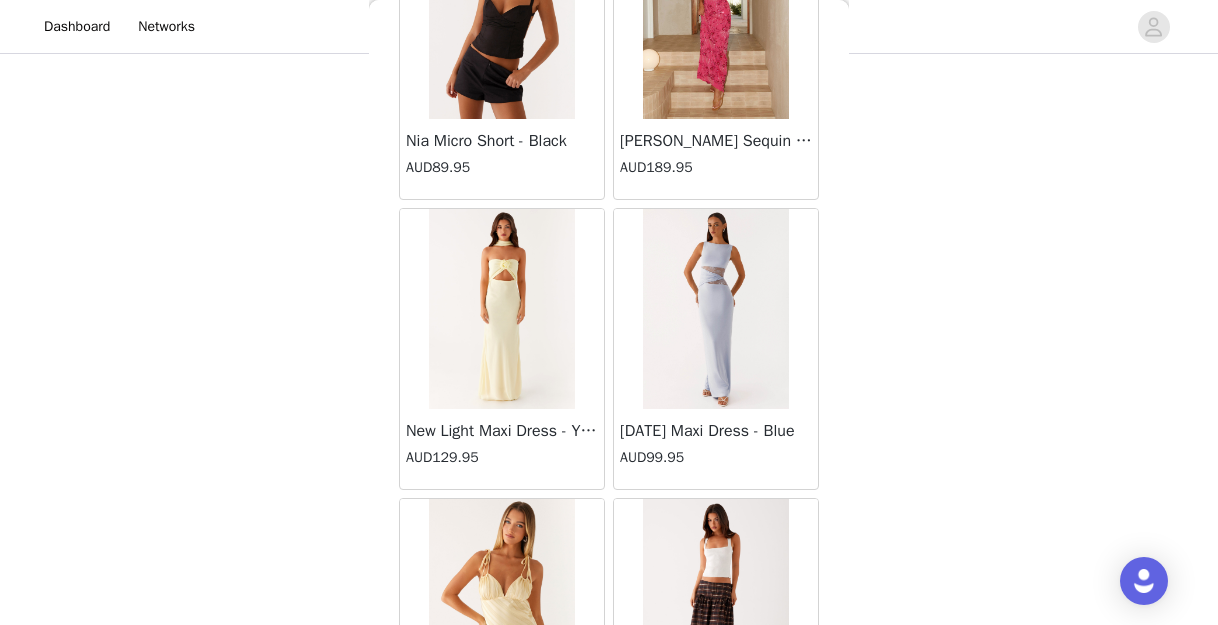 scroll, scrollTop: 45935, scrollLeft: 0, axis: vertical 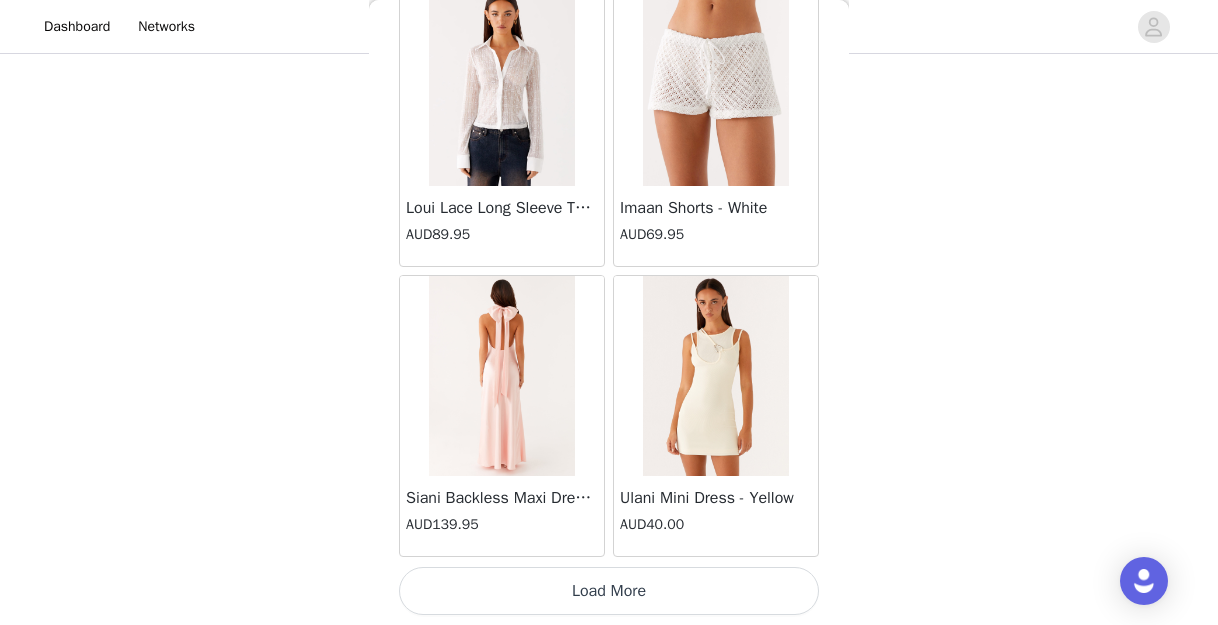 click on "Load More" at bounding box center (609, 591) 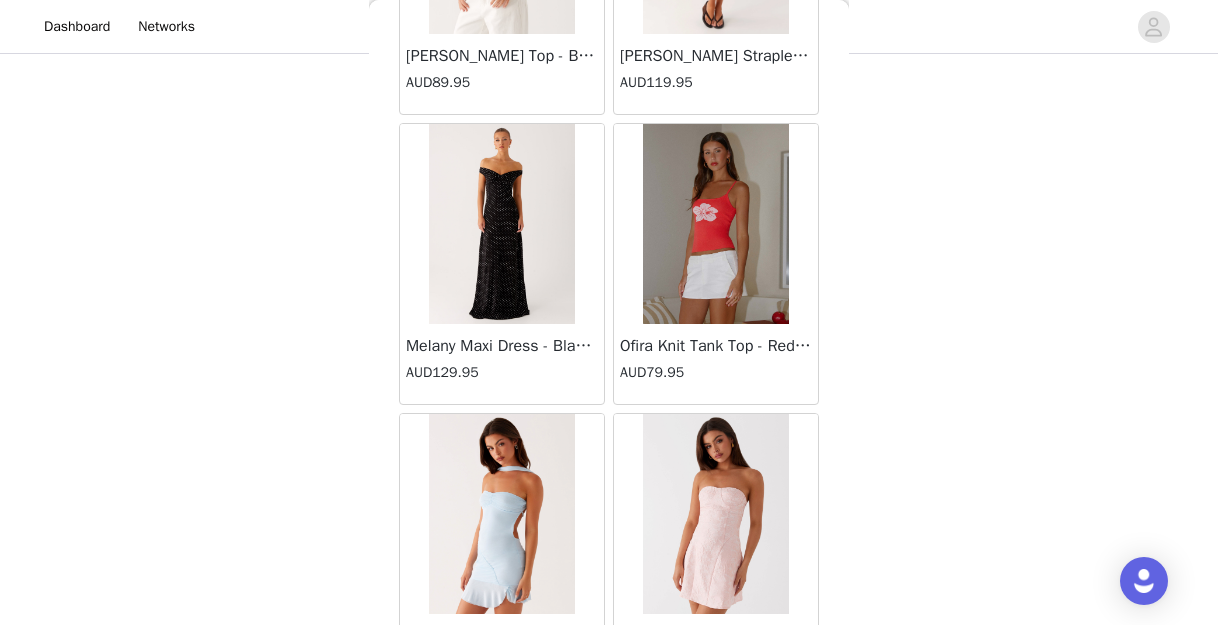 scroll, scrollTop: 48835, scrollLeft: 0, axis: vertical 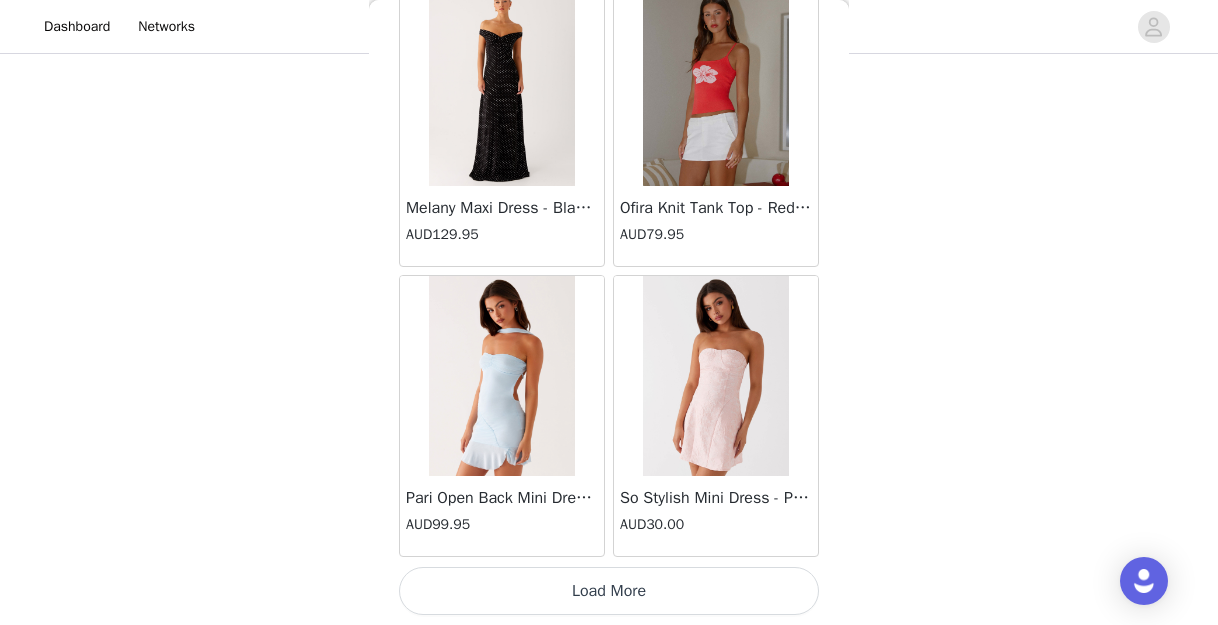 click on "Load More" at bounding box center (609, 591) 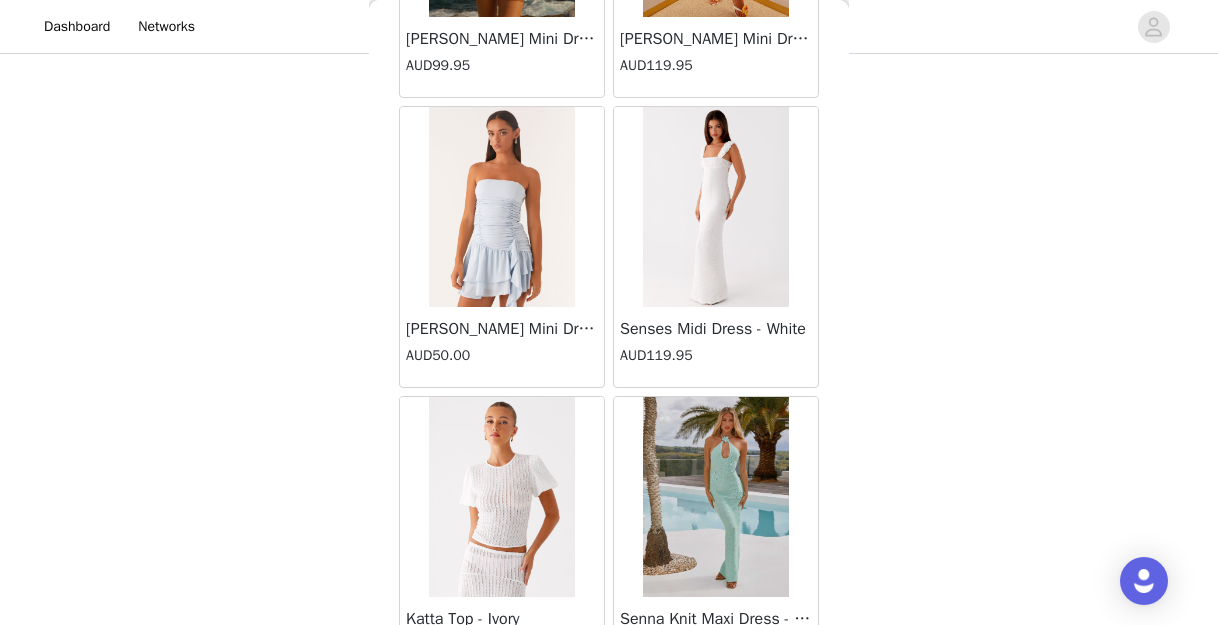 scroll, scrollTop: 51735, scrollLeft: 0, axis: vertical 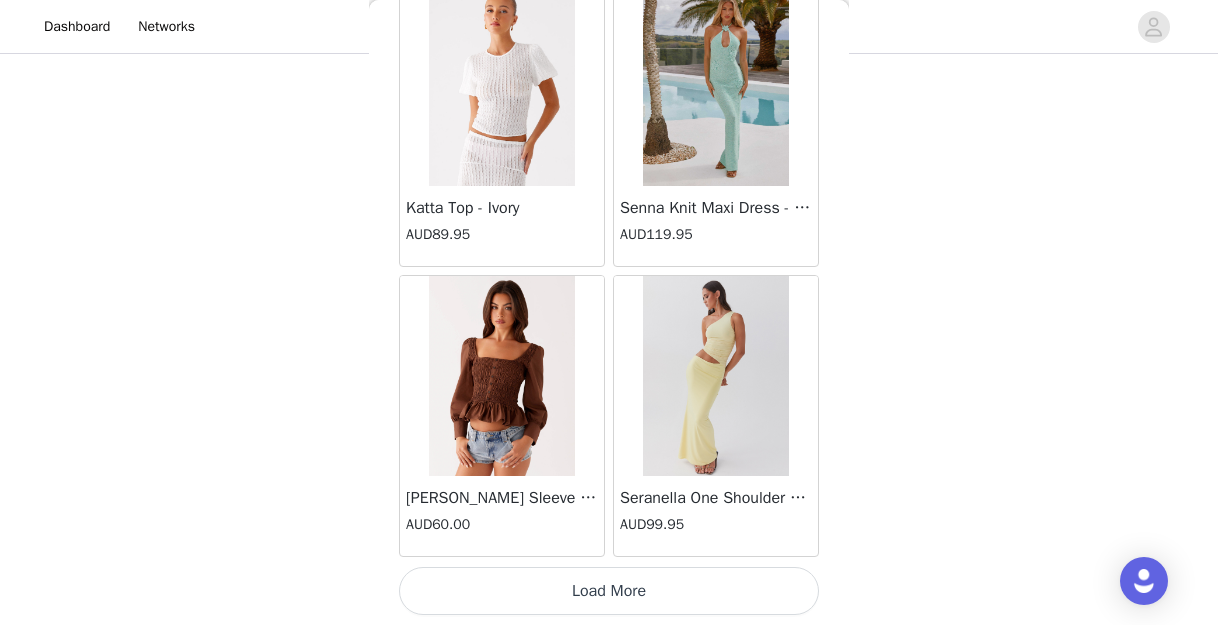 click on "Load More" at bounding box center [609, 591] 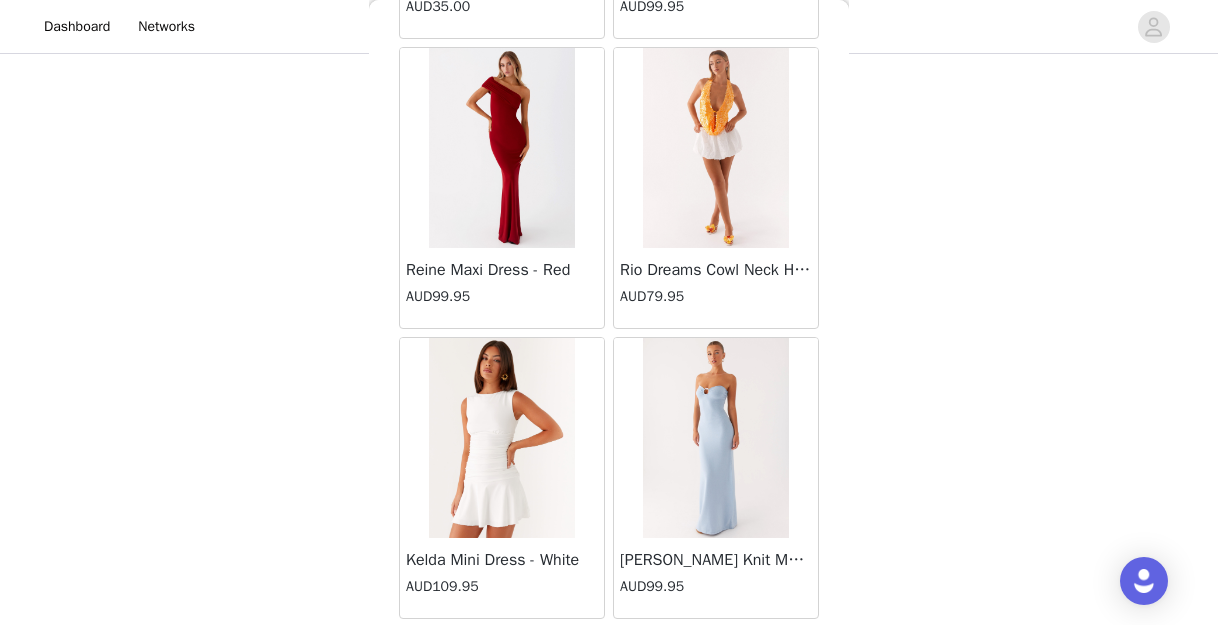 scroll, scrollTop: 54635, scrollLeft: 0, axis: vertical 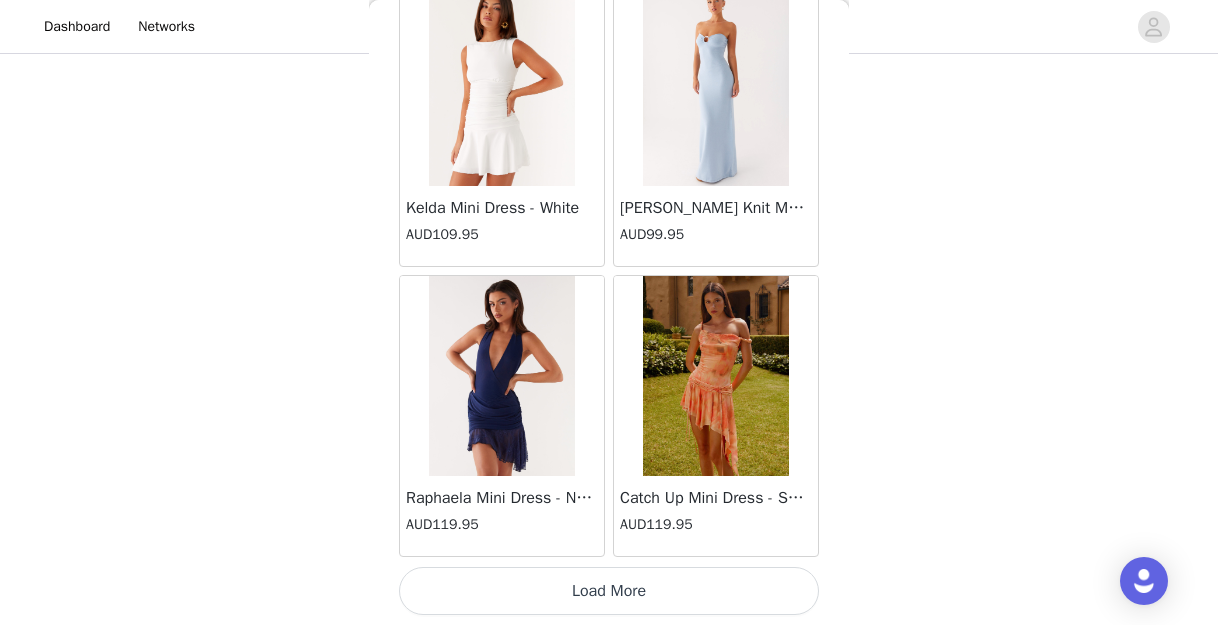 click on "Load More" at bounding box center [609, 591] 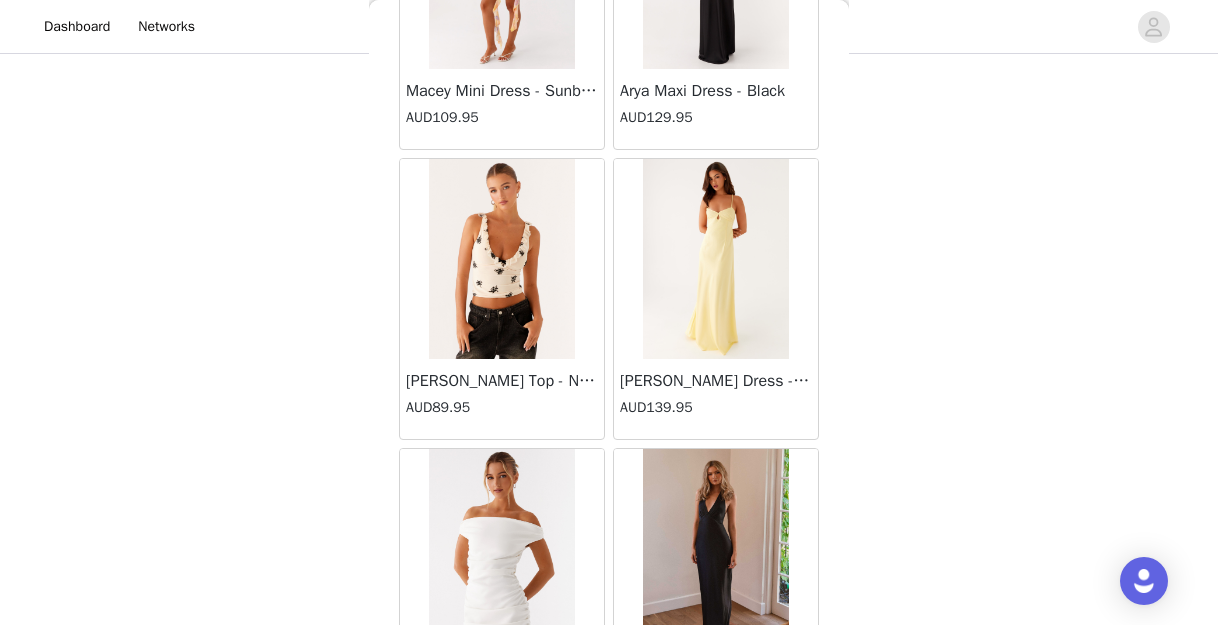 scroll, scrollTop: 57535, scrollLeft: 0, axis: vertical 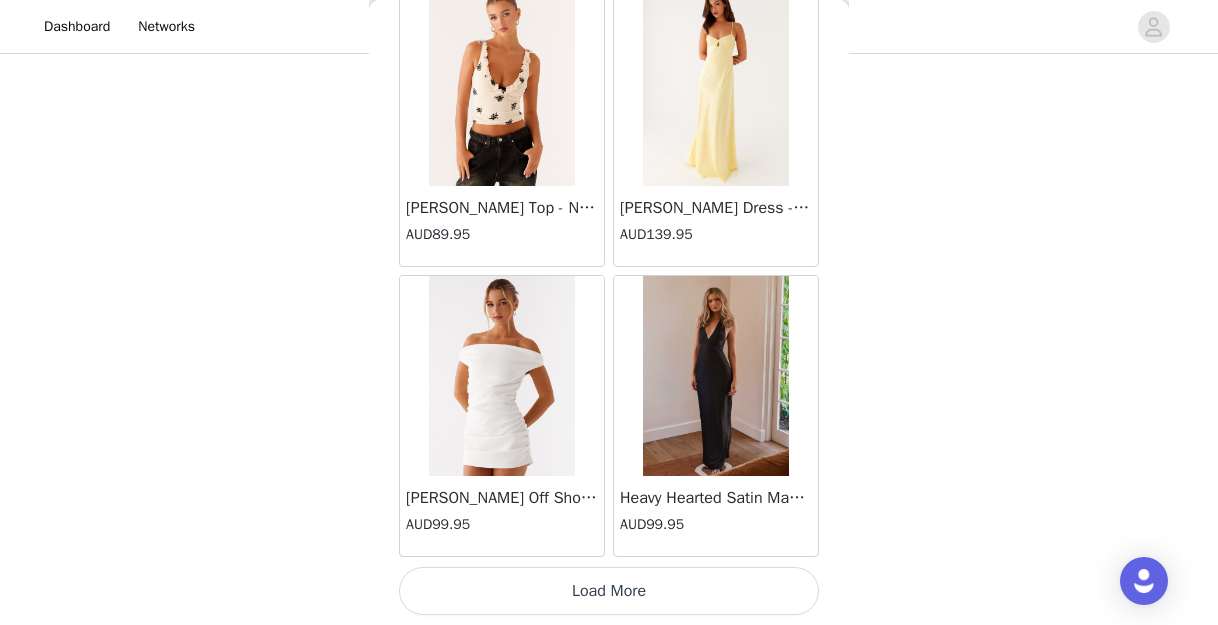 click on "Load More" at bounding box center [609, 591] 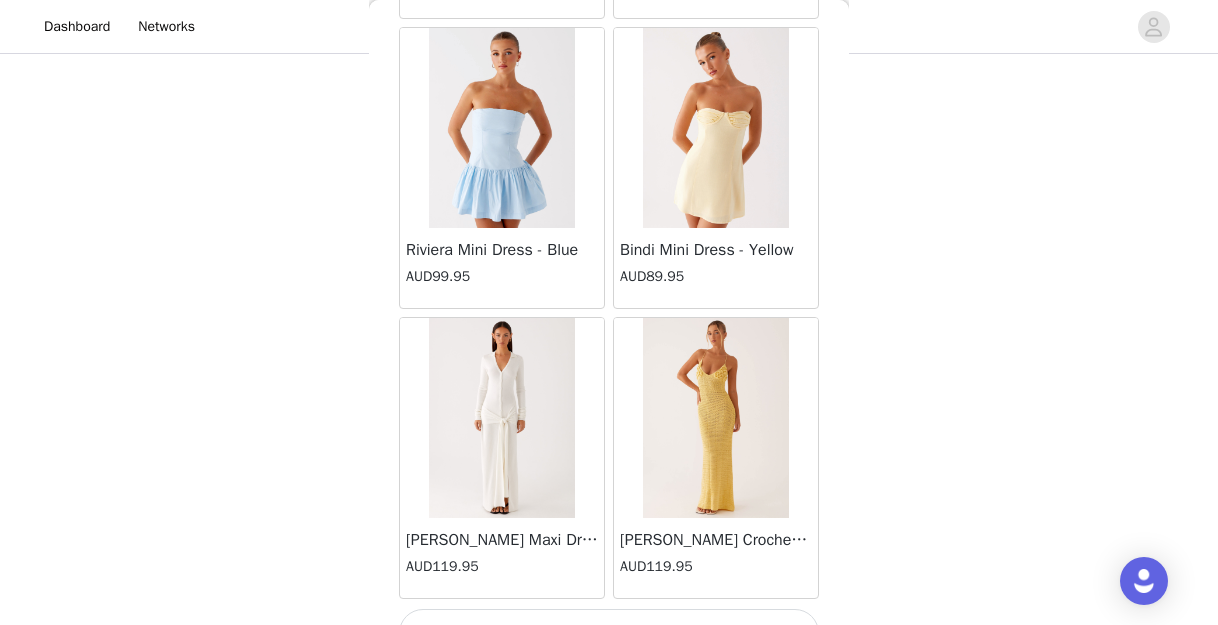 scroll, scrollTop: 60435, scrollLeft: 0, axis: vertical 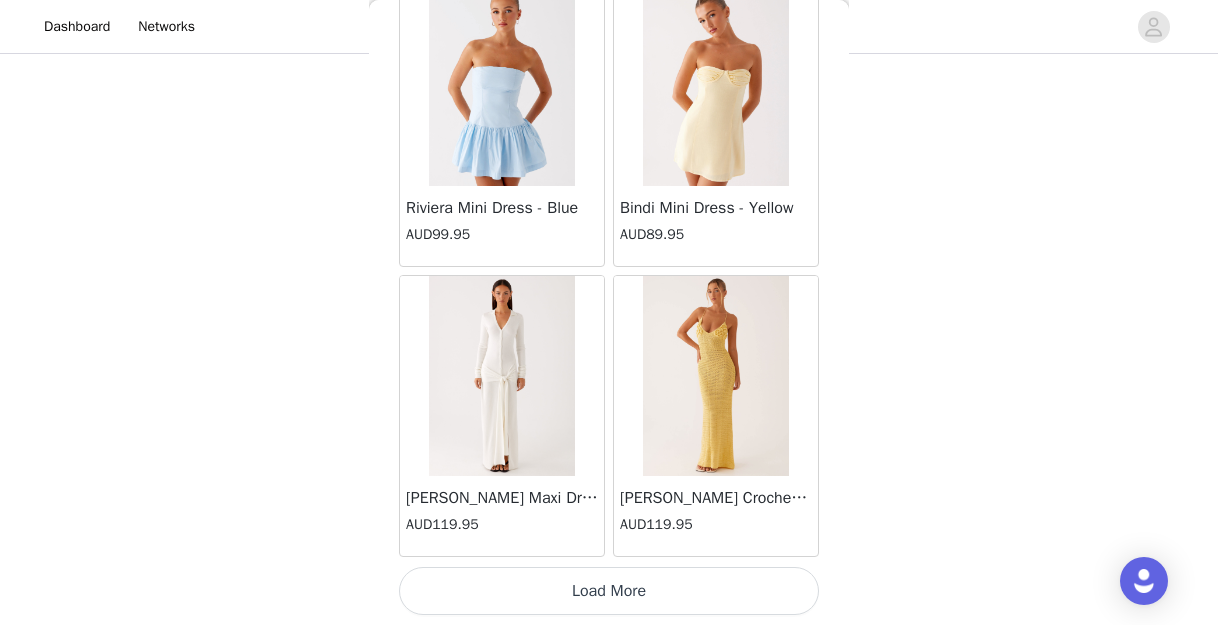 click on "Load More" at bounding box center (609, 591) 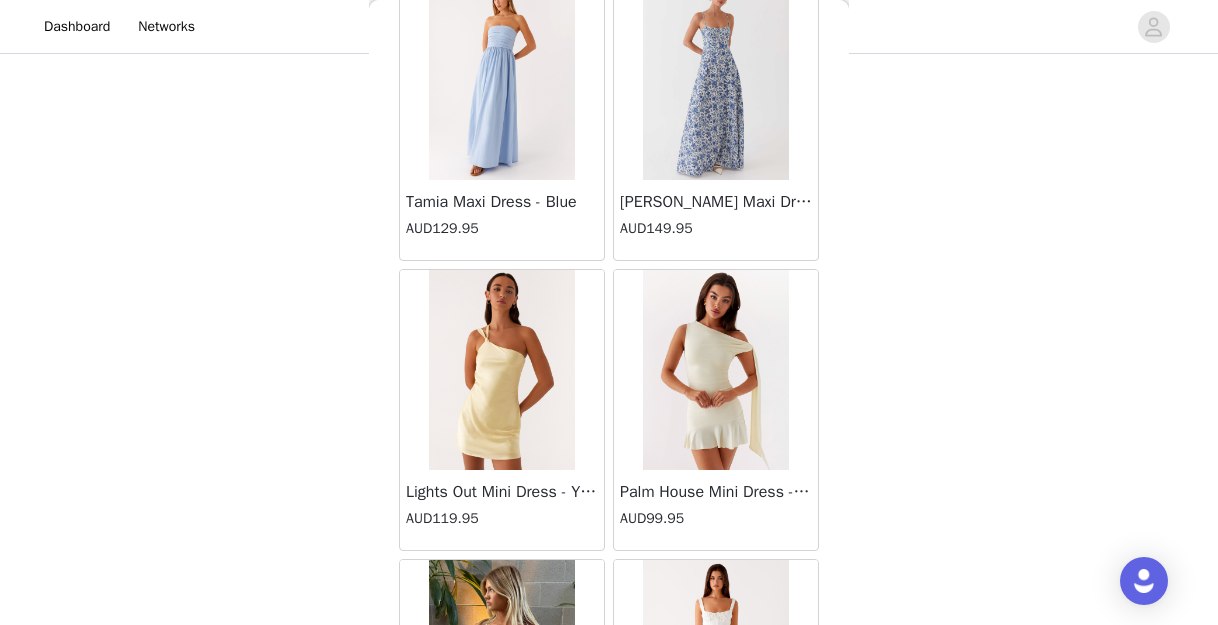 scroll, scrollTop: 63335, scrollLeft: 0, axis: vertical 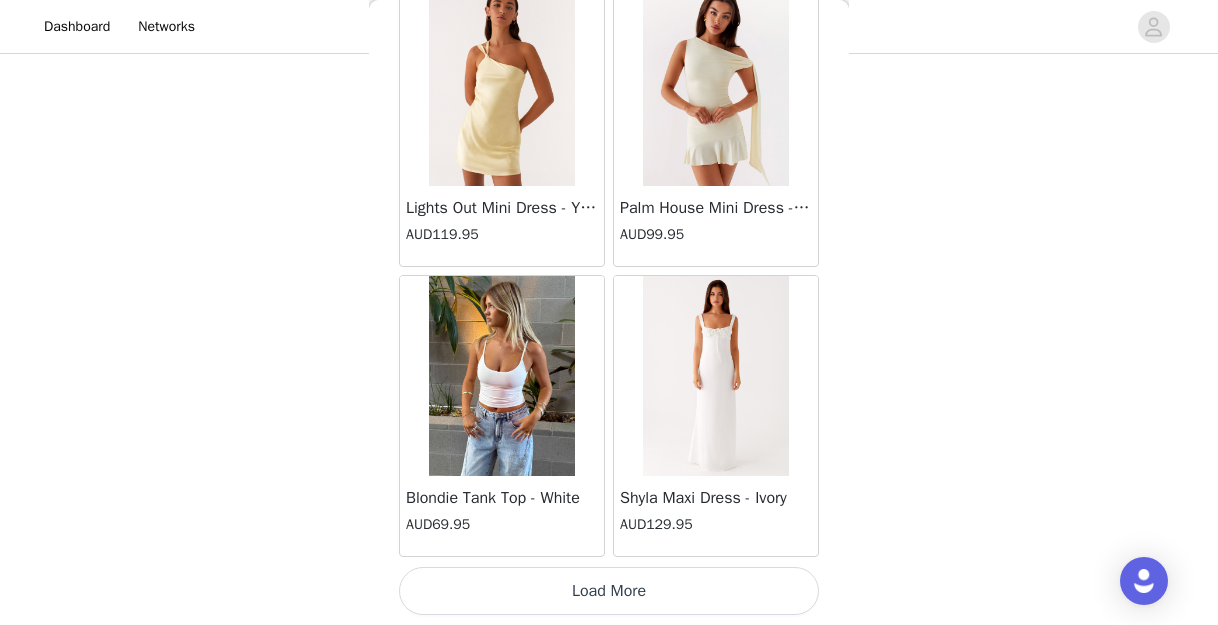 click on "Load More" at bounding box center [609, 591] 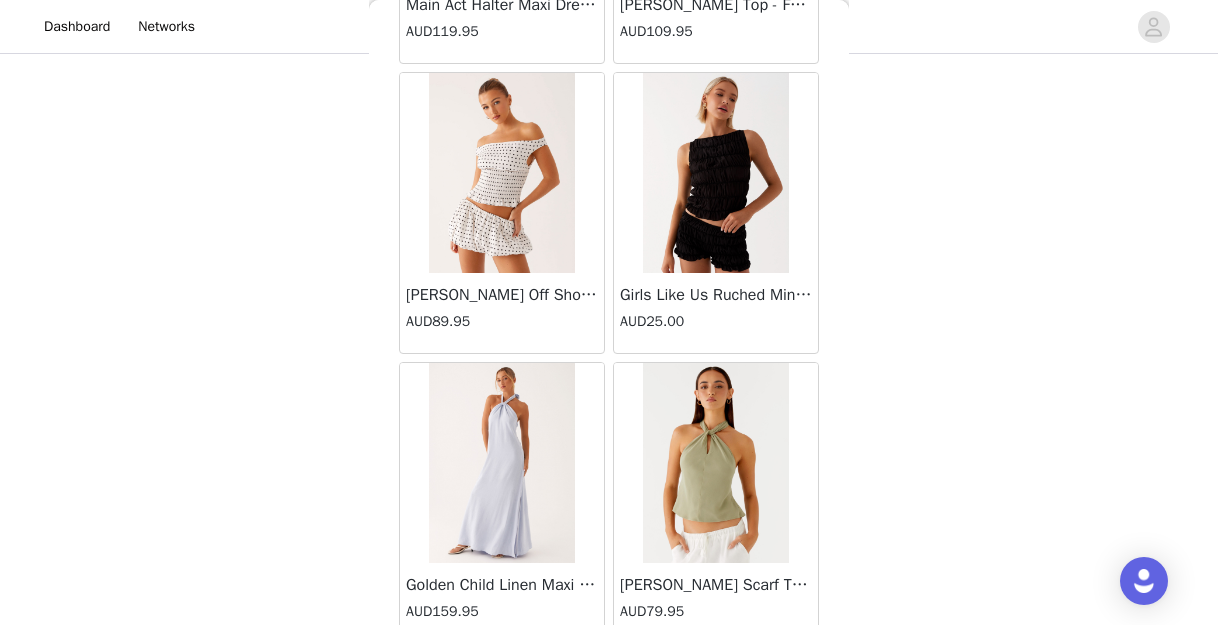 scroll, scrollTop: 66235, scrollLeft: 0, axis: vertical 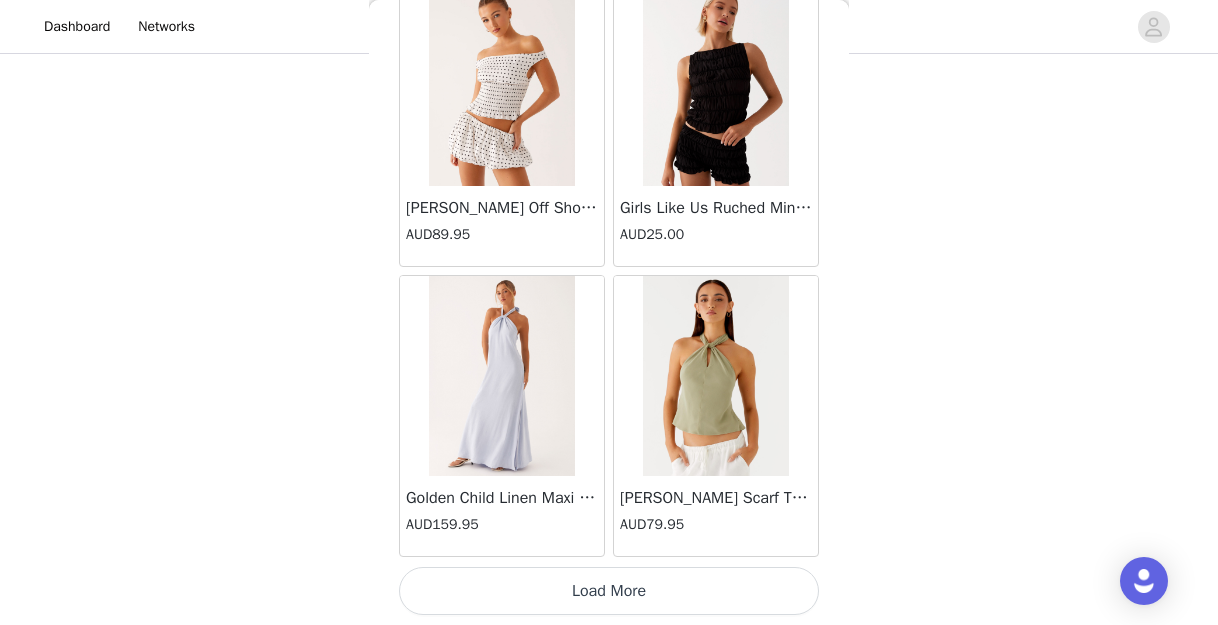 click on "Load More" at bounding box center (609, 591) 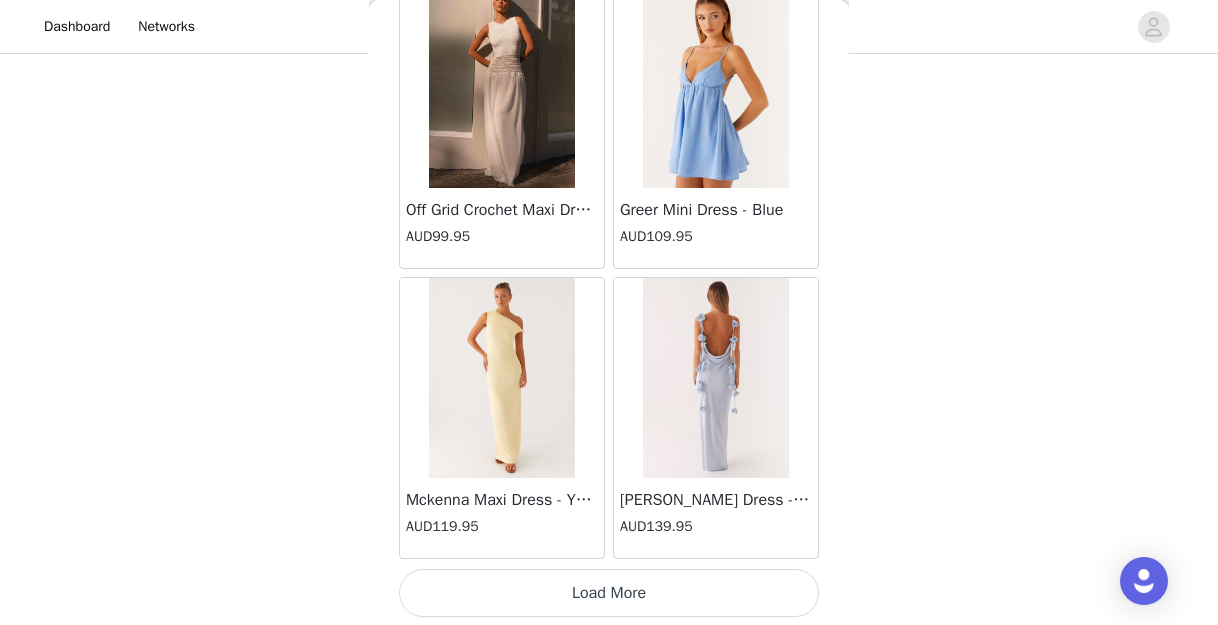 scroll, scrollTop: 69135, scrollLeft: 0, axis: vertical 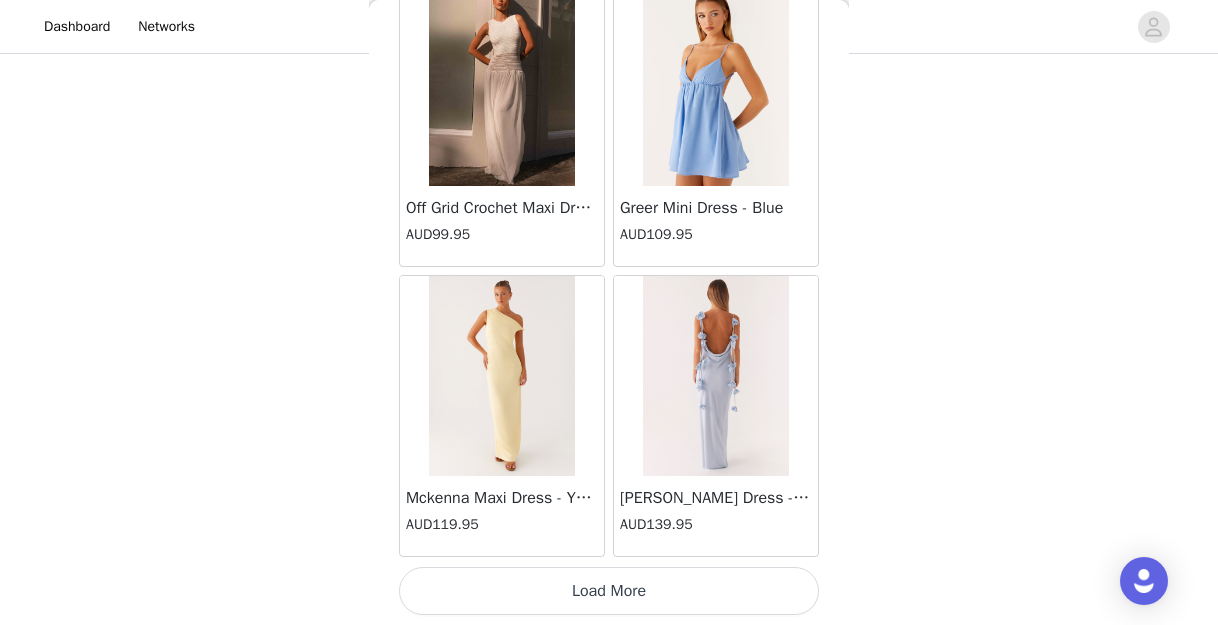 click on "Load More" at bounding box center (609, 591) 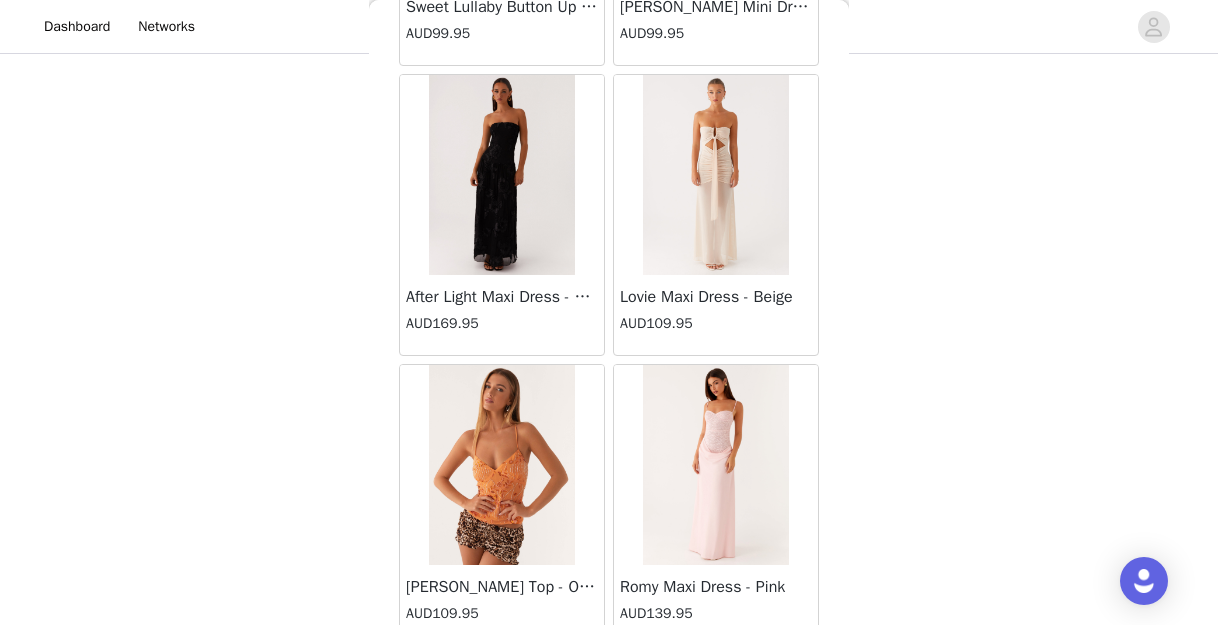 scroll, scrollTop: 72035, scrollLeft: 0, axis: vertical 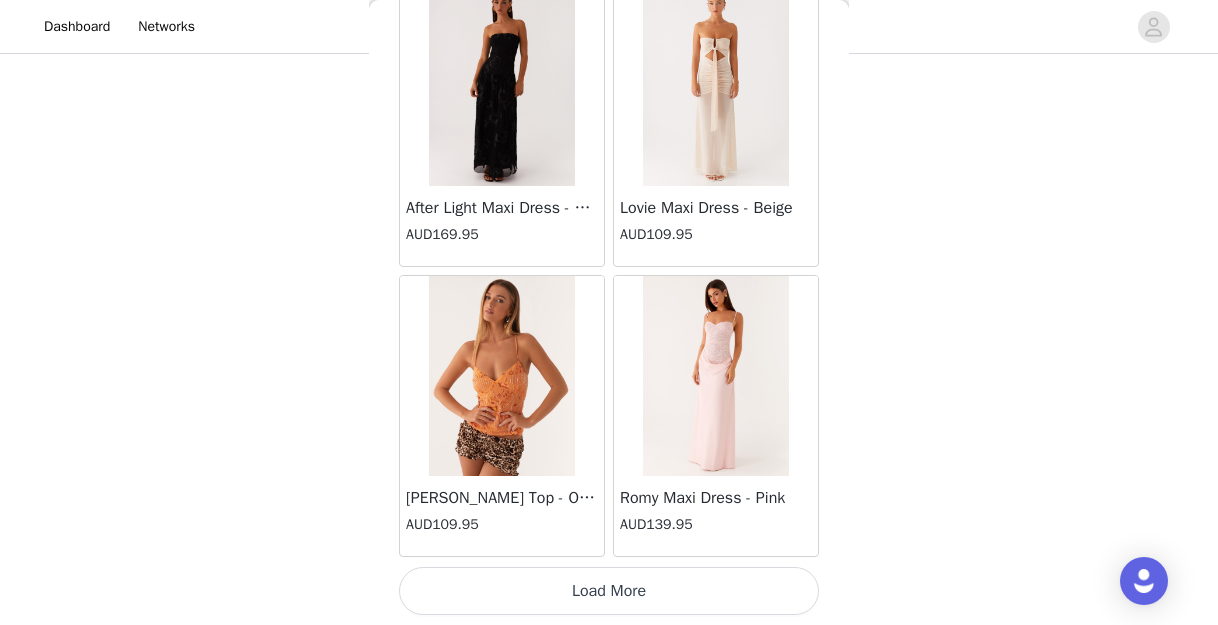 click on "Load More" at bounding box center (609, 591) 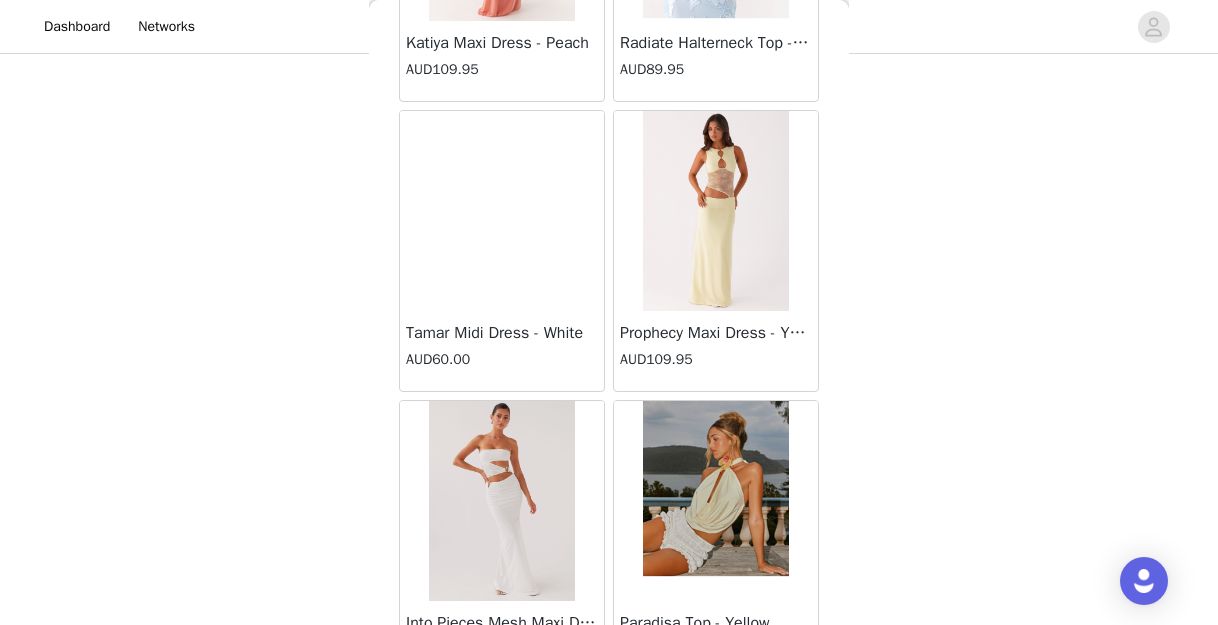 scroll, scrollTop: 74935, scrollLeft: 0, axis: vertical 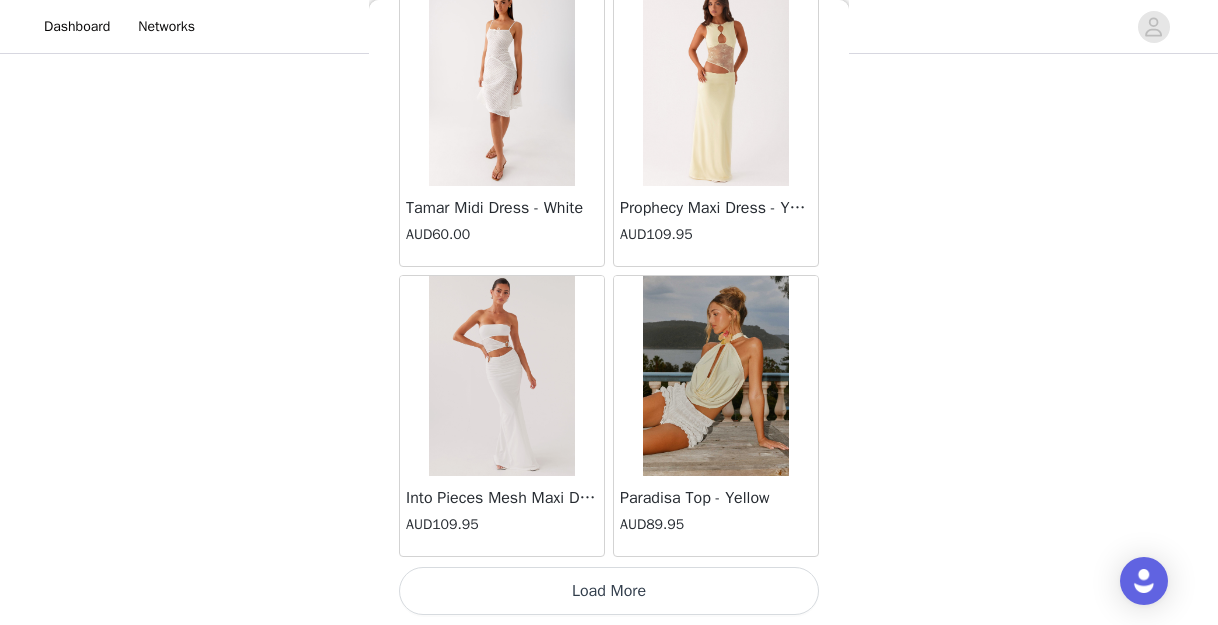 click on "Load More" at bounding box center (609, 591) 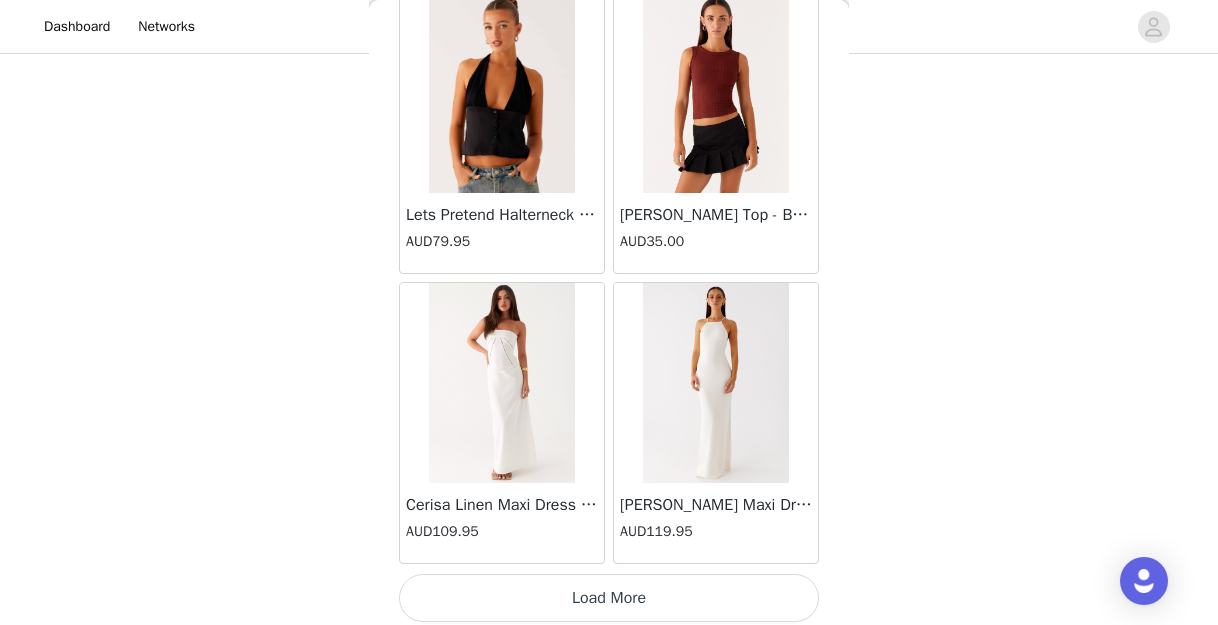 scroll, scrollTop: 77835, scrollLeft: 0, axis: vertical 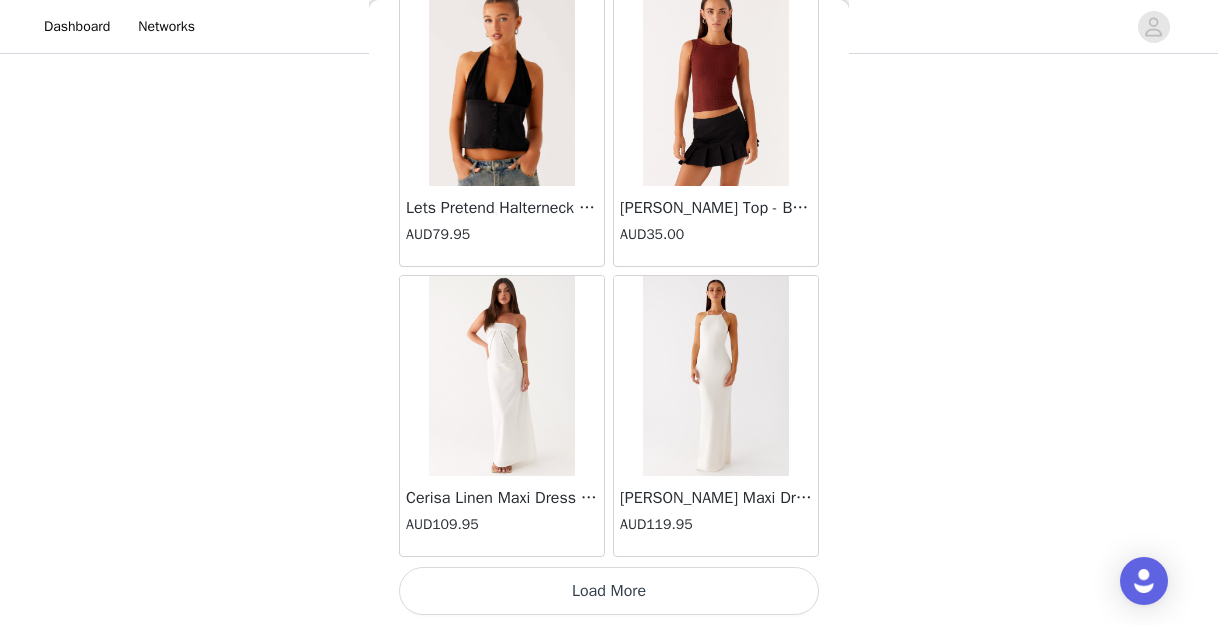 click on "Load More" at bounding box center [609, 591] 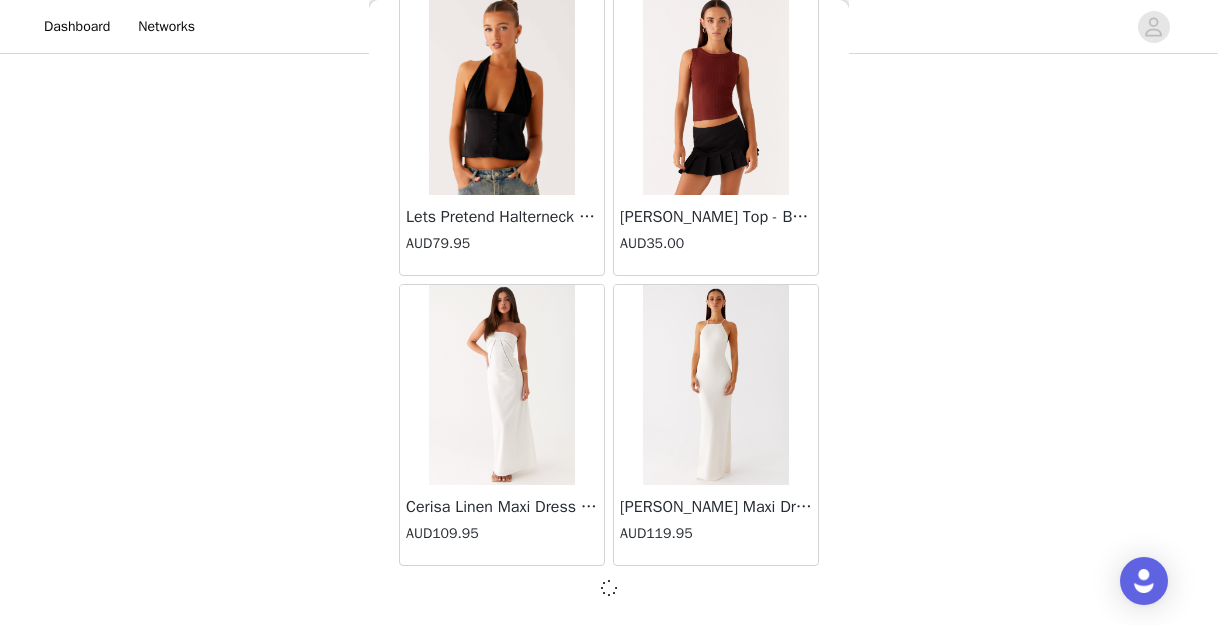 scroll, scrollTop: 77826, scrollLeft: 0, axis: vertical 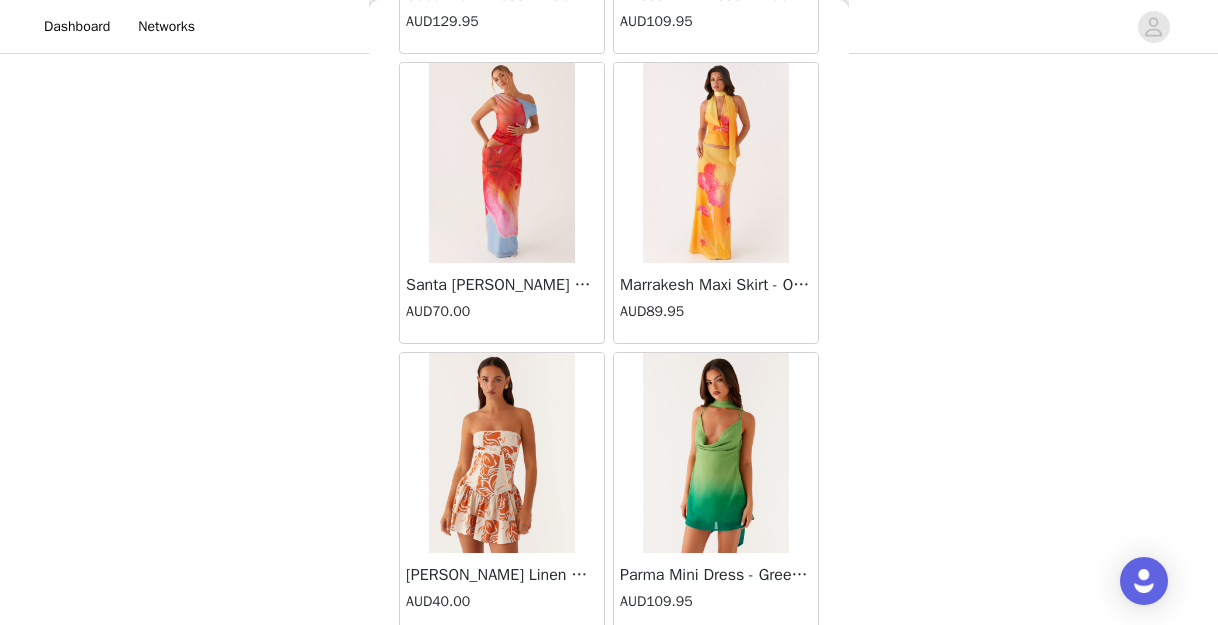 click at bounding box center (501, 163) 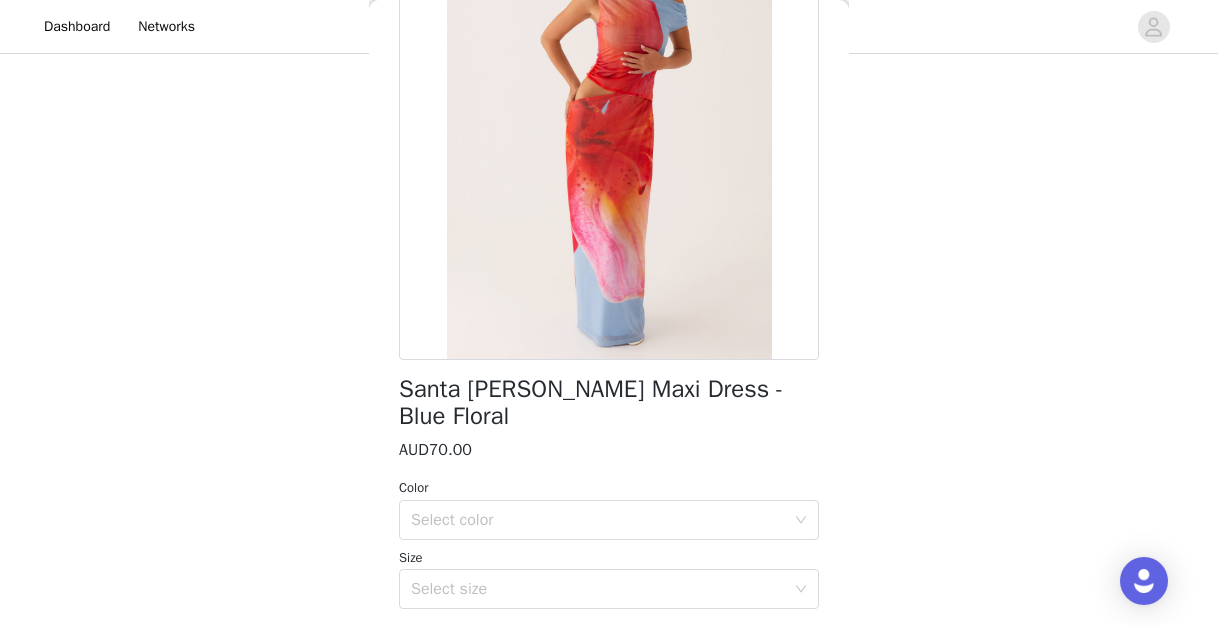 scroll, scrollTop: 32, scrollLeft: 0, axis: vertical 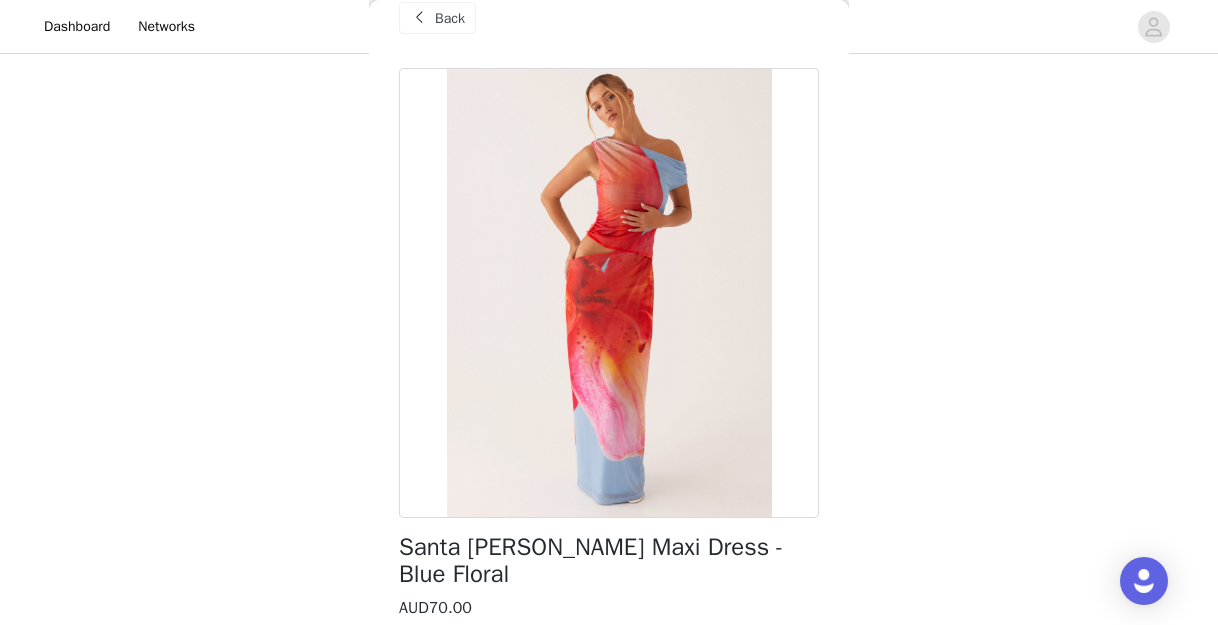 click on "Santa [PERSON_NAME] Maxi Dress - Blue Floral" at bounding box center [609, 561] 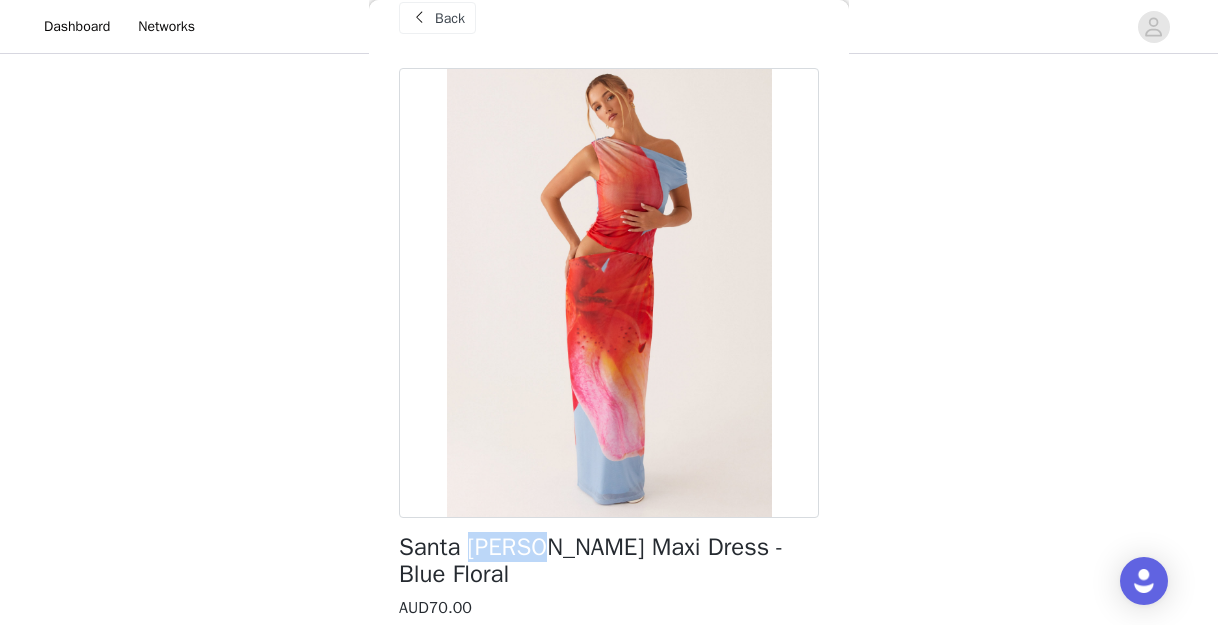 click on "Santa [PERSON_NAME] Maxi Dress - Blue Floral" at bounding box center (609, 561) 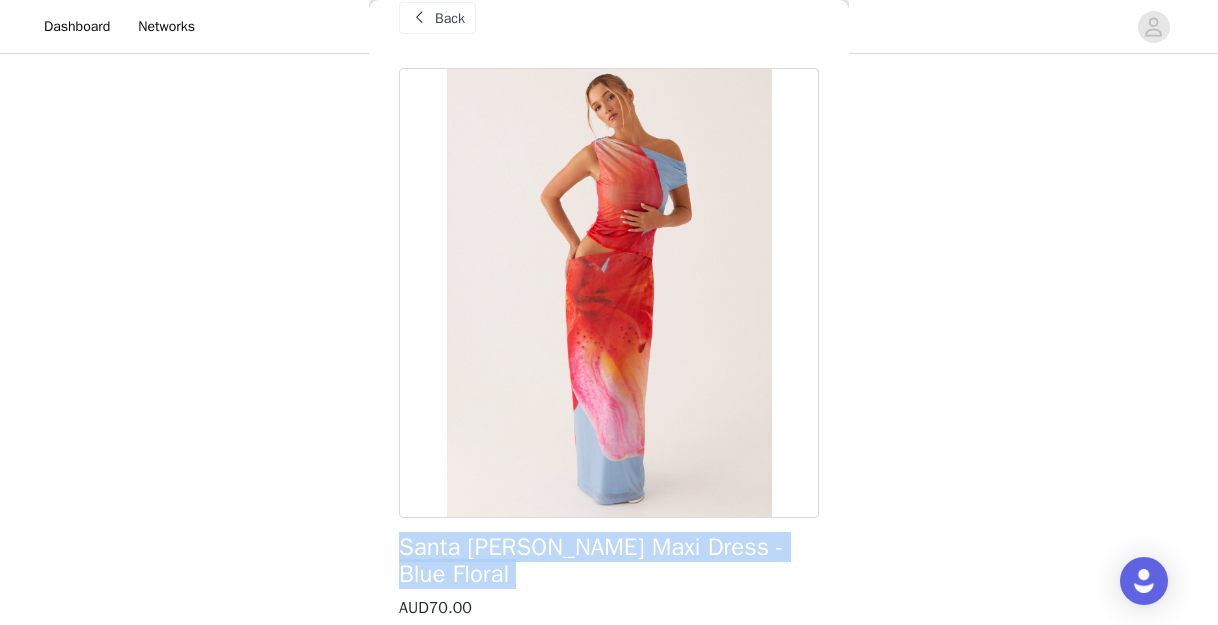 click on "Santa [PERSON_NAME] Maxi Dress - Blue Floral" at bounding box center (609, 561) 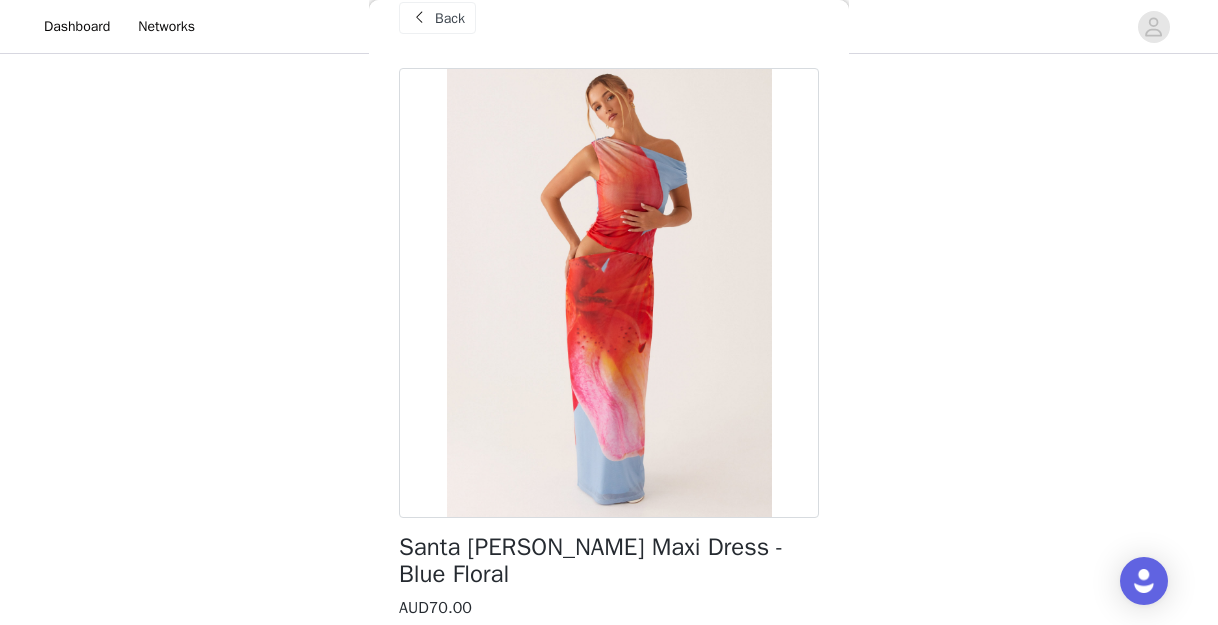 click on "Back" at bounding box center [450, 18] 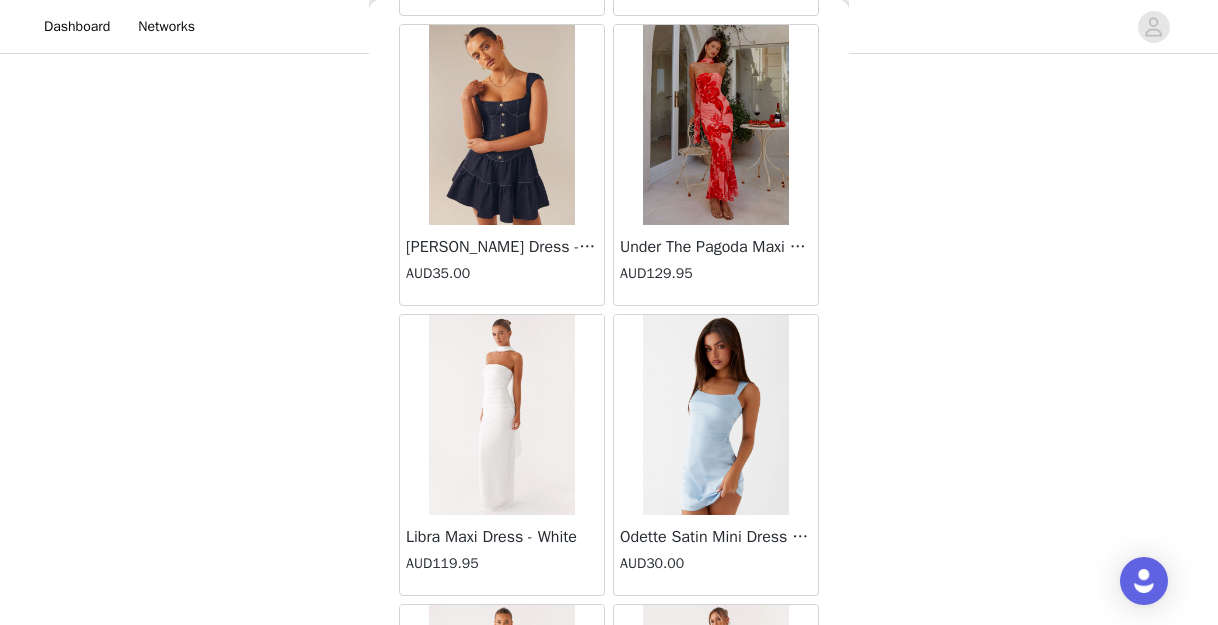 scroll, scrollTop: 39964, scrollLeft: 0, axis: vertical 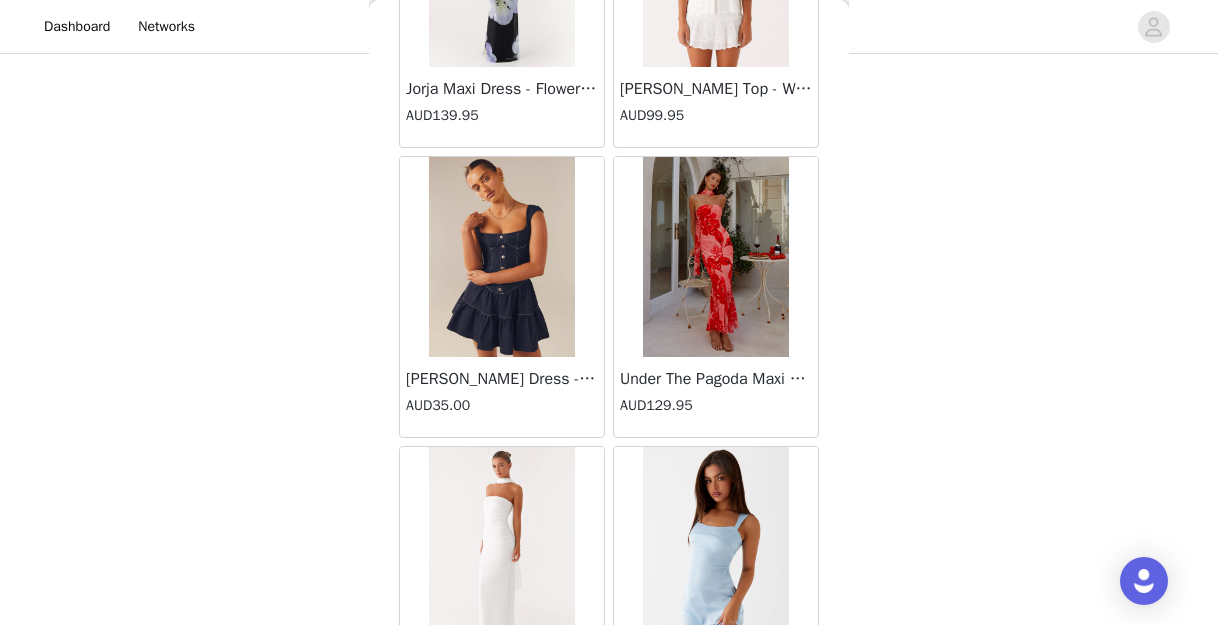 click at bounding box center (715, 257) 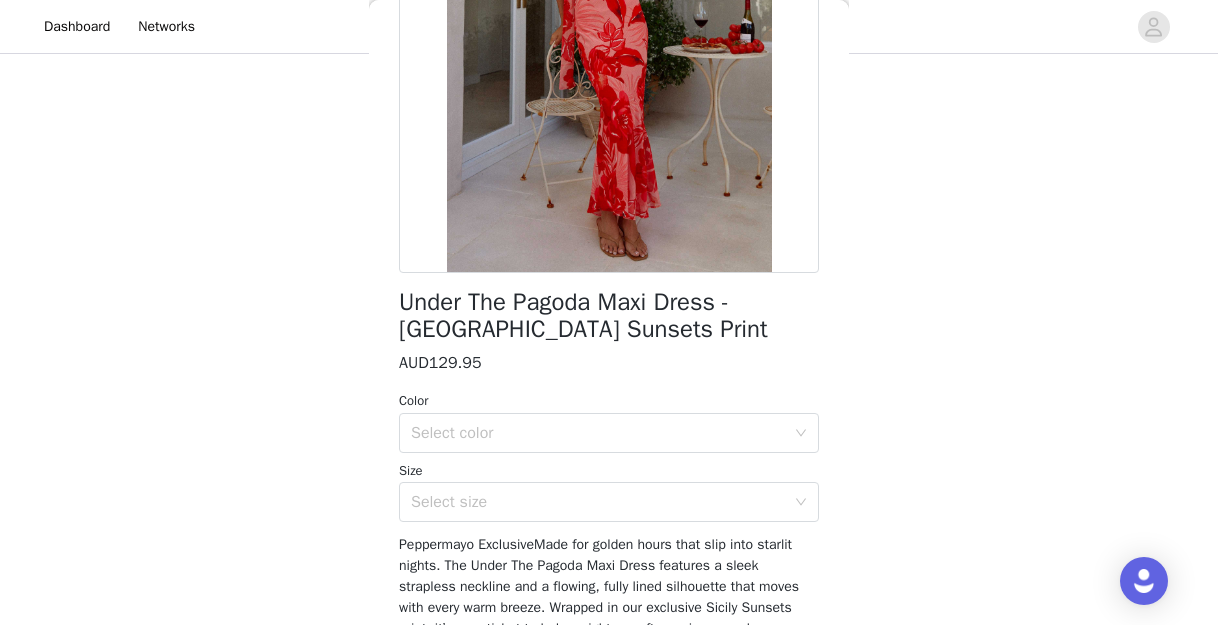scroll, scrollTop: 120, scrollLeft: 0, axis: vertical 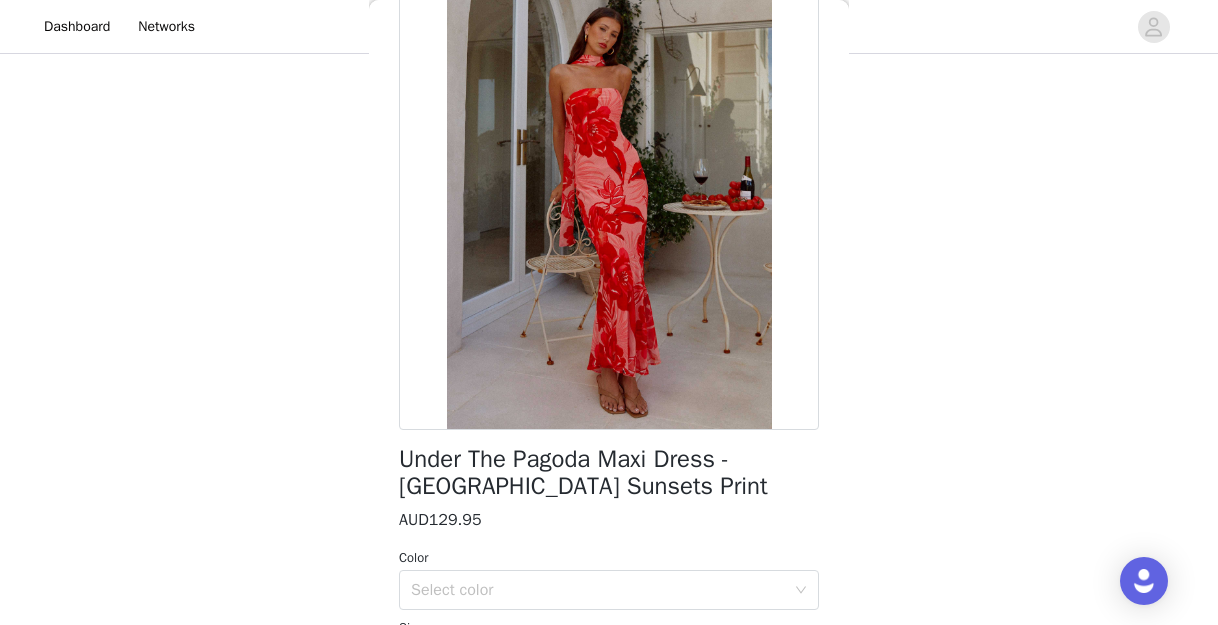 click on "Under The Pagoda Maxi Dress - [GEOGRAPHIC_DATA] Sunsets Print" at bounding box center (609, 473) 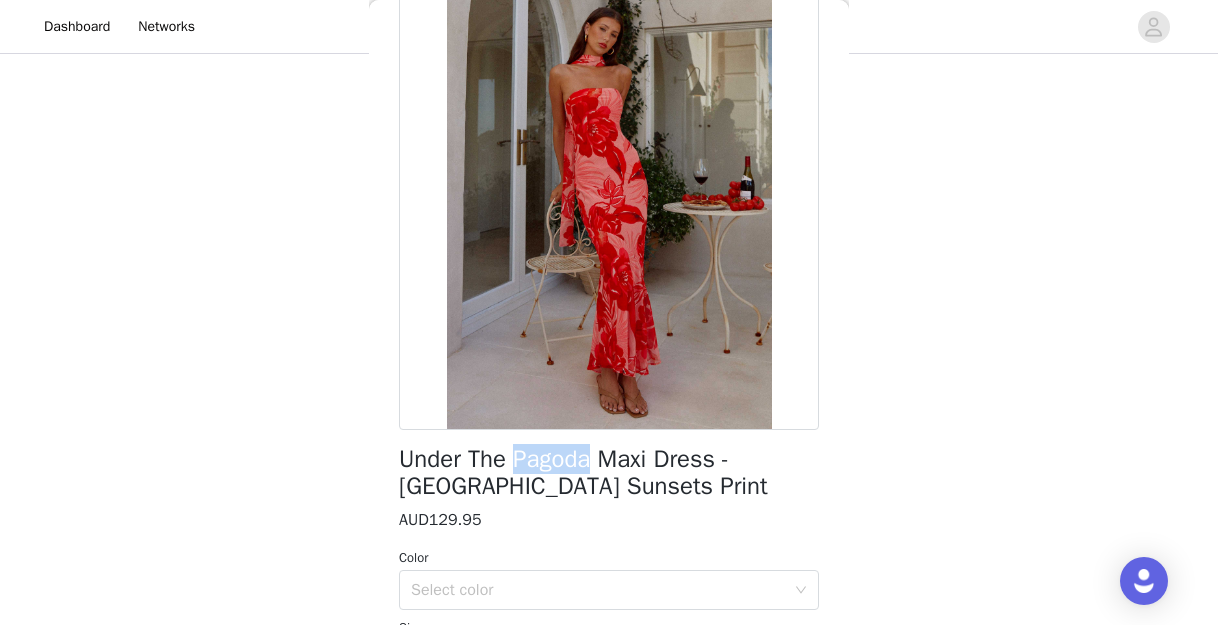 click on "Under The Pagoda Maxi Dress - [GEOGRAPHIC_DATA] Sunsets Print" at bounding box center [609, 473] 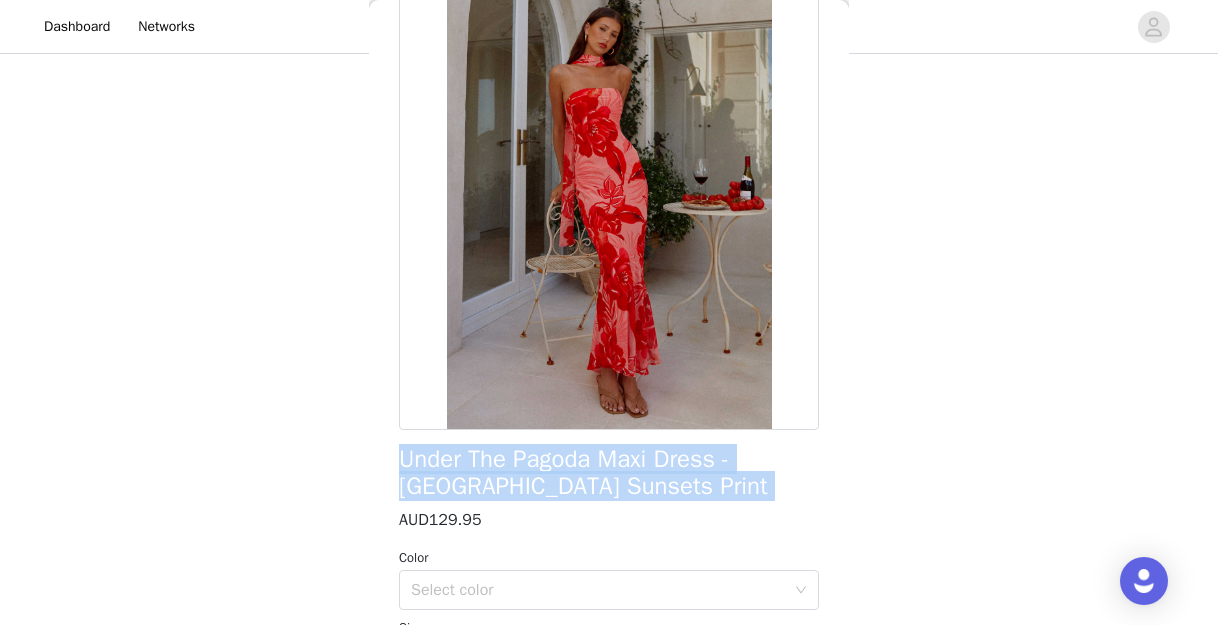 click on "Under The Pagoda Maxi Dress - [GEOGRAPHIC_DATA] Sunsets Print" at bounding box center [609, 473] 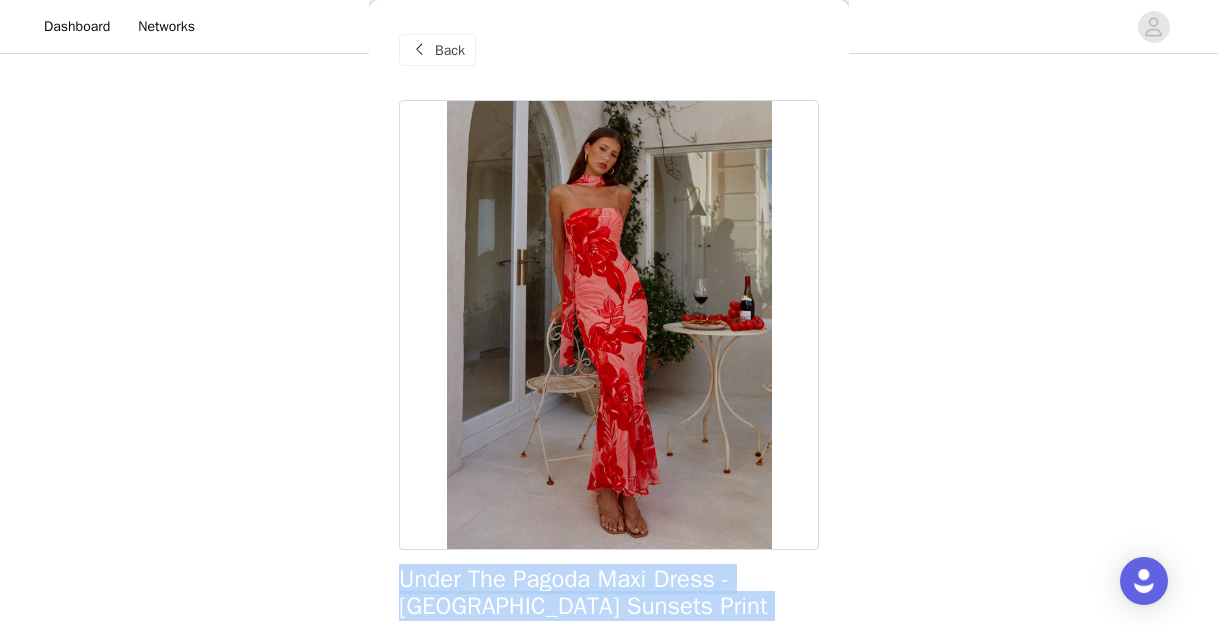 click on "Back" at bounding box center (450, 50) 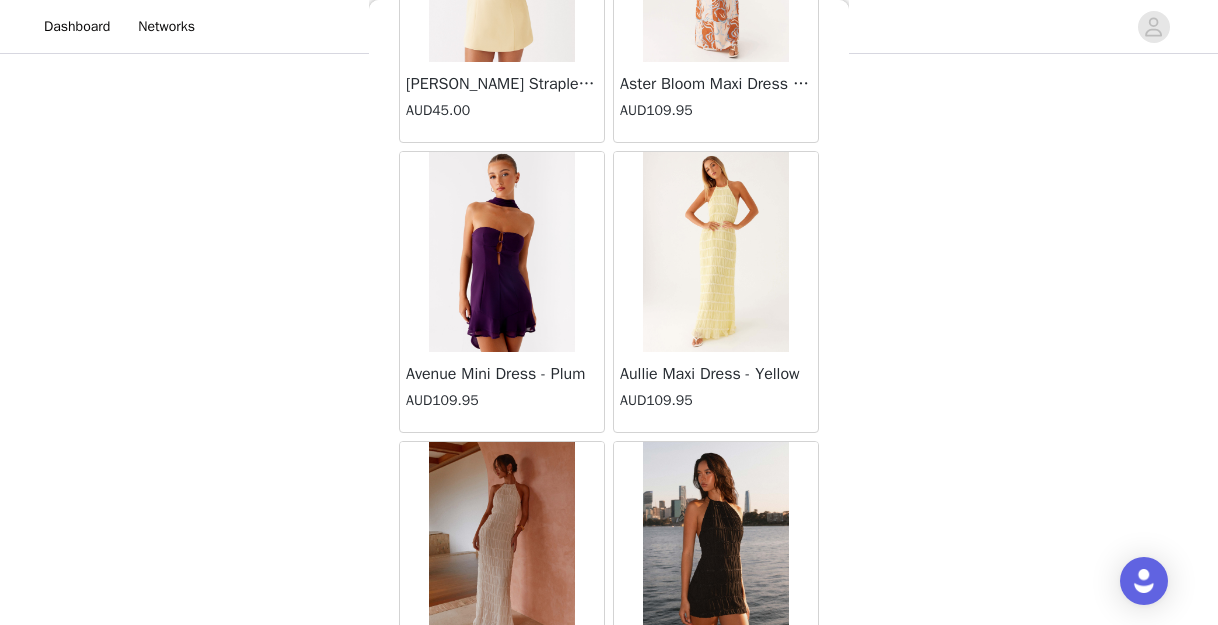 scroll, scrollTop: 823, scrollLeft: 0, axis: vertical 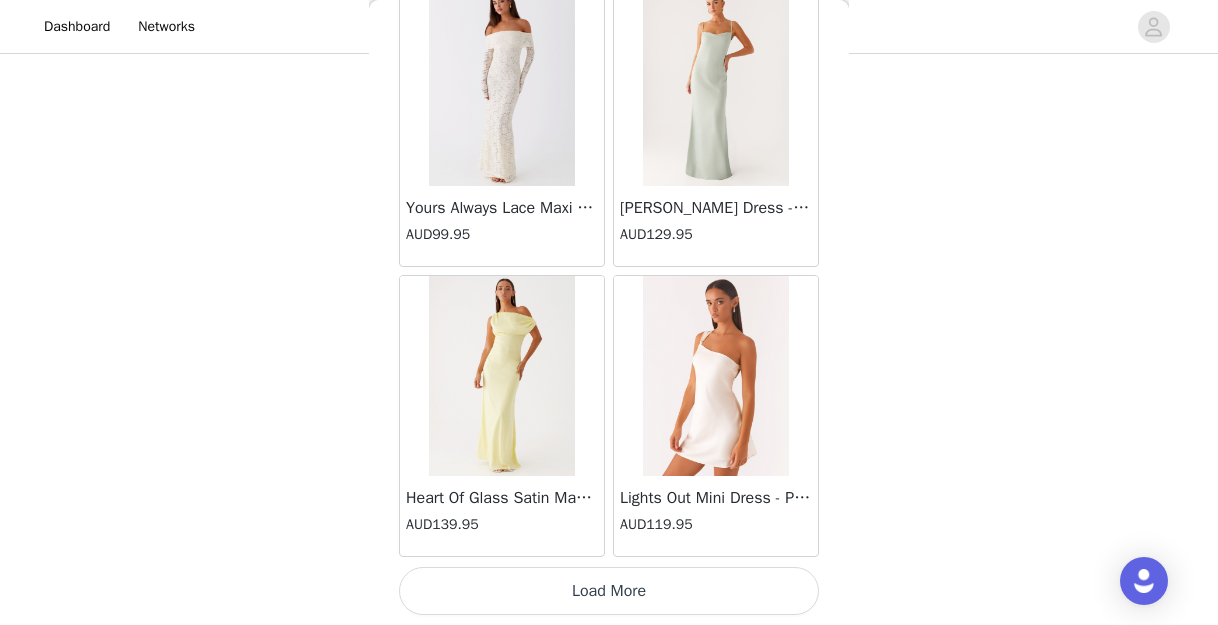 click on "Load More" at bounding box center [609, 591] 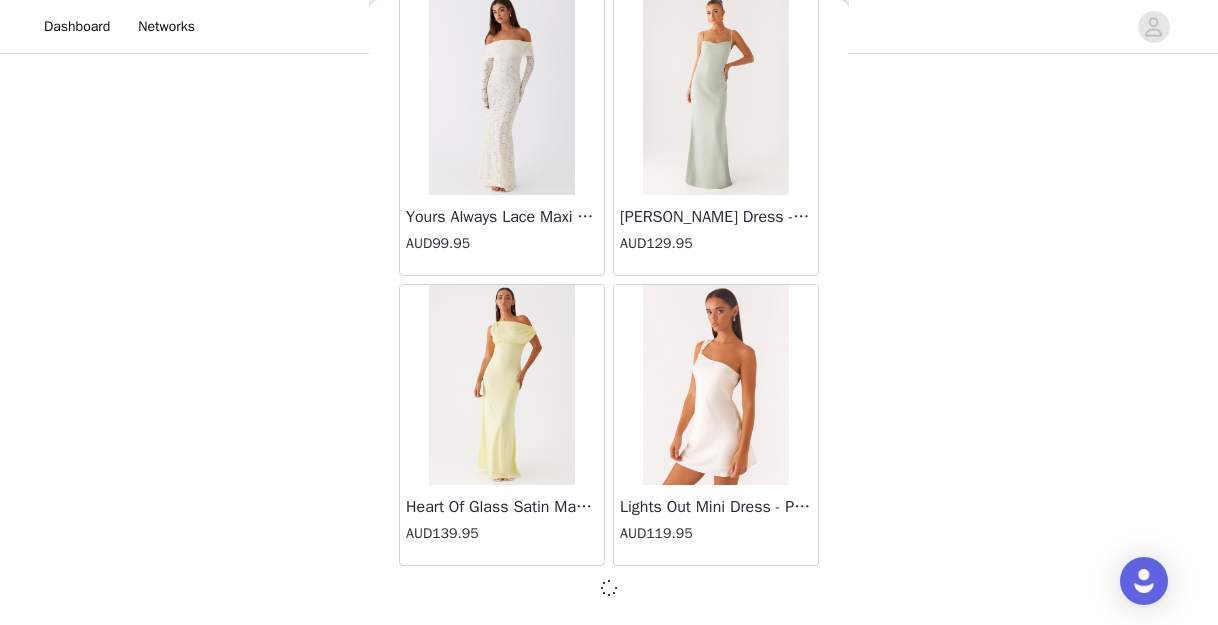 scroll, scrollTop: 80726, scrollLeft: 0, axis: vertical 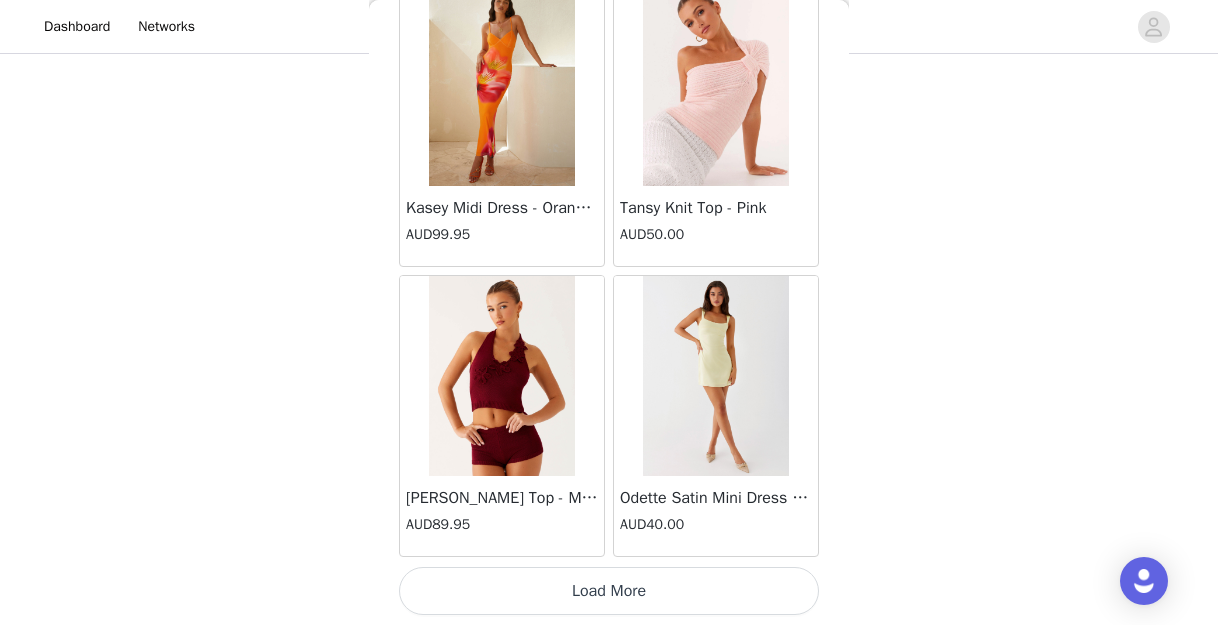 click on "Load More" at bounding box center [609, 591] 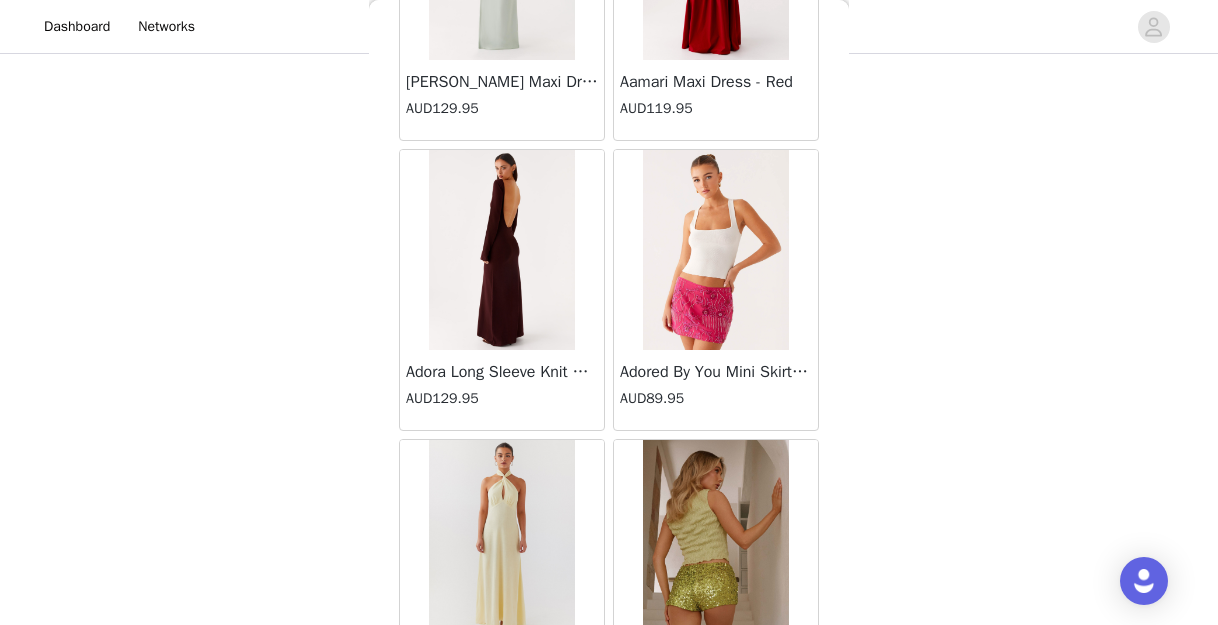 scroll, scrollTop: 86535, scrollLeft: 0, axis: vertical 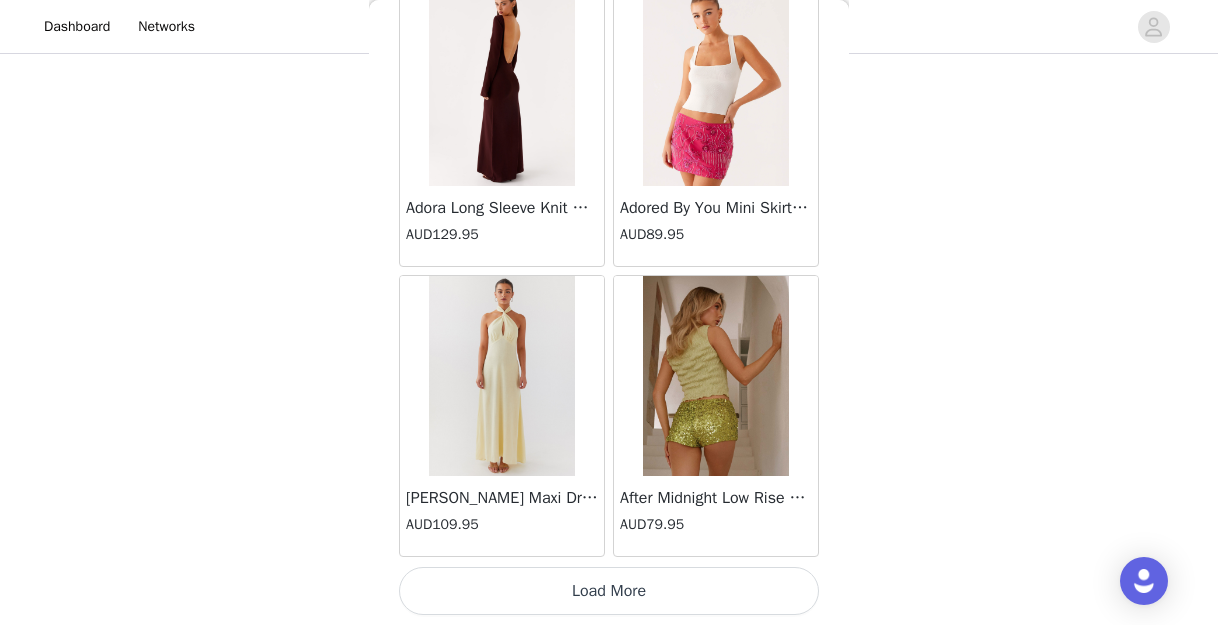 click on "Load More" at bounding box center [609, 591] 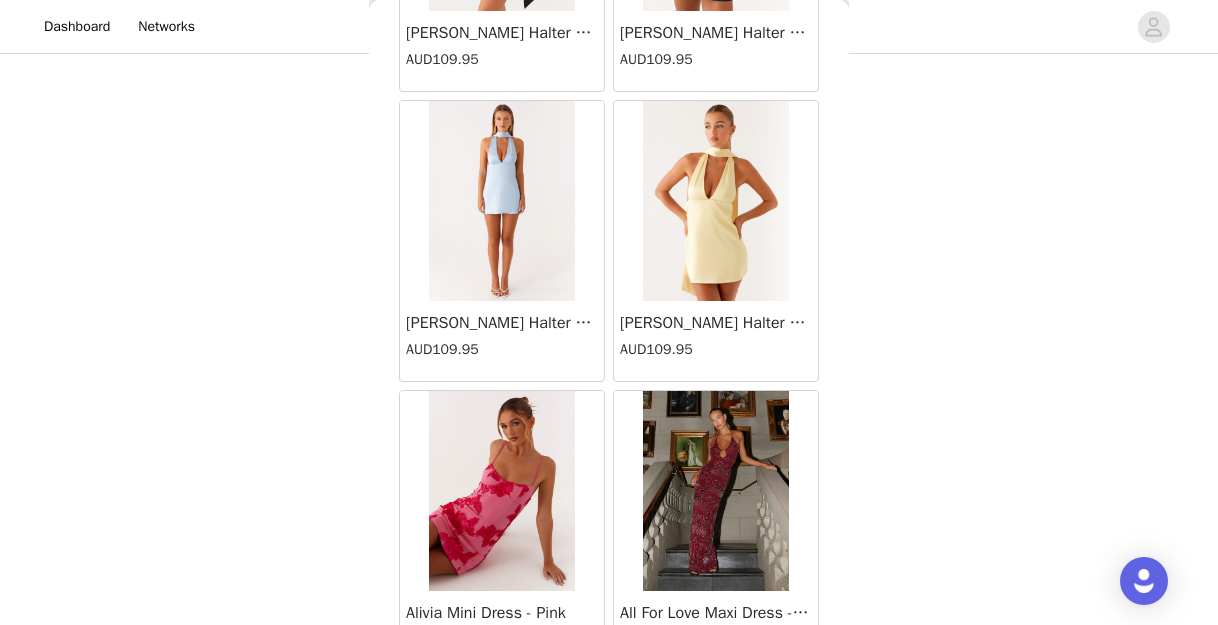 scroll, scrollTop: 89435, scrollLeft: 0, axis: vertical 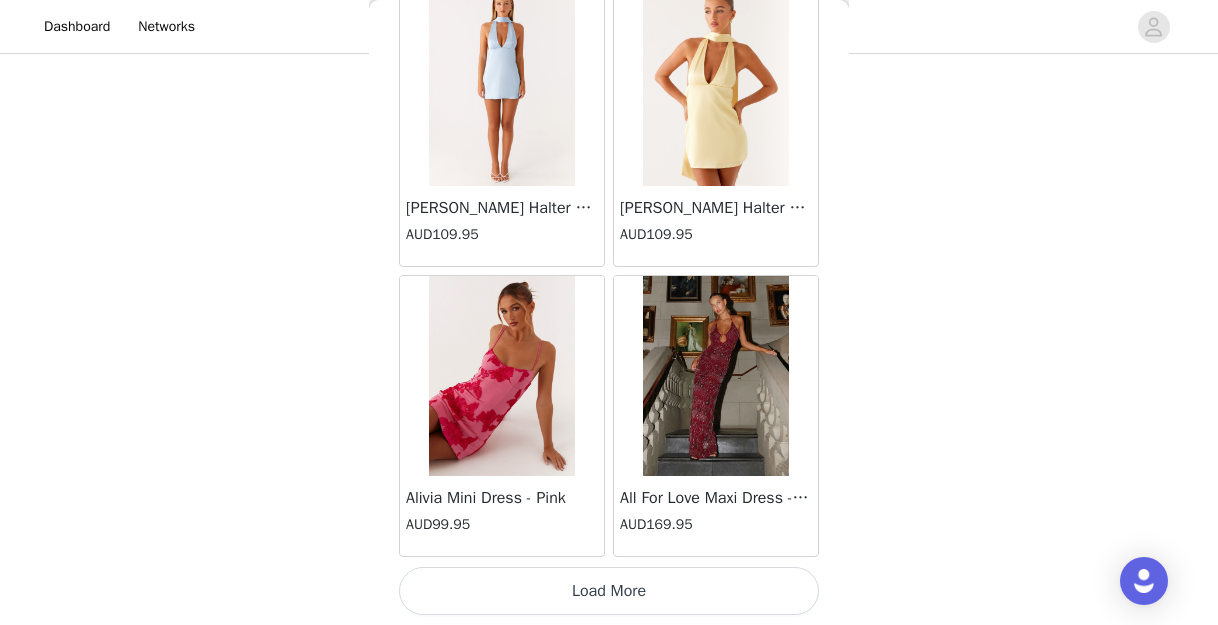 click on "Load More" at bounding box center [609, 591] 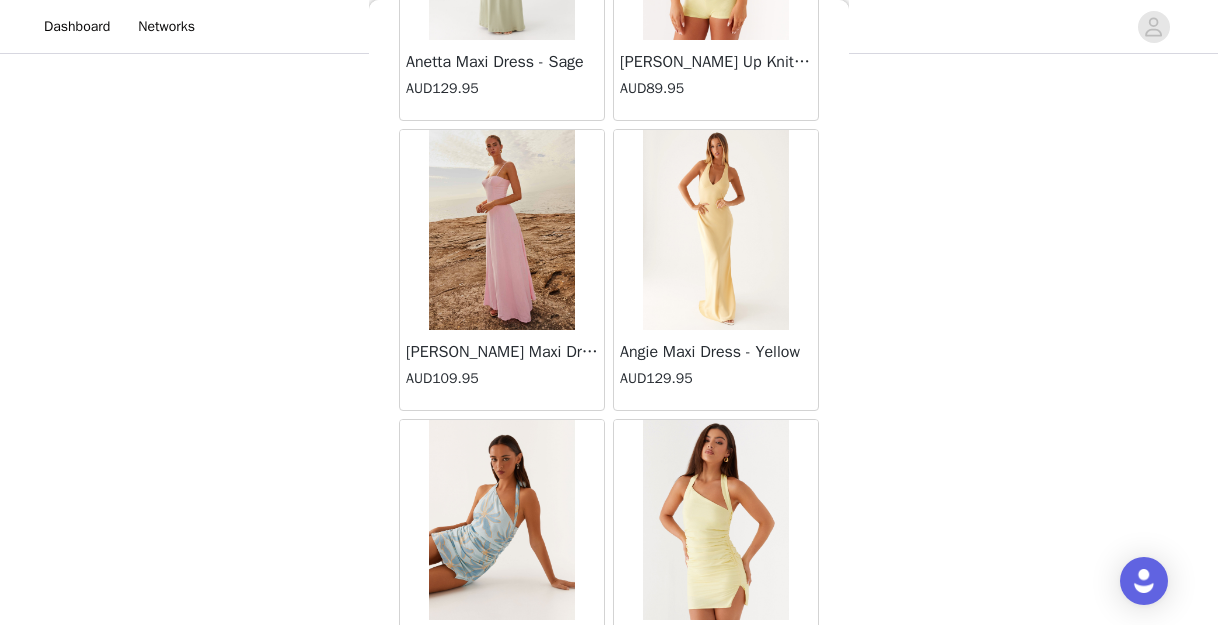 scroll, scrollTop: 92335, scrollLeft: 0, axis: vertical 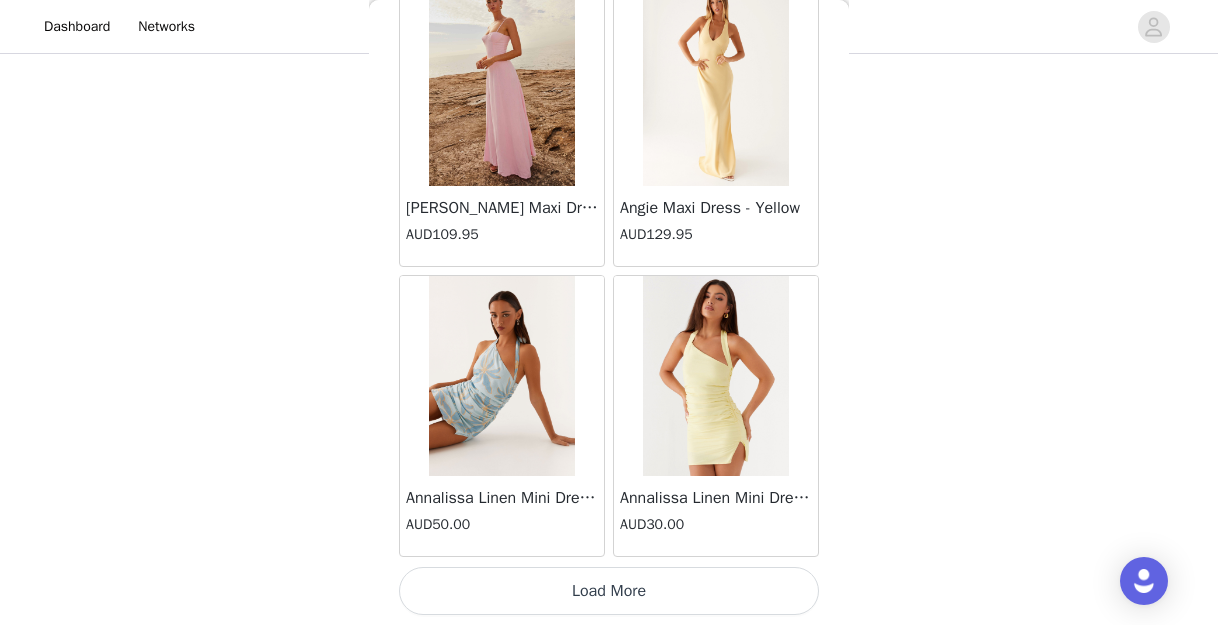 click on "Load More" at bounding box center [609, 591] 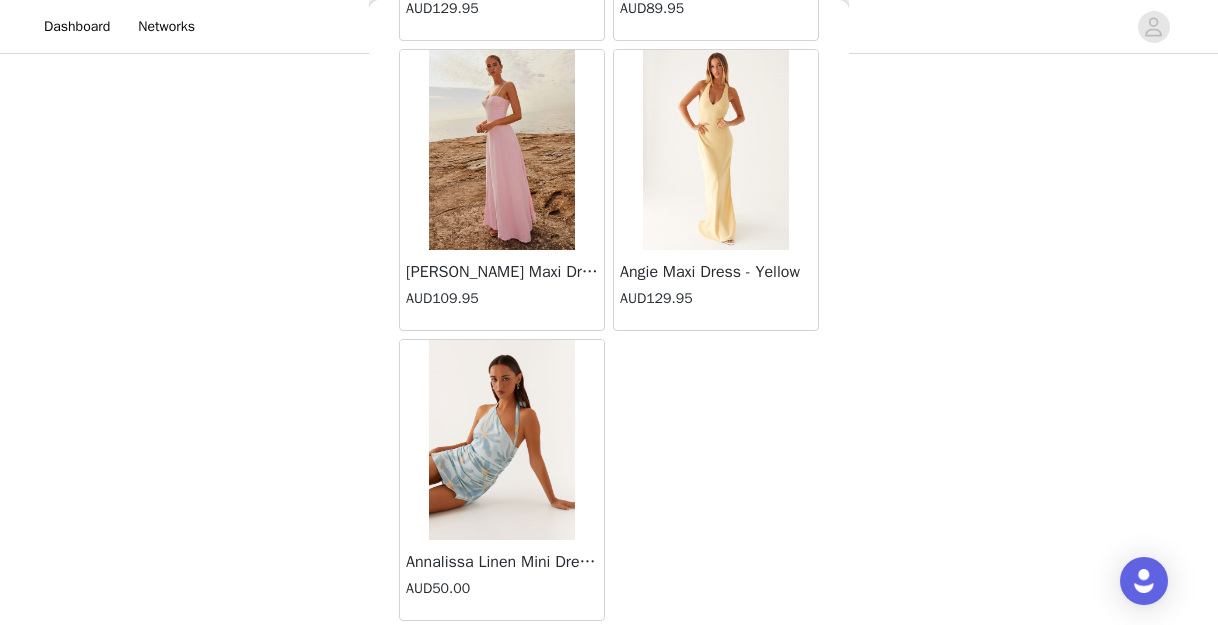 scroll, scrollTop: 92393, scrollLeft: 0, axis: vertical 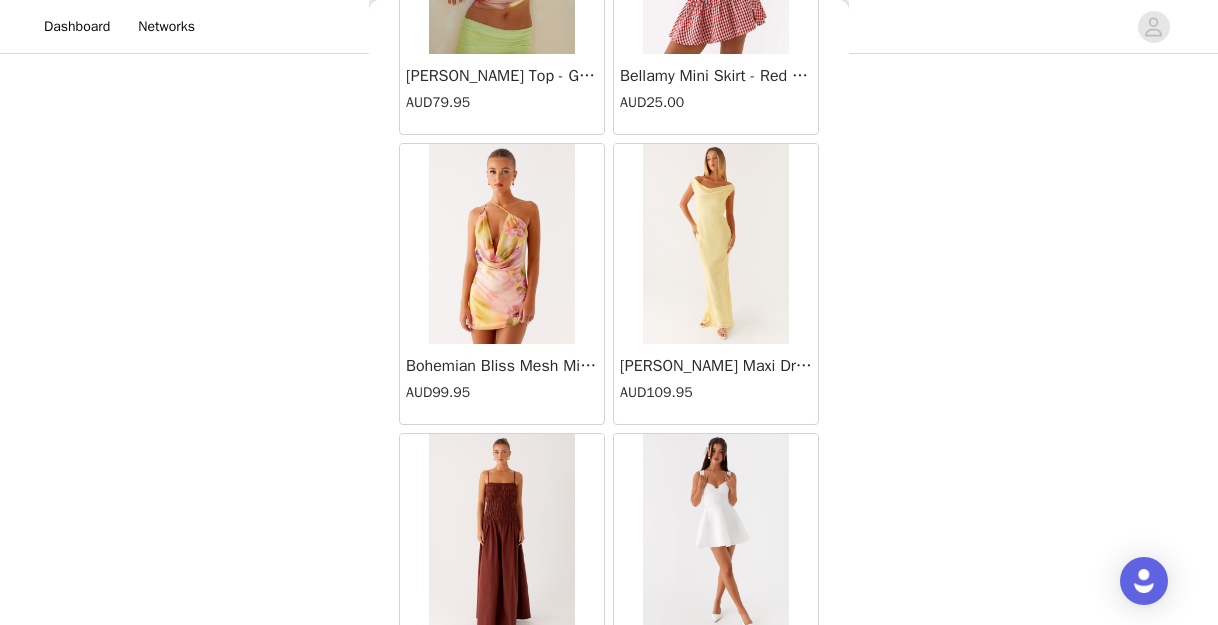 click at bounding box center [716, 244] 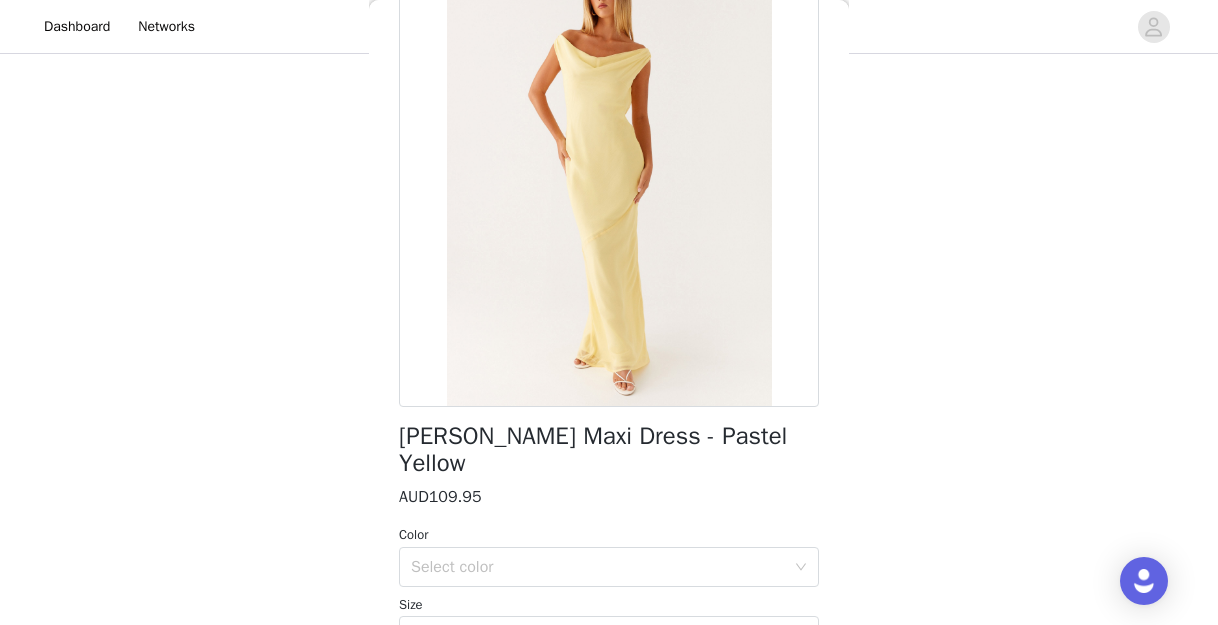 scroll, scrollTop: 0, scrollLeft: 0, axis: both 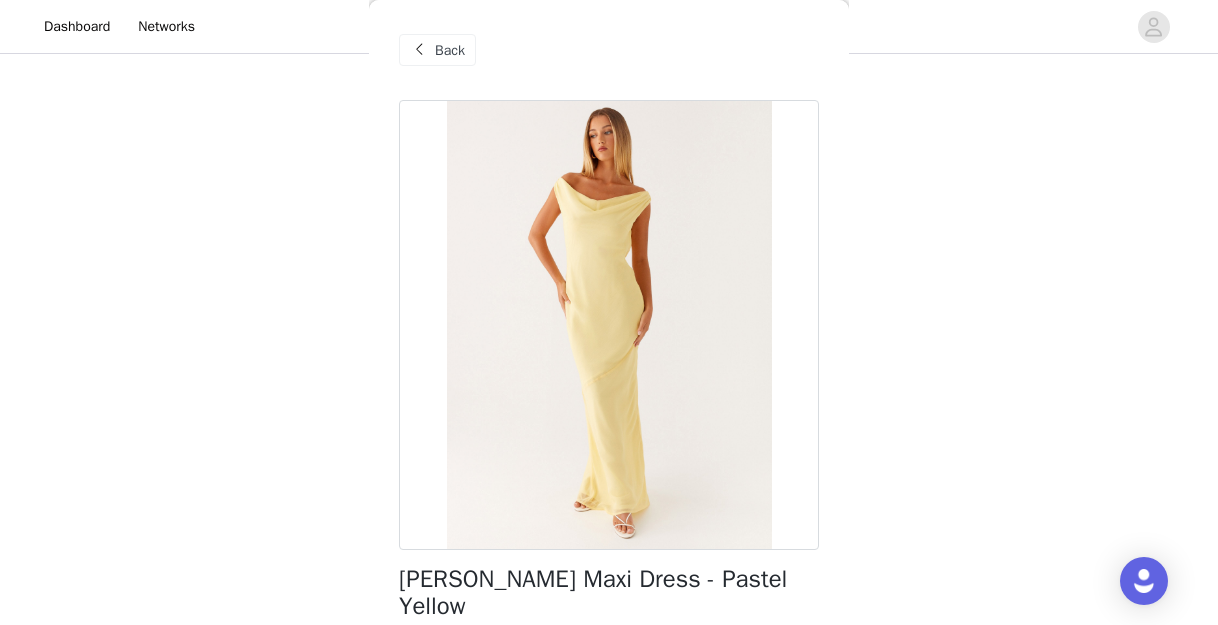 click on "Back" at bounding box center [450, 50] 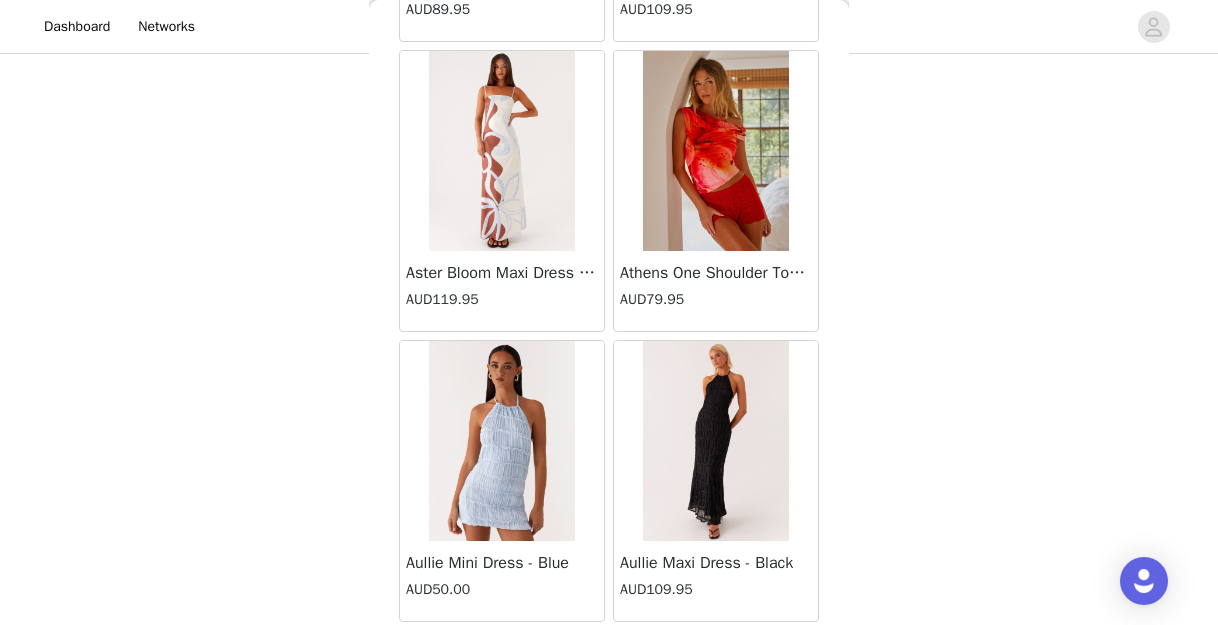 scroll, scrollTop: 1517, scrollLeft: 0, axis: vertical 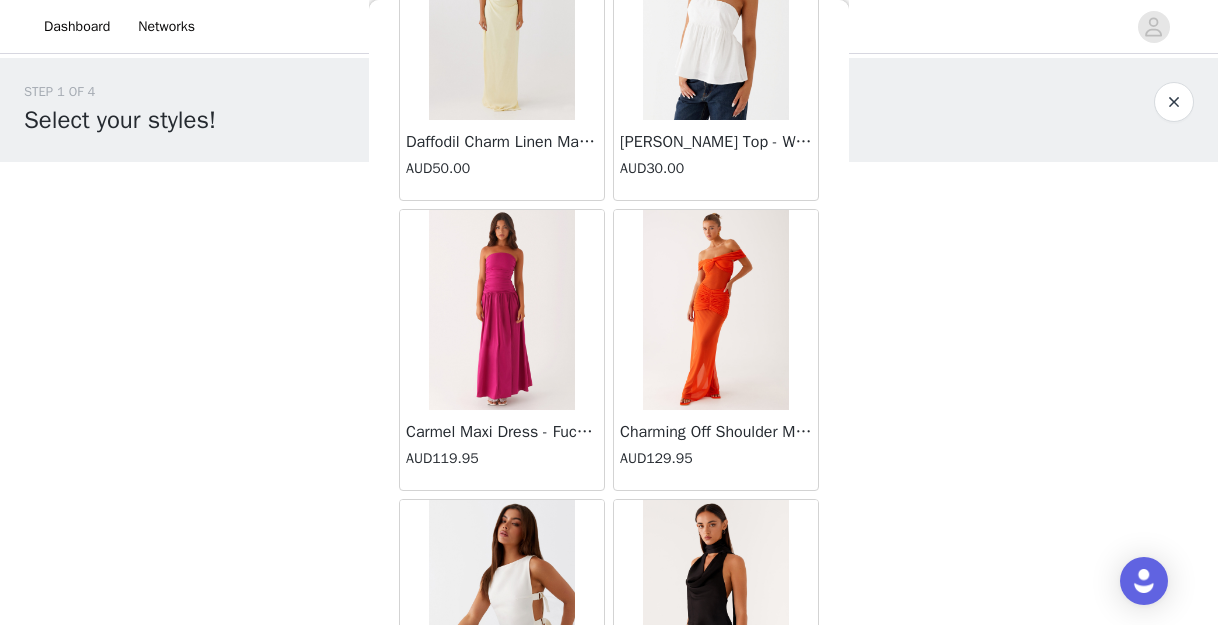 click on "[PERSON_NAME] Top - White   AUD30.00" at bounding box center [716, 60] 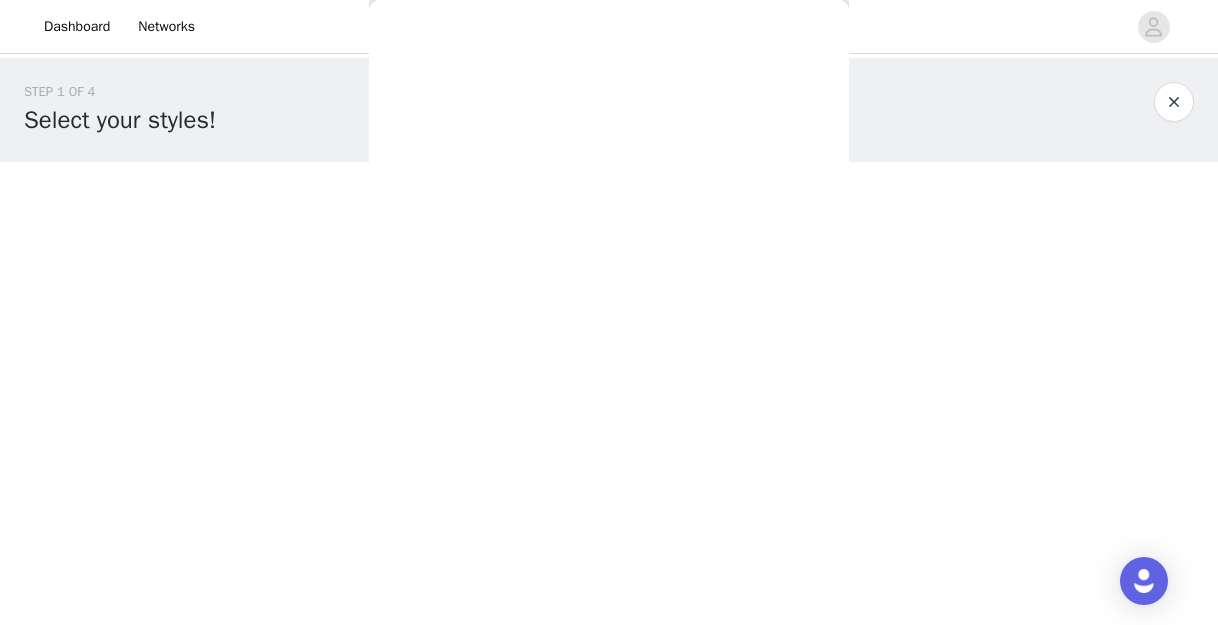 click on "Back       [PERSON_NAME] Strapless Mini Dress - Yellow   AUD45.00       [PERSON_NAME] Maxi Dress - Orange Blue Floral   AUD109.95       Avenue Mini Dress - Plum   AUD109.95       Aullie Maxi Dress - Yellow   AUD109.95       Aullie Maxi Dress - Ivory   AUD109.95       Aullie Mini Dress - Black   AUD99.95       Avalia Backless Scarf Mini Dress - White Polka Dot   AUD89.95       Aullie Maxi Dress - Blue   AUD109.95       [PERSON_NAME] Maxi Dress - Bloom Wave Print   AUD119.95       Athens One Shoulder Top - Floral   AUD79.95       Aullie Mini Dress - Blue   AUD50.00       Aullie Maxi Dress - Black   AUD109.95       [PERSON_NAME] Strapless Mini Dress - Cobalt   AUD30.00       Atlantic Midi Dress - Yellow   AUD70.00       Aullie Maxi Dress - Pink   AUD109.95       Azura Halter Top - Yellow   AUD69.95       Beki Beaded Mesh Maxi Dress - Deep Red   AUD159.95       Bad News Mesh Maxi Dress - Turquoise Floral   AUD99.95       Bad News Mesh Maxi Dress - Yellow Floral   AUD99.95       Be Mine Satin Maxi Dress - Canary   AUD109.95" at bounding box center (609, 312) 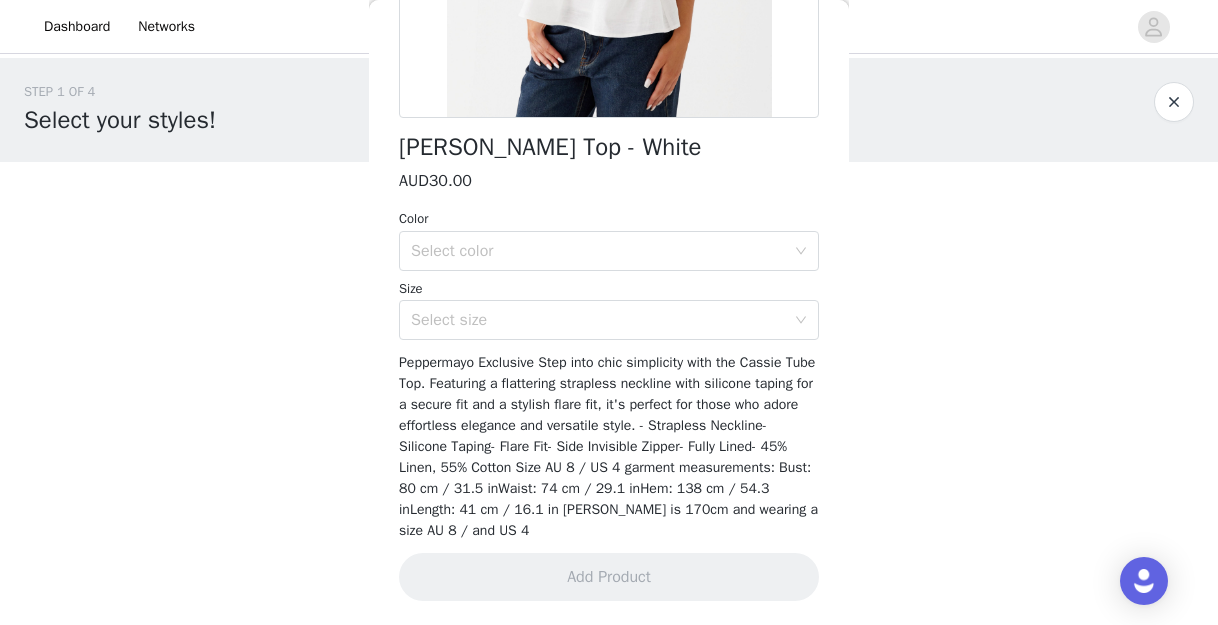 scroll, scrollTop: 0, scrollLeft: 0, axis: both 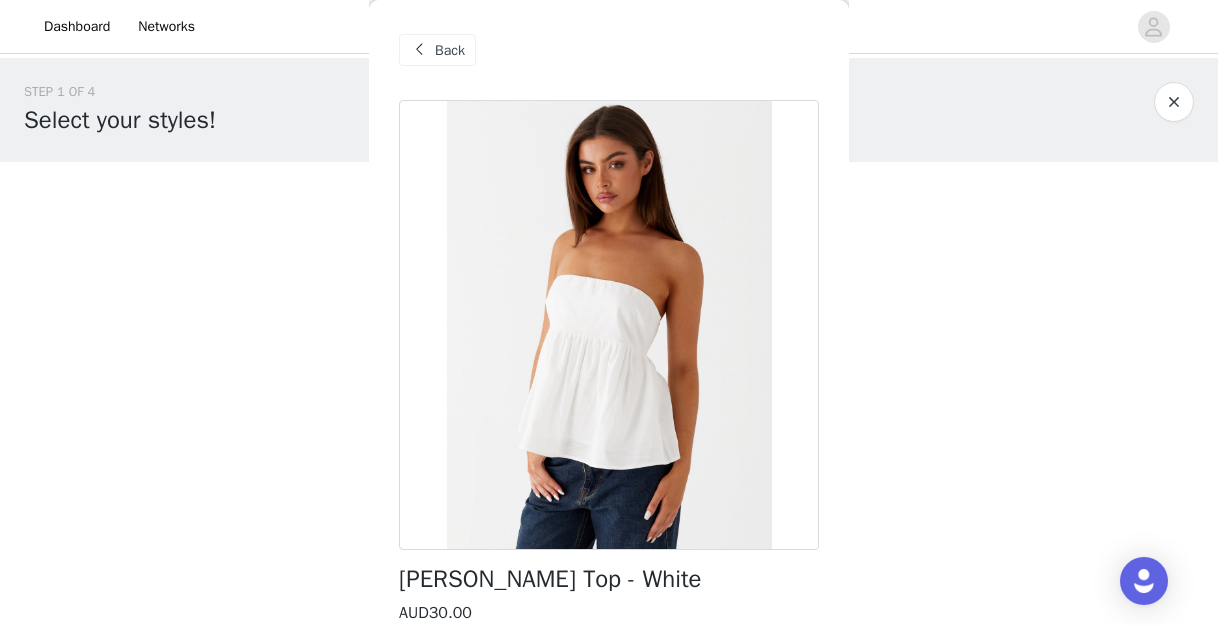click on "Back" at bounding box center (450, 50) 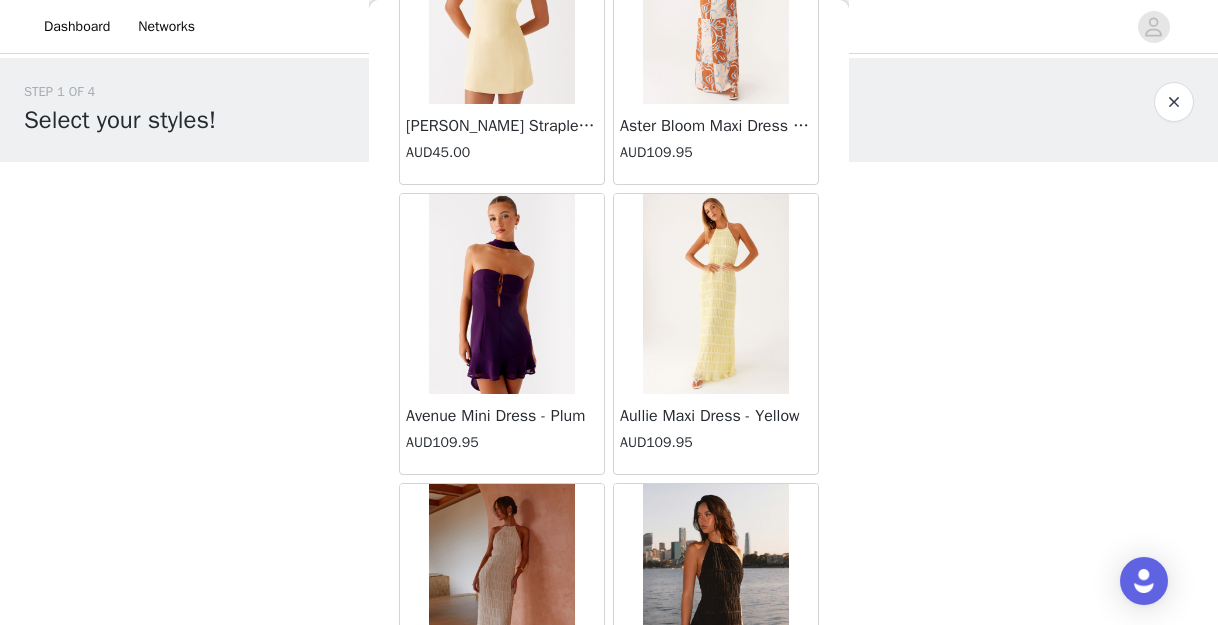 scroll, scrollTop: 728, scrollLeft: 0, axis: vertical 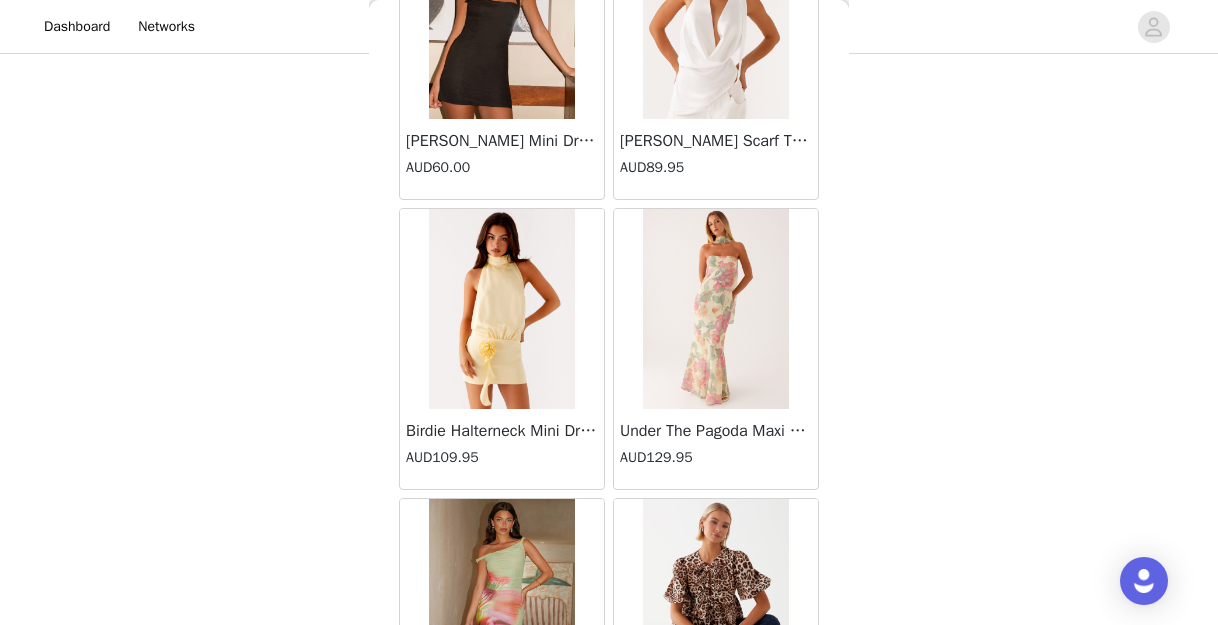 click at bounding box center [502, 309] 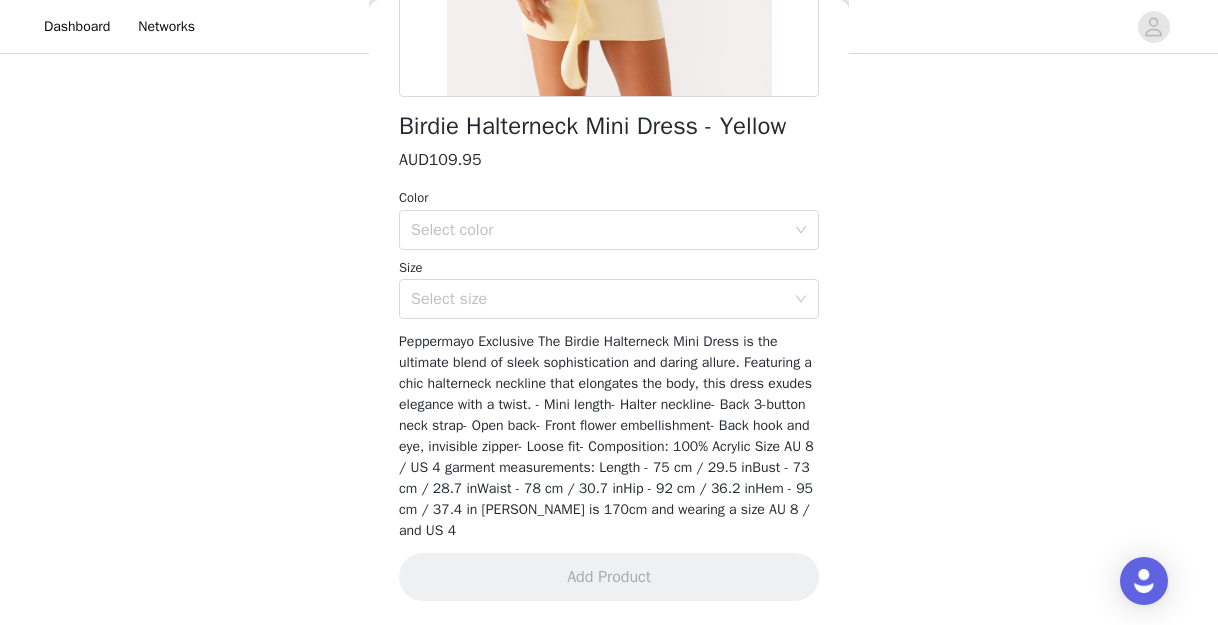 scroll, scrollTop: 0, scrollLeft: 0, axis: both 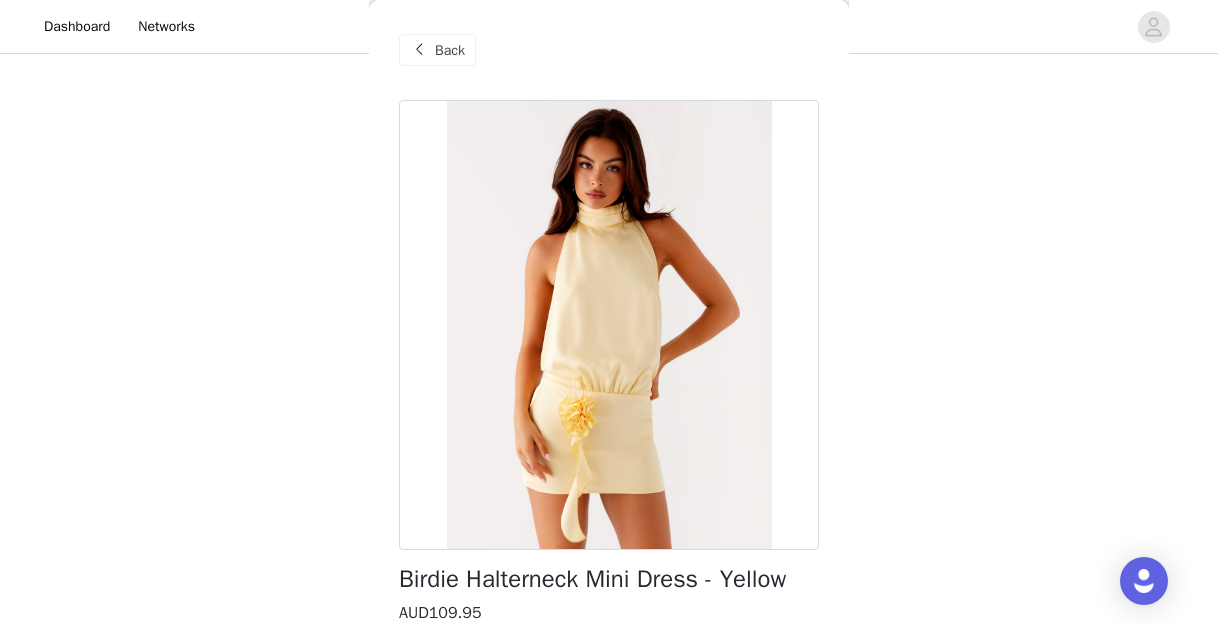 click at bounding box center (419, 50) 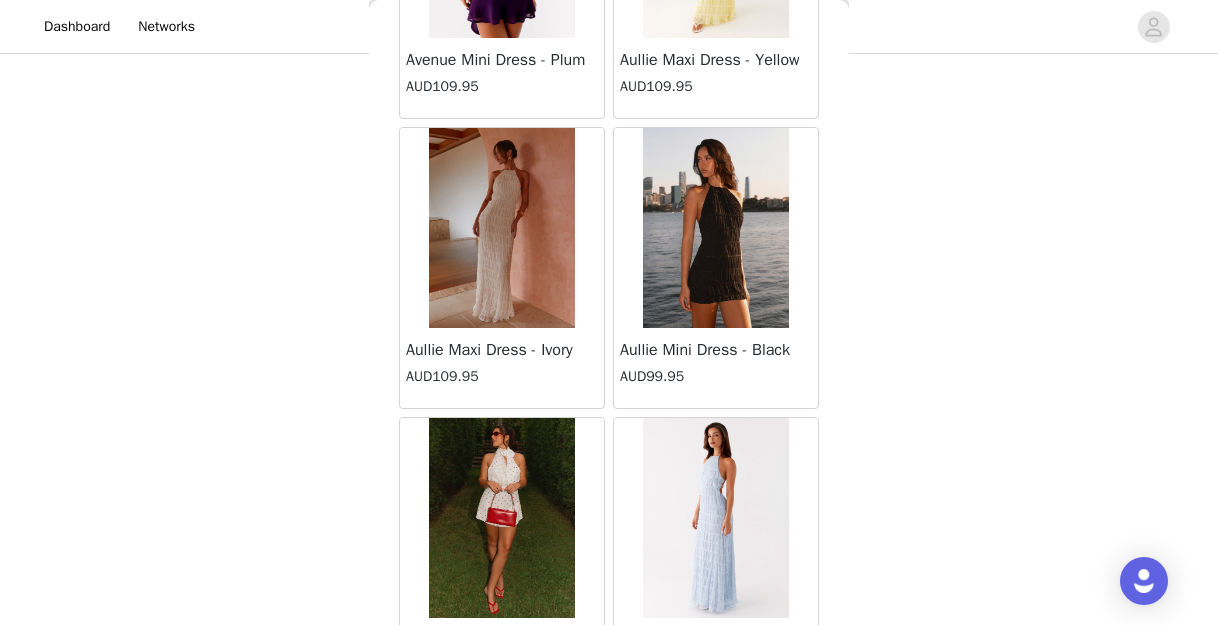 scroll, scrollTop: 2371, scrollLeft: 0, axis: vertical 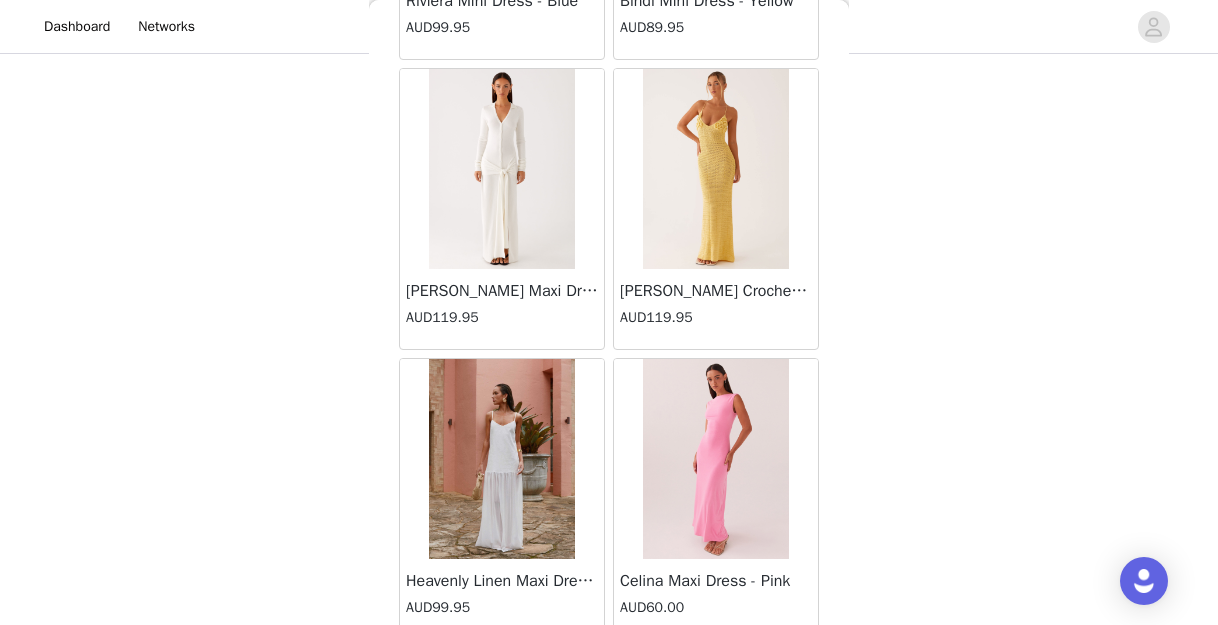 click at bounding box center (715, 169) 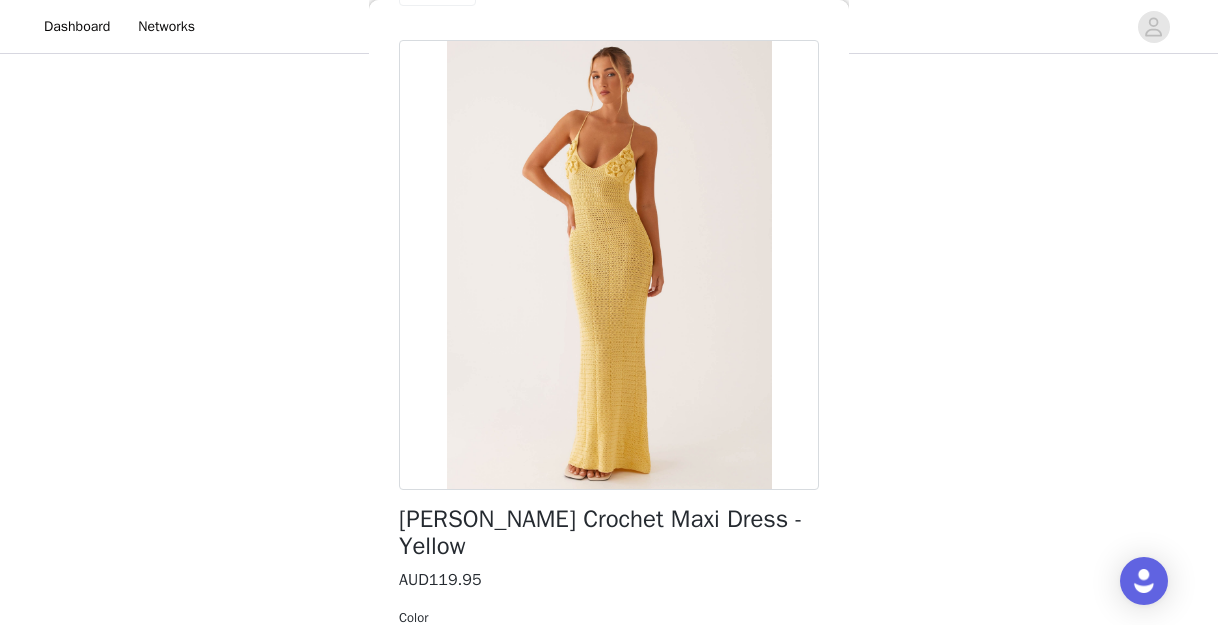 scroll, scrollTop: 63, scrollLeft: 0, axis: vertical 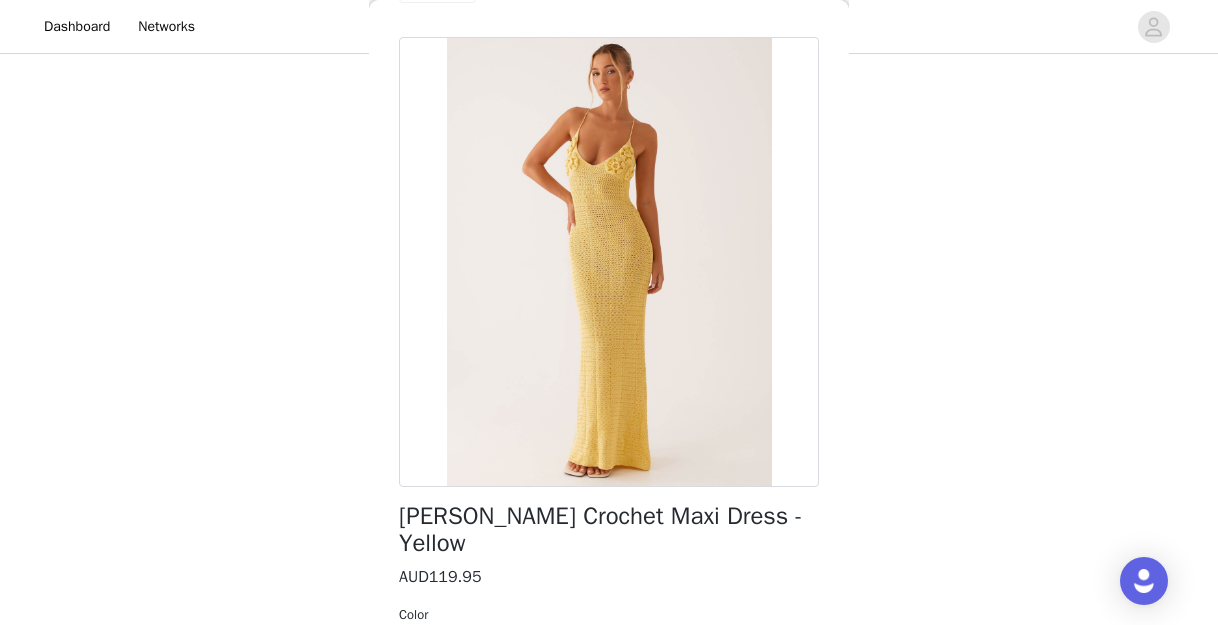 click on "[PERSON_NAME] Crochet Maxi Dress - Yellow" at bounding box center (609, 530) 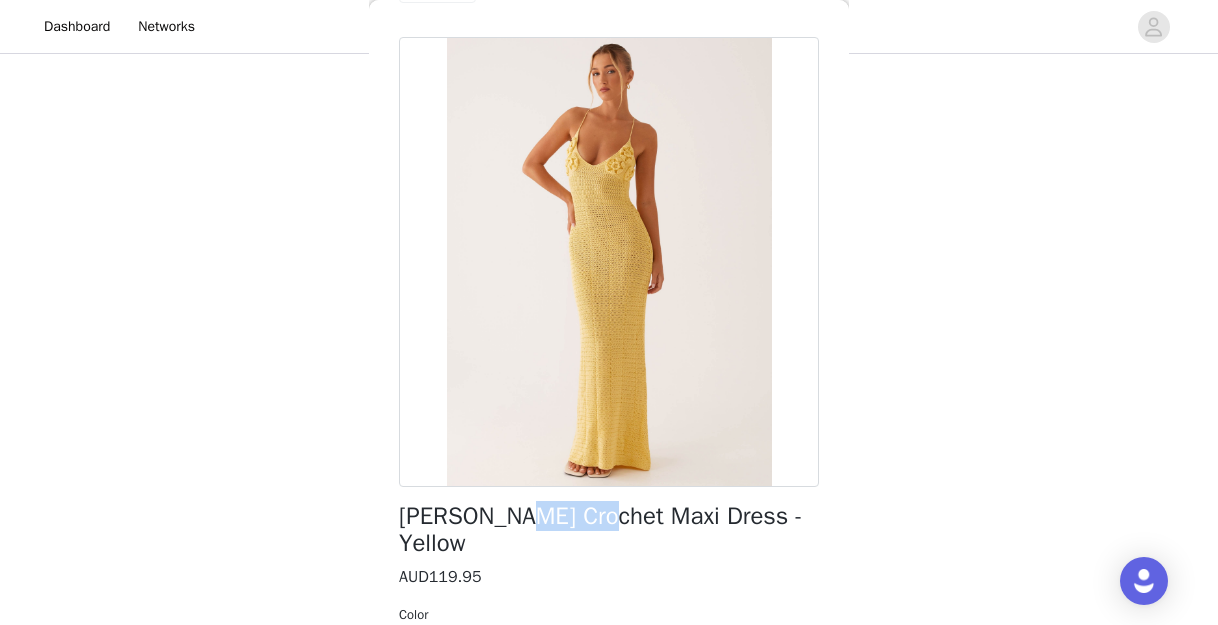 click on "[PERSON_NAME] Crochet Maxi Dress - Yellow" at bounding box center (609, 530) 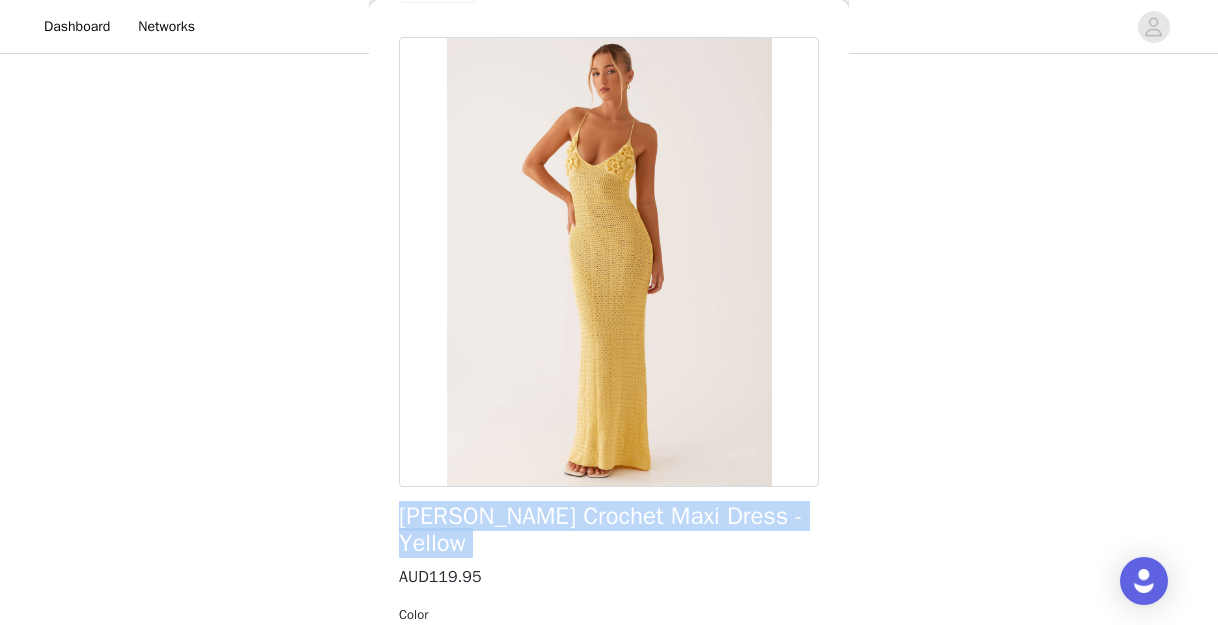 click on "[PERSON_NAME] Crochet Maxi Dress - Yellow" at bounding box center [609, 530] 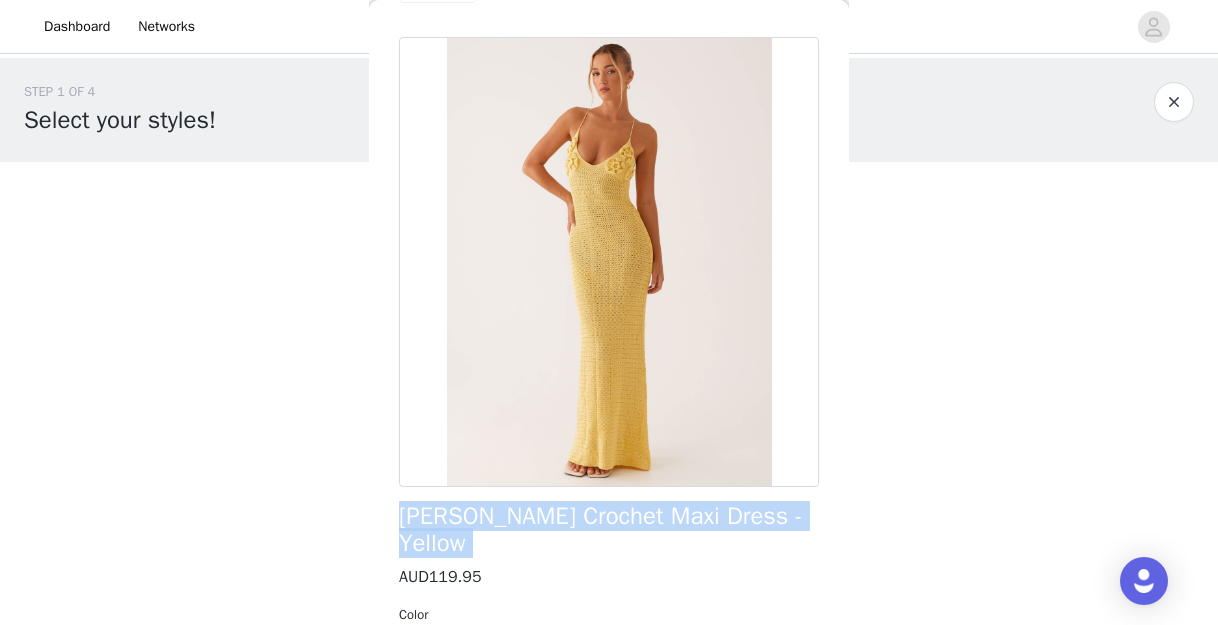 click at bounding box center (1174, 102) 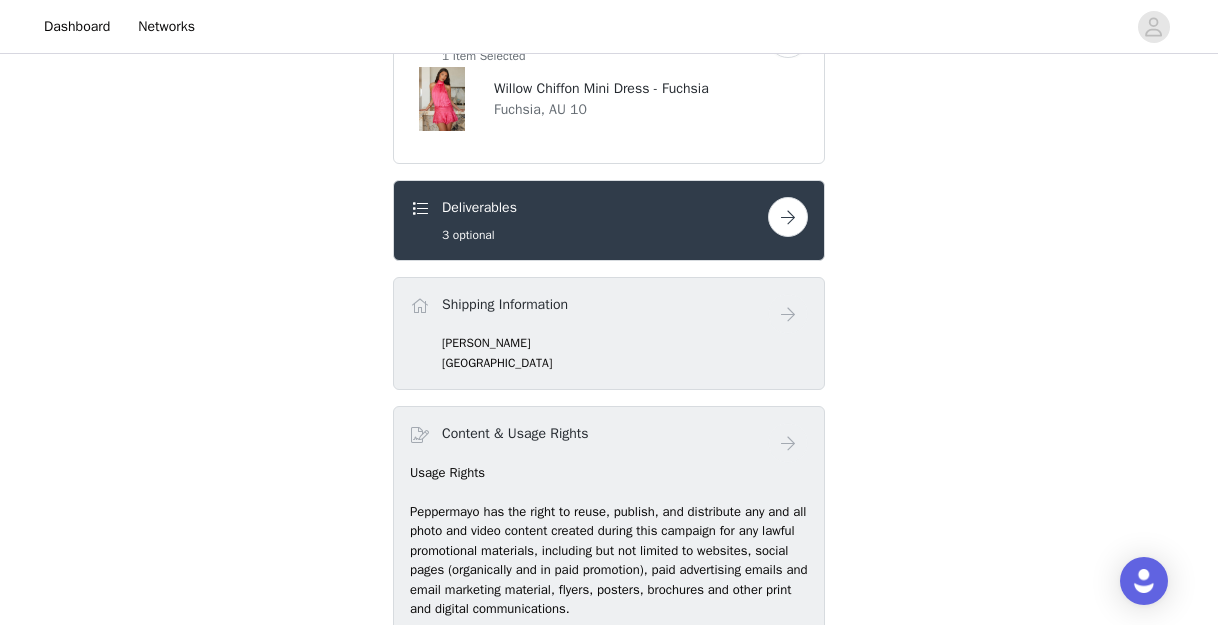 scroll, scrollTop: 620, scrollLeft: 0, axis: vertical 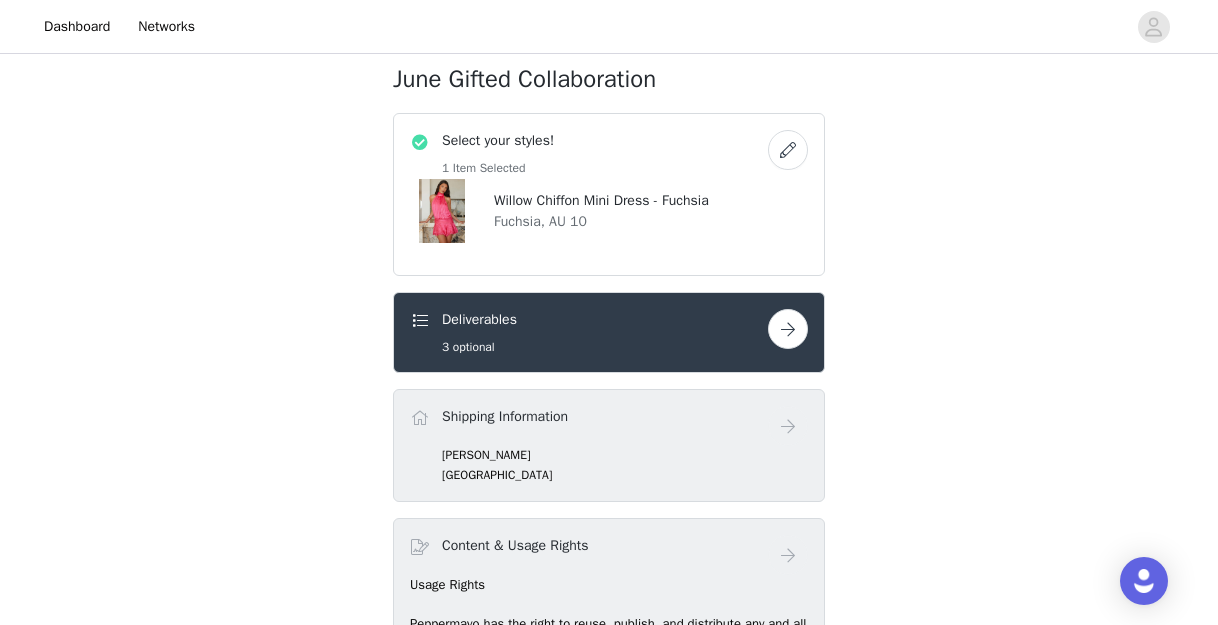 click at bounding box center (788, 150) 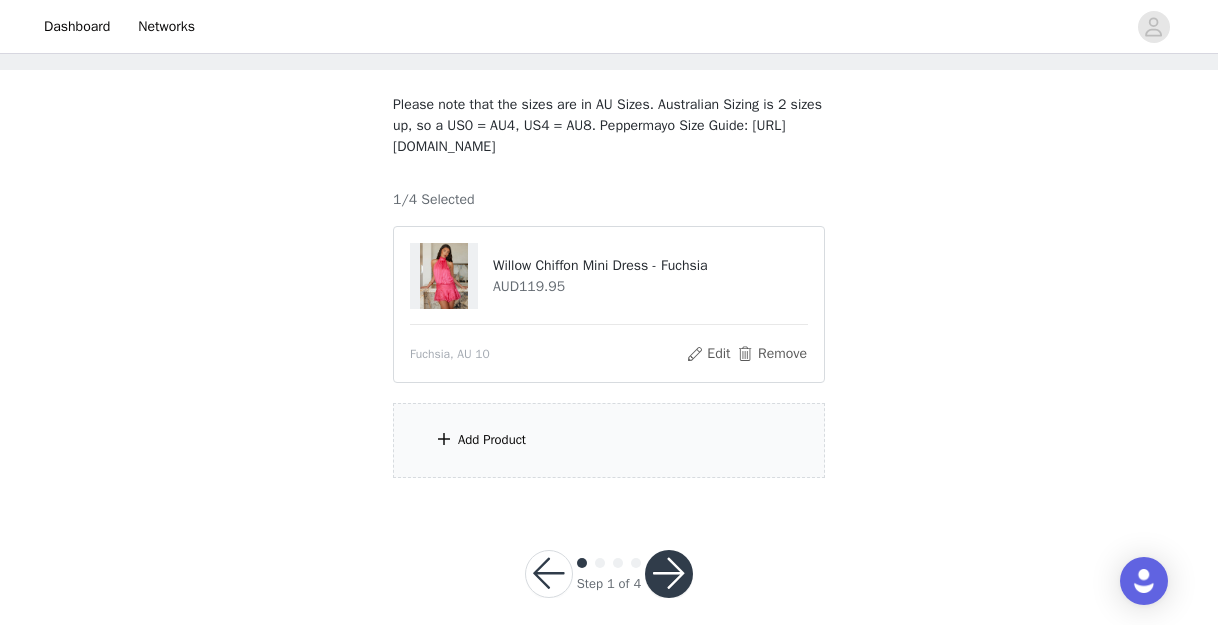 scroll, scrollTop: 112, scrollLeft: 0, axis: vertical 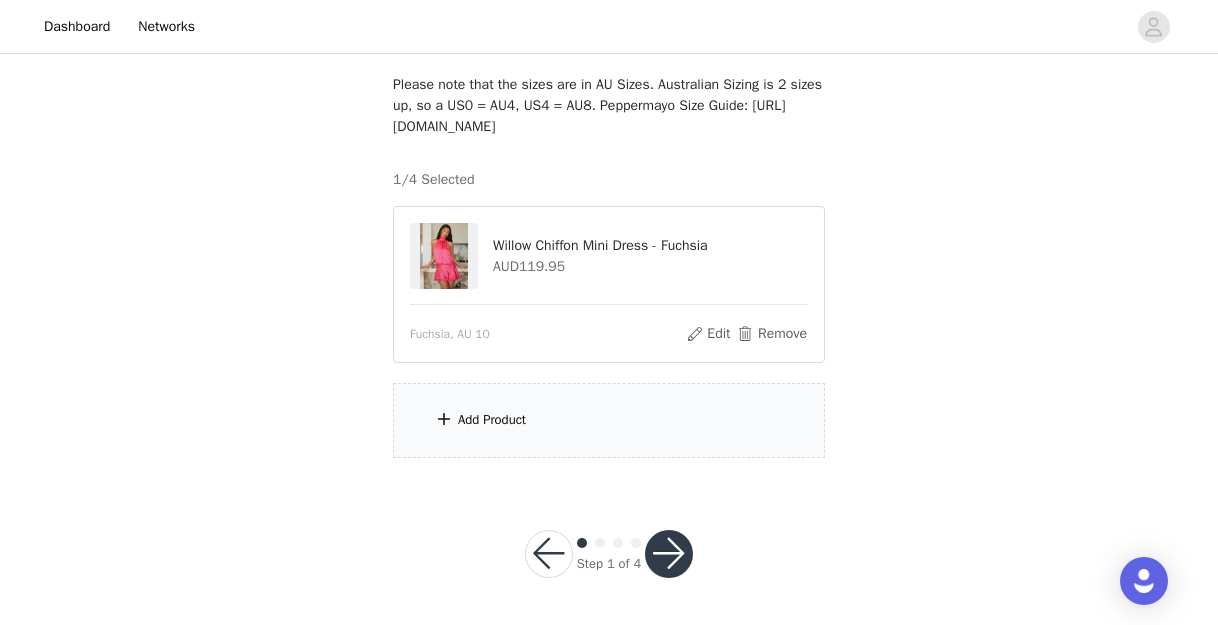 click on "Add Product" at bounding box center [609, 420] 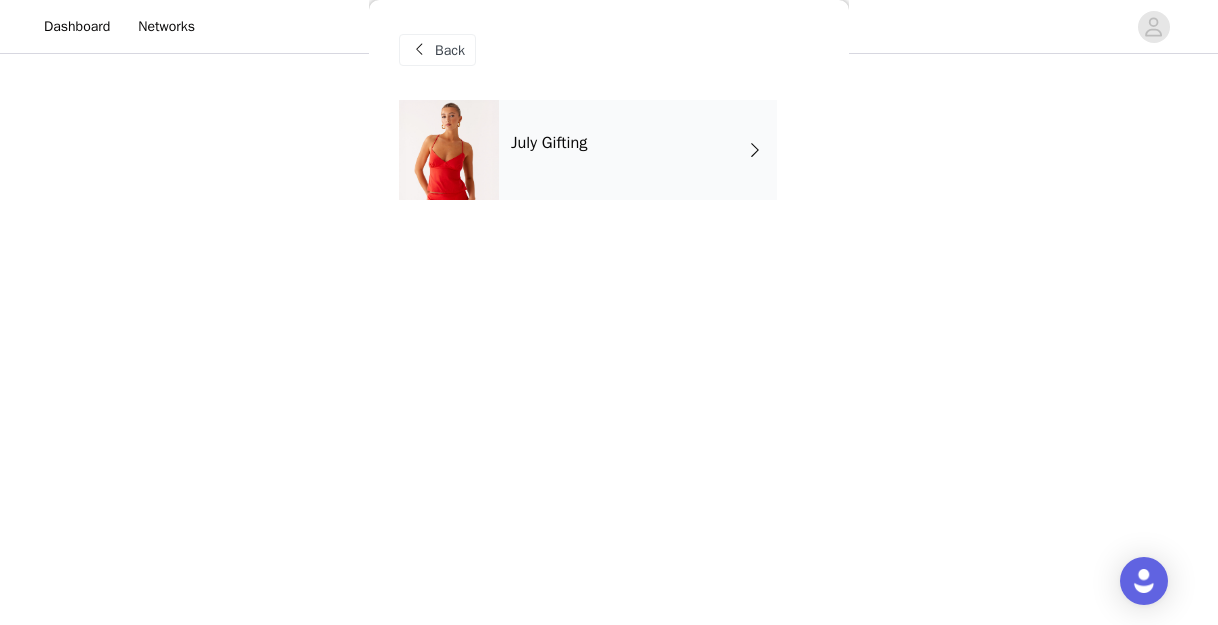 click on "July Gifting" at bounding box center (638, 150) 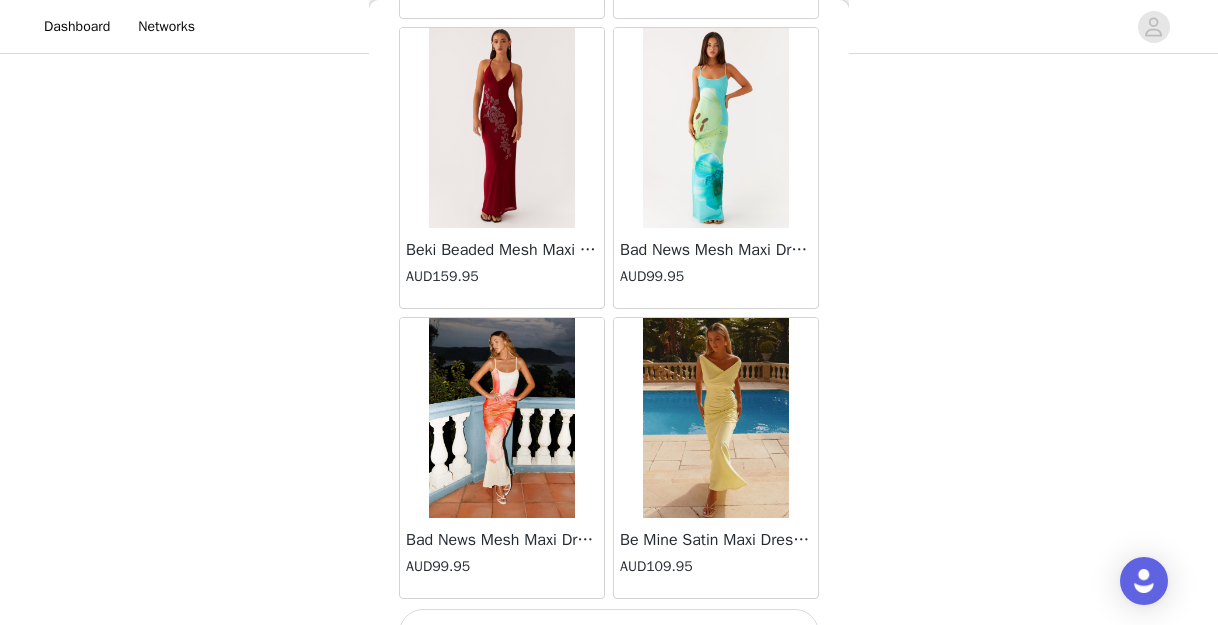 scroll, scrollTop: 2435, scrollLeft: 0, axis: vertical 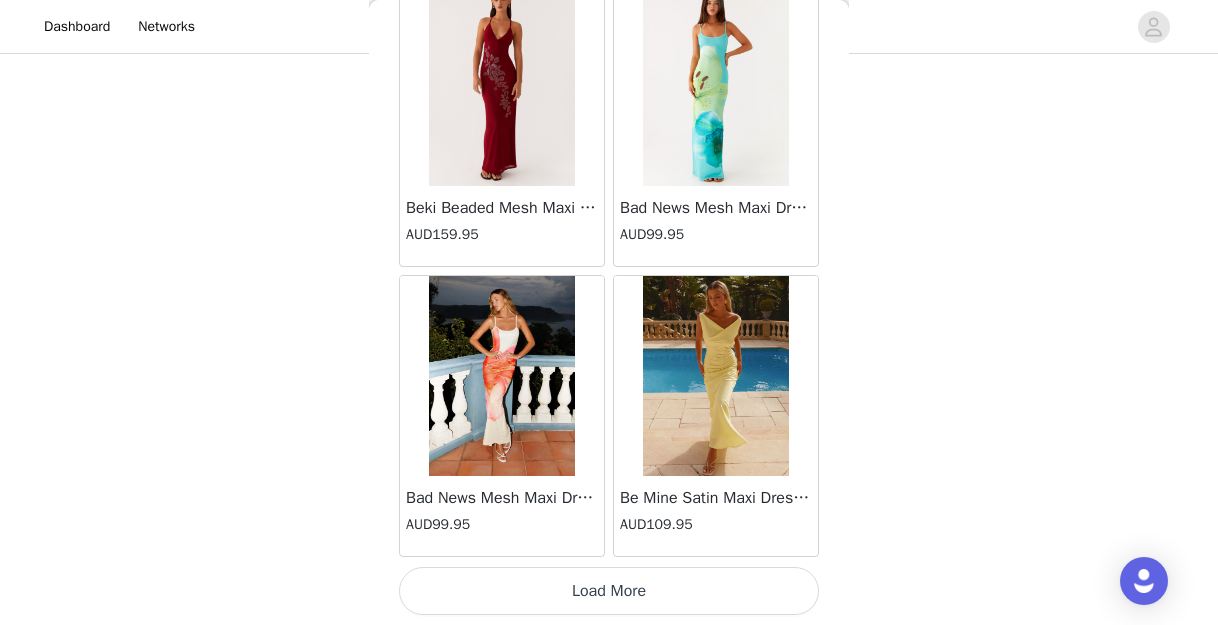click on "Load More" at bounding box center (609, 591) 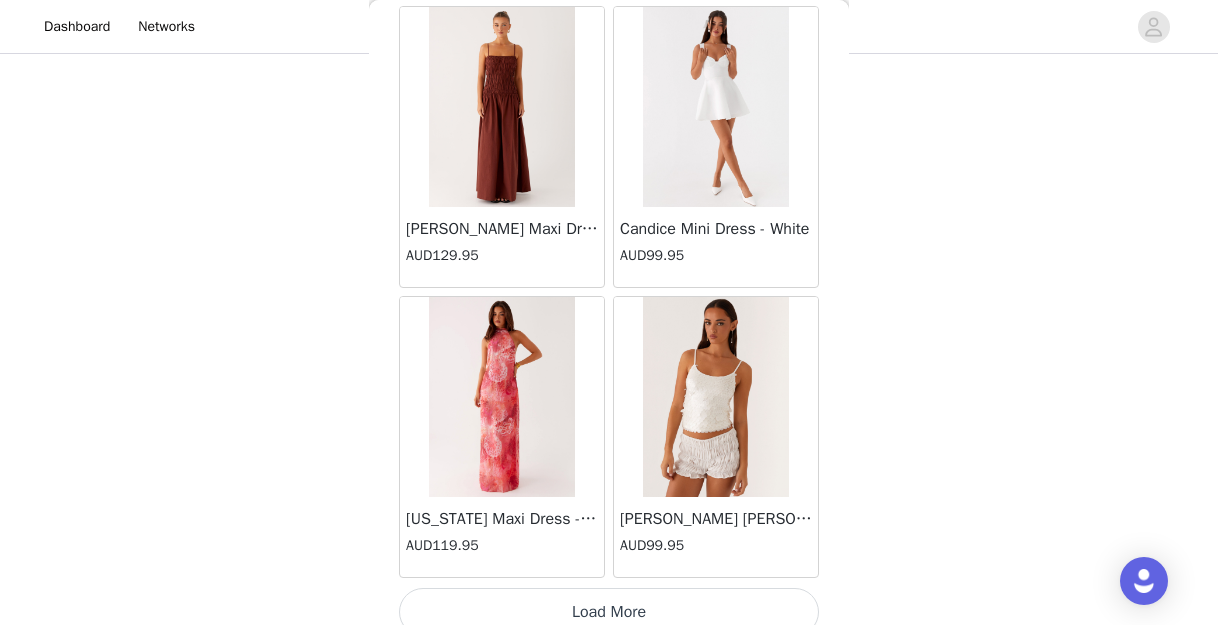 scroll, scrollTop: 5335, scrollLeft: 0, axis: vertical 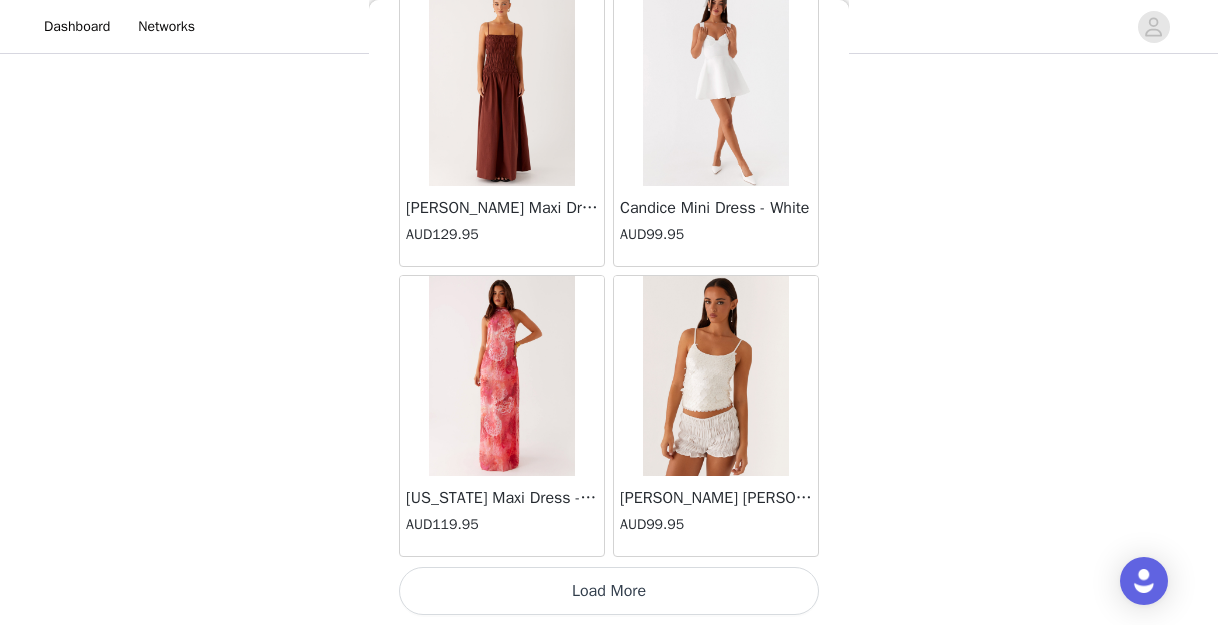 click on "Load More" at bounding box center (609, 591) 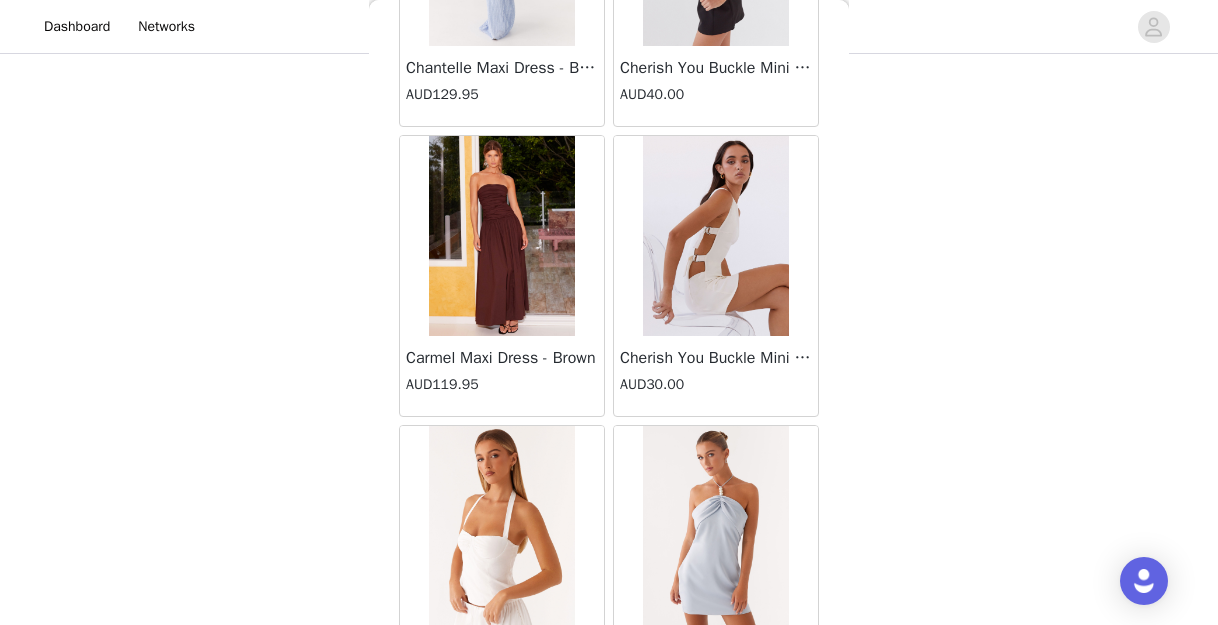 scroll, scrollTop: 7250, scrollLeft: 0, axis: vertical 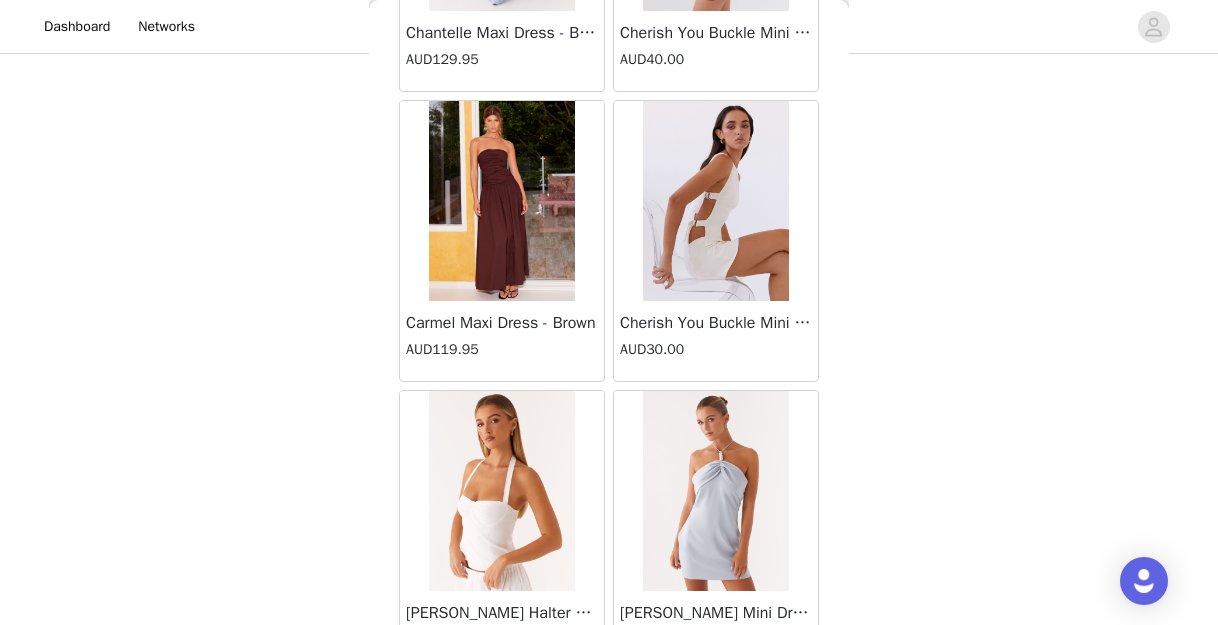 click at bounding box center [501, 201] 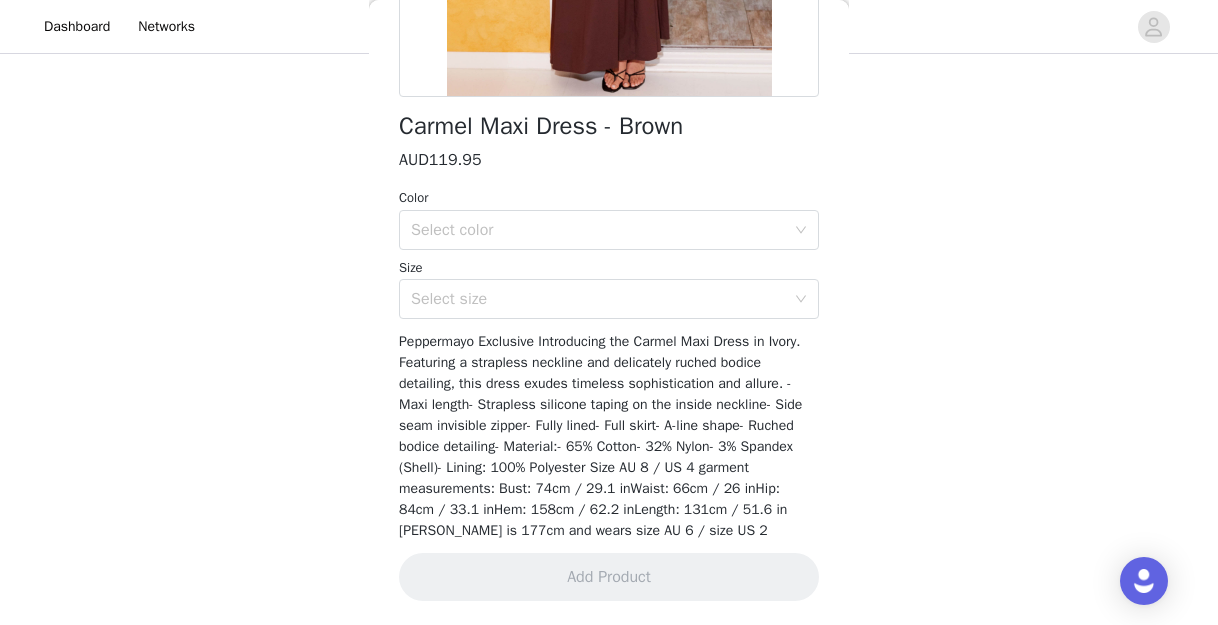 scroll, scrollTop: 453, scrollLeft: 0, axis: vertical 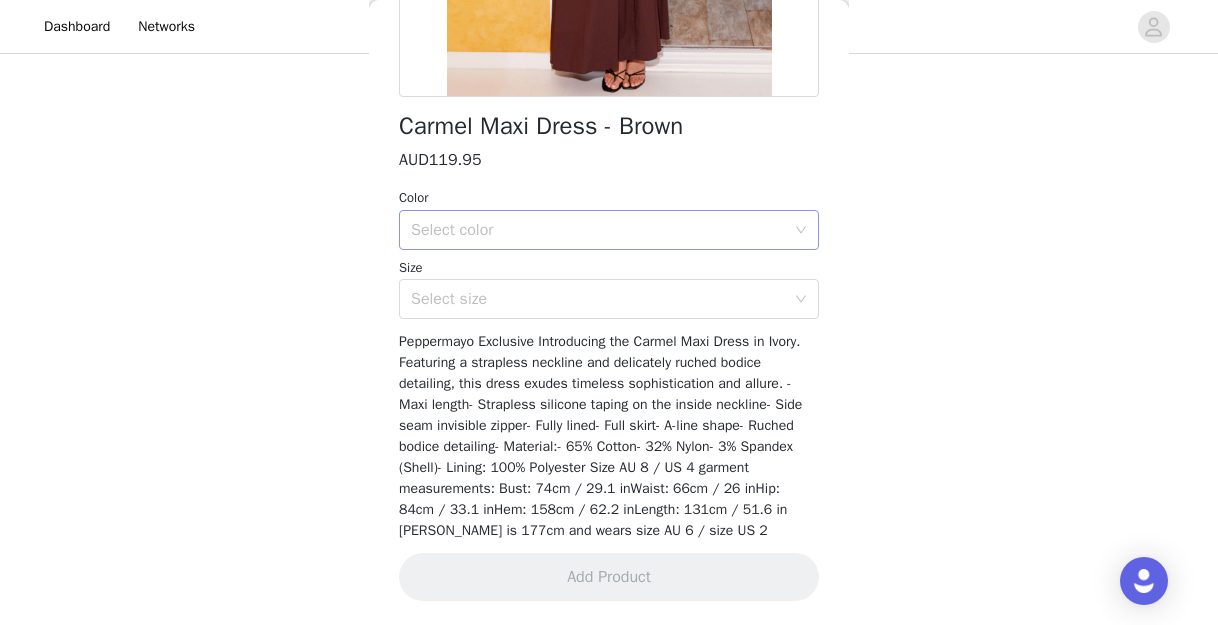 click on "Select color" at bounding box center (598, 230) 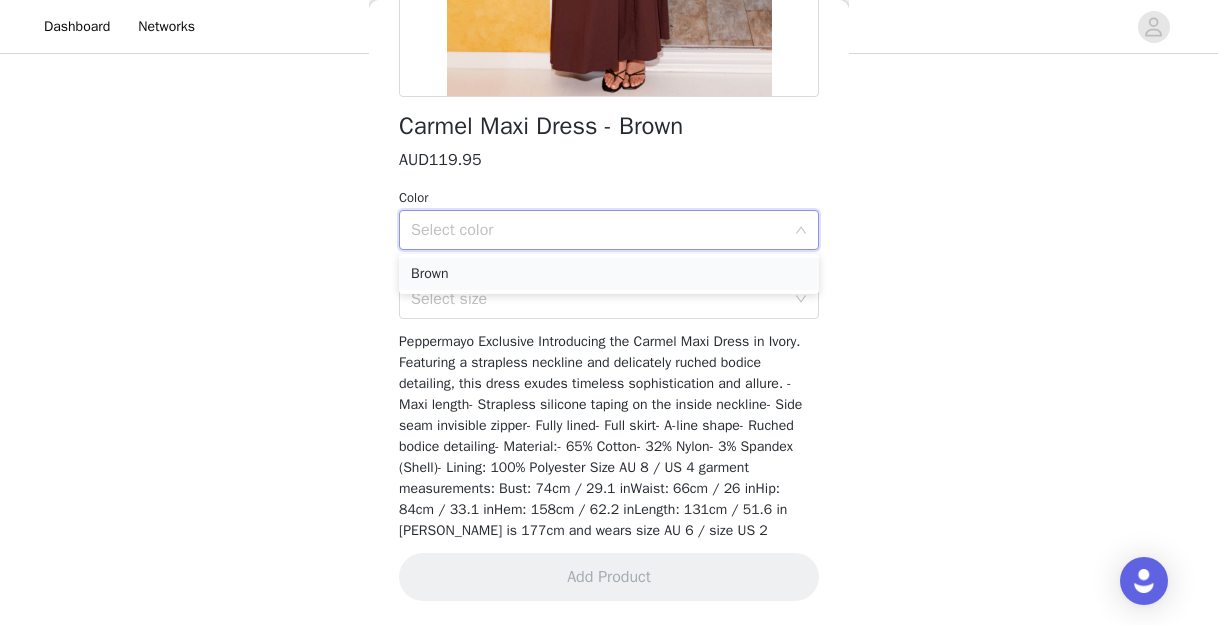 click on "Brown" at bounding box center (609, 274) 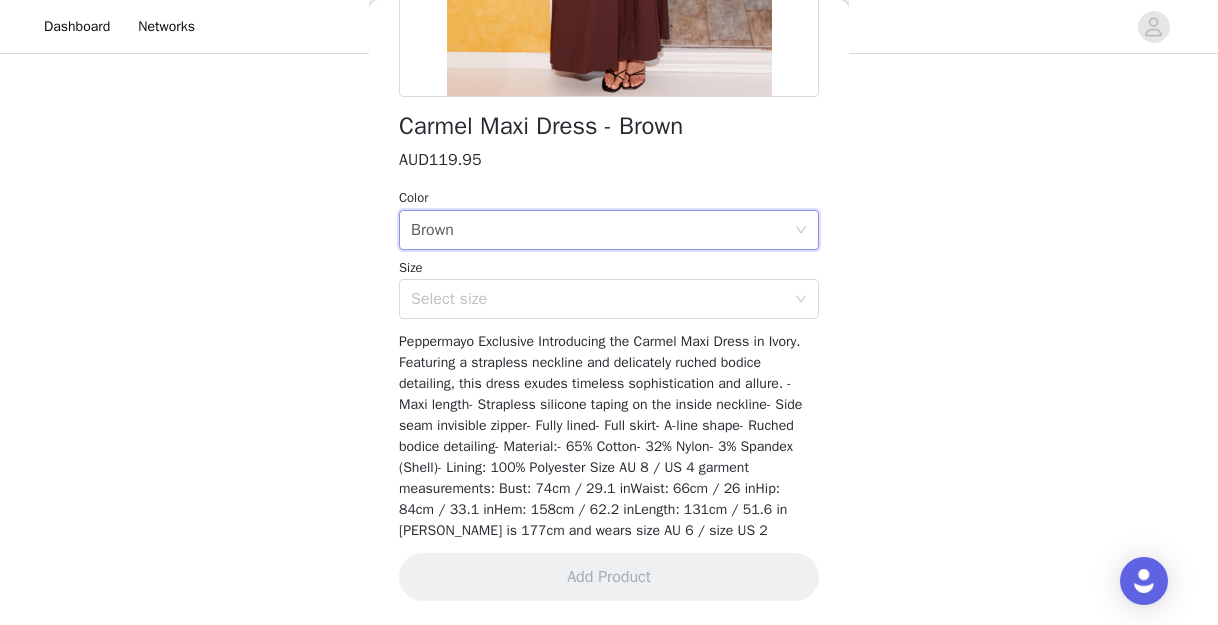 click on "Carmel Maxi Dress - Brown       AUD119.95         Color   Select color Brown Size   Select size   Peppermayo Exclusive Introducing the Carmel Maxi Dress in Ivory. Featuring a strapless neckline and delicately ruched bodice detailing, this dress exudes timeless sophistication and allure. - Maxi length- Strapless silicone taping on the inside neckline- Side seam invisible zipper- Fully lined- Full skirt- A-line shape- Ruched bodice detailing- Material:- 65% Cotton- 32% Nylon- 3% Spandex (Shell)- Lining: 100% Polyester Size AU 8 / US 4 garment measurements: Bust: 74cm / 29.1 inWaist: 66cm / 26 inHip: 84cm / 33.1 inHem: 158cm / 62.2 inLength: 131cm / 51.6 in [PERSON_NAME] is 177cm and wears size AU 6 / size US 2   Add Product" at bounding box center (609, 136) 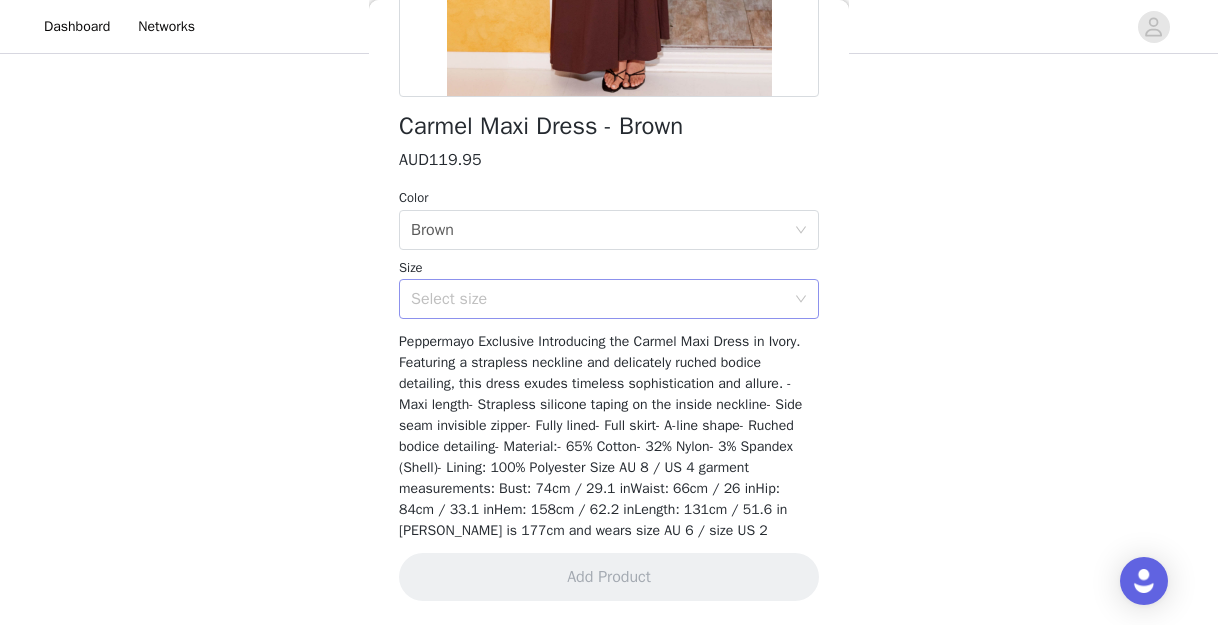 click on "Select size" at bounding box center [598, 299] 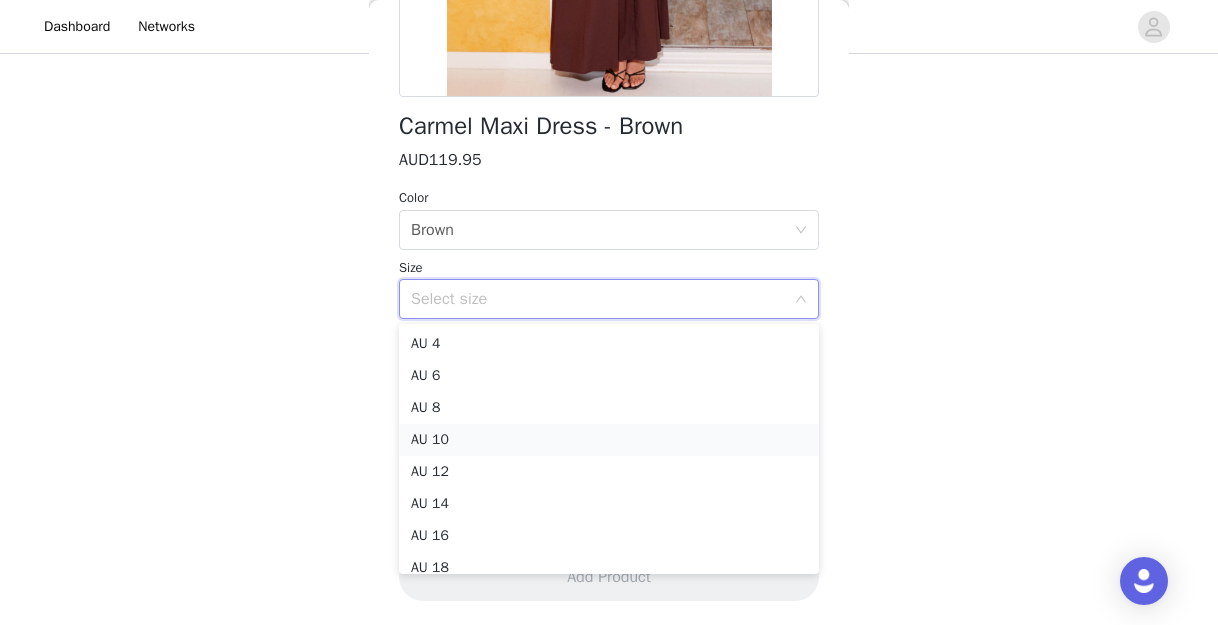 click on "AU 10" at bounding box center [609, 440] 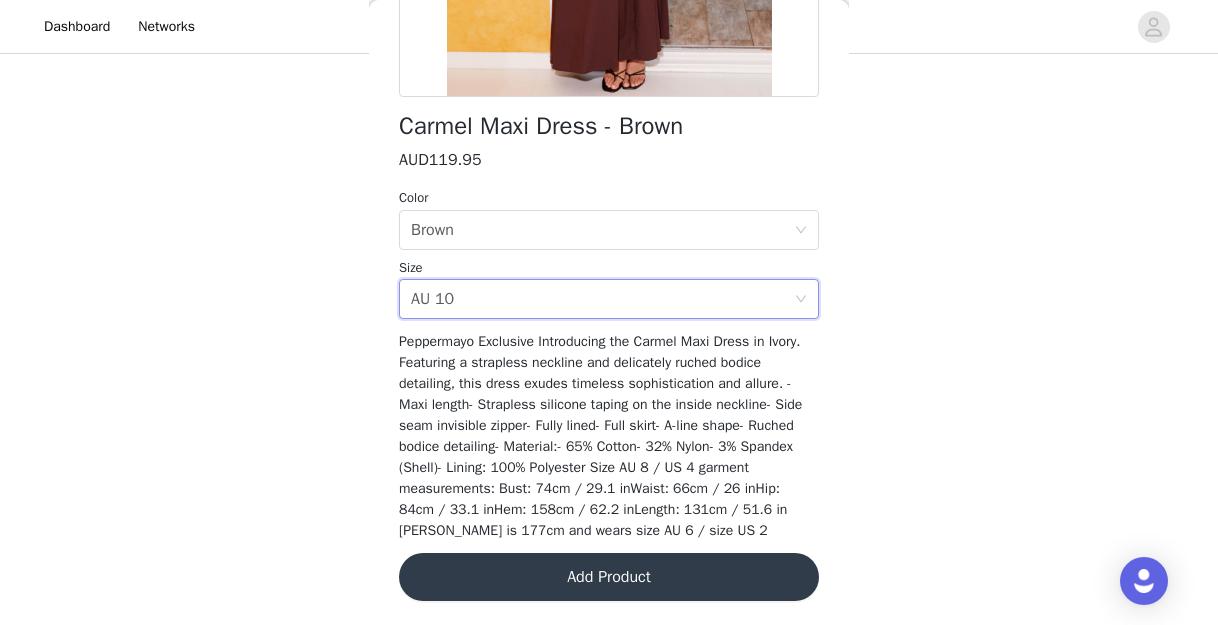 scroll, scrollTop: 0, scrollLeft: 0, axis: both 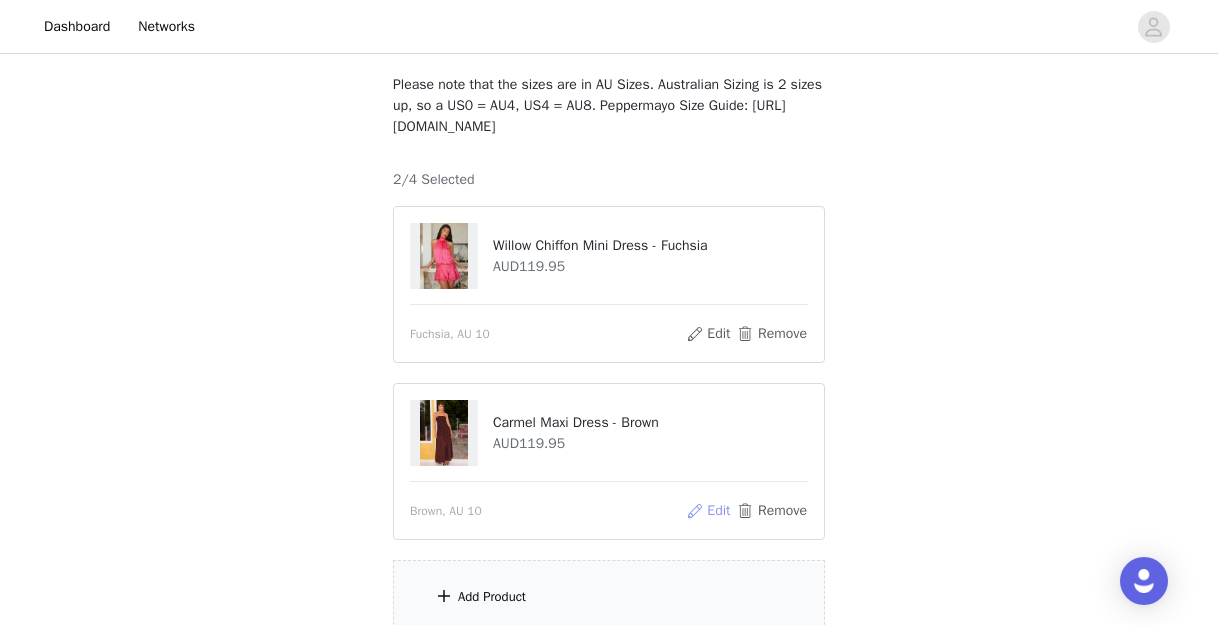 click on "Edit" at bounding box center (708, 511) 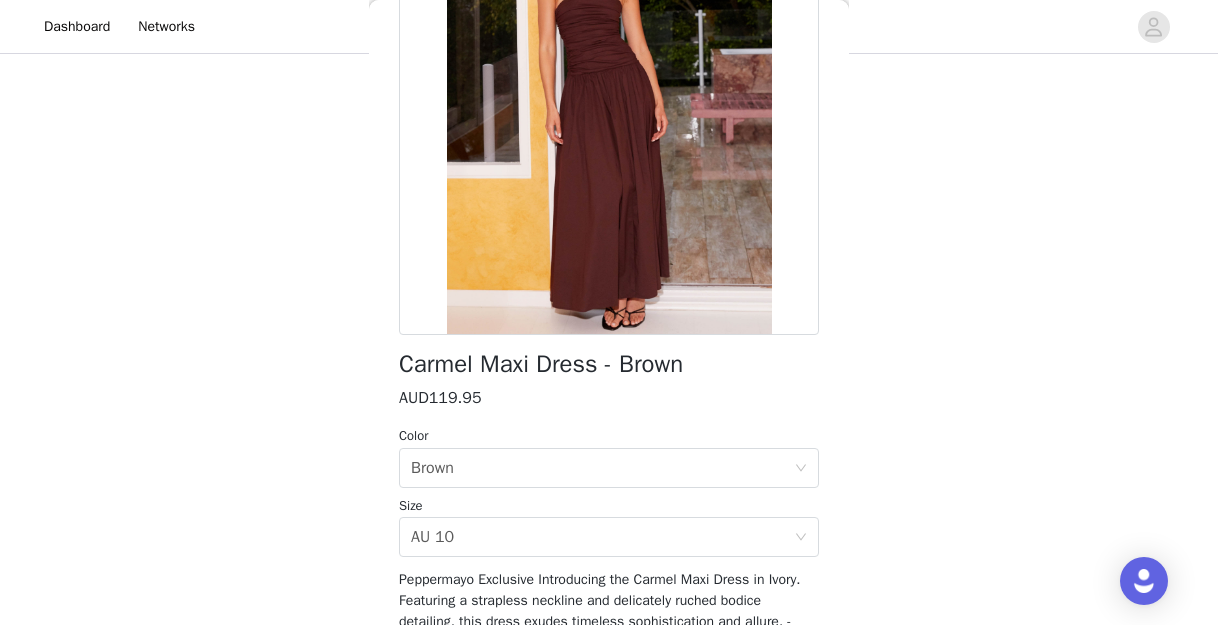 scroll, scrollTop: 453, scrollLeft: 0, axis: vertical 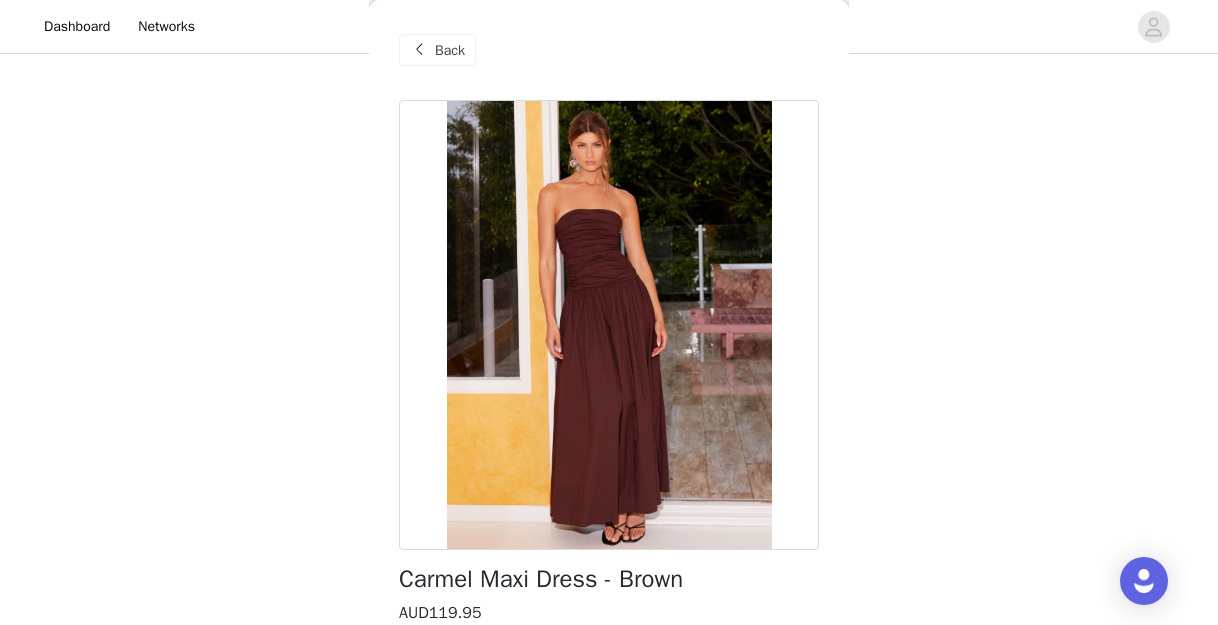 click on "Back" at bounding box center [450, 50] 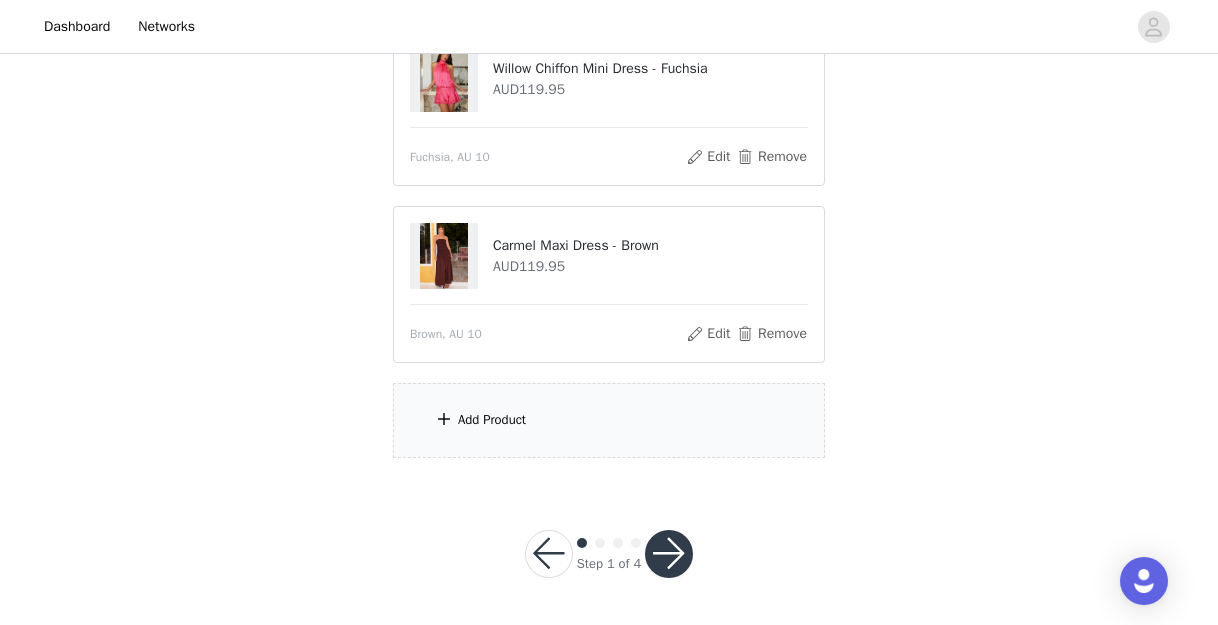 click on "Add Product" at bounding box center [609, 420] 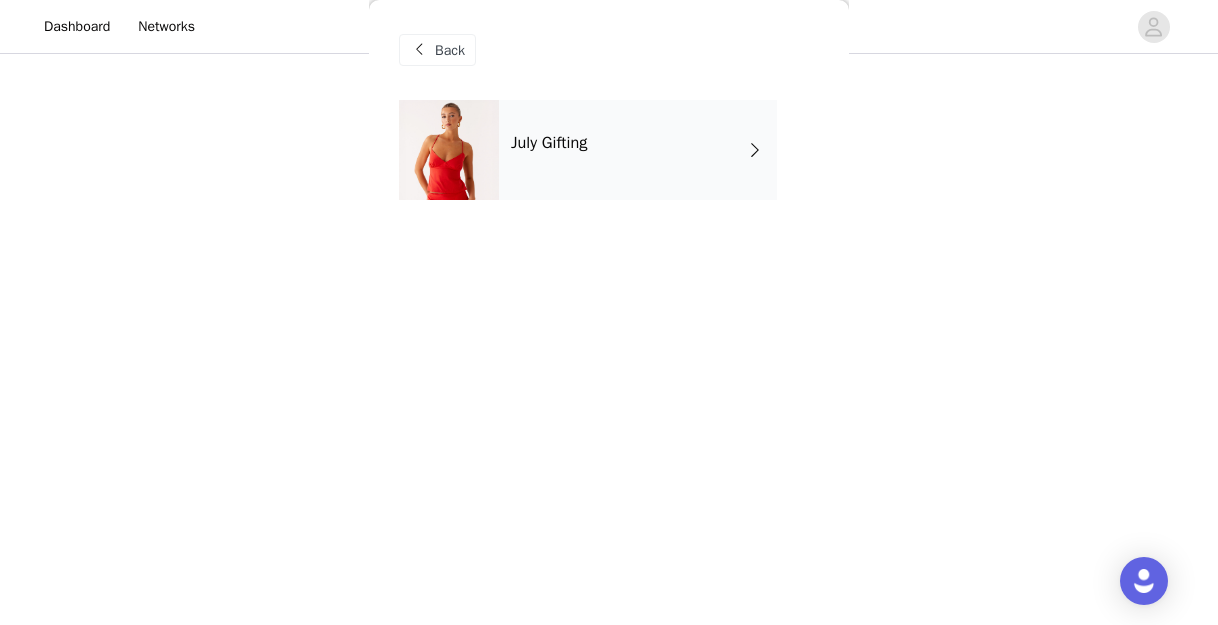 click on "July Gifting" at bounding box center [638, 150] 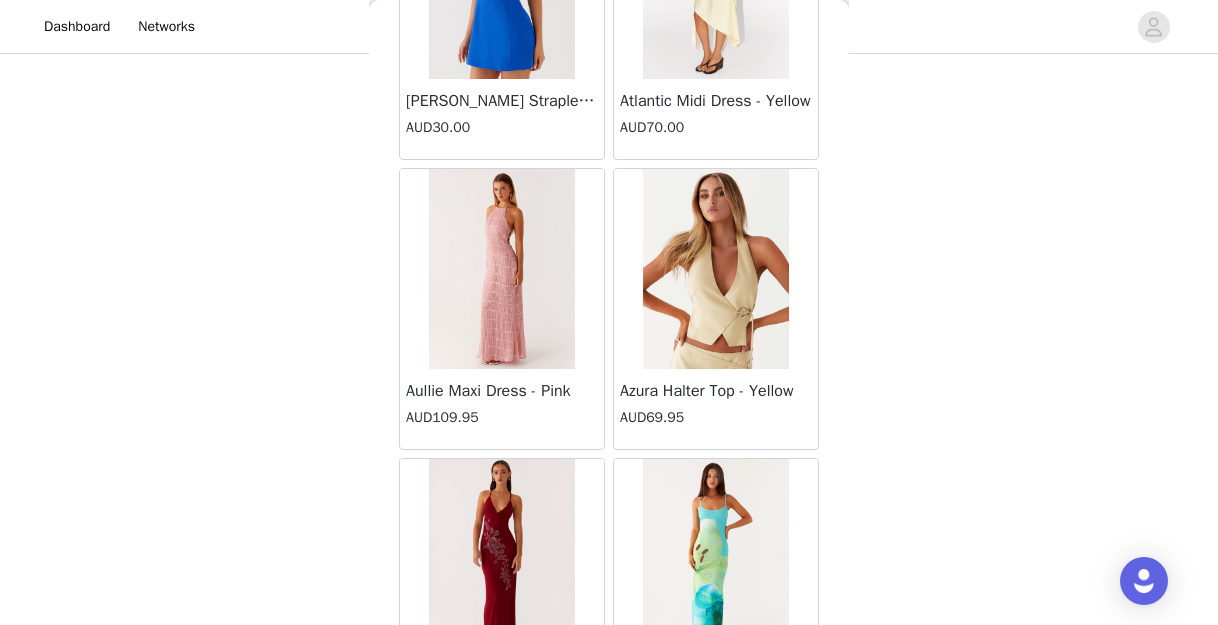 scroll, scrollTop: 2435, scrollLeft: 0, axis: vertical 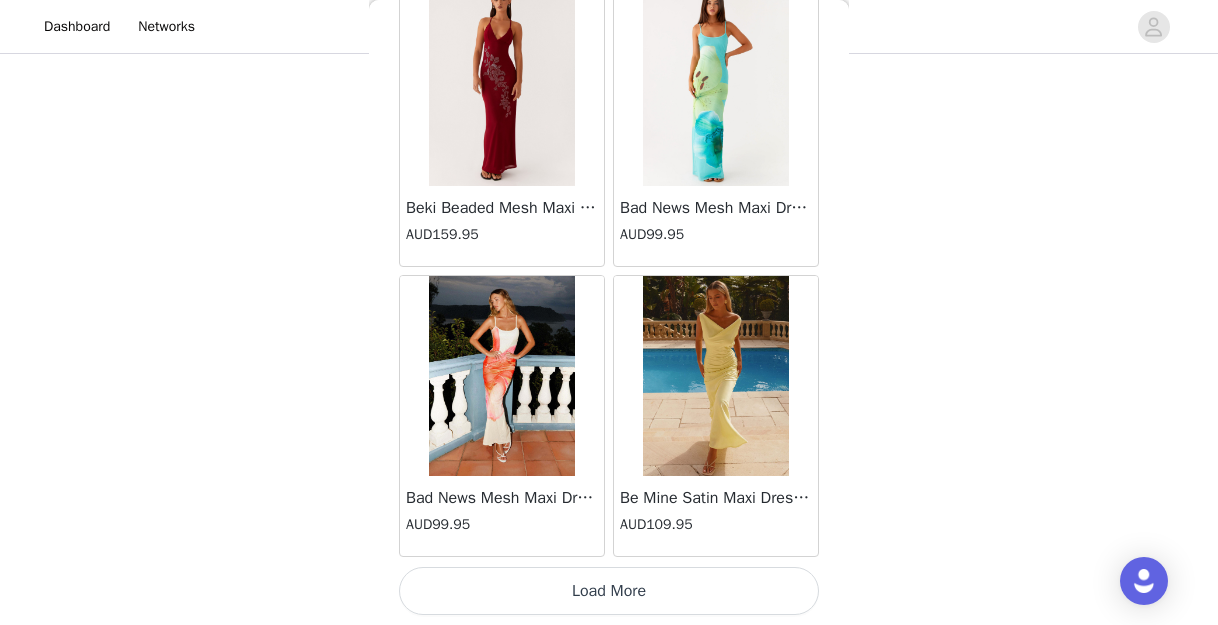 click on "Load More" at bounding box center (609, 591) 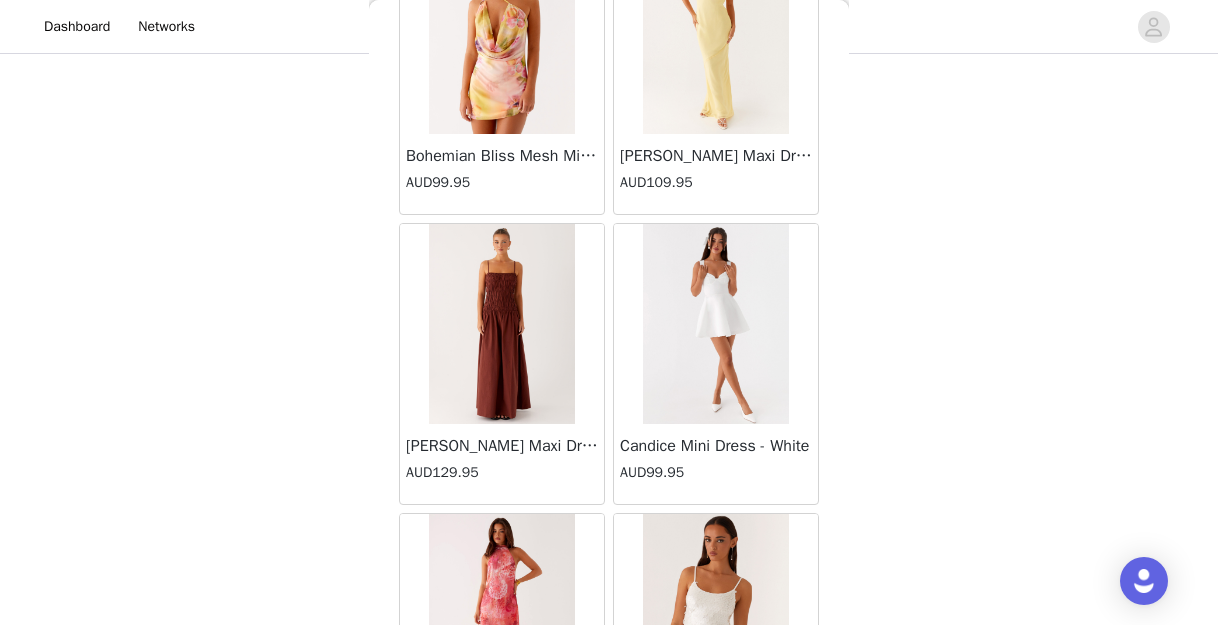 scroll, scrollTop: 5335, scrollLeft: 0, axis: vertical 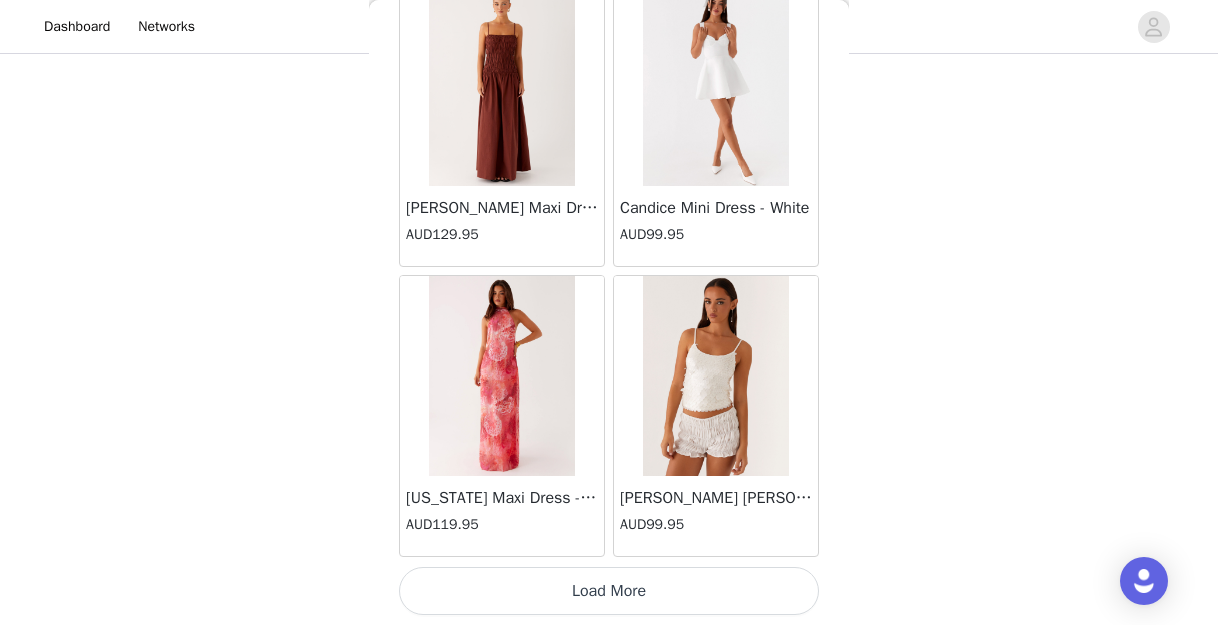 click on "Load More" at bounding box center (609, 591) 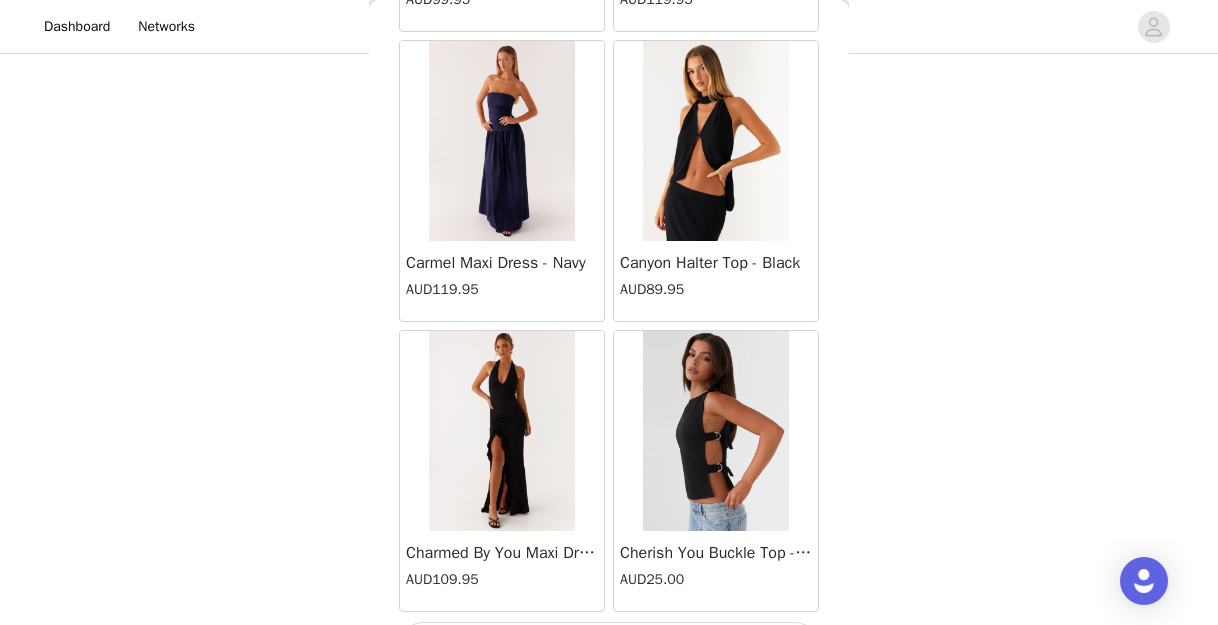 scroll, scrollTop: 8235, scrollLeft: 0, axis: vertical 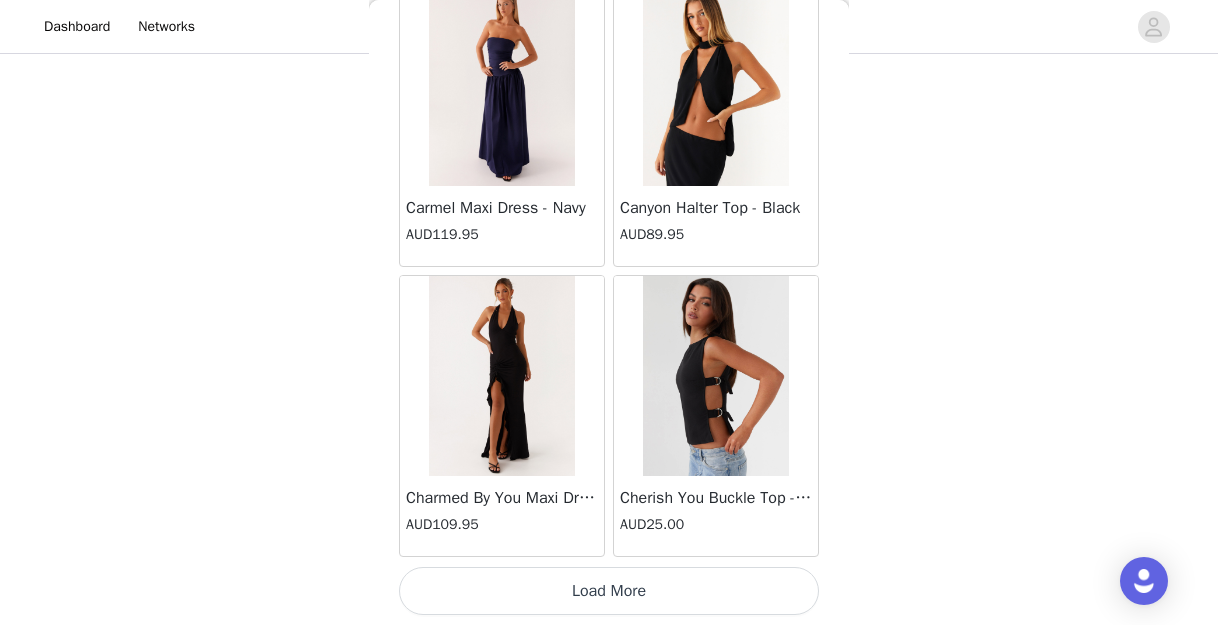 click on "Load More" at bounding box center (609, 591) 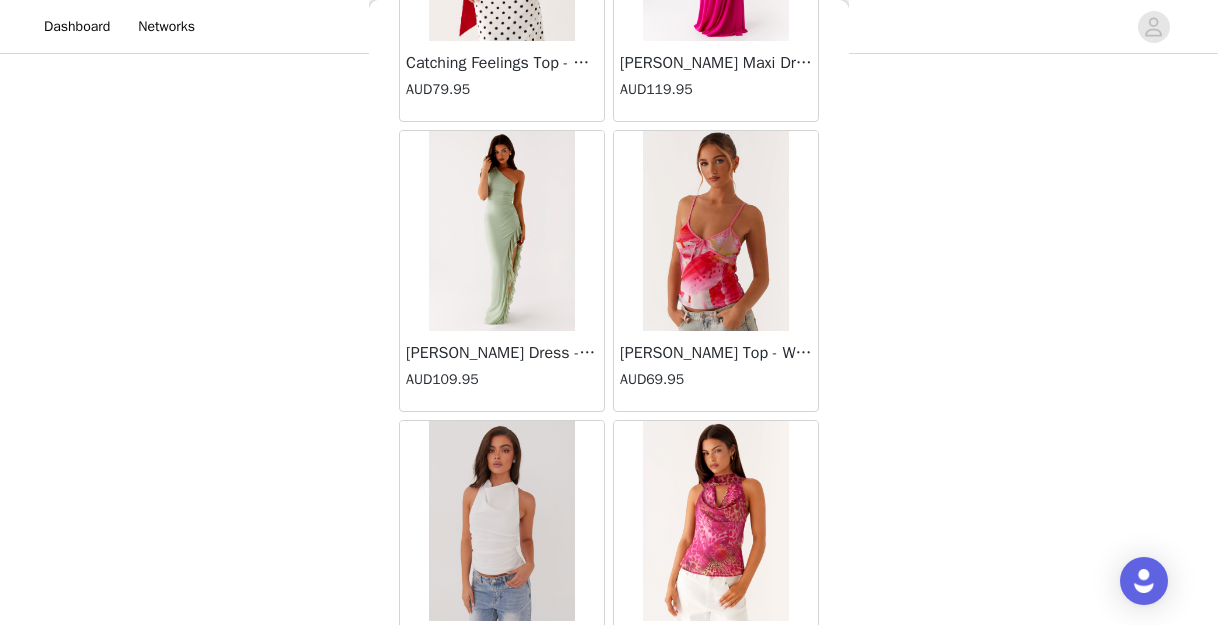 scroll, scrollTop: 11135, scrollLeft: 0, axis: vertical 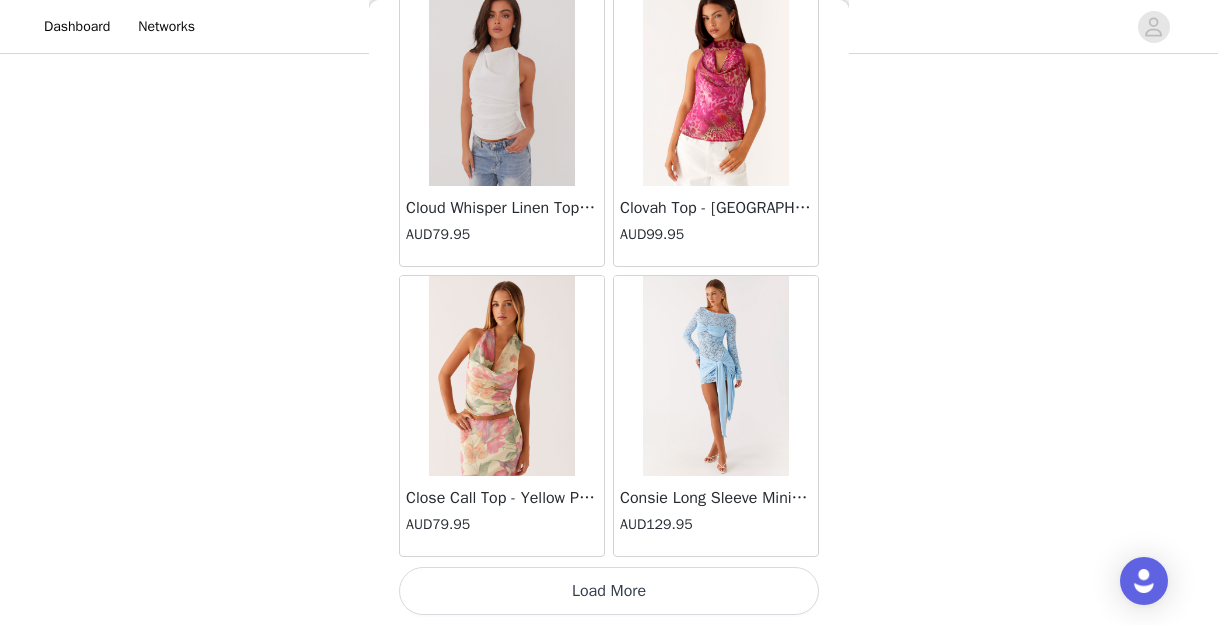 click on "Load More" at bounding box center [609, 591] 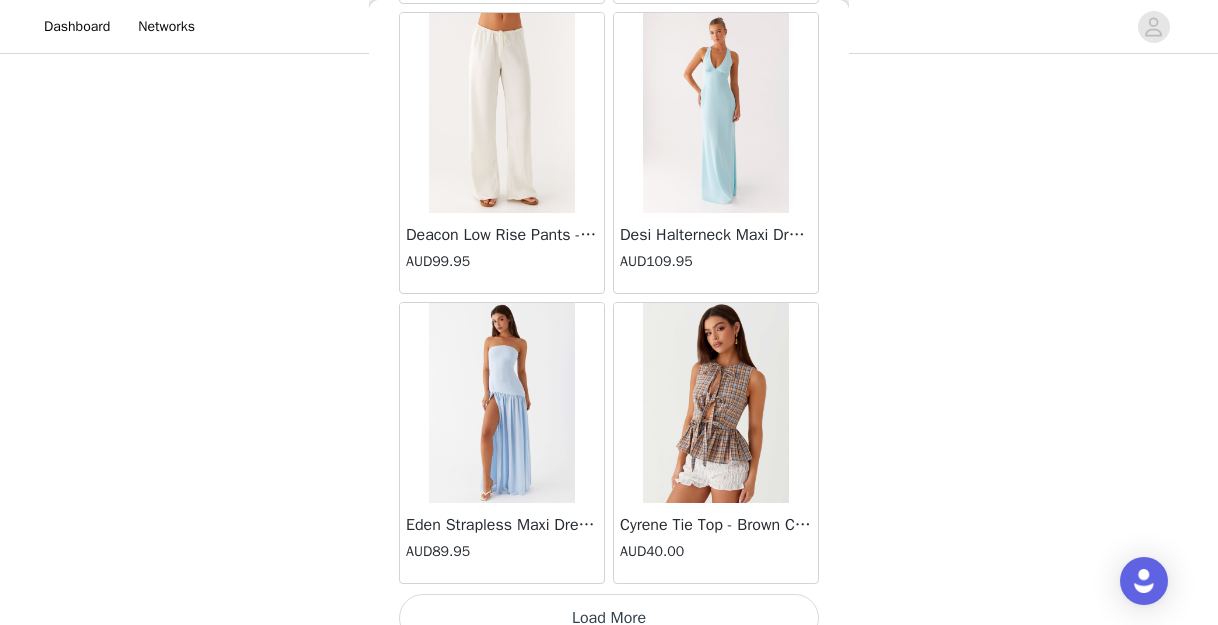 scroll, scrollTop: 14035, scrollLeft: 0, axis: vertical 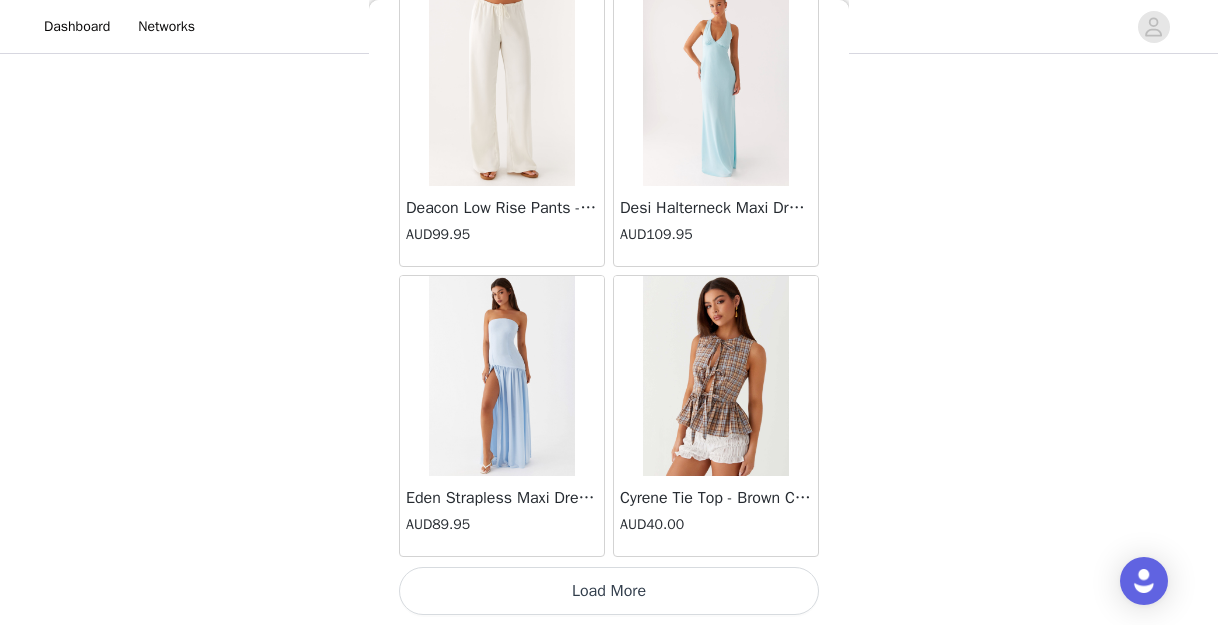 click on "Load More" at bounding box center [609, 591] 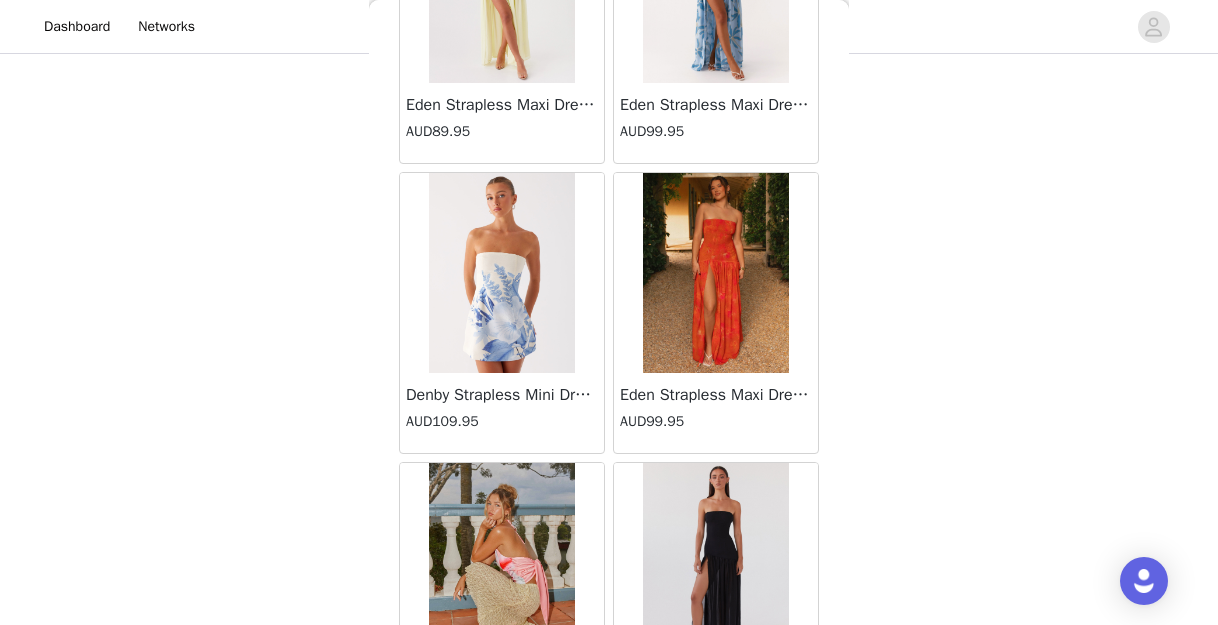 scroll, scrollTop: 15069, scrollLeft: 0, axis: vertical 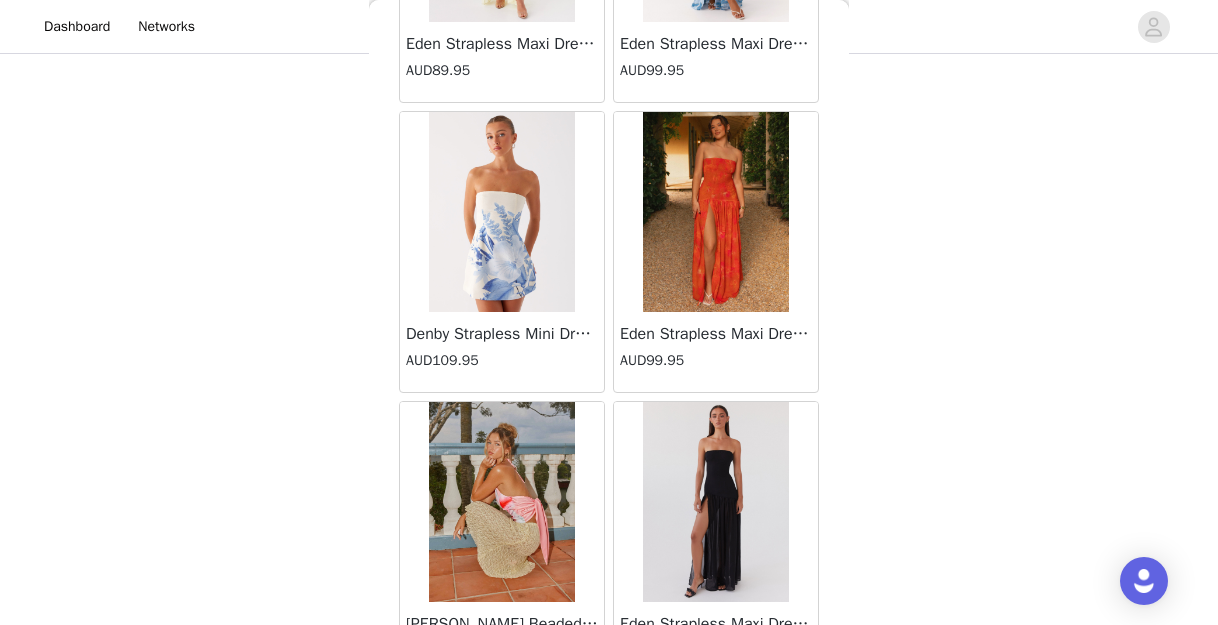 click on "Eden Strapless Maxi Dress - Amber   AUD99.95" at bounding box center [716, 352] 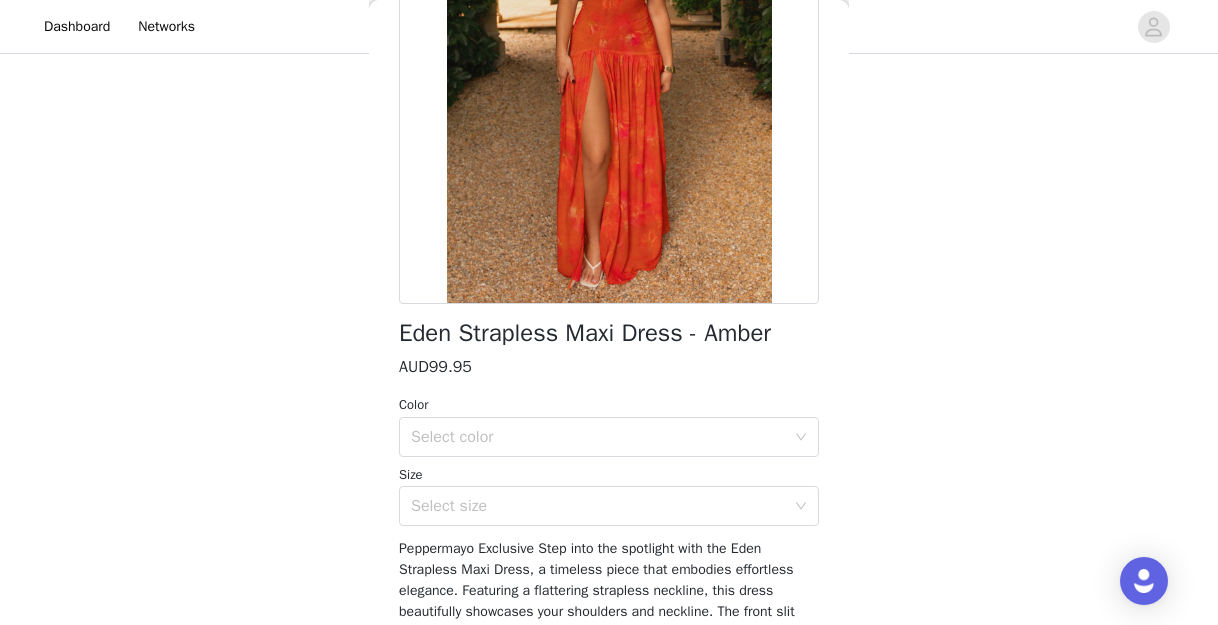 scroll, scrollTop: 268, scrollLeft: 0, axis: vertical 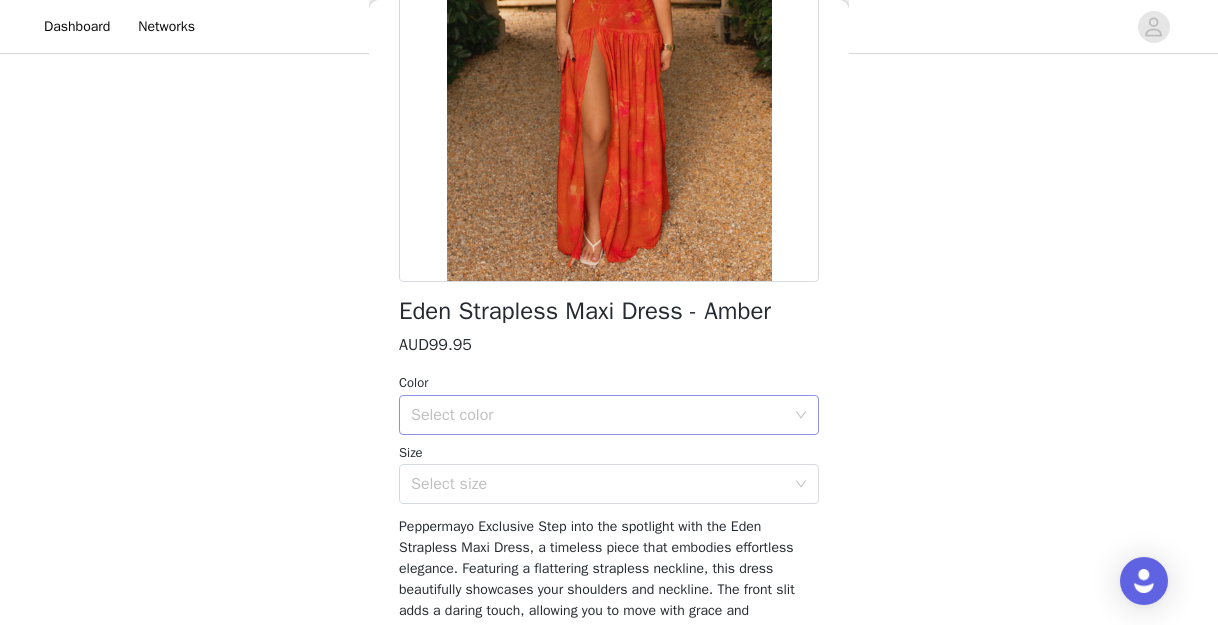 click on "Select color" at bounding box center [598, 415] 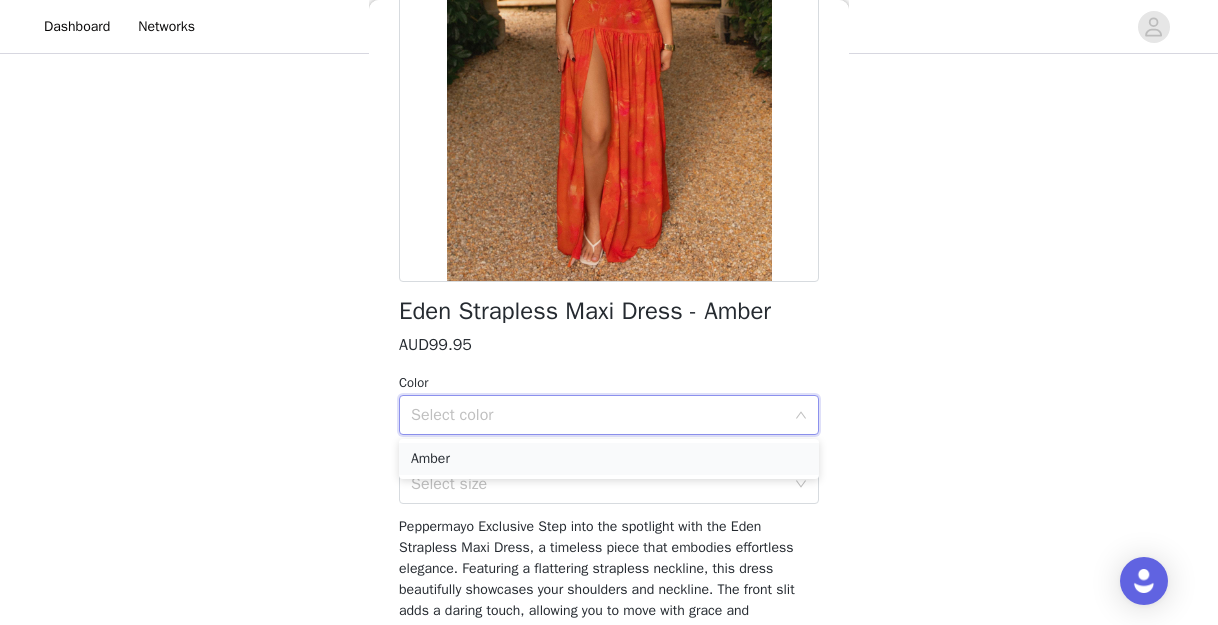 click on "Amber" at bounding box center (609, 459) 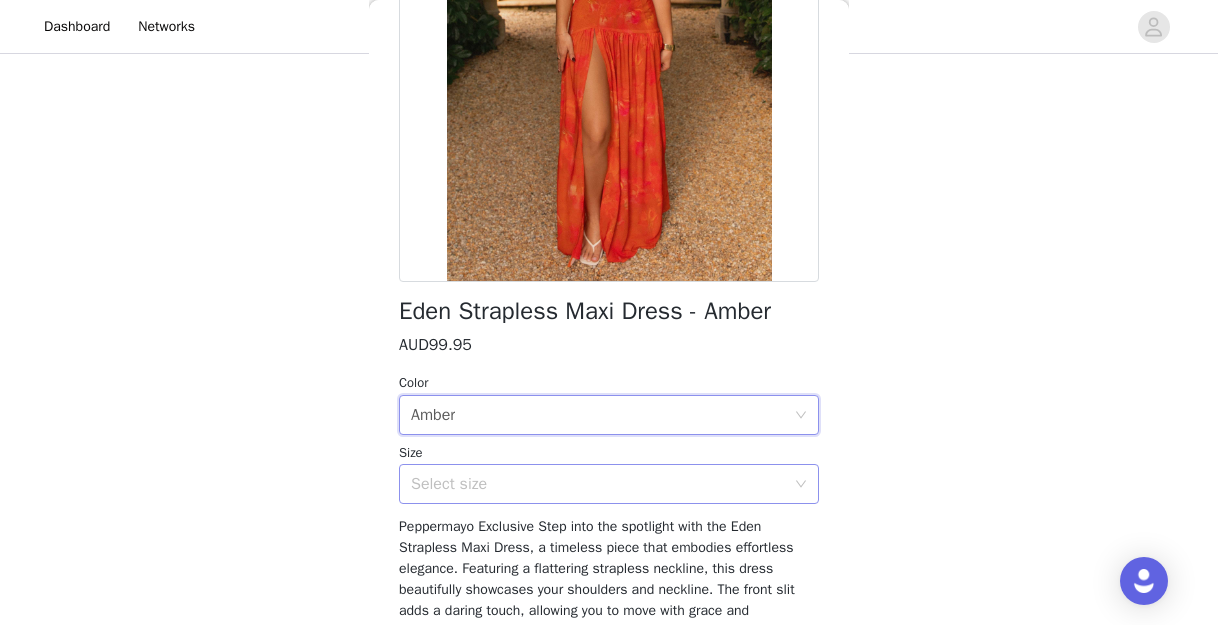 click on "Select size" at bounding box center [602, 484] 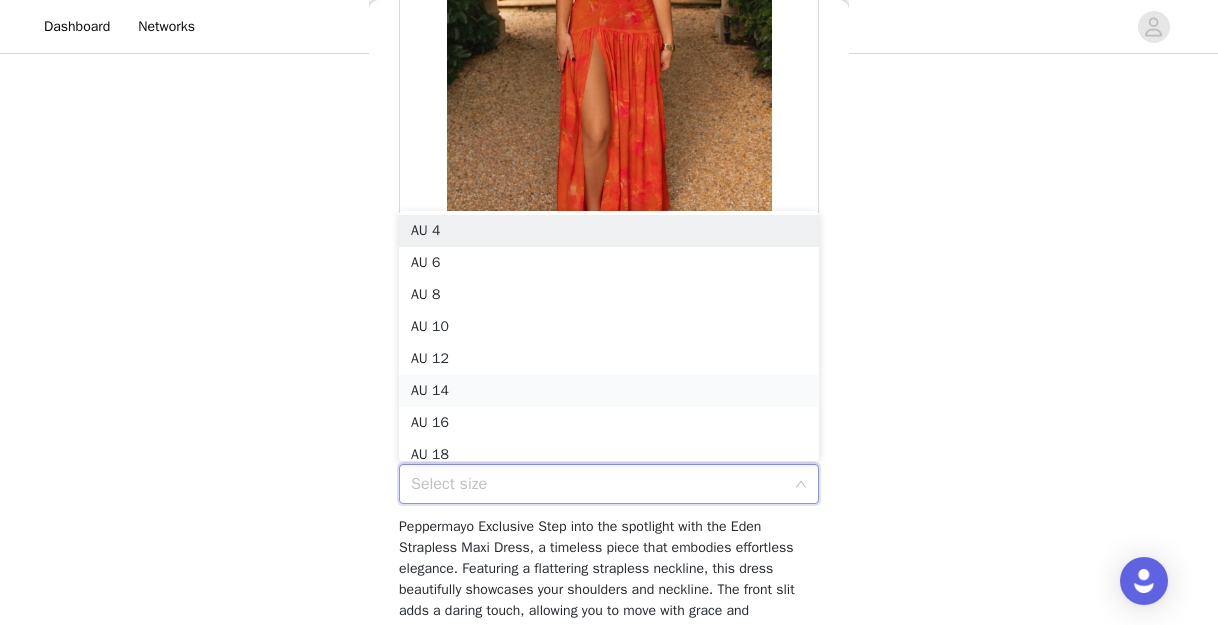 scroll, scrollTop: 10, scrollLeft: 0, axis: vertical 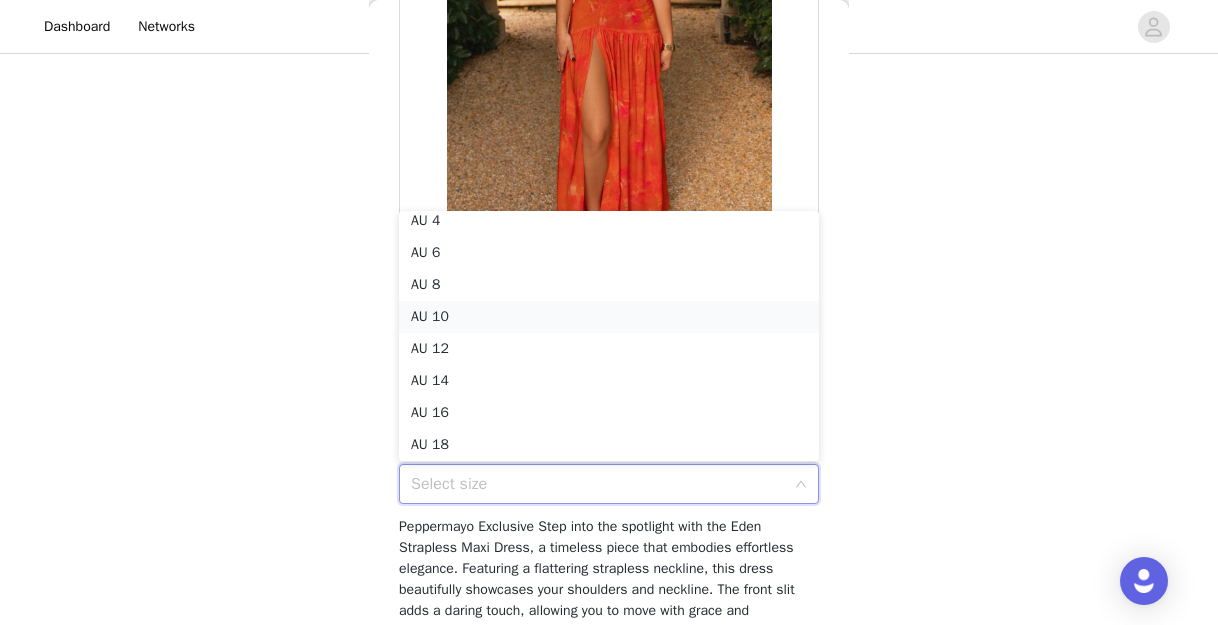 click on "AU 10" at bounding box center (609, 317) 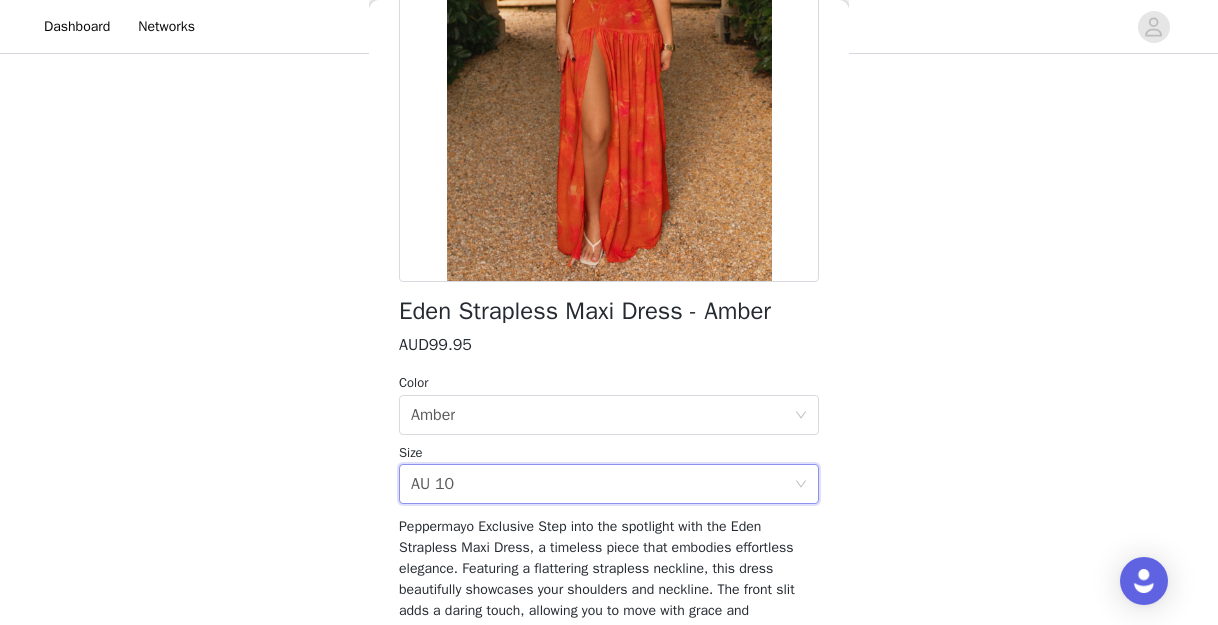 scroll, scrollTop: 495, scrollLeft: 0, axis: vertical 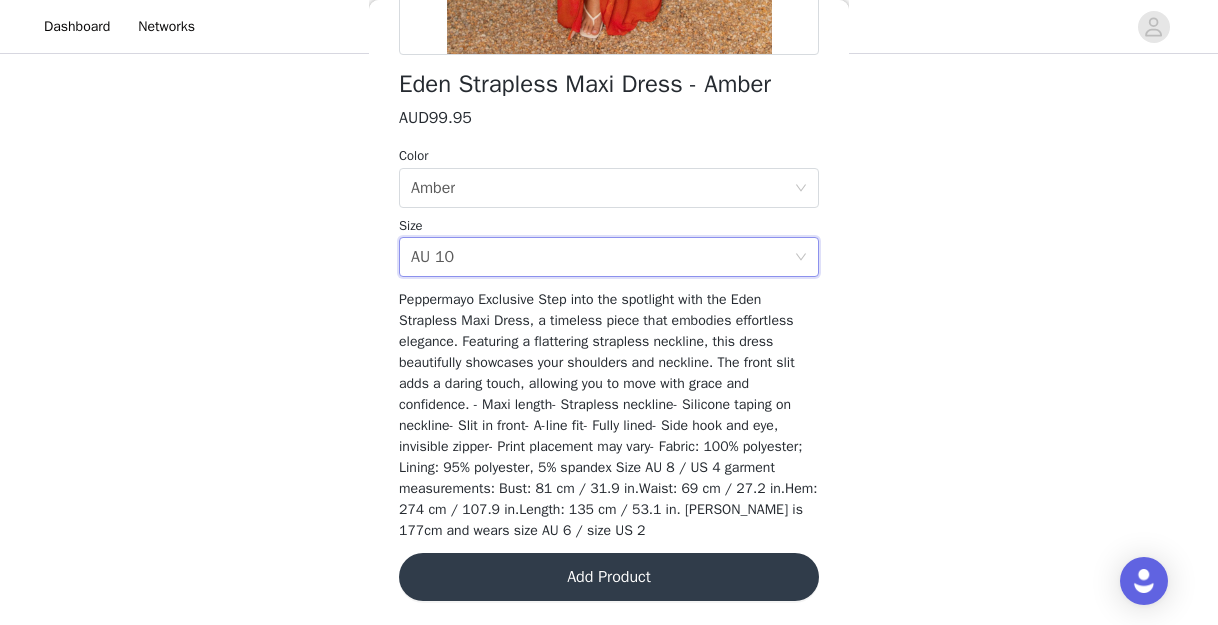 click on "Add Product" at bounding box center (609, 577) 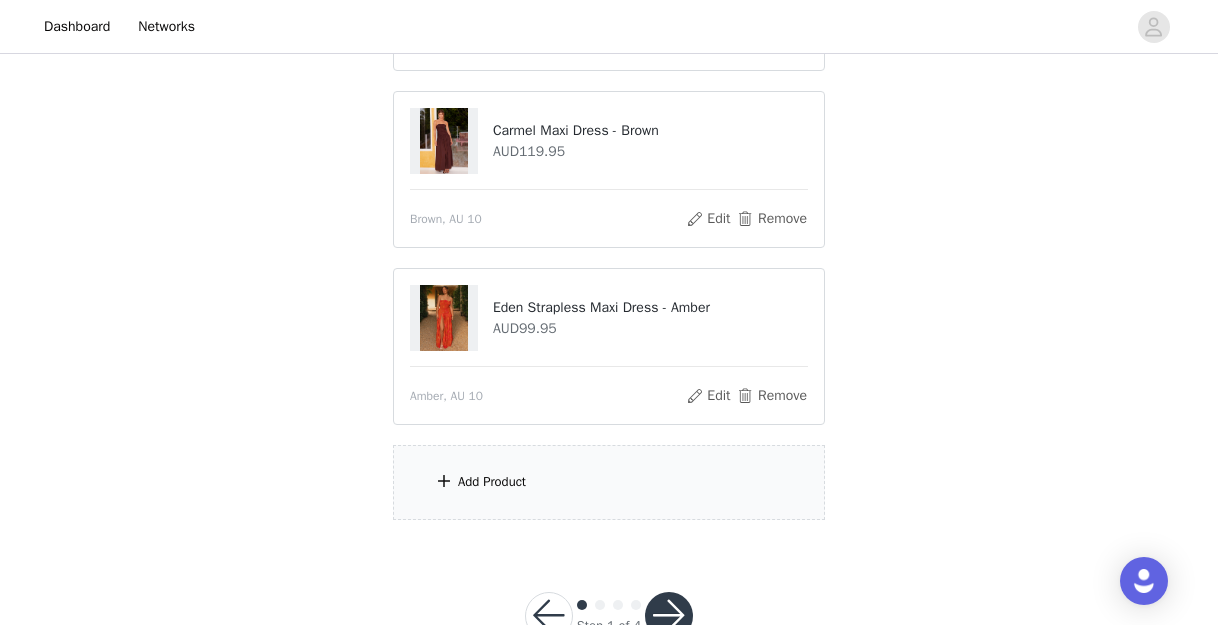 scroll, scrollTop: 420, scrollLeft: 0, axis: vertical 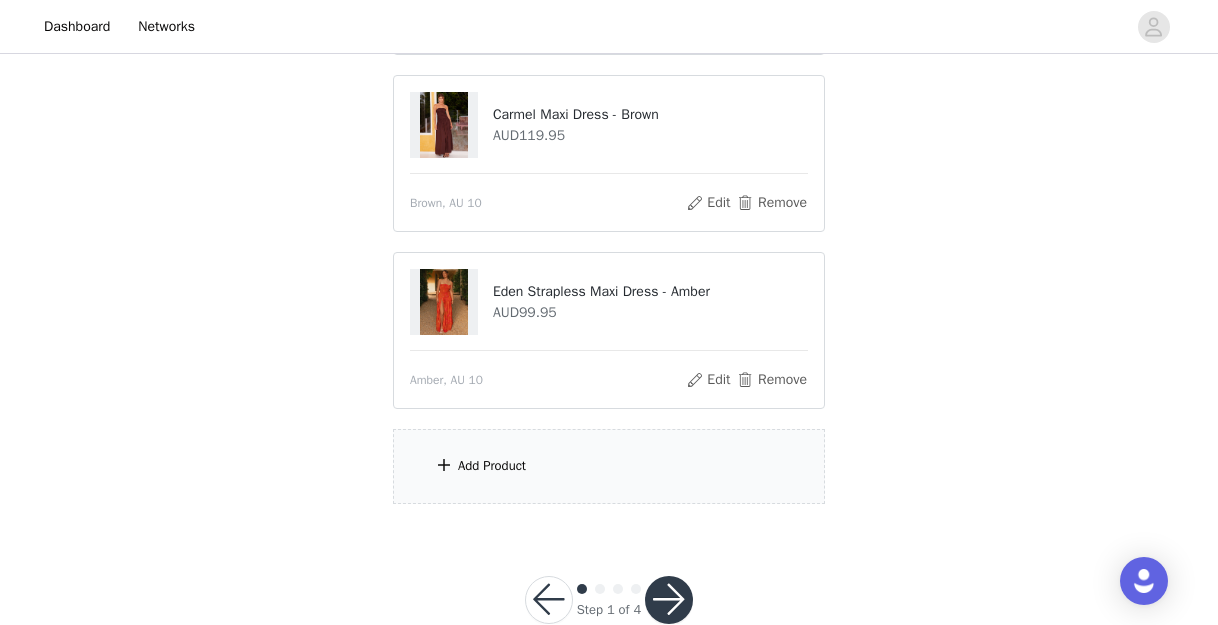 click on "Add Product" at bounding box center (609, 466) 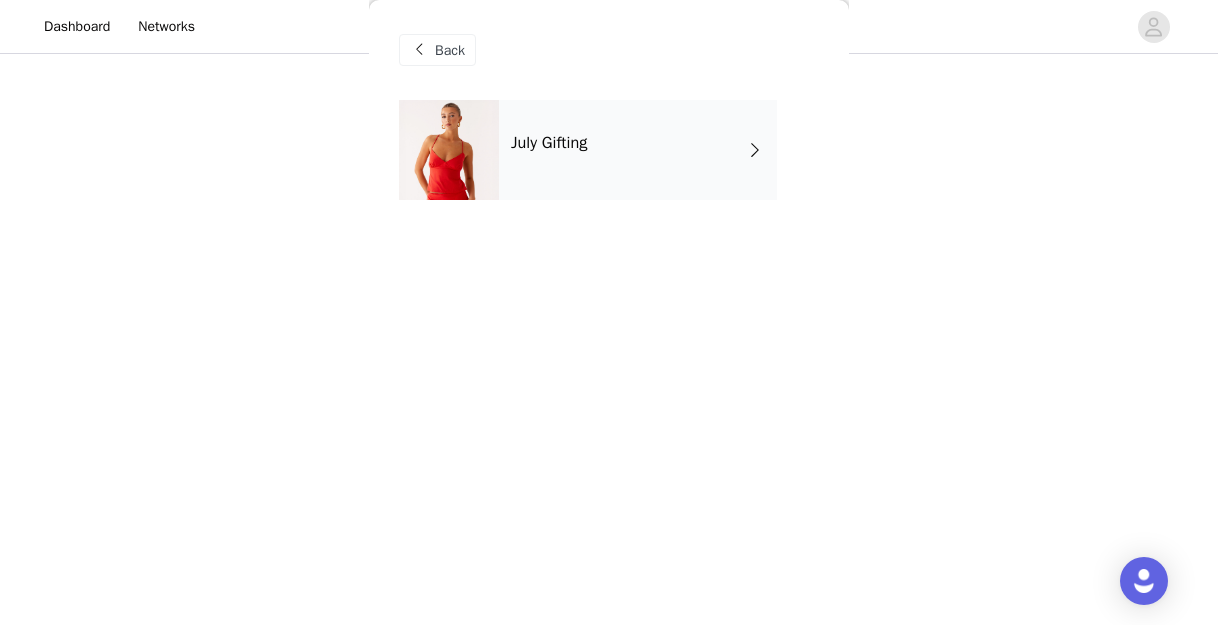 click on "July Gifting" at bounding box center [549, 143] 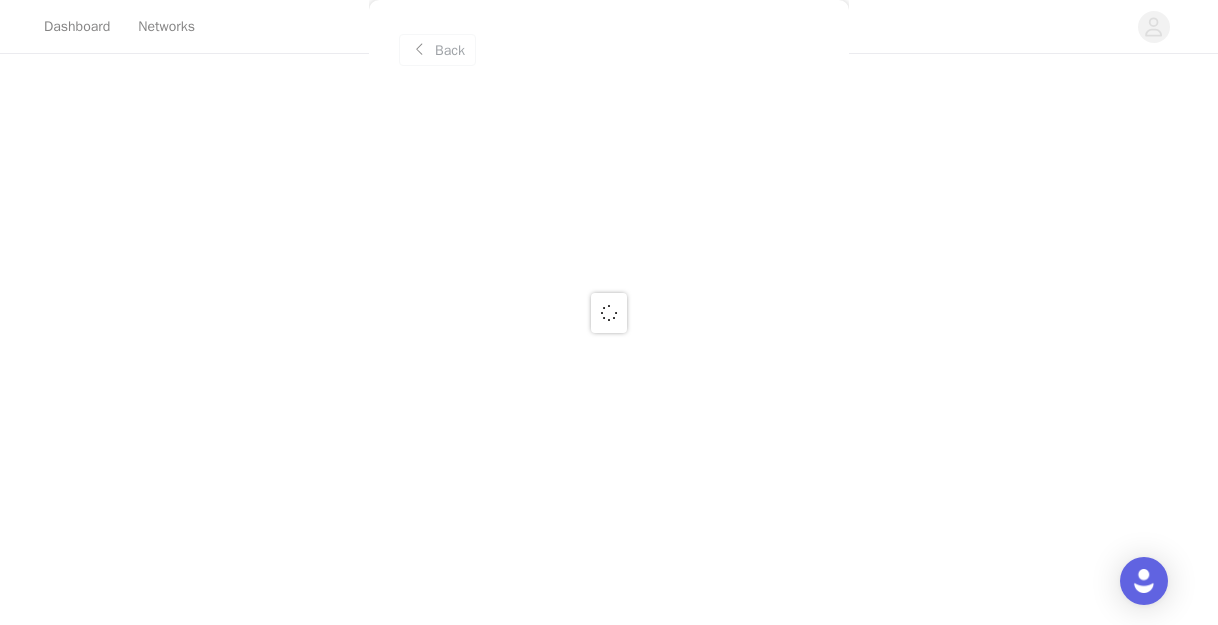 scroll, scrollTop: 466, scrollLeft: 0, axis: vertical 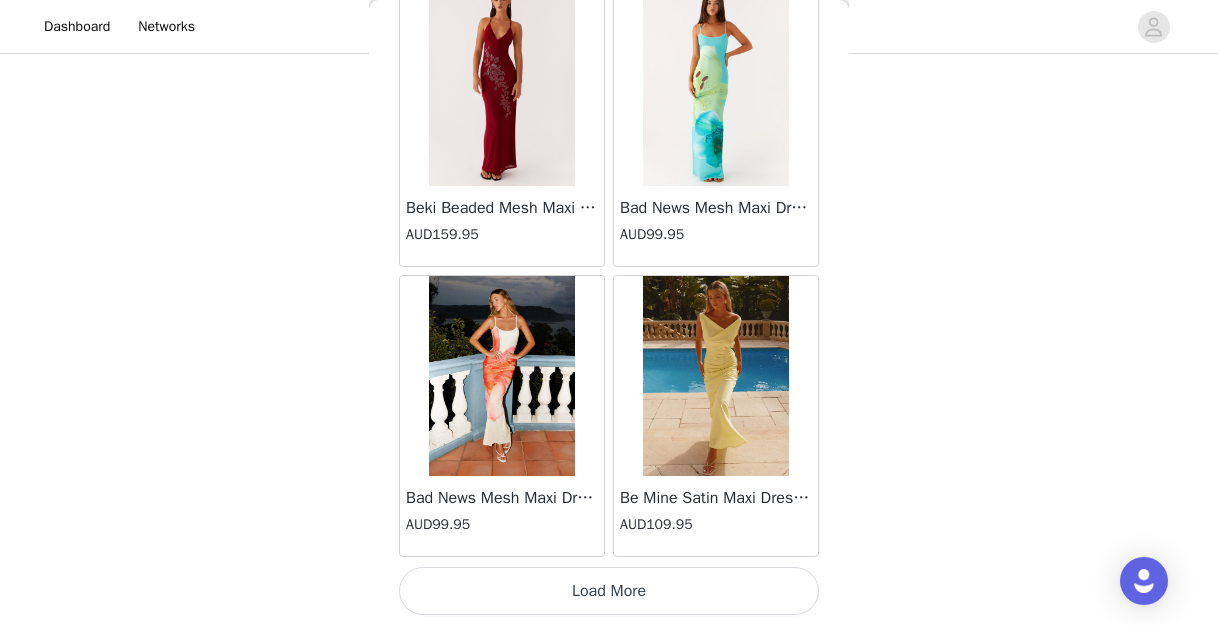 click on "Load More" at bounding box center [609, 591] 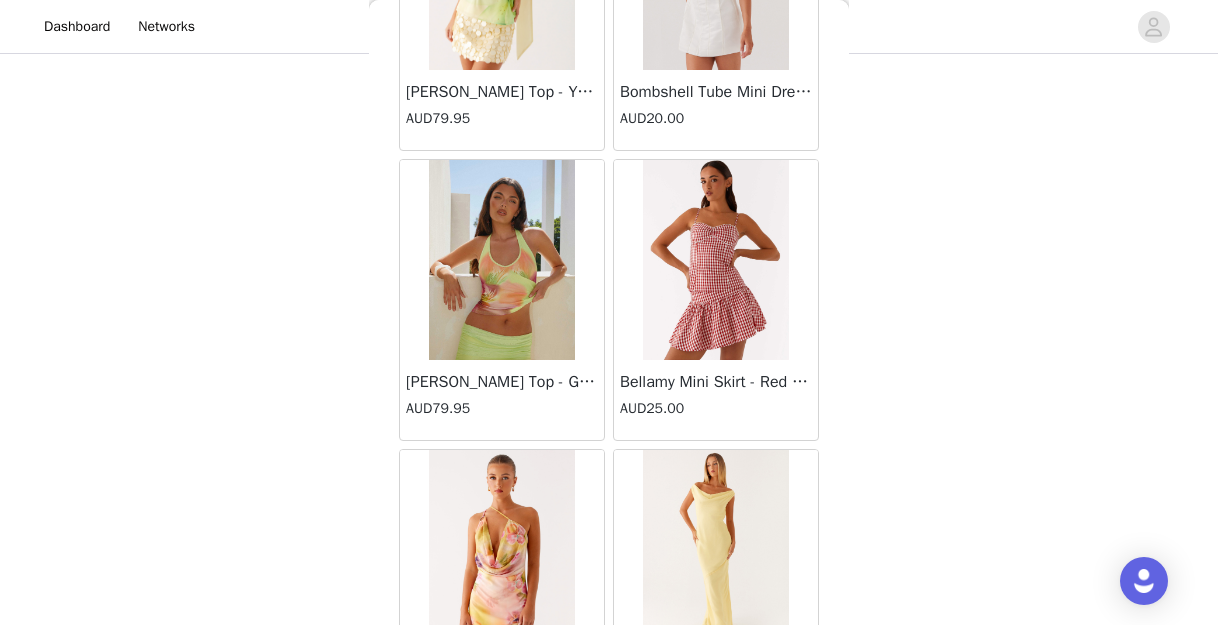 scroll, scrollTop: 5335, scrollLeft: 0, axis: vertical 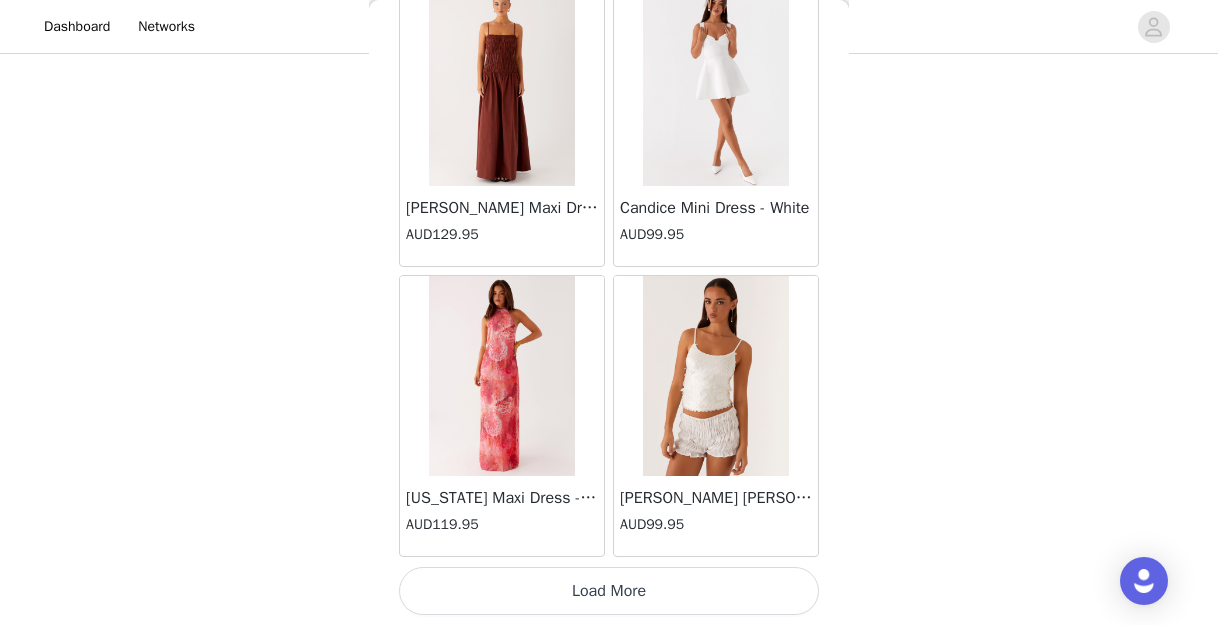 click on "[PERSON_NAME] Strapless Mini Dress - Yellow   AUD45.00       [PERSON_NAME] Maxi Dress - Orange Blue Floral   AUD109.95       Avenue Mini Dress - Plum   AUD109.95       Aullie Maxi Dress - Yellow   AUD109.95       Aullie Maxi Dress - Ivory   AUD109.95       Aullie Mini Dress - Black   AUD99.95       Avalia Backless Scarf Mini Dress - White Polka Dot   AUD89.95       Aullie Maxi Dress - Blue   AUD109.95       [PERSON_NAME] Maxi Dress - Bloom Wave Print   AUD119.95       Athens One Shoulder Top - Floral   AUD79.95       Aullie Mini Dress - Blue   AUD50.00       Aullie Maxi Dress - Black   AUD109.95       [PERSON_NAME] Strapless Mini Dress - Cobalt   AUD30.00       Atlantic Midi Dress - Yellow   AUD70.00       Aullie Maxi Dress - Pink   AUD109.95       Azura Halter Top - Yellow   AUD69.95       Beki Beaded Mesh Maxi Dress - Deep Red   AUD159.95       Bad News Mesh Maxi Dress - Turquoise Floral   AUD99.95       Bad News Mesh Maxi Dress - Yellow Floral   AUD99.95       Be Mine Satin Maxi Dress - Canary   AUD109.95" at bounding box center [609, -2307] 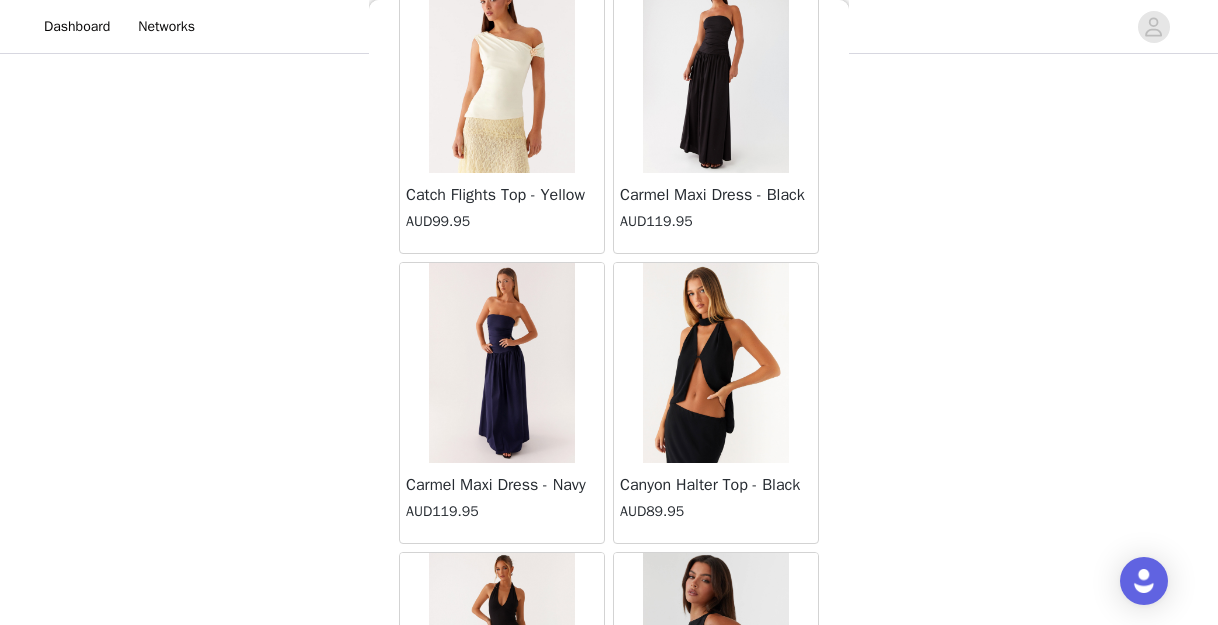scroll, scrollTop: 8235, scrollLeft: 0, axis: vertical 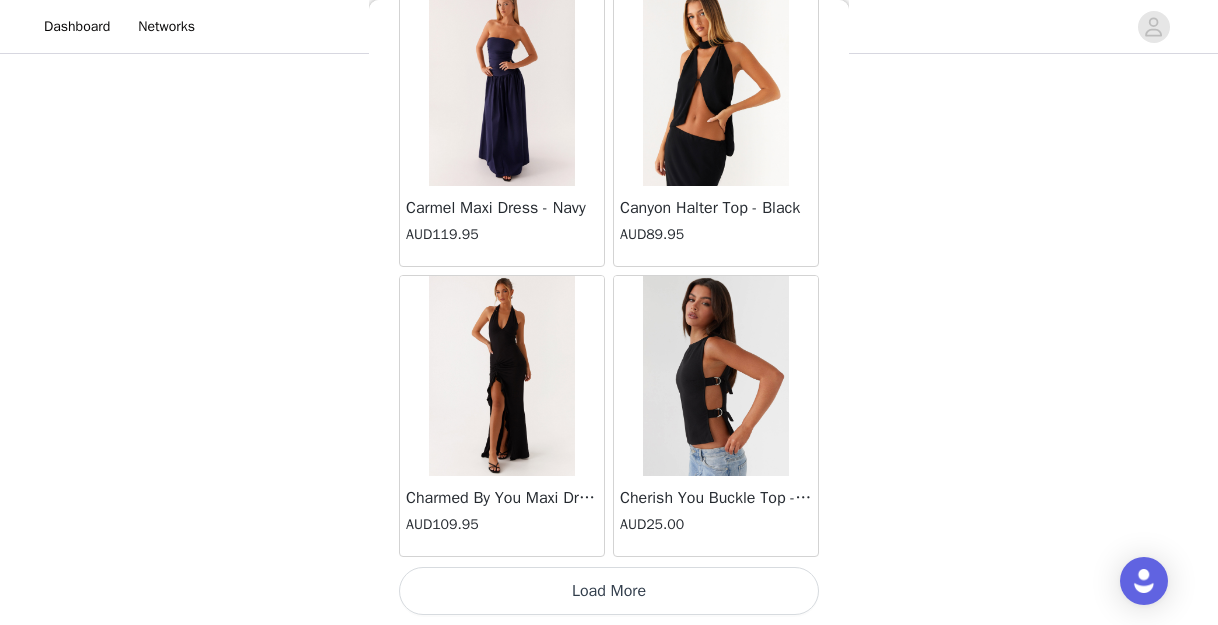 click on "Load More" at bounding box center (609, 591) 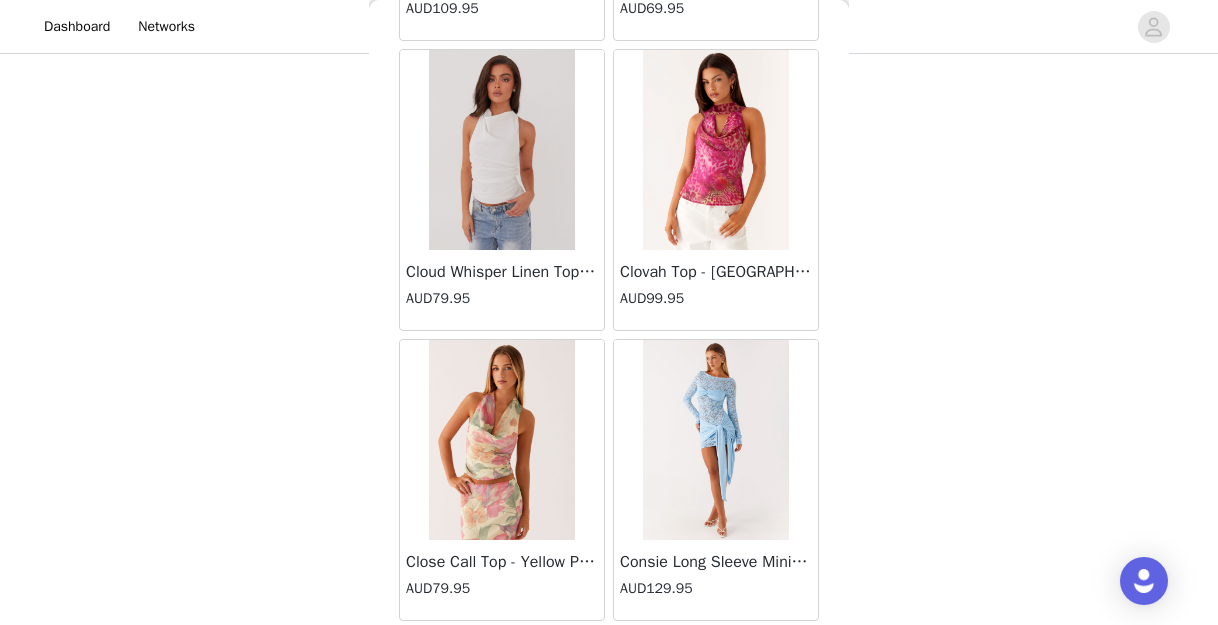 scroll, scrollTop: 11119, scrollLeft: 0, axis: vertical 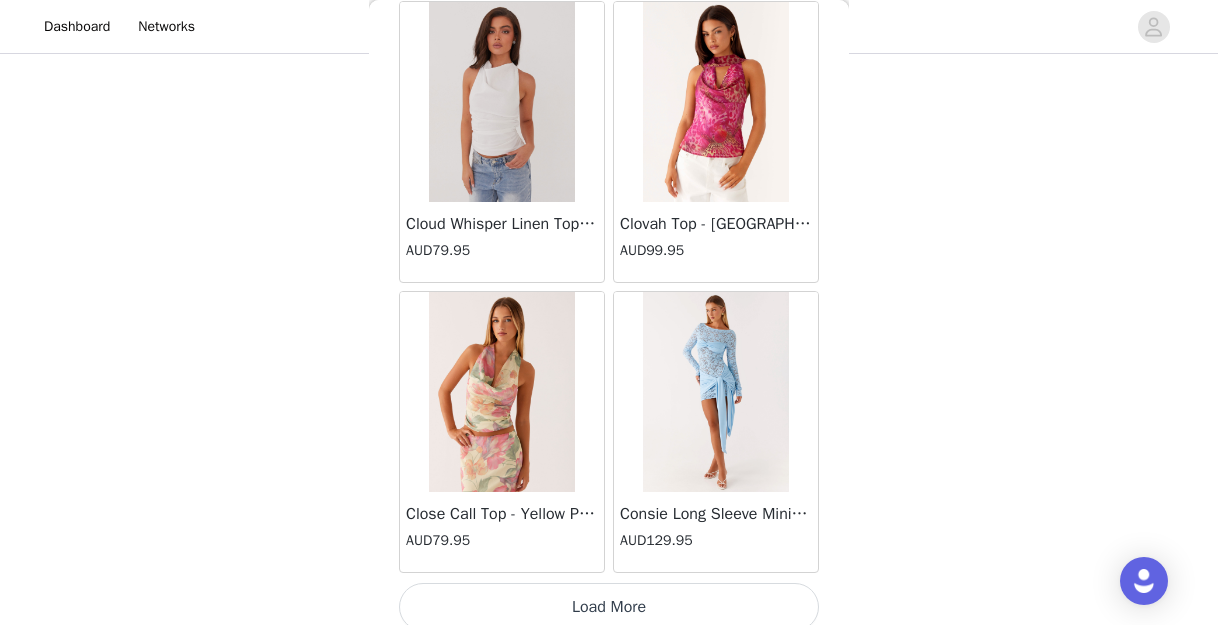 click on "Load More" at bounding box center [609, 607] 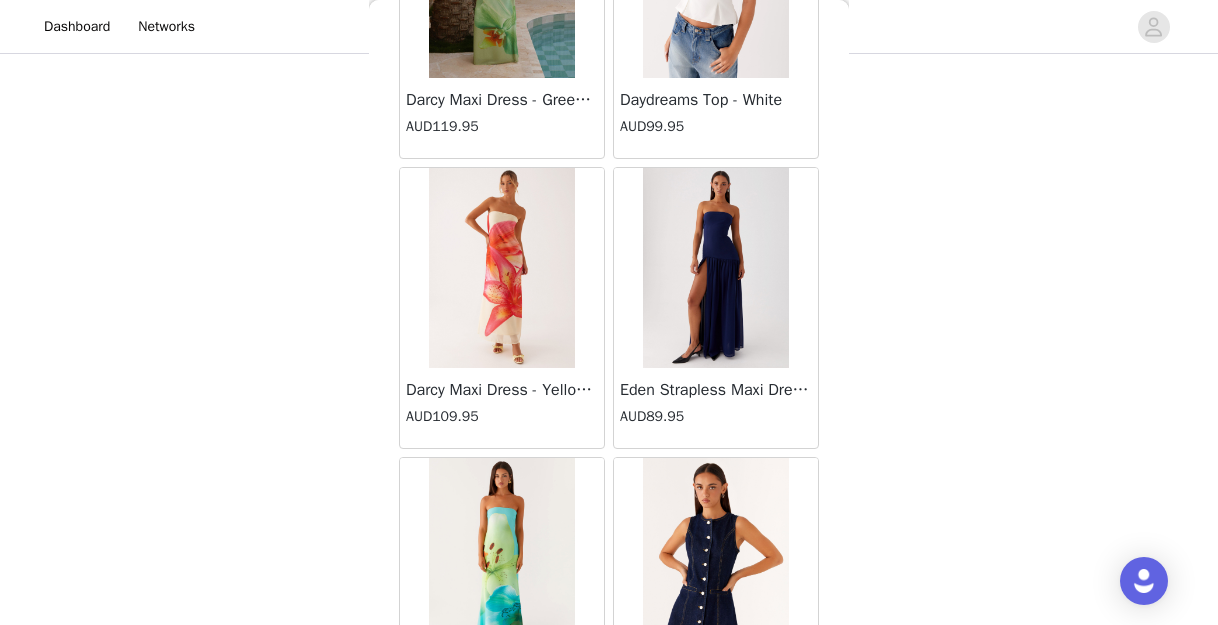 scroll, scrollTop: 14035, scrollLeft: 0, axis: vertical 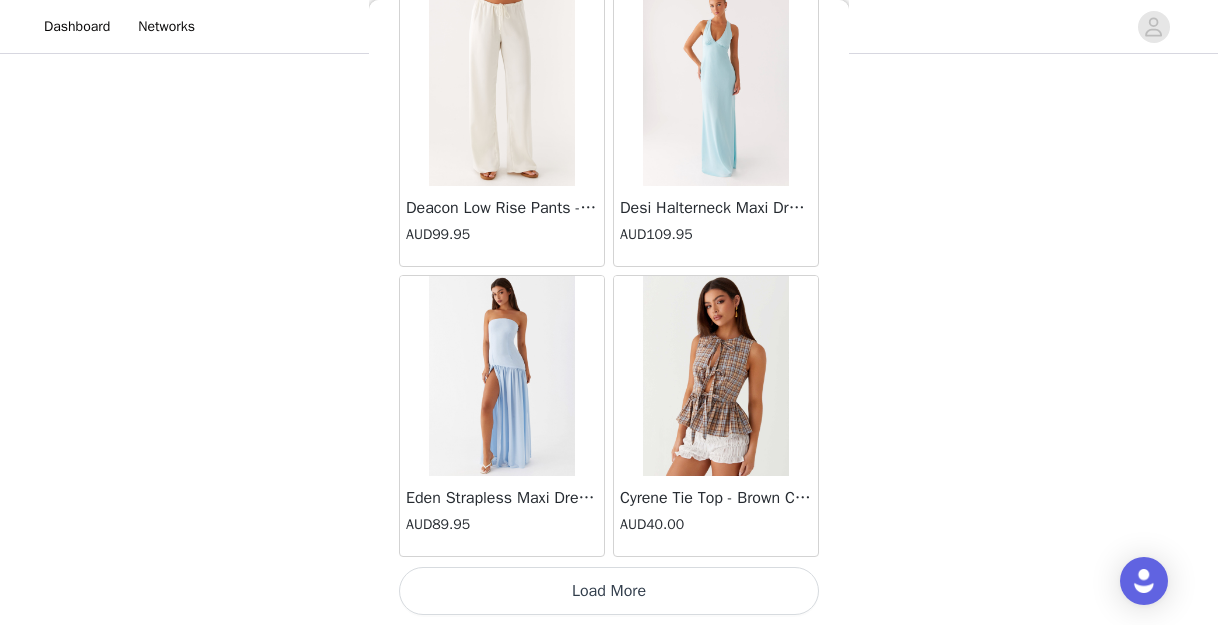 click on "Load More" at bounding box center [609, 591] 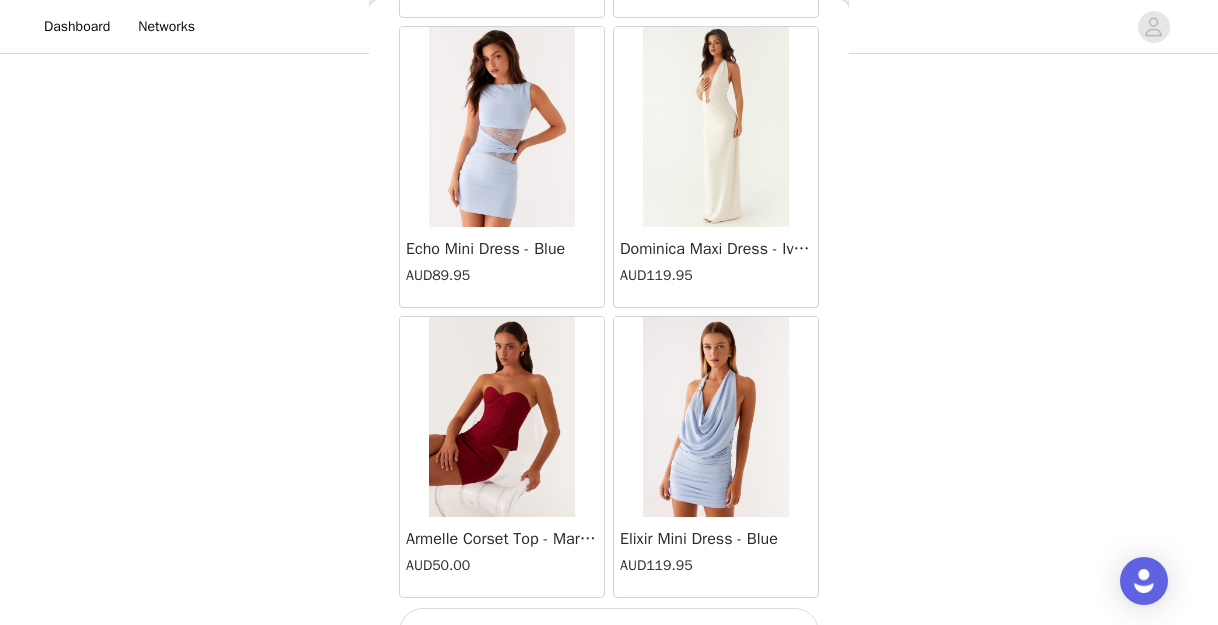 scroll, scrollTop: 16935, scrollLeft: 0, axis: vertical 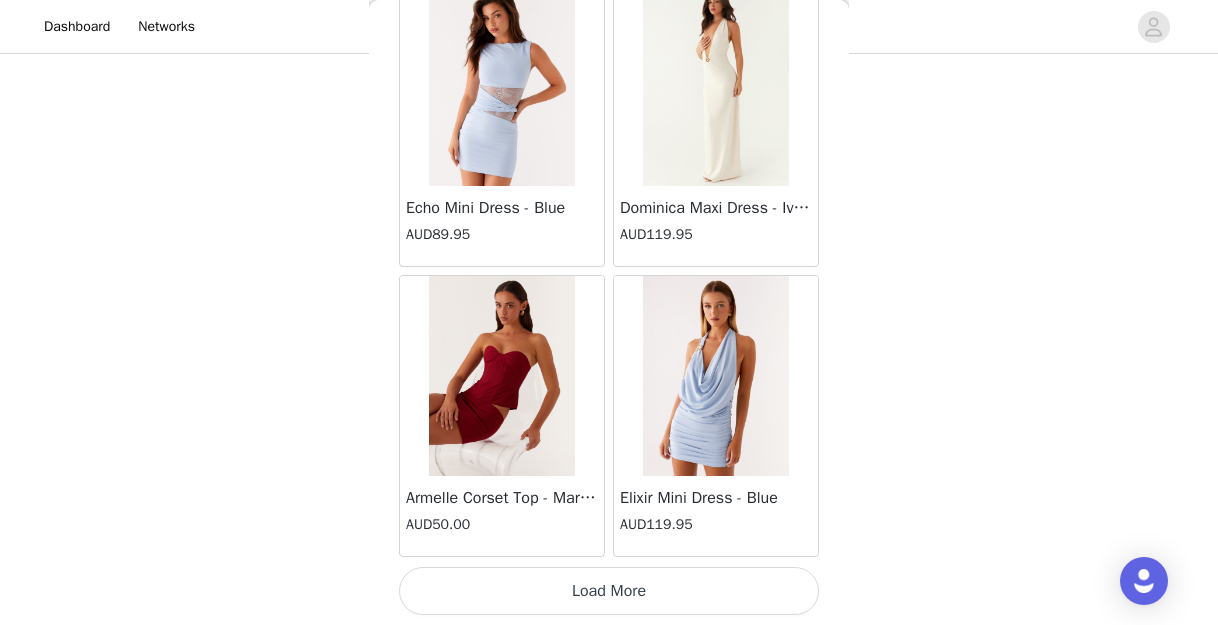 click on "Load More" at bounding box center (609, 591) 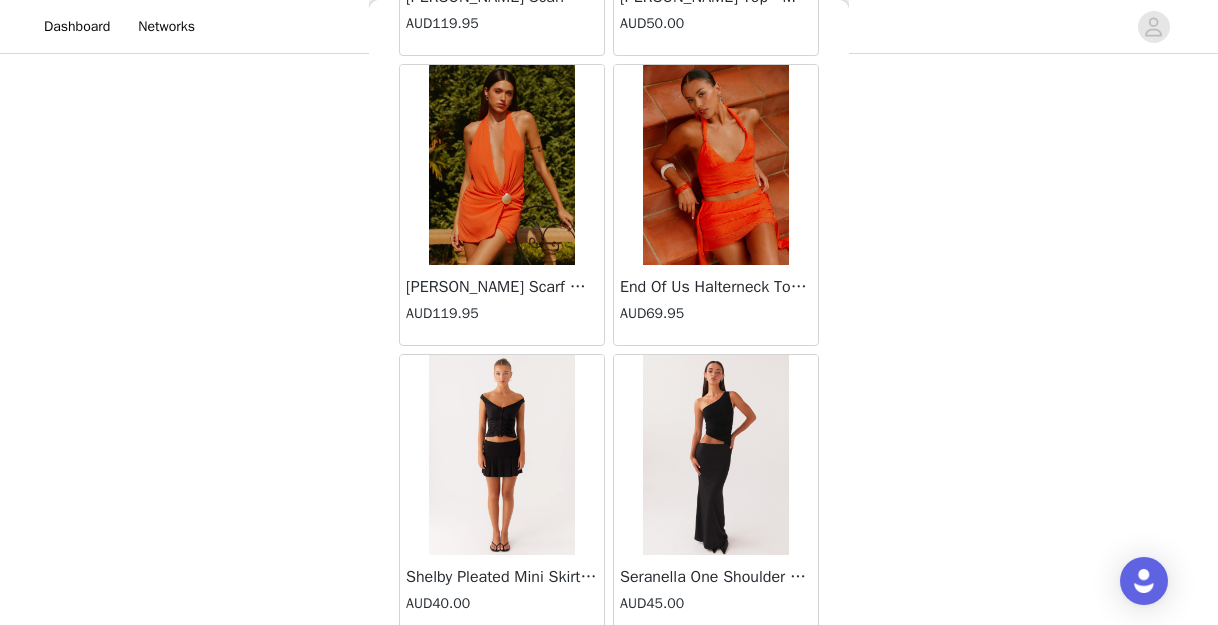 scroll, scrollTop: 19835, scrollLeft: 0, axis: vertical 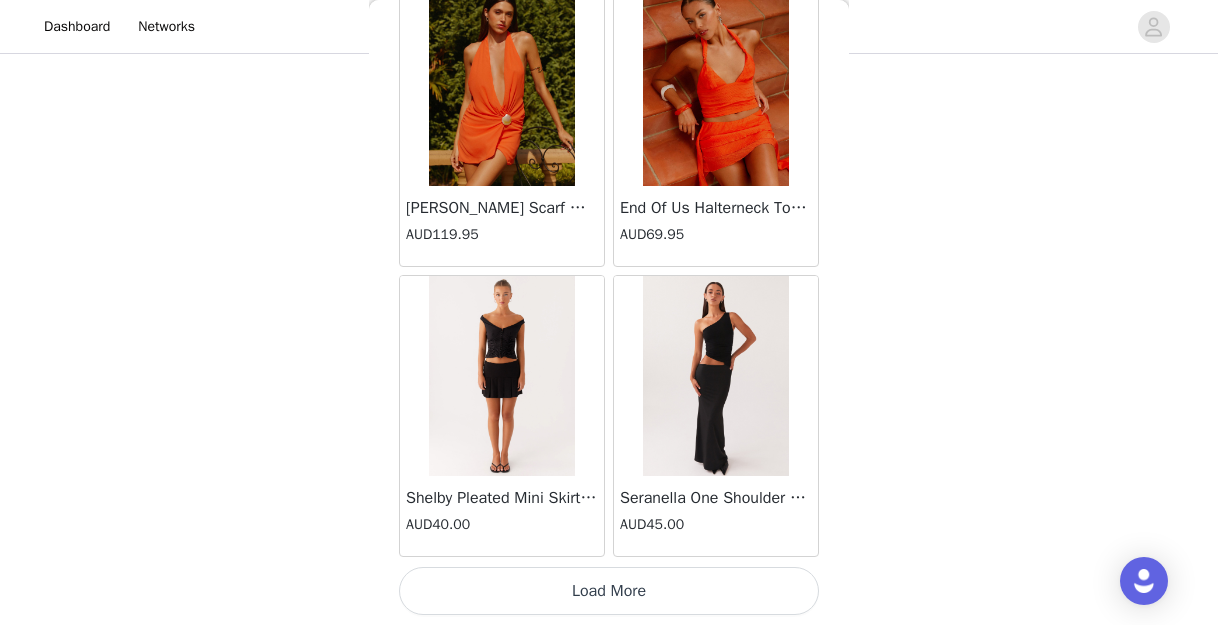 click on "Load More" at bounding box center (609, 591) 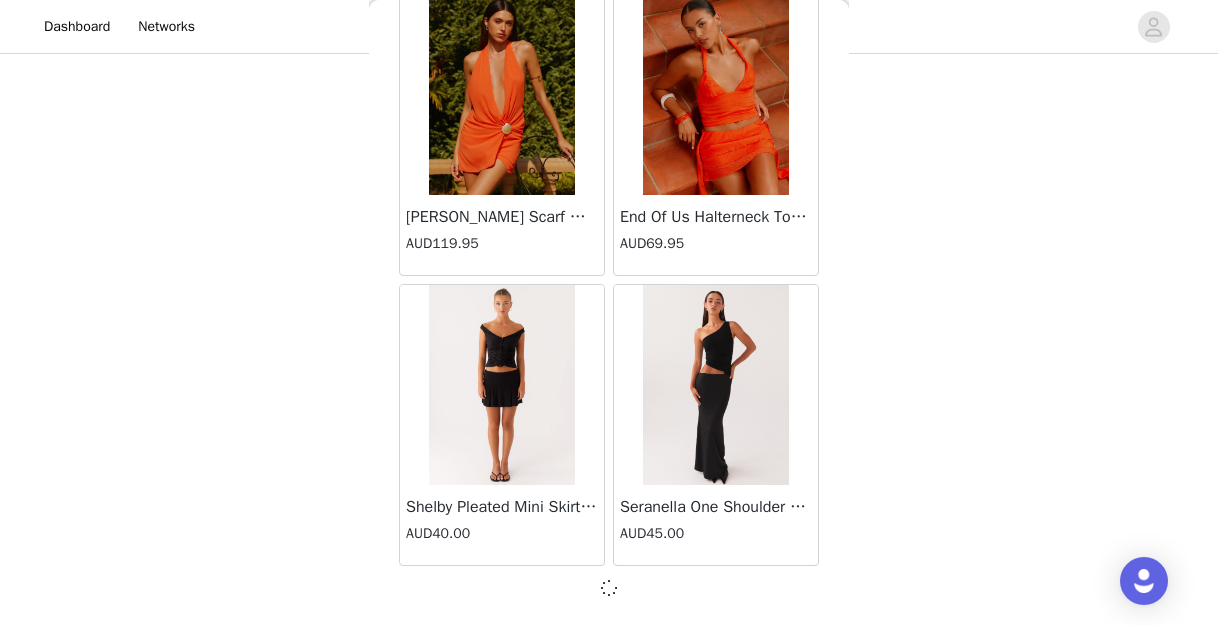 scroll, scrollTop: 19826, scrollLeft: 0, axis: vertical 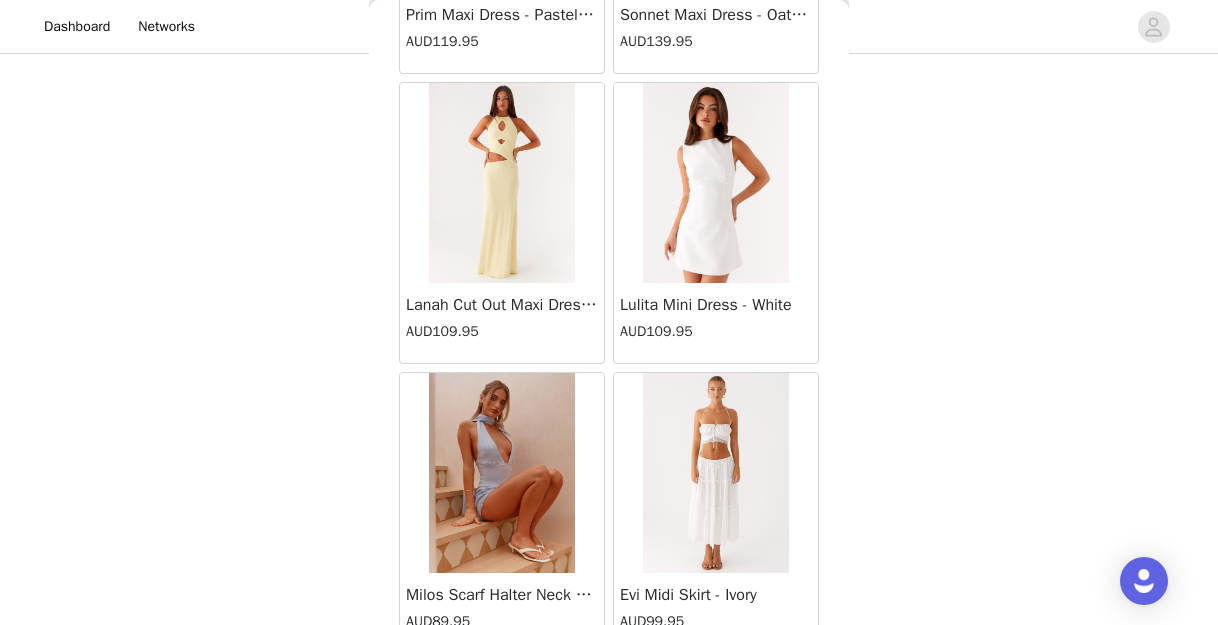 click on "Lulita Mini Dress - White   AUD109.95" at bounding box center (716, 223) 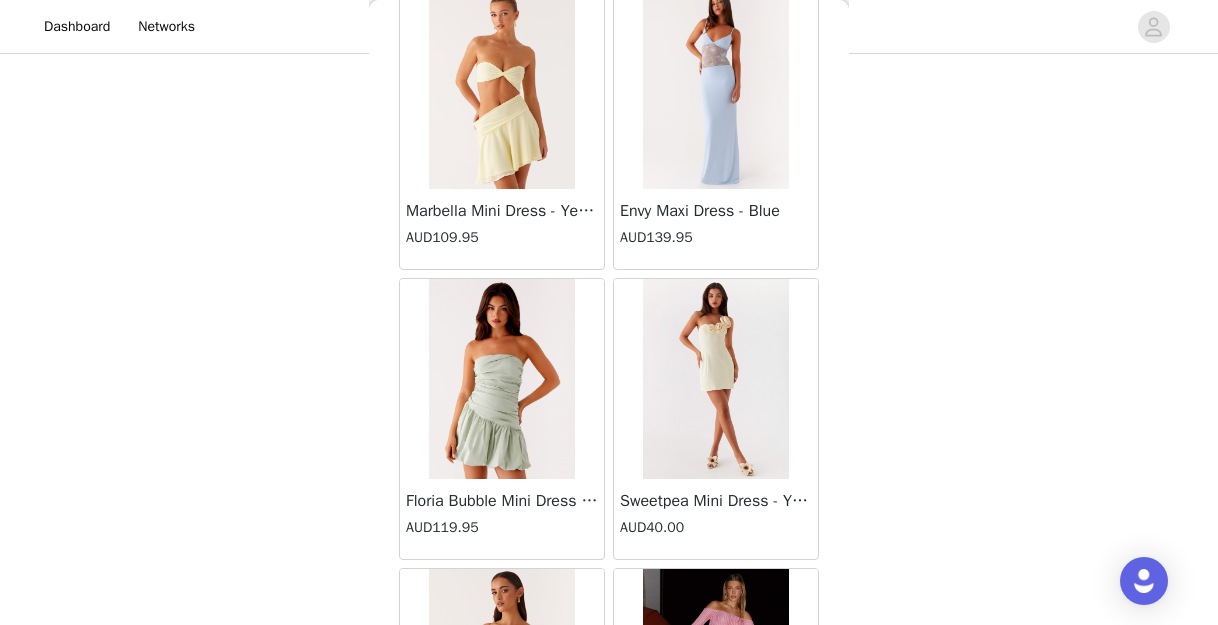 click on "Sweetpea Mini Dress - Yellow   AUD40.00" at bounding box center (716, 419) 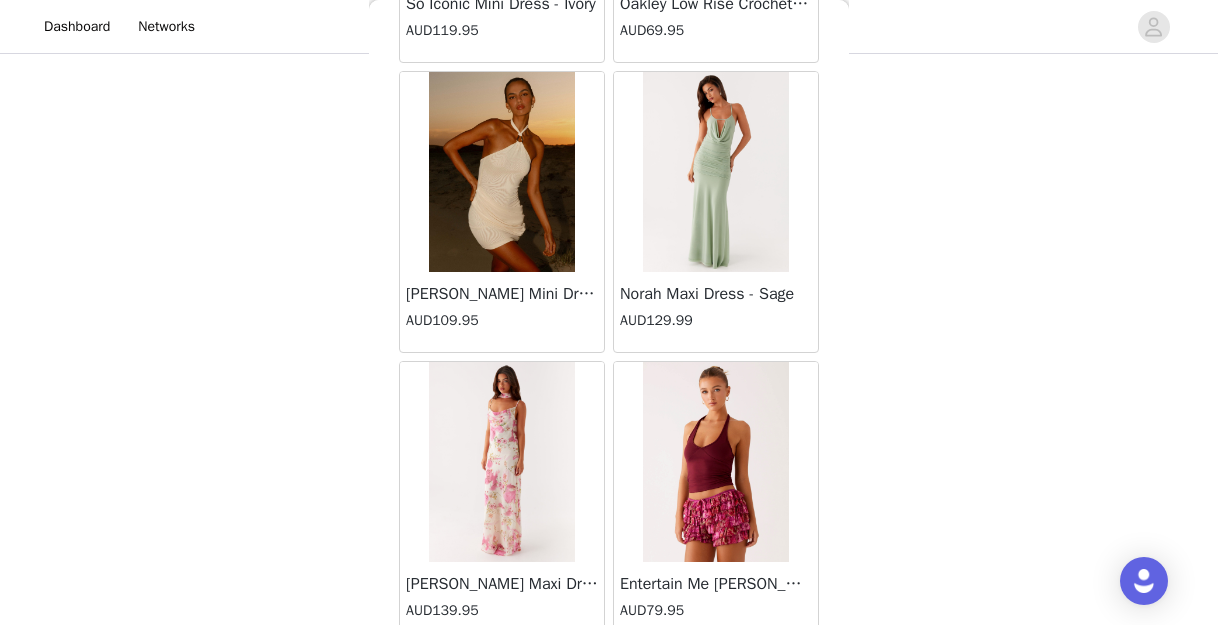 scroll, scrollTop: 22735, scrollLeft: 0, axis: vertical 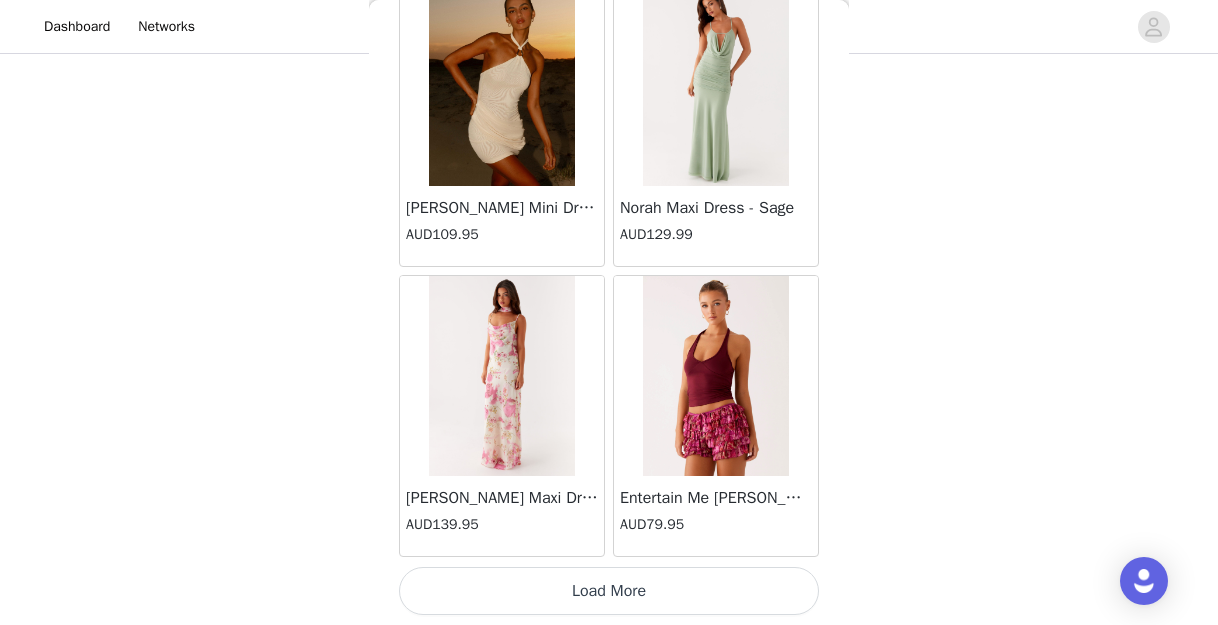 click on "Load More" at bounding box center (609, 591) 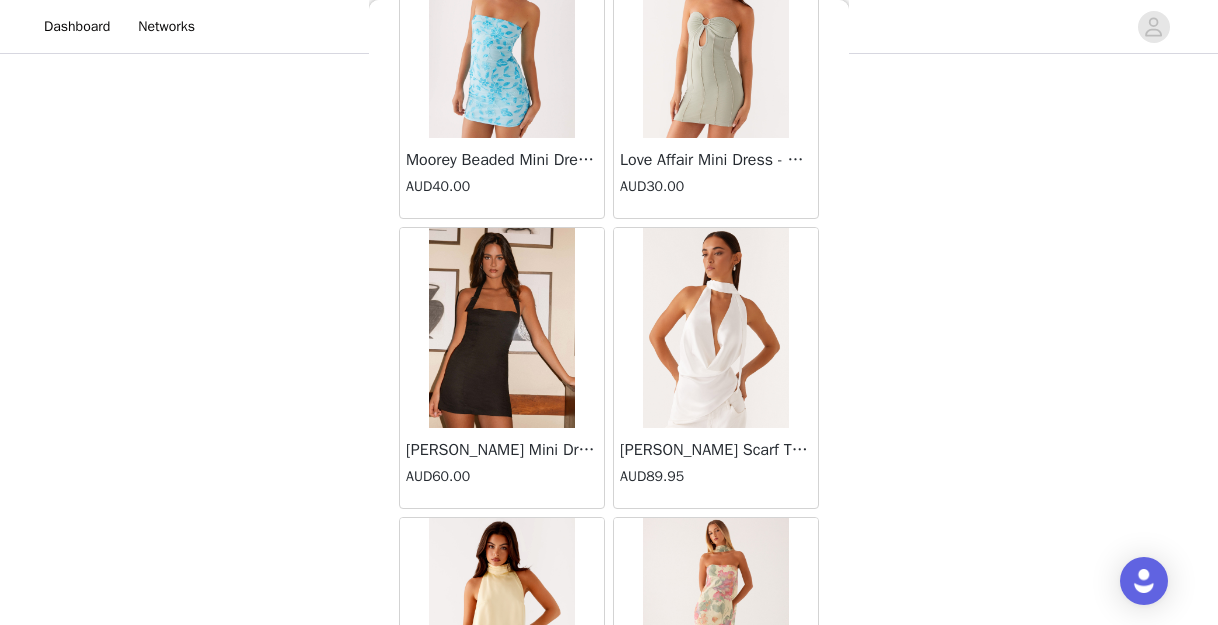 scroll, scrollTop: 25635, scrollLeft: 0, axis: vertical 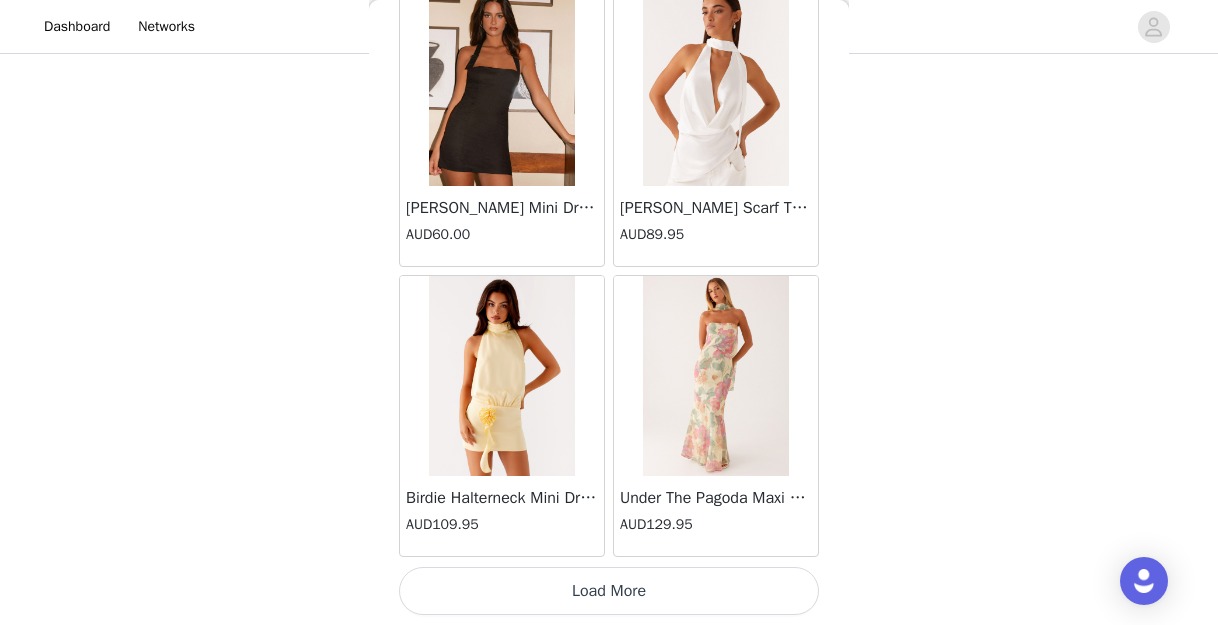 click on "Load More" at bounding box center [609, 591] 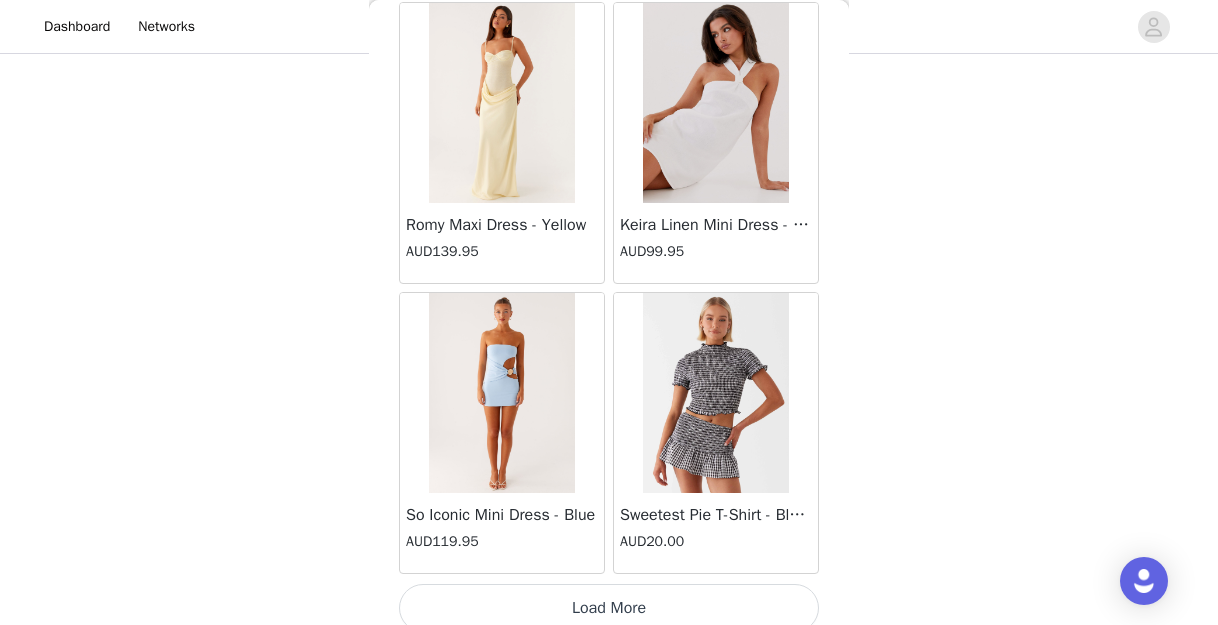scroll, scrollTop: 28535, scrollLeft: 0, axis: vertical 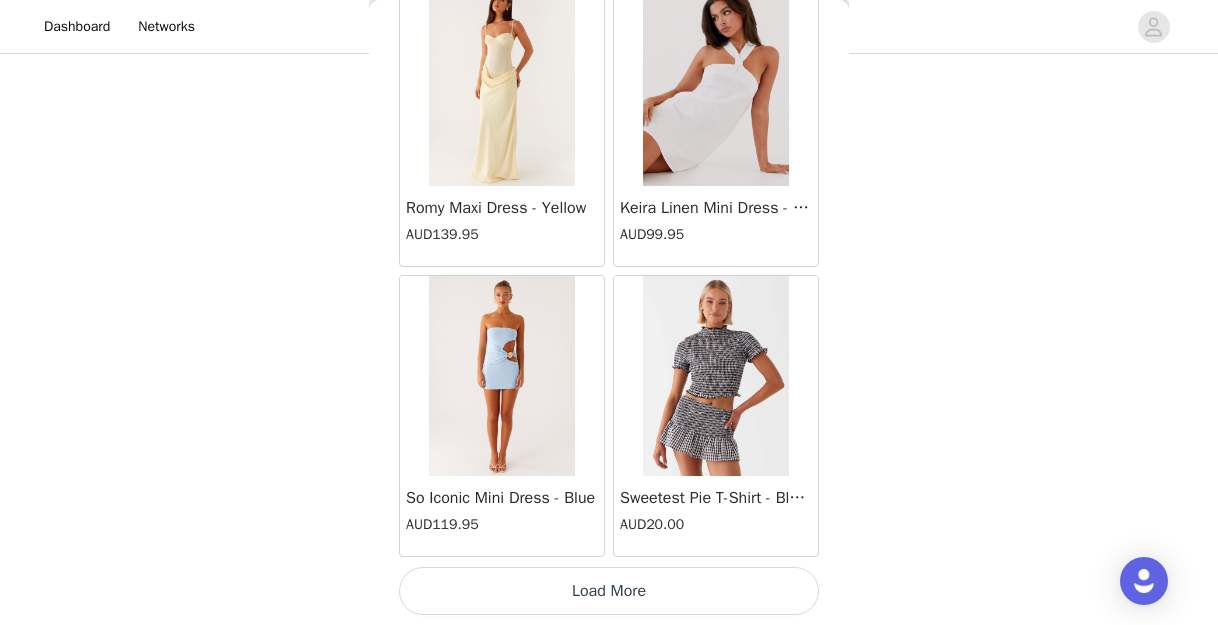 click on "Load More" at bounding box center (609, 591) 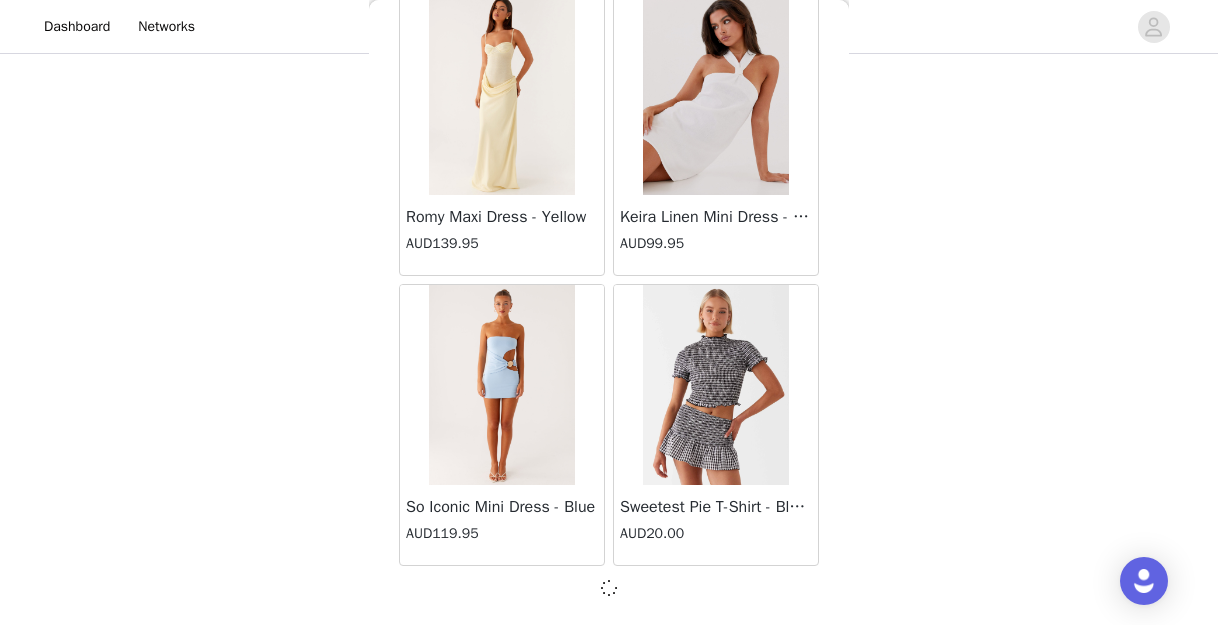 scroll, scrollTop: 28526, scrollLeft: 0, axis: vertical 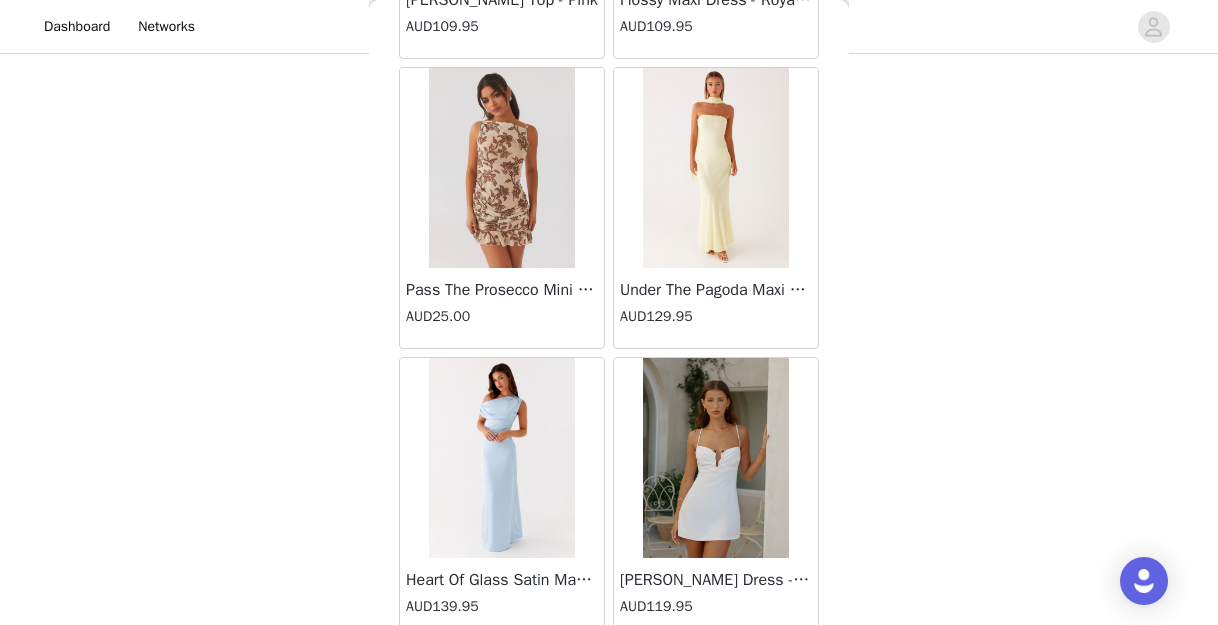 click on "Heart Of Glass Satin Maxi Dress - Blue   AUD139.95" at bounding box center (502, 498) 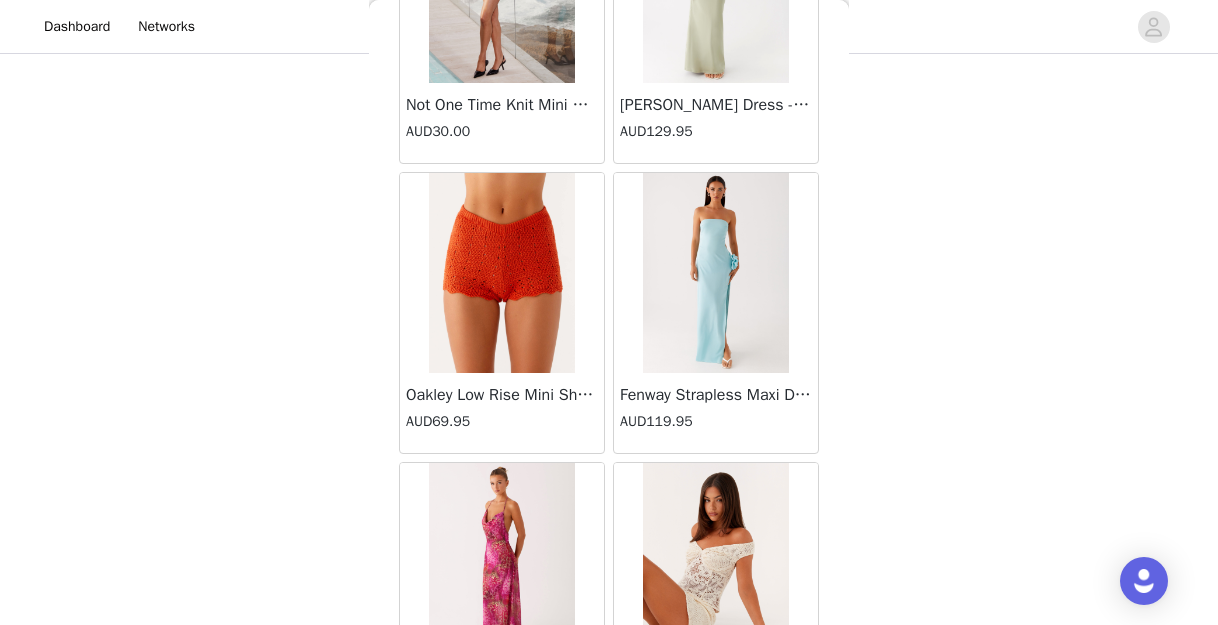 scroll, scrollTop: 31435, scrollLeft: 0, axis: vertical 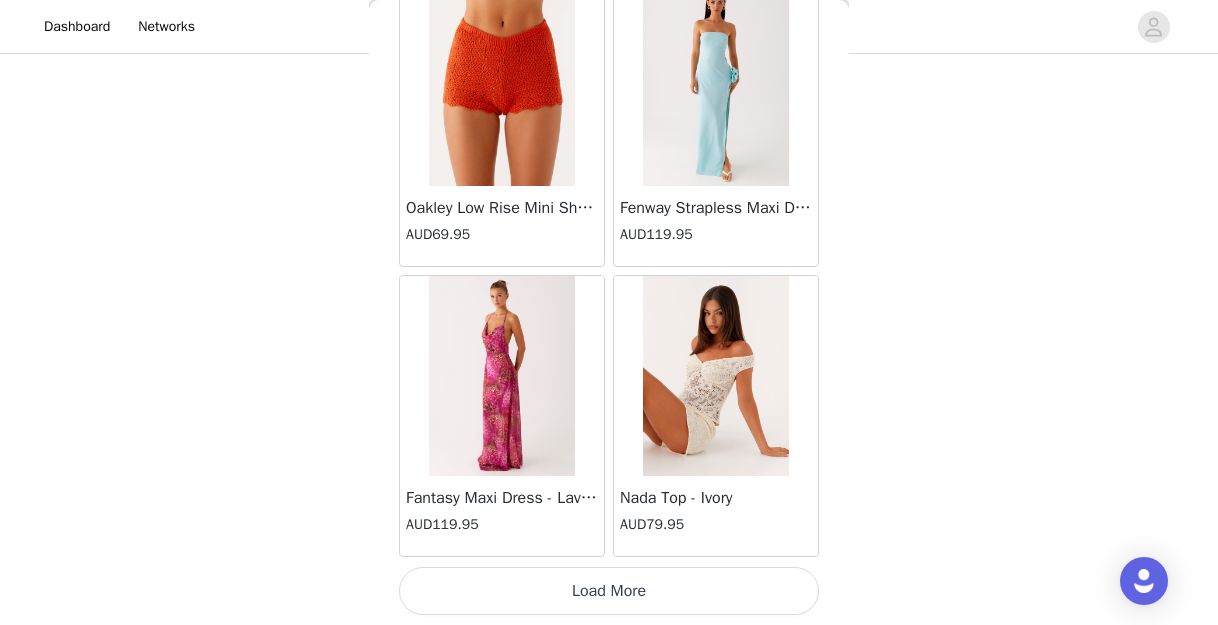 click on "Load More" at bounding box center (609, 591) 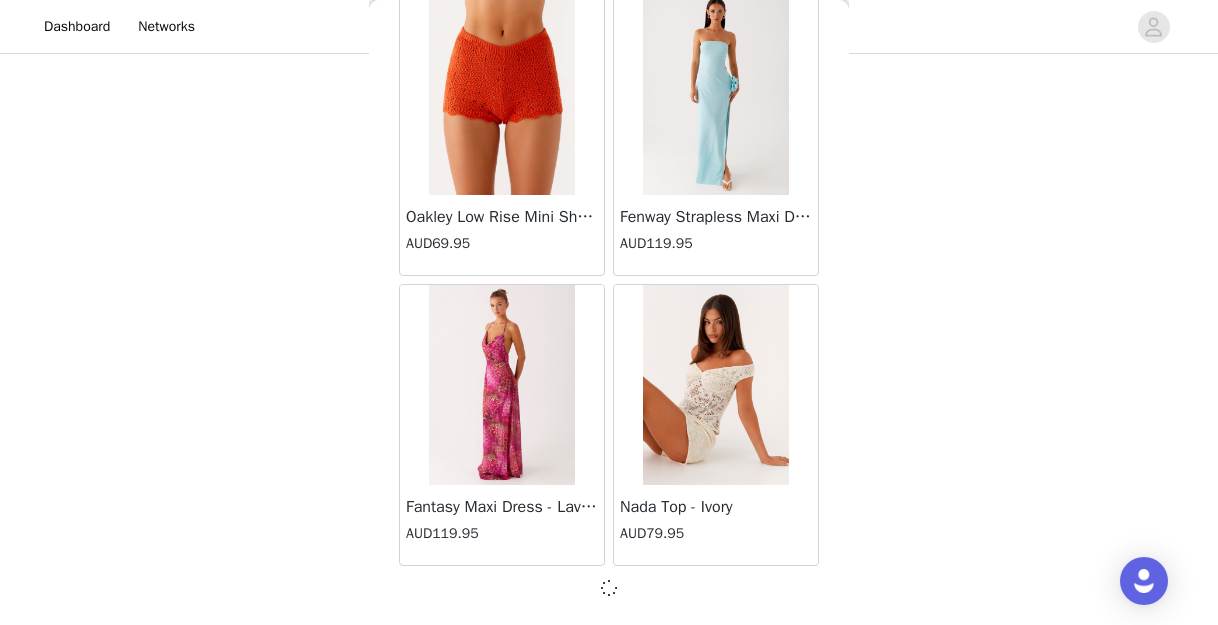 scroll, scrollTop: 31426, scrollLeft: 0, axis: vertical 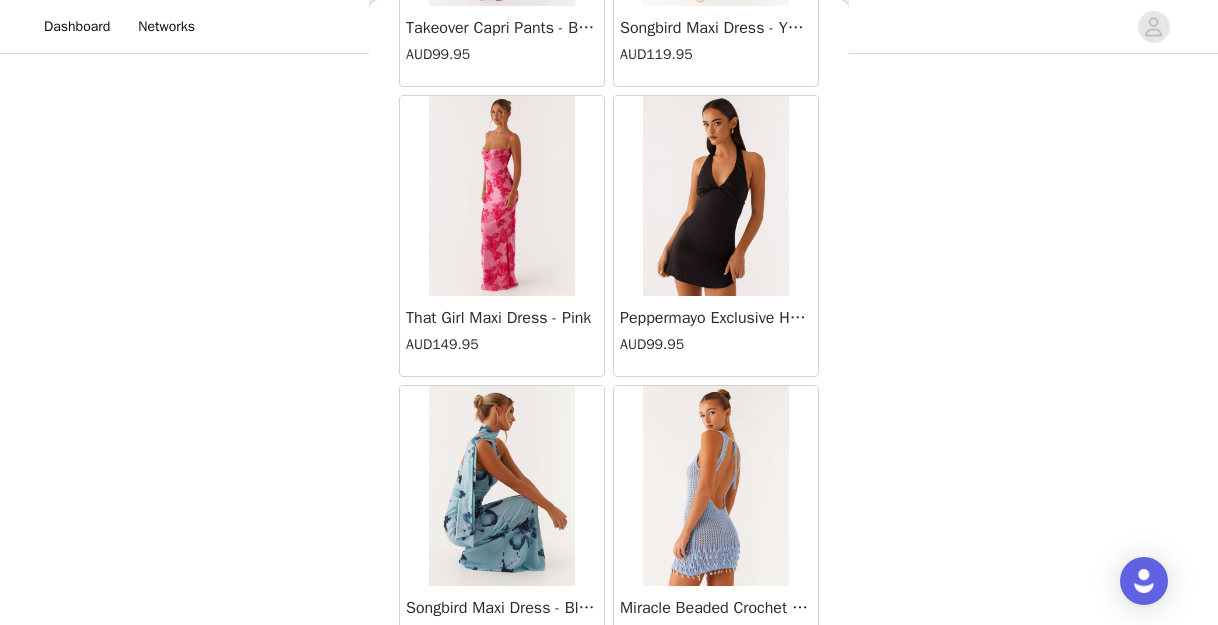 click at bounding box center (502, 196) 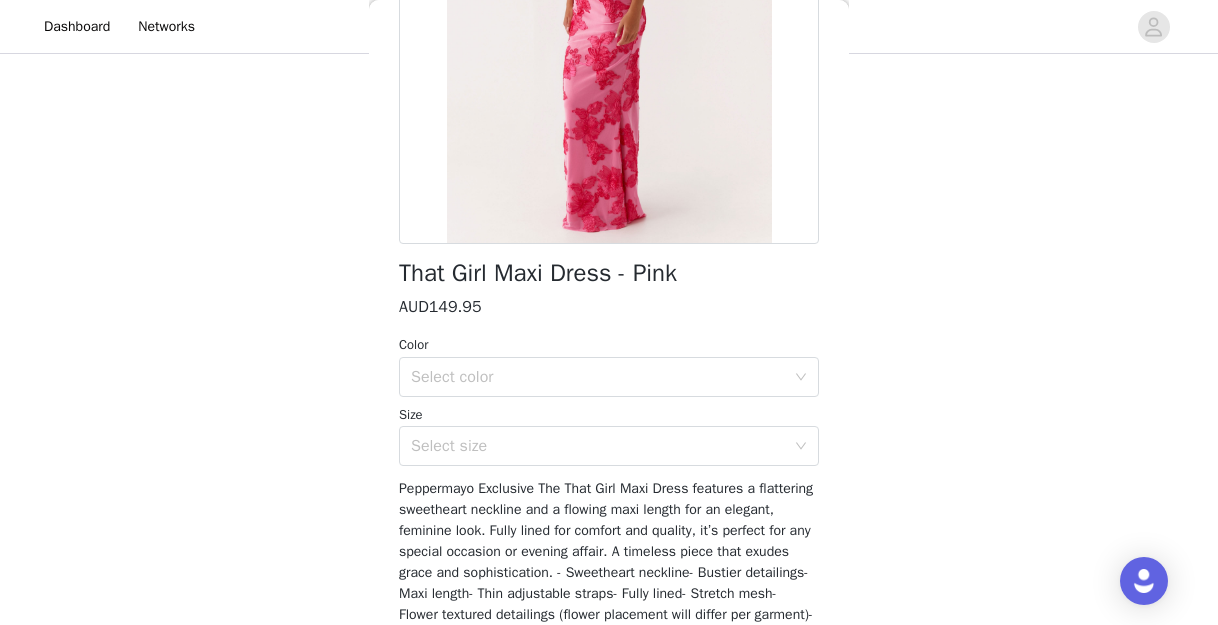 scroll, scrollTop: 0, scrollLeft: 0, axis: both 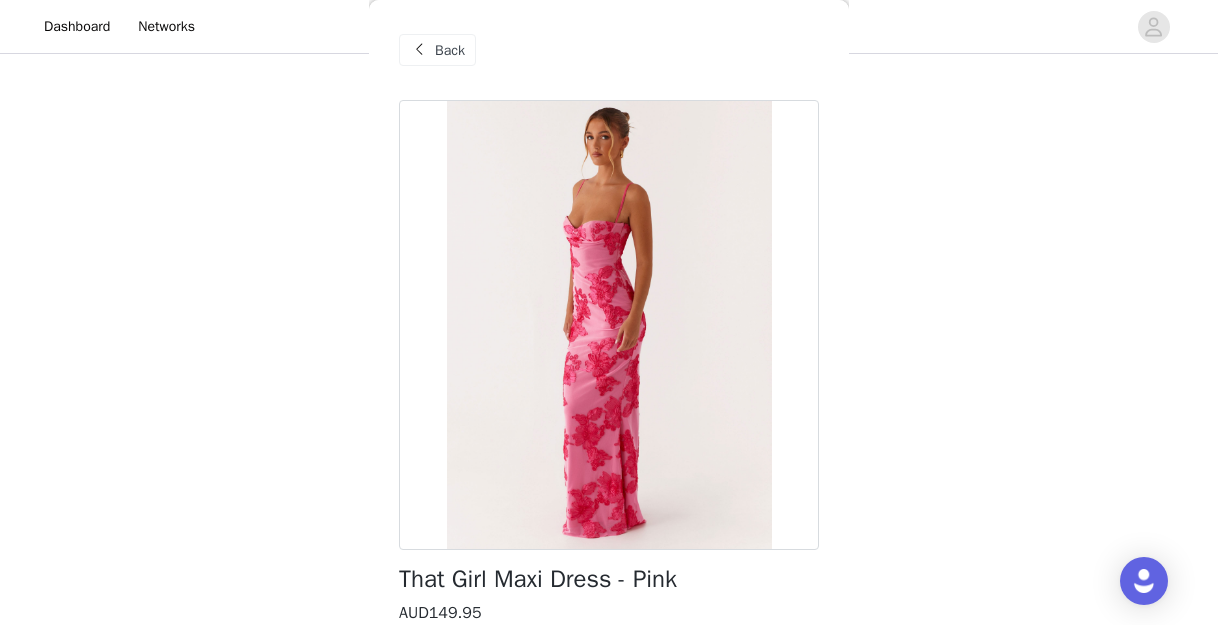 click on "Back" at bounding box center [609, 50] 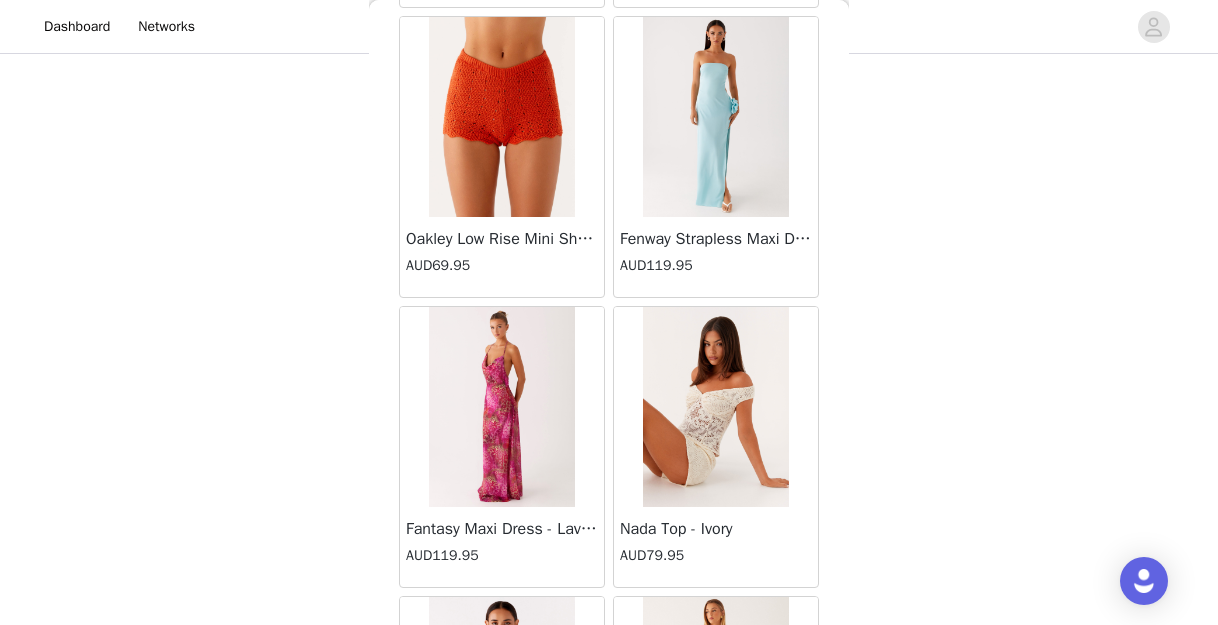 scroll, scrollTop: 34335, scrollLeft: 0, axis: vertical 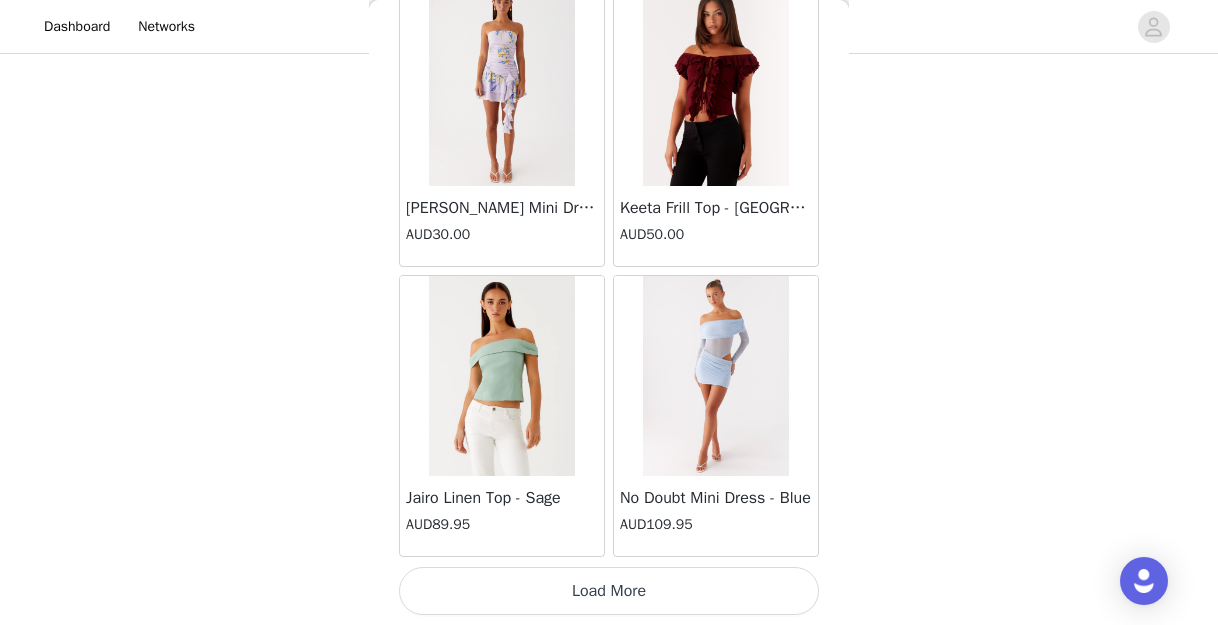 click on "Load More" at bounding box center (609, 591) 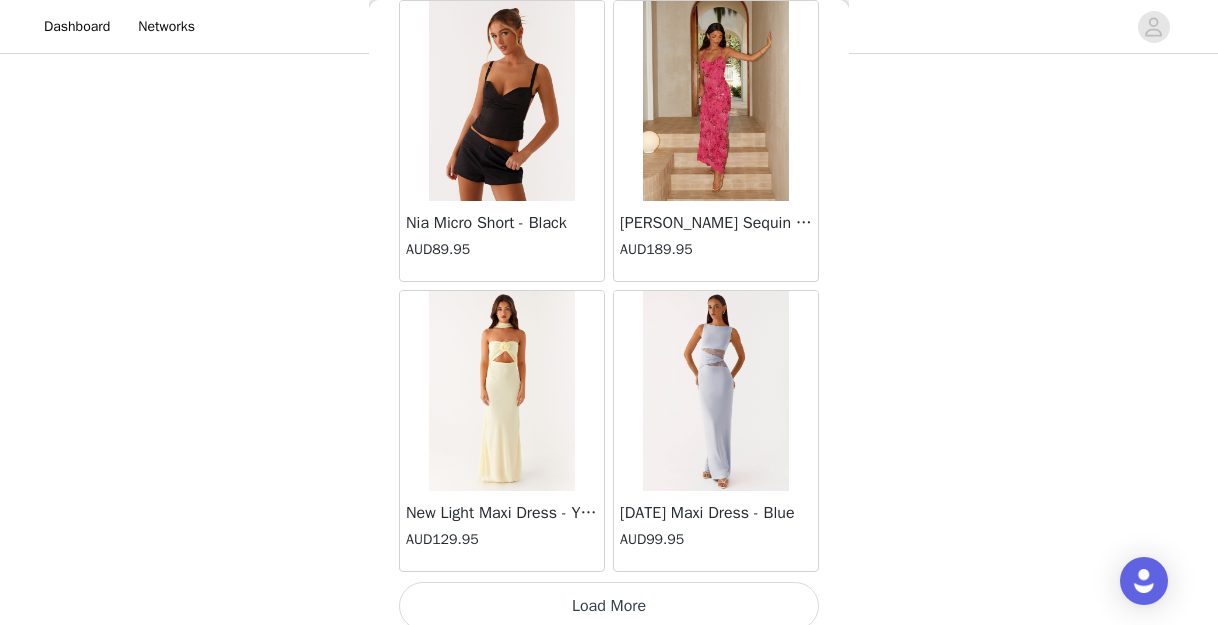 scroll, scrollTop: 37235, scrollLeft: 0, axis: vertical 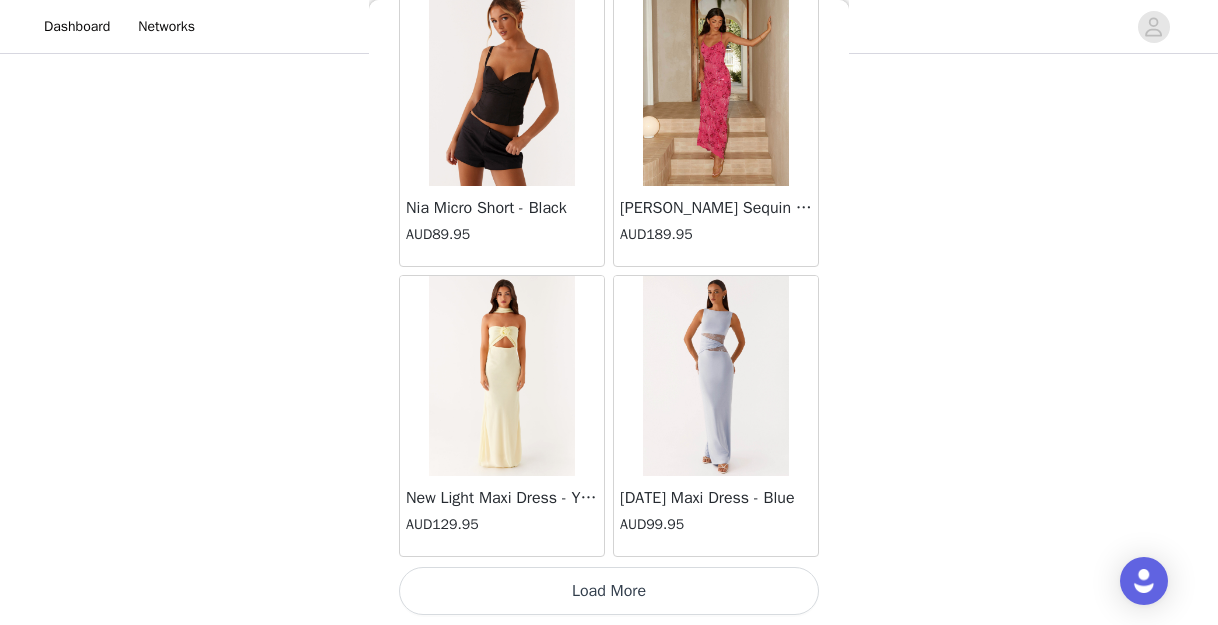 click on "Load More" at bounding box center (609, 591) 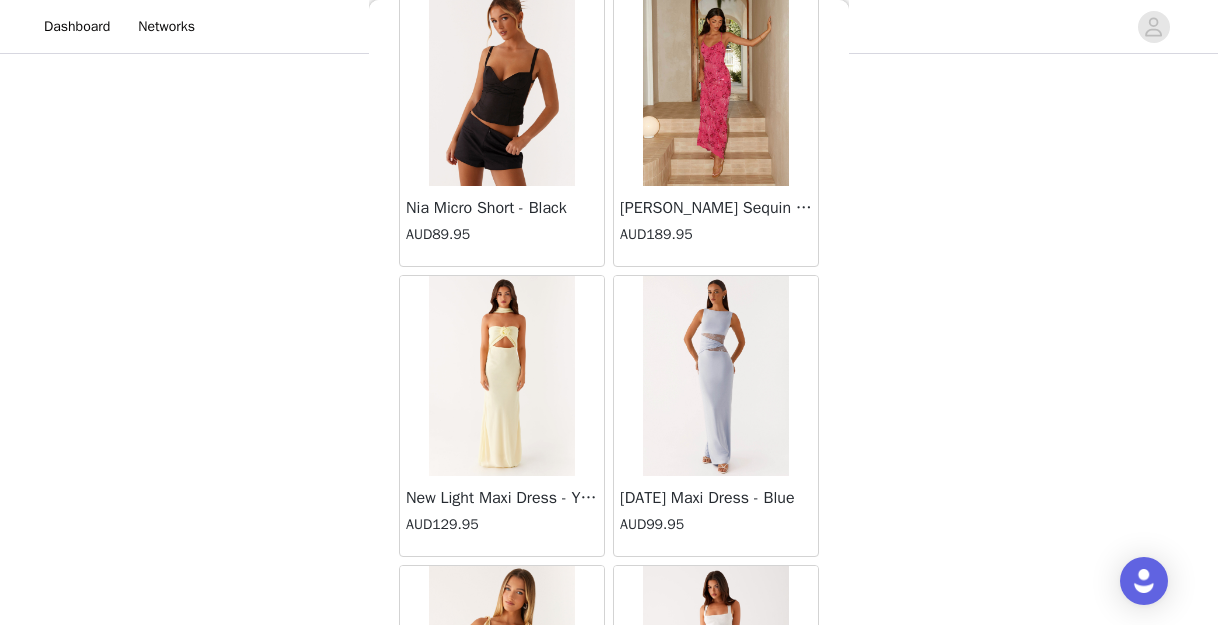 scroll, scrollTop: 37609, scrollLeft: 0, axis: vertical 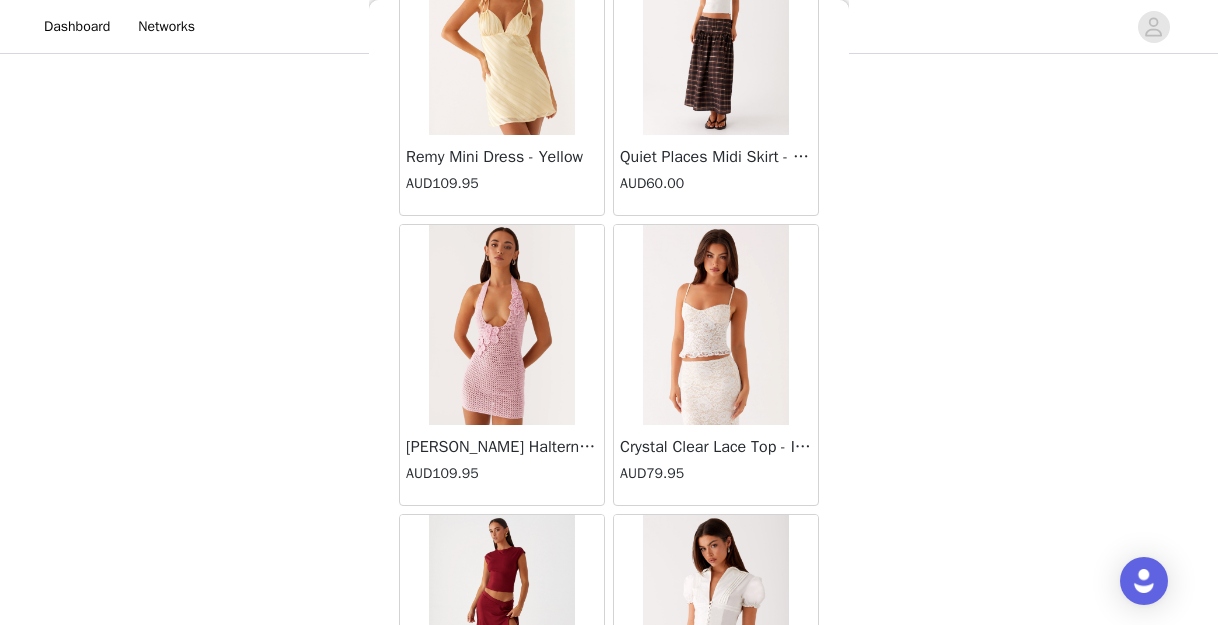 click on "[PERSON_NAME] Halterneck Mini Dress - Pink   AUD109.95" at bounding box center (502, 365) 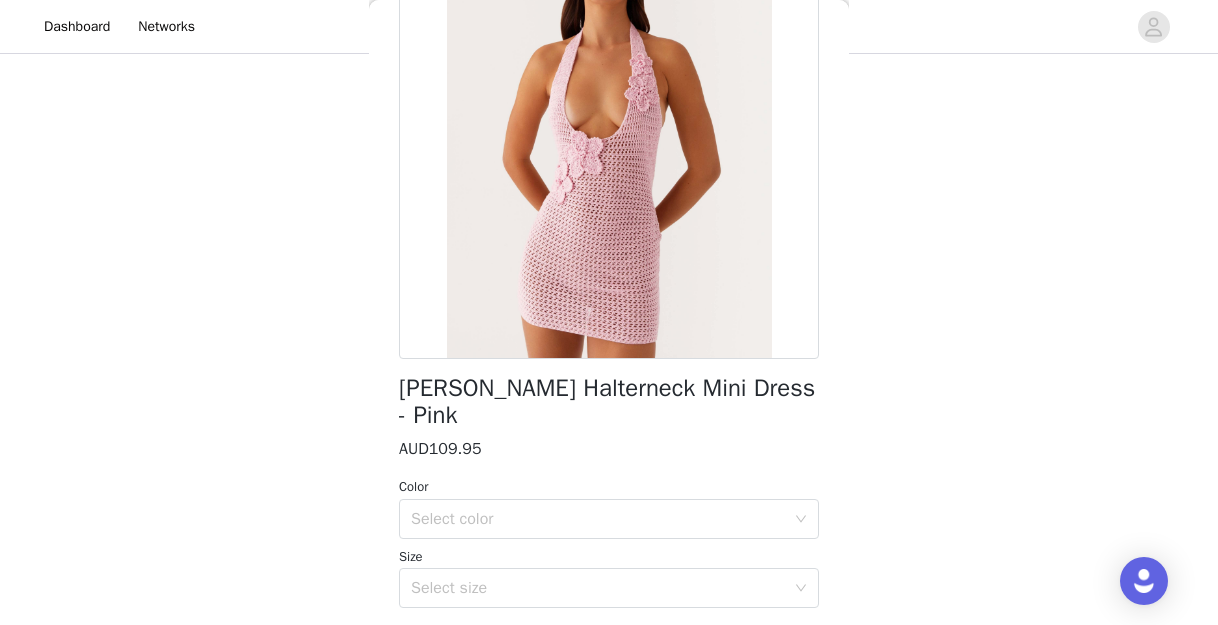 scroll, scrollTop: 0, scrollLeft: 0, axis: both 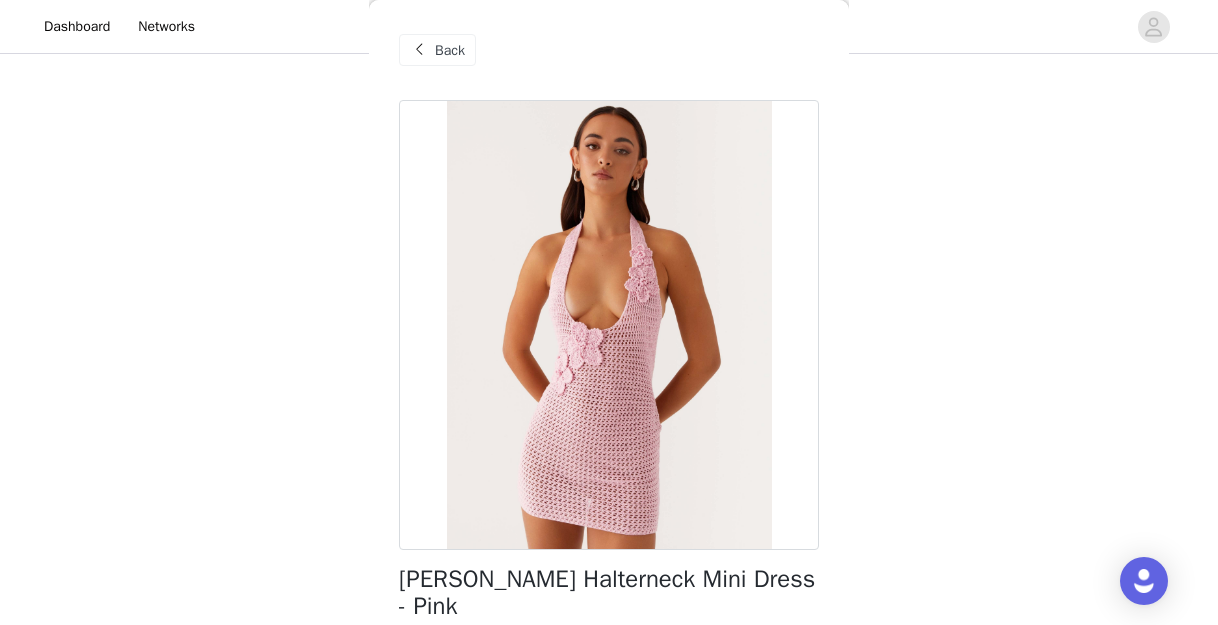click on "Back" at bounding box center (450, 50) 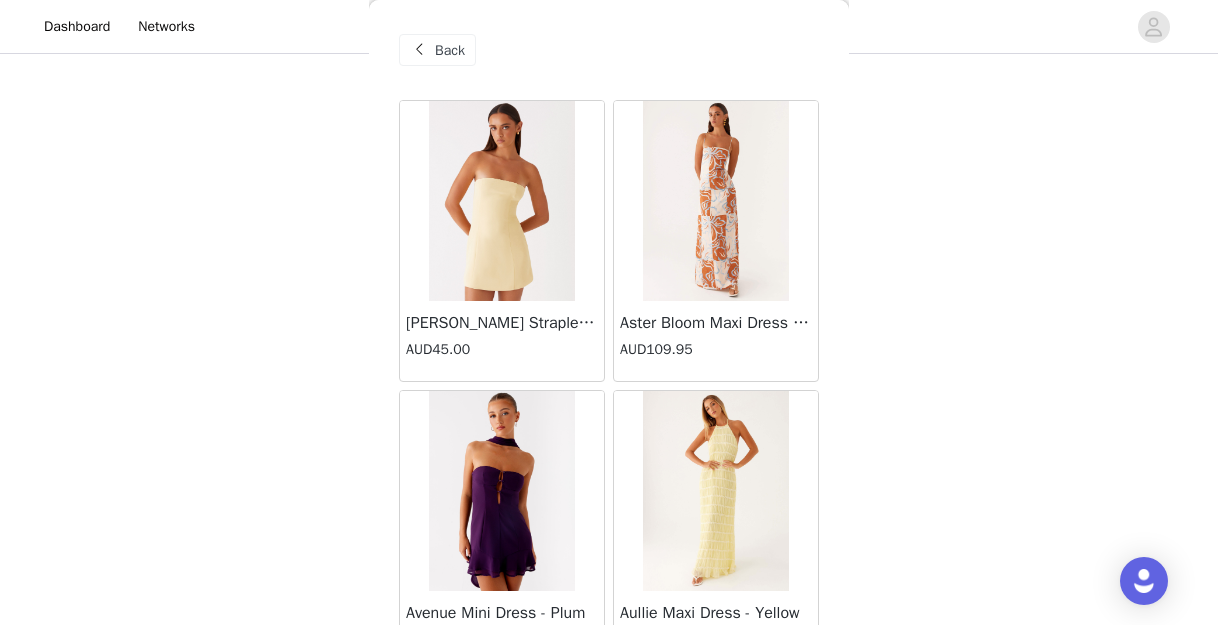 scroll, scrollTop: 1334, scrollLeft: 0, axis: vertical 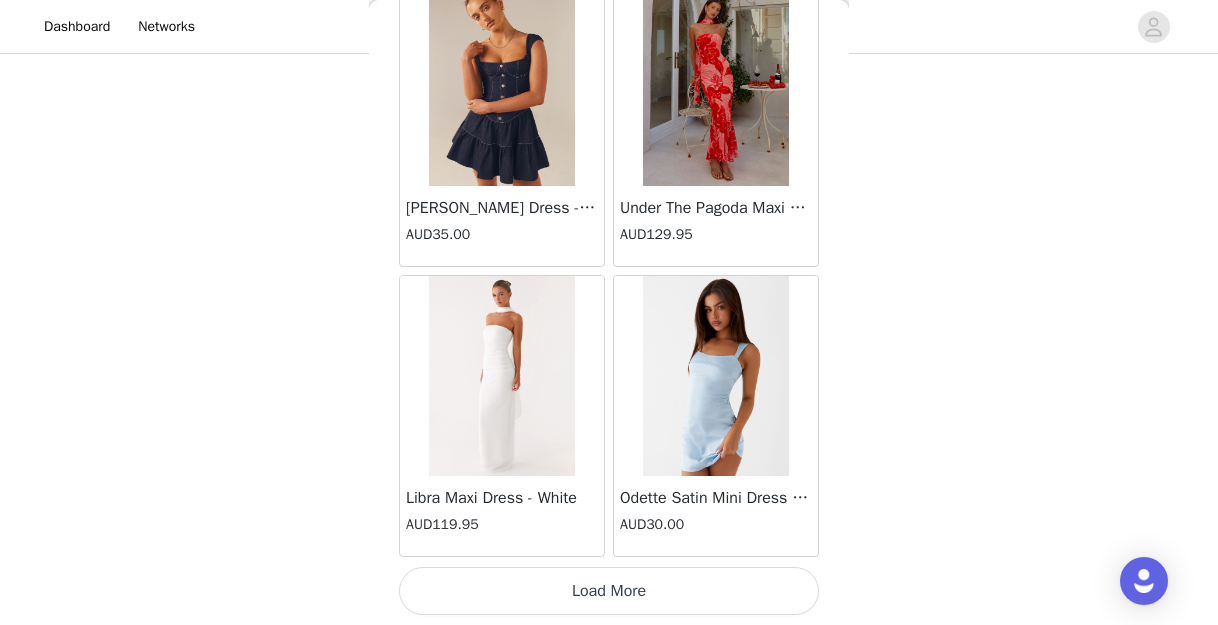 click on "Load More" at bounding box center [609, 591] 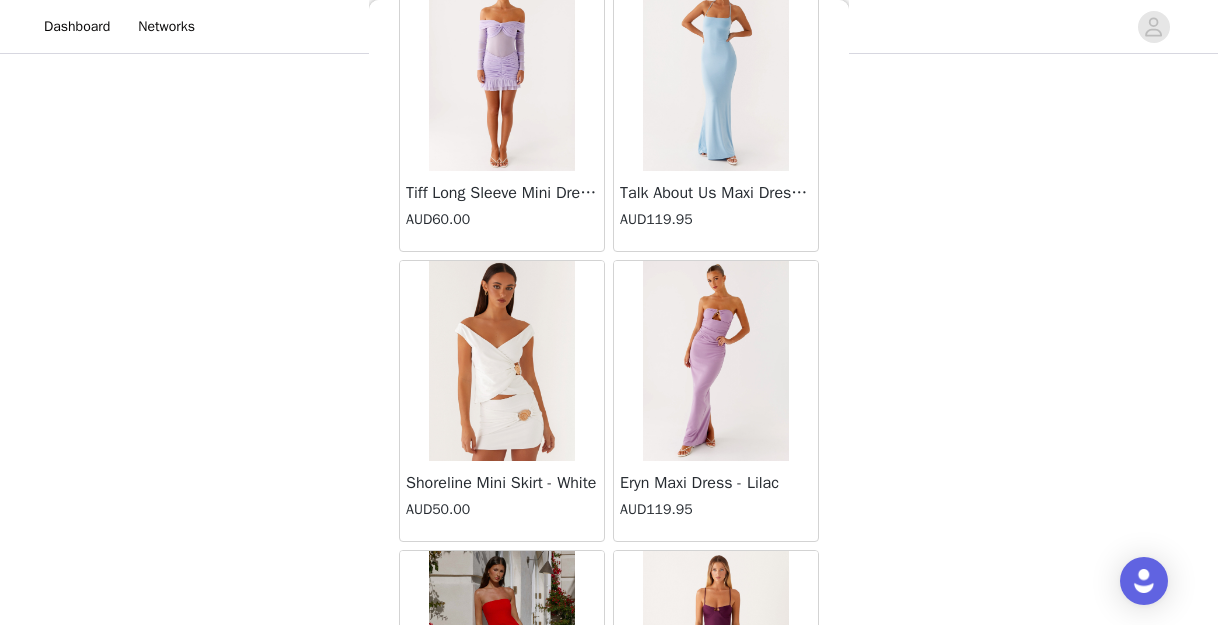 scroll, scrollTop: 40752, scrollLeft: 0, axis: vertical 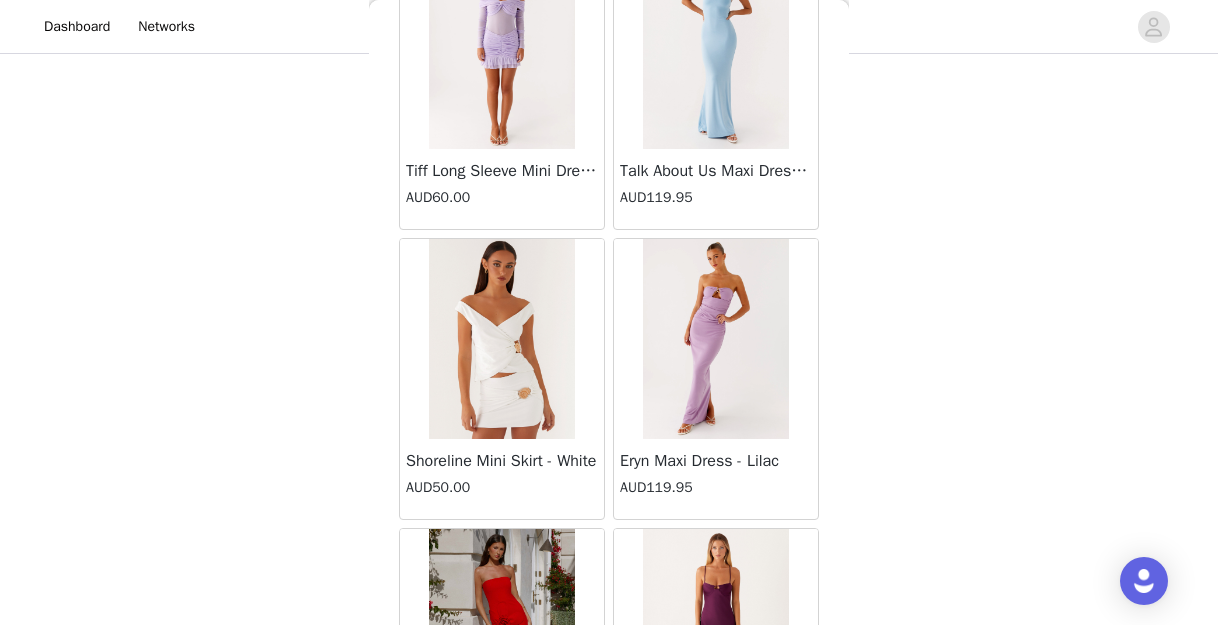 click on "Eryn Maxi Dress - Lilac   AUD119.95" at bounding box center [716, 379] 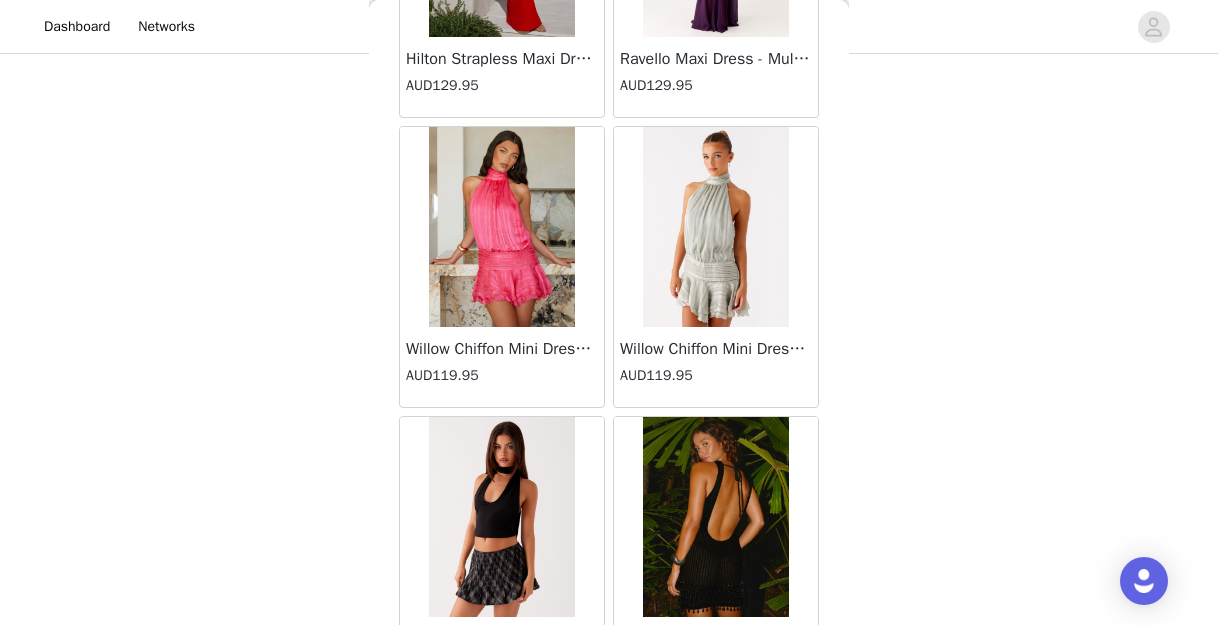 click on "Willow Chiffon Mini Dress - Green   AUD119.95" at bounding box center (716, 367) 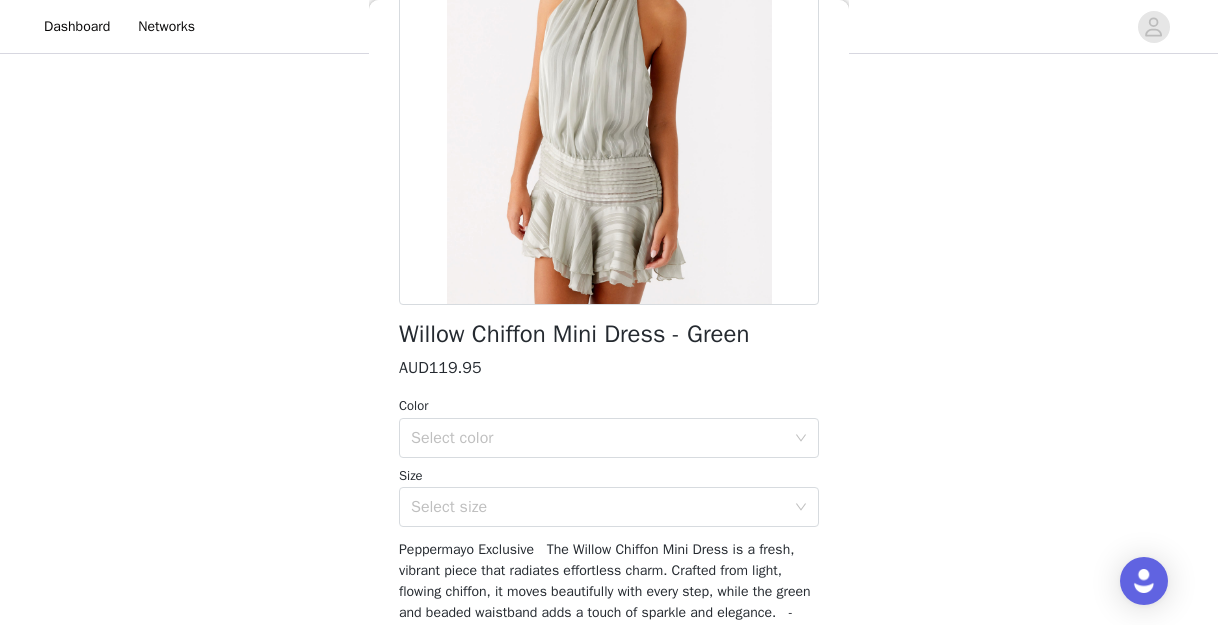 scroll, scrollTop: 0, scrollLeft: 0, axis: both 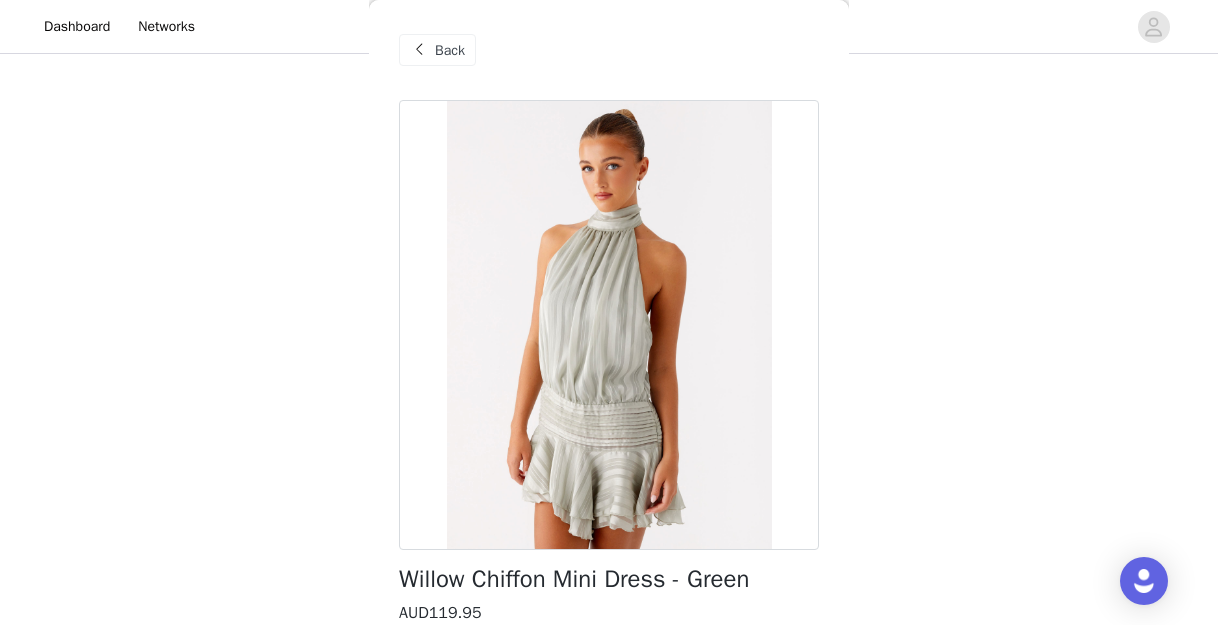 click on "Back" at bounding box center (450, 50) 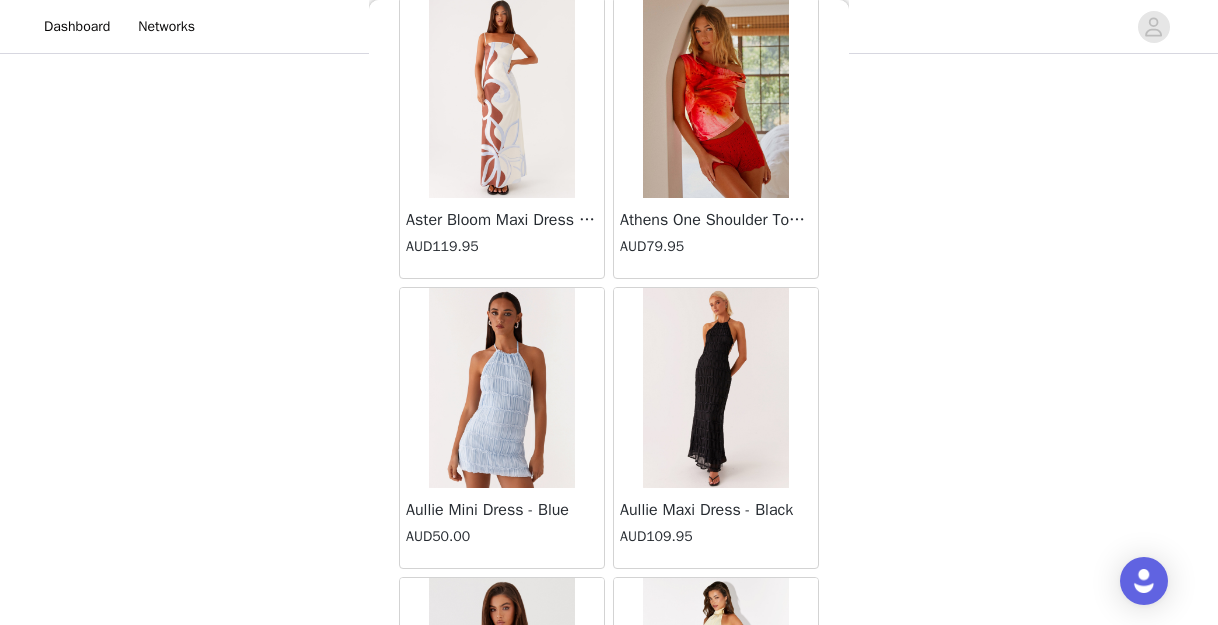 scroll, scrollTop: 2097, scrollLeft: 0, axis: vertical 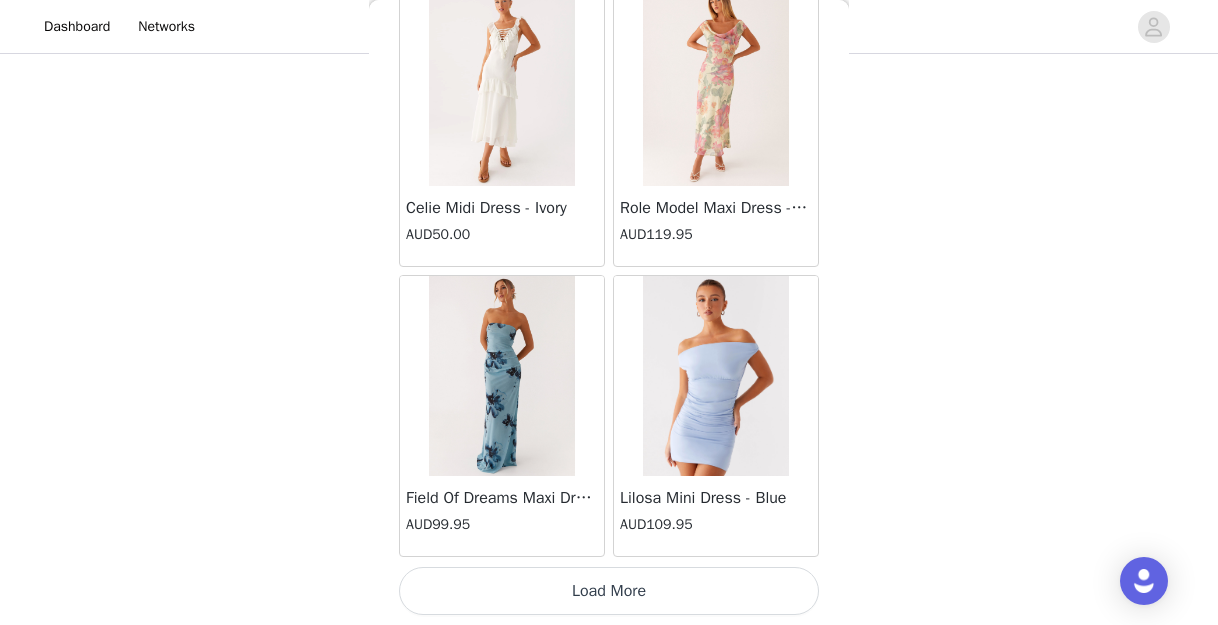 click on "Load More" at bounding box center (609, 591) 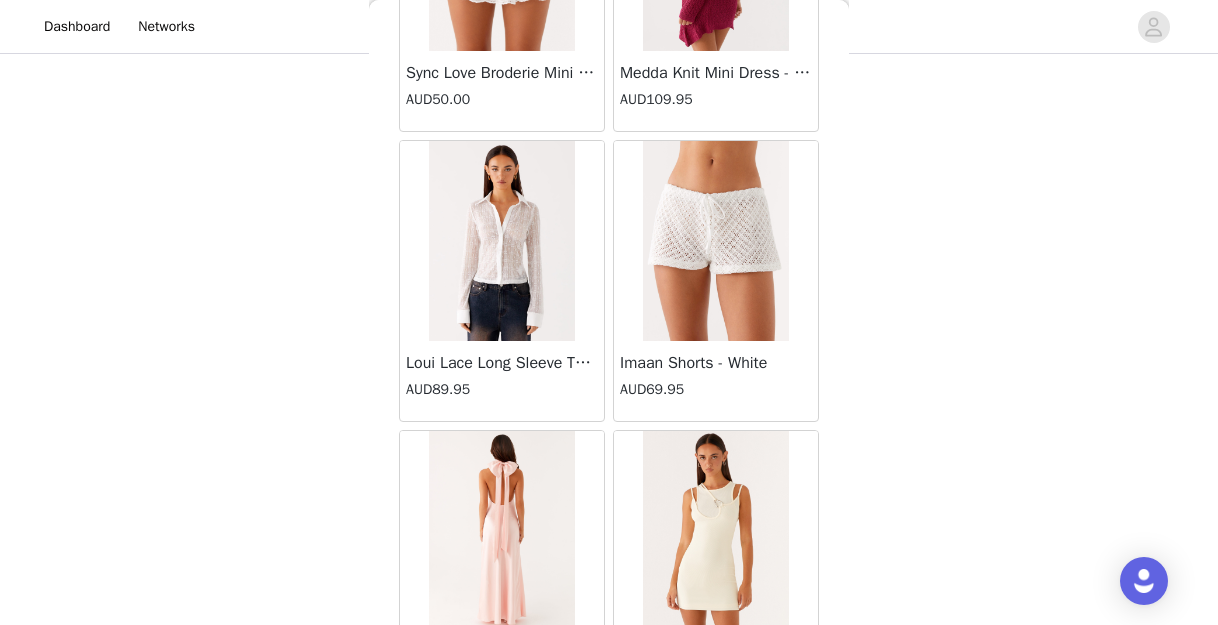 scroll, scrollTop: 45935, scrollLeft: 0, axis: vertical 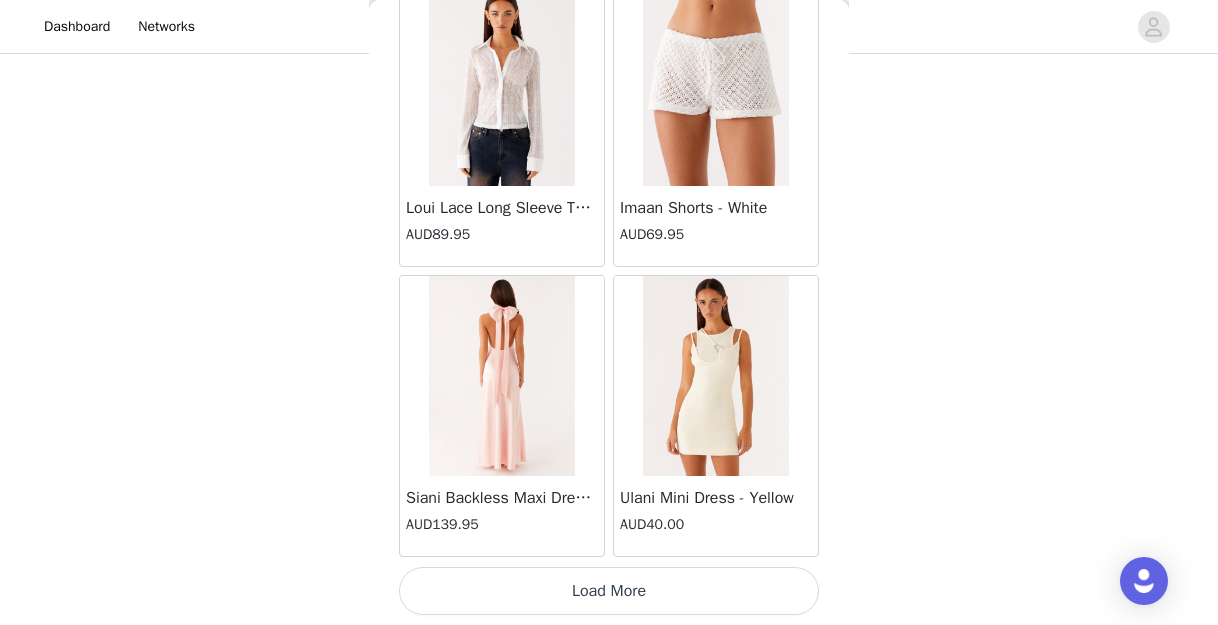 click on "[PERSON_NAME] Strapless Mini Dress - Yellow   AUD45.00       [PERSON_NAME] Maxi Dress - Orange Blue Floral   AUD109.95       Avenue Mini Dress - Plum   AUD109.95       Aullie Maxi Dress - Yellow   AUD109.95       Aullie Maxi Dress - Ivory   AUD109.95       Aullie Mini Dress - Black   AUD99.95       Avalia Backless Scarf Mini Dress - White Polka Dot   AUD89.95       Aullie Maxi Dress - Blue   AUD109.95       [PERSON_NAME] Maxi Dress - Bloom Wave Print   AUD119.95       Athens One Shoulder Top - Floral   AUD79.95       Aullie Mini Dress - Blue   AUD50.00       Aullie Maxi Dress - Black   AUD109.95       [PERSON_NAME] Strapless Mini Dress - Cobalt   AUD30.00       Atlantic Midi Dress - Yellow   AUD70.00       Aullie Maxi Dress - Pink   AUD109.95       Azura Halter Top - Yellow   AUD69.95       Beki Beaded Mesh Maxi Dress - Deep Red   AUD159.95       Bad News Mesh Maxi Dress - Turquoise Floral   AUD99.95       Bad News Mesh Maxi Dress - Yellow Floral   AUD99.95       Be Mine Satin Maxi Dress - Canary   AUD109.95" at bounding box center (609, -22607) 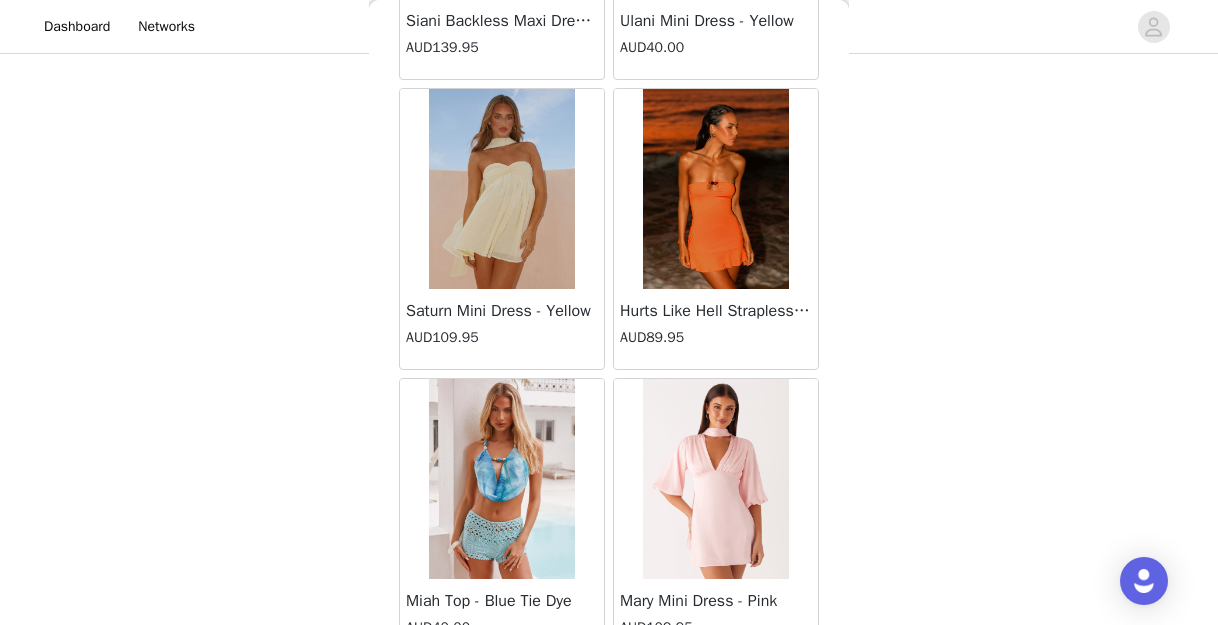 scroll, scrollTop: 46590, scrollLeft: 0, axis: vertical 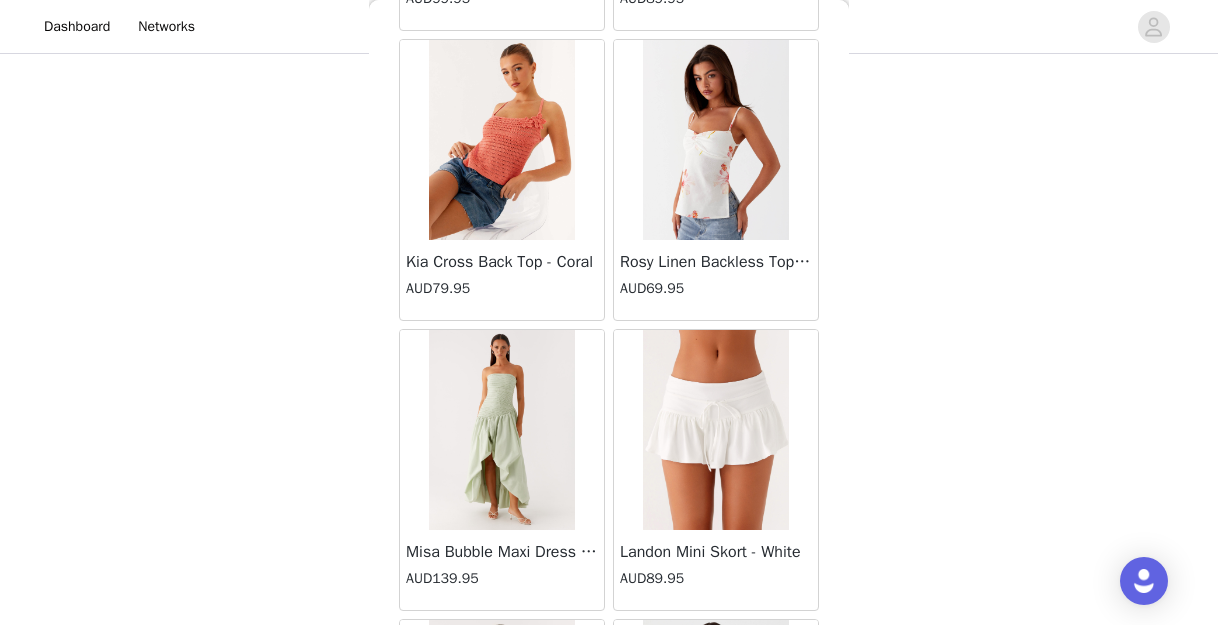 click on "Kia Cross Back Top - Coral   AUD79.95" at bounding box center [502, 180] 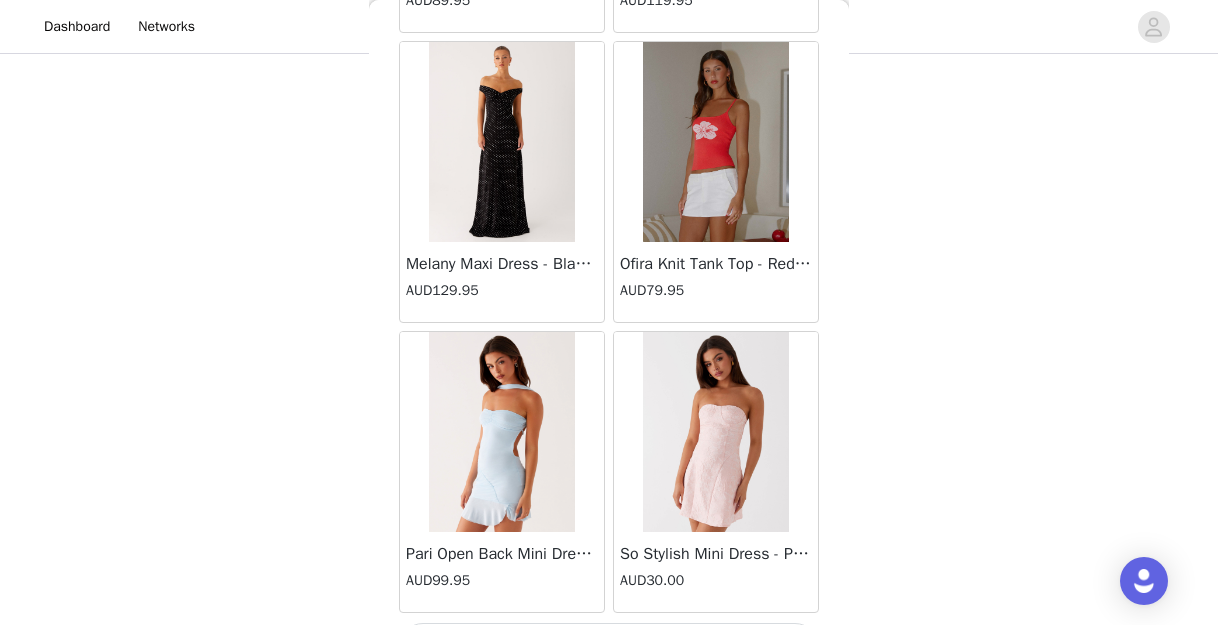 scroll, scrollTop: 48835, scrollLeft: 0, axis: vertical 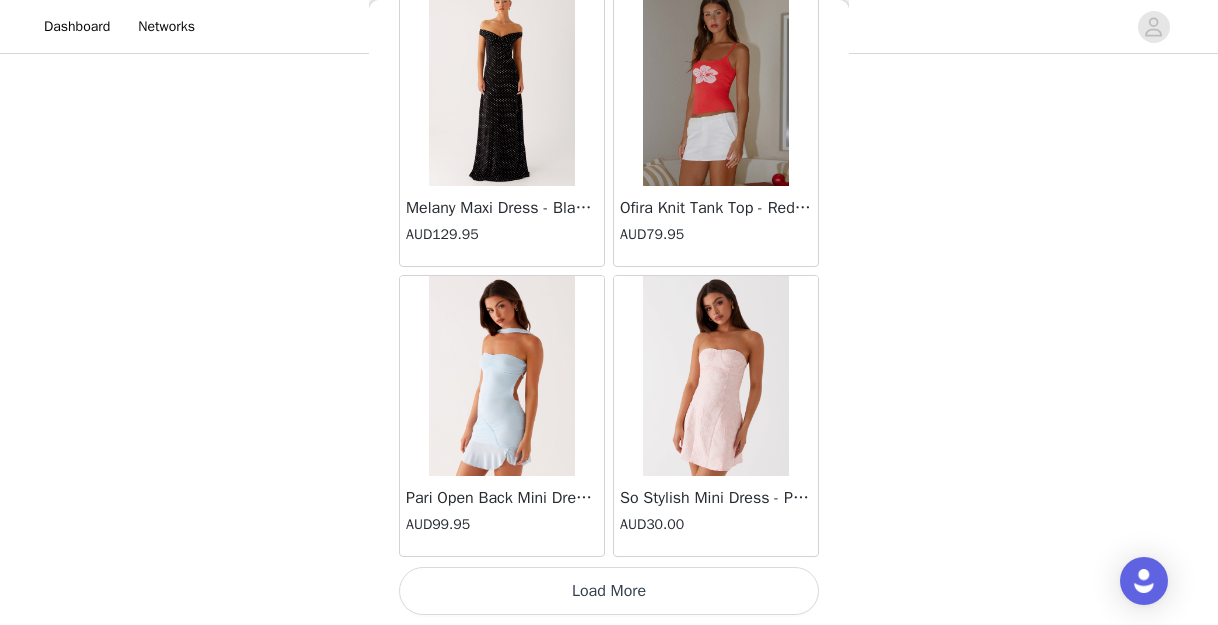 click on "Load More" at bounding box center [609, 591] 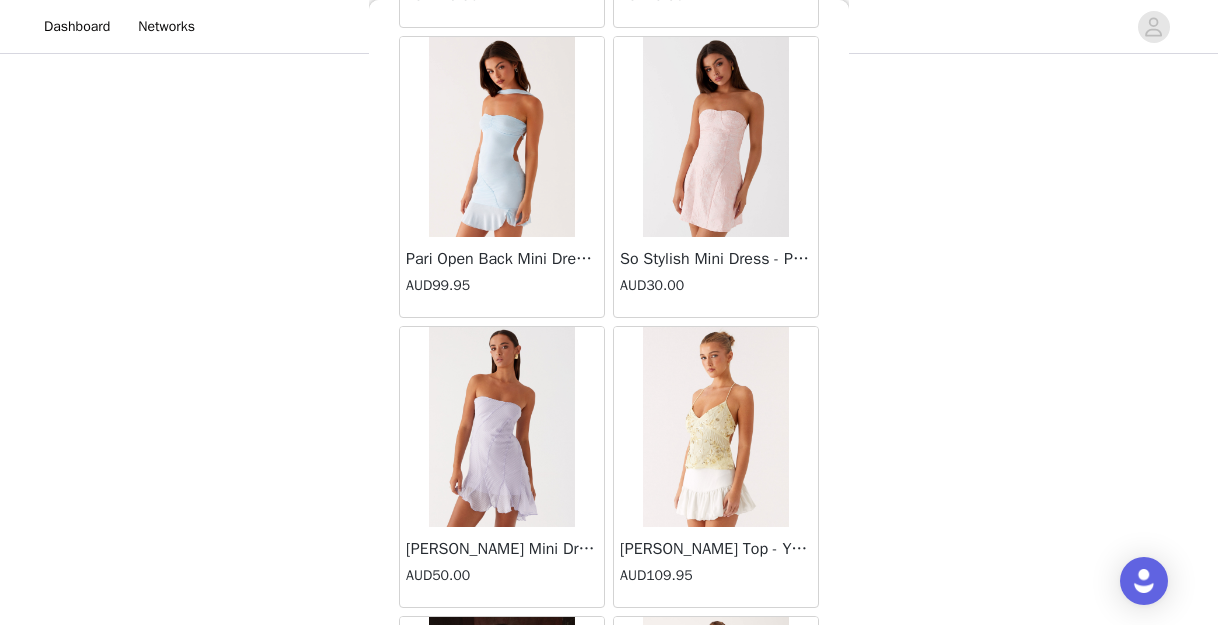 scroll, scrollTop: 49366, scrollLeft: 0, axis: vertical 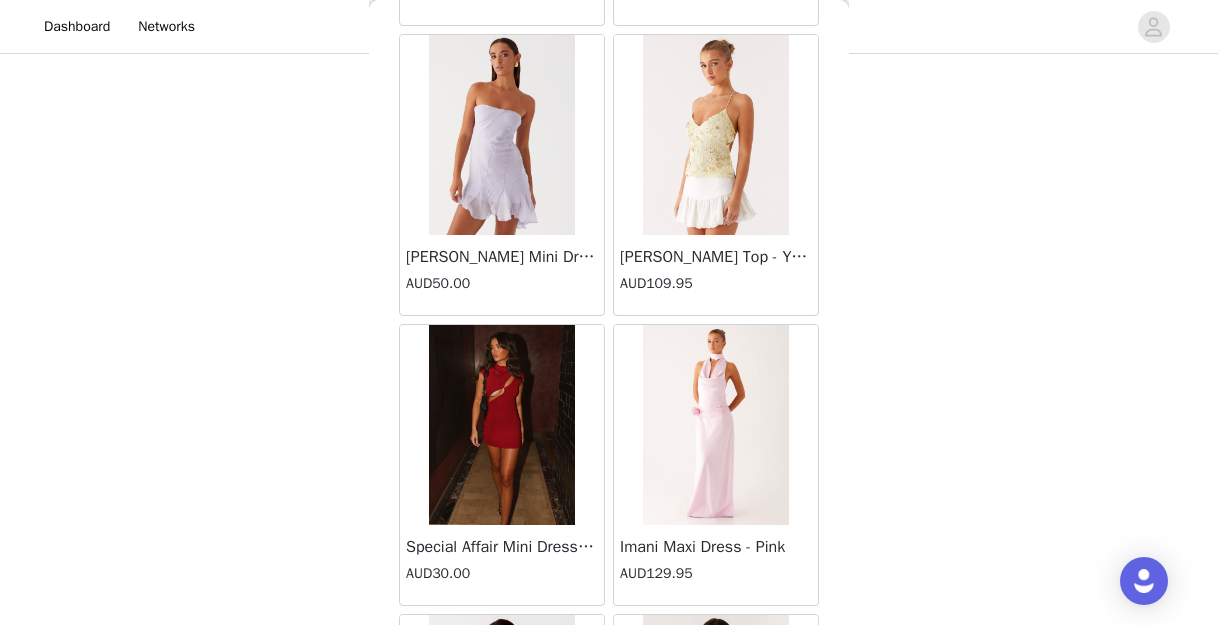 click on "Special Affair Mini Dress - [PERSON_NAME]   AUD30.00" at bounding box center [502, 465] 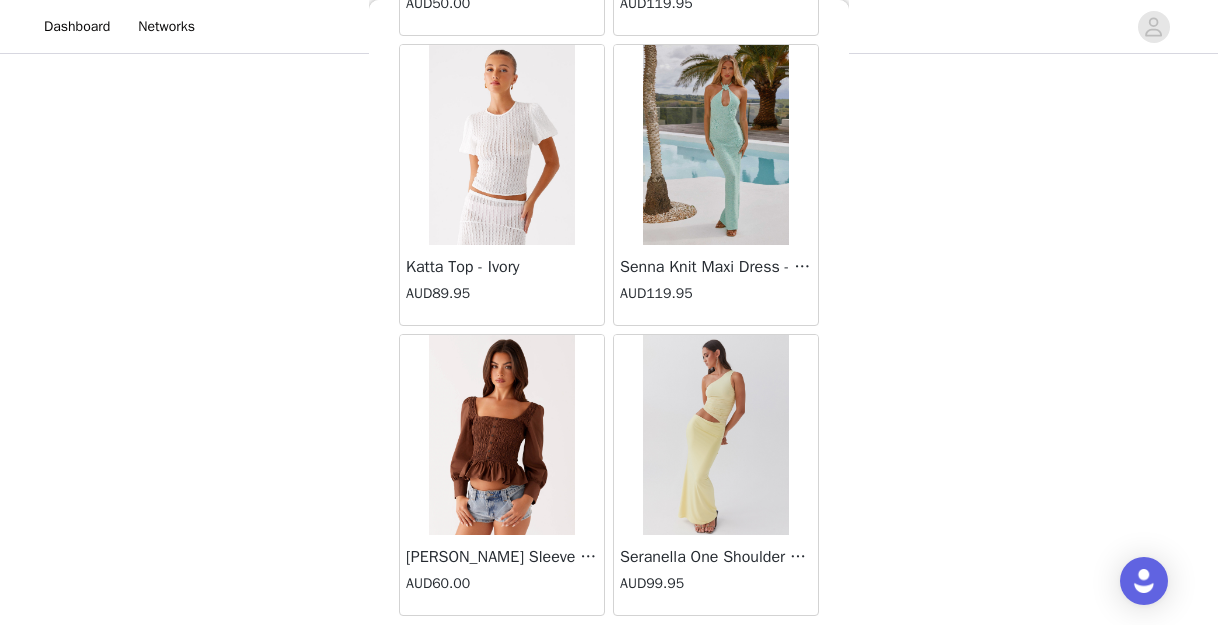 scroll, scrollTop: 51735, scrollLeft: 0, axis: vertical 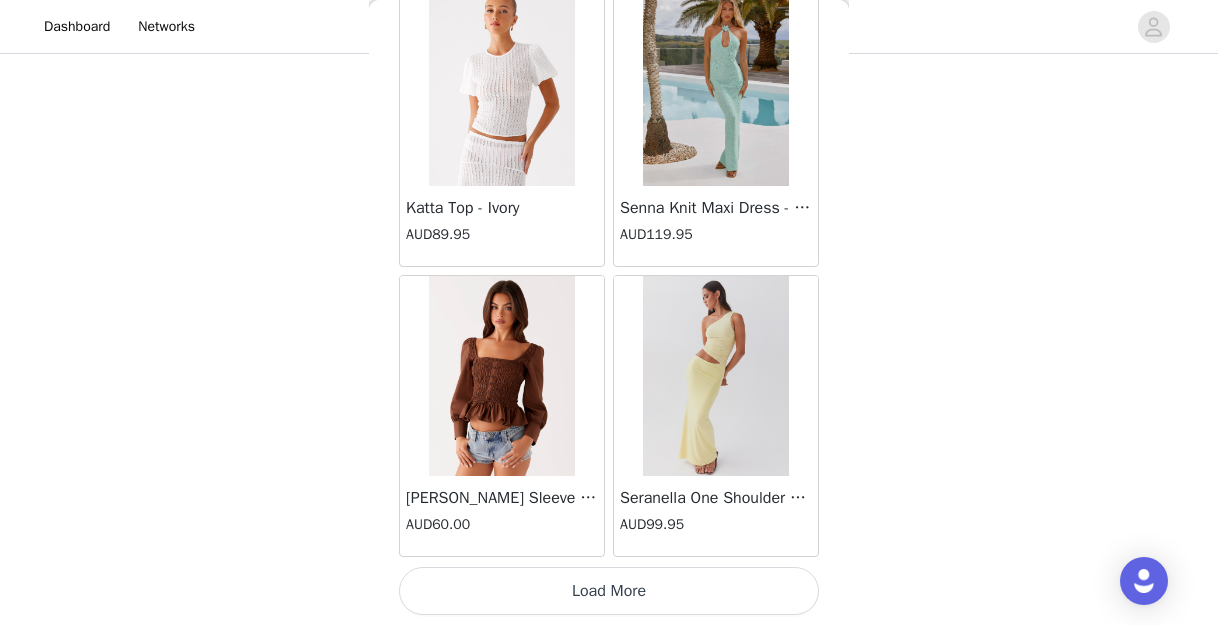 click on "Load More" at bounding box center [609, 591] 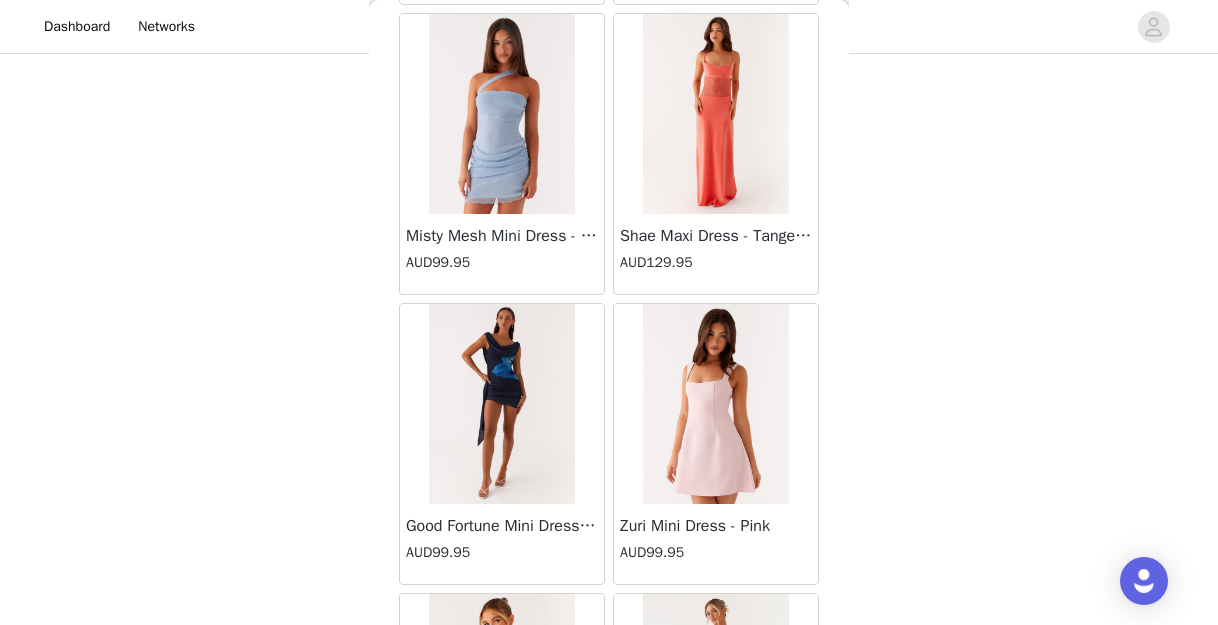 scroll, scrollTop: 52590, scrollLeft: 0, axis: vertical 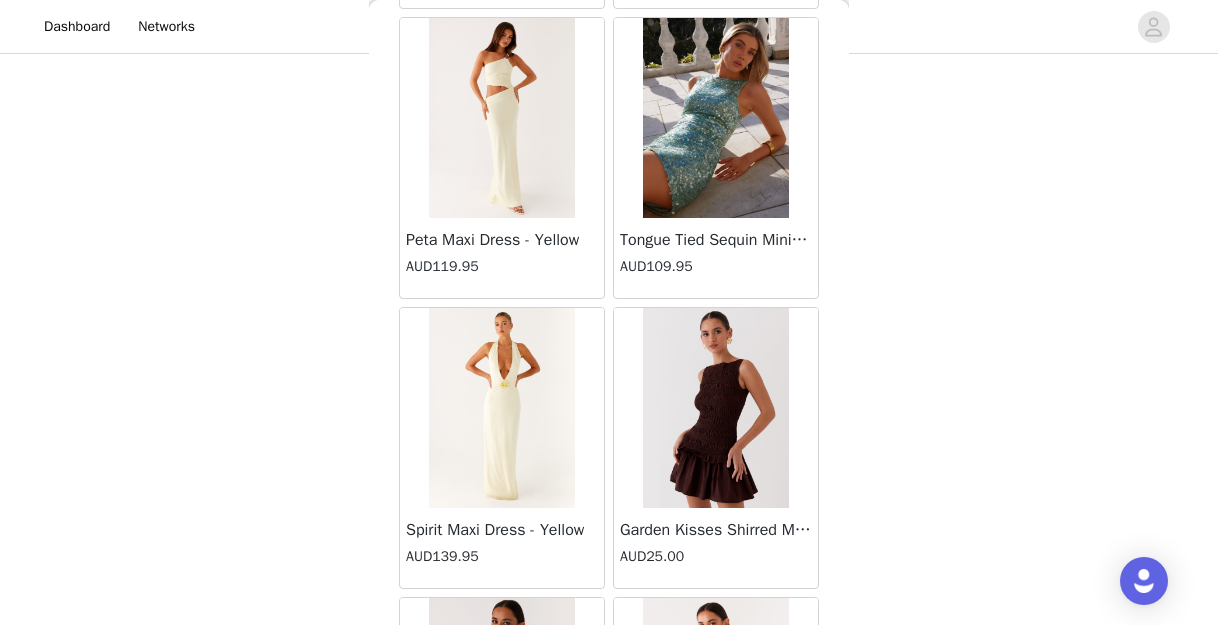 click on "Peta Maxi Dress - Yellow   AUD119.95" at bounding box center (502, 158) 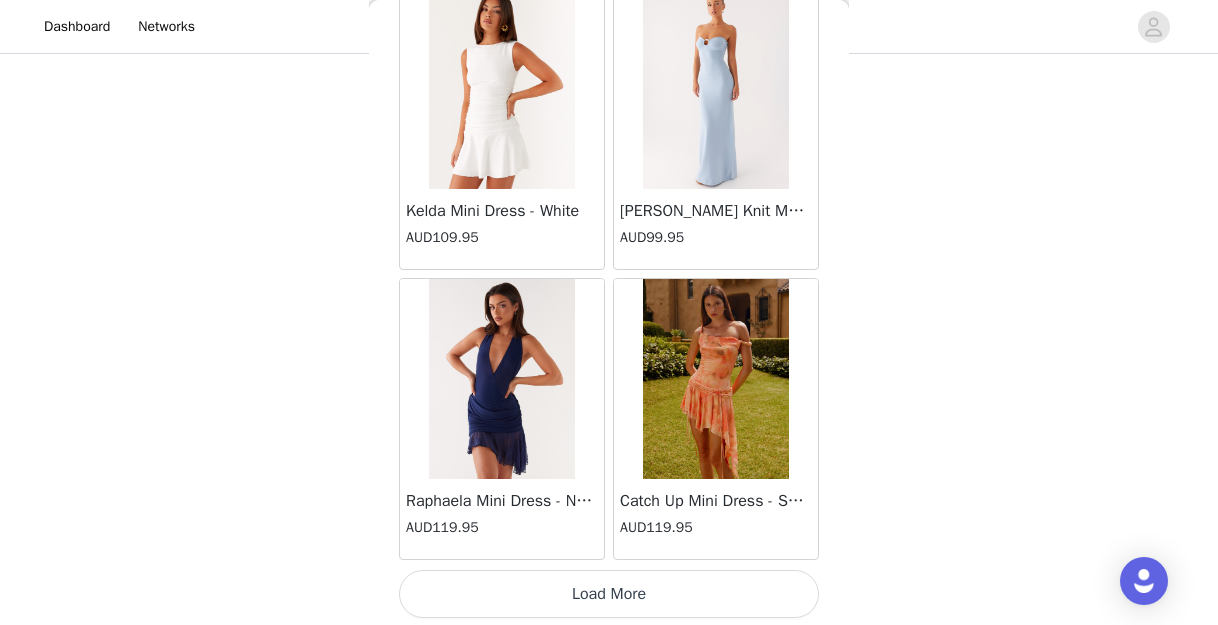 scroll, scrollTop: 54635, scrollLeft: 0, axis: vertical 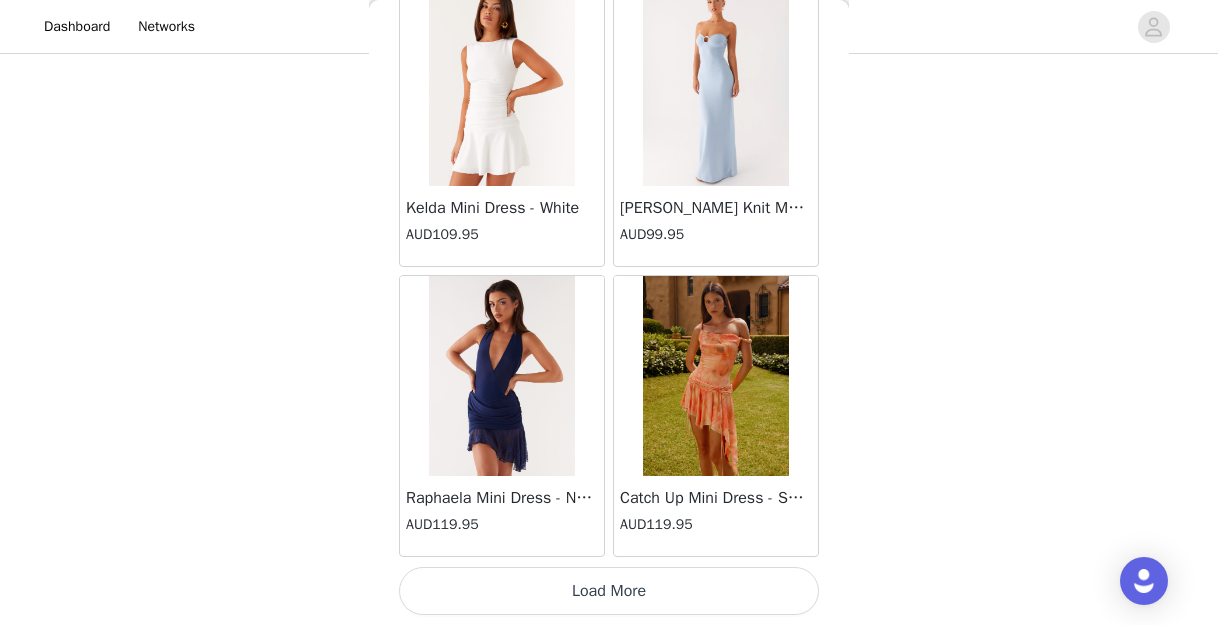 click on "Load More" at bounding box center (609, 591) 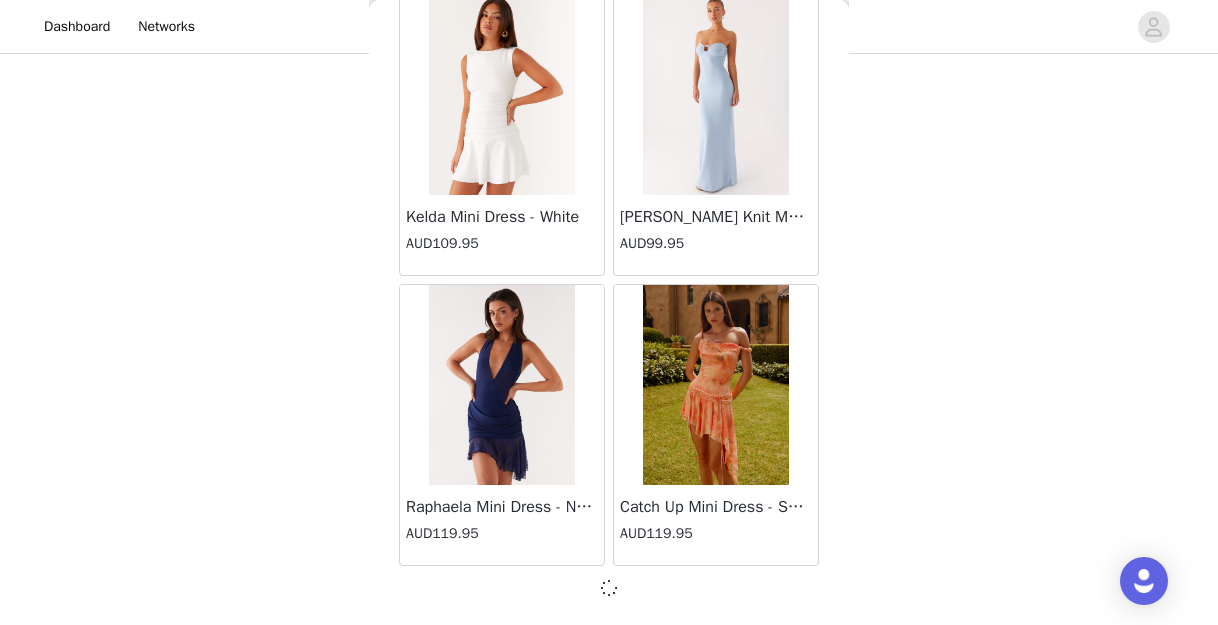 scroll, scrollTop: 54626, scrollLeft: 0, axis: vertical 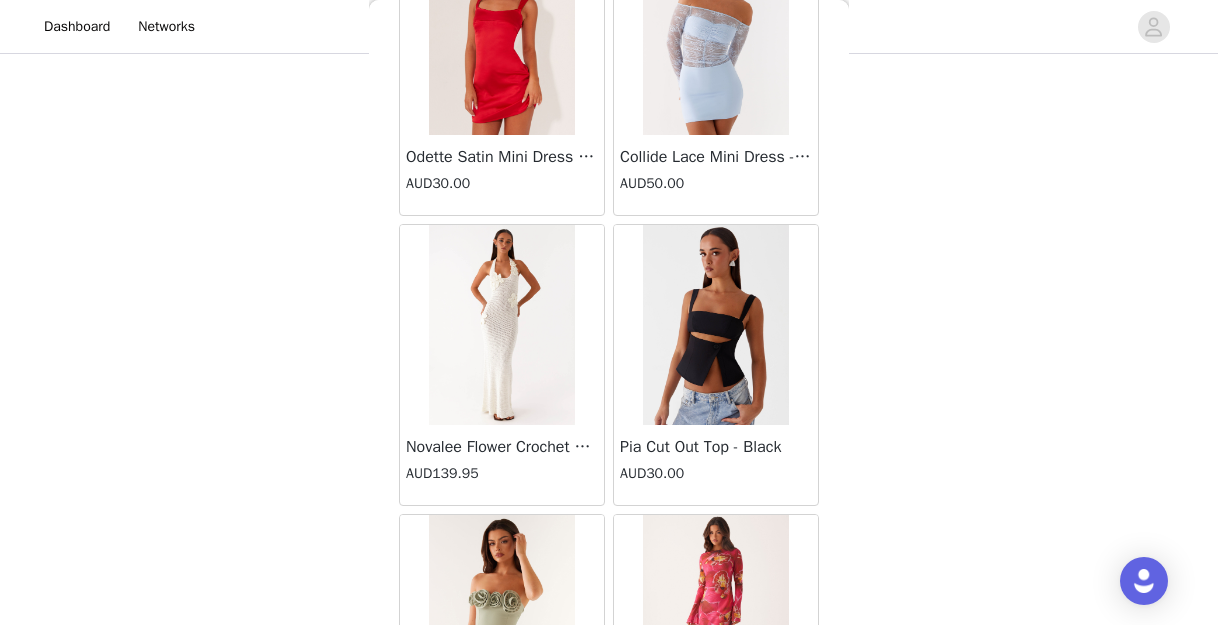 click on "Novalee Flower Crochet Maxi Dress - Ivory   AUD139.95" at bounding box center [502, 365] 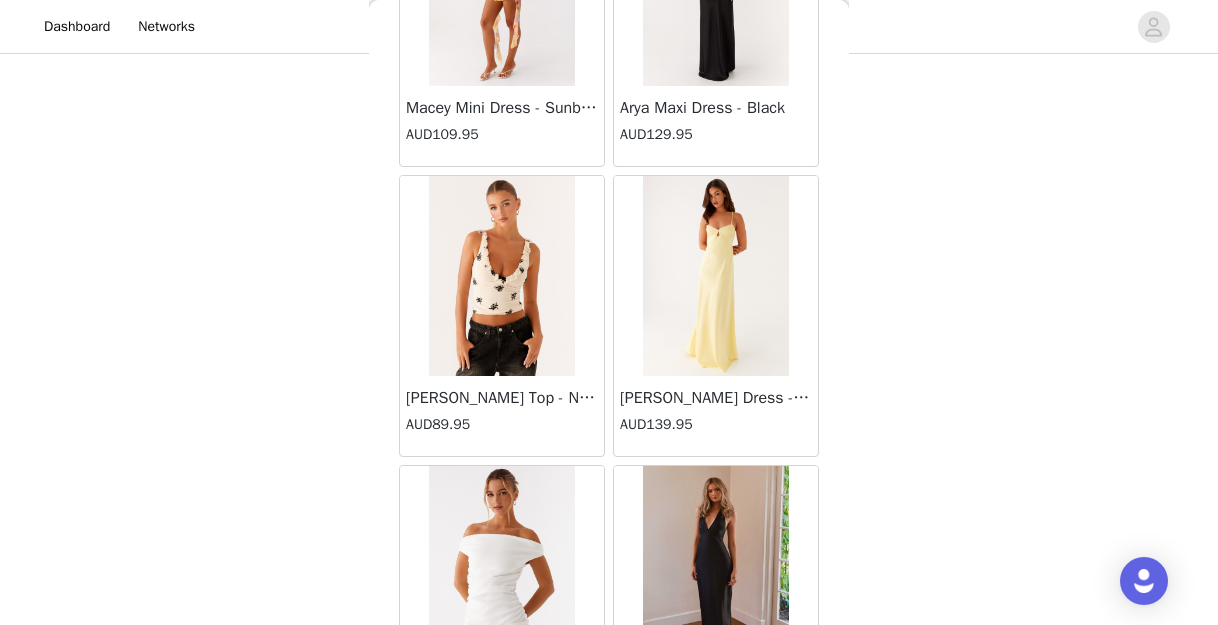 scroll, scrollTop: 57535, scrollLeft: 0, axis: vertical 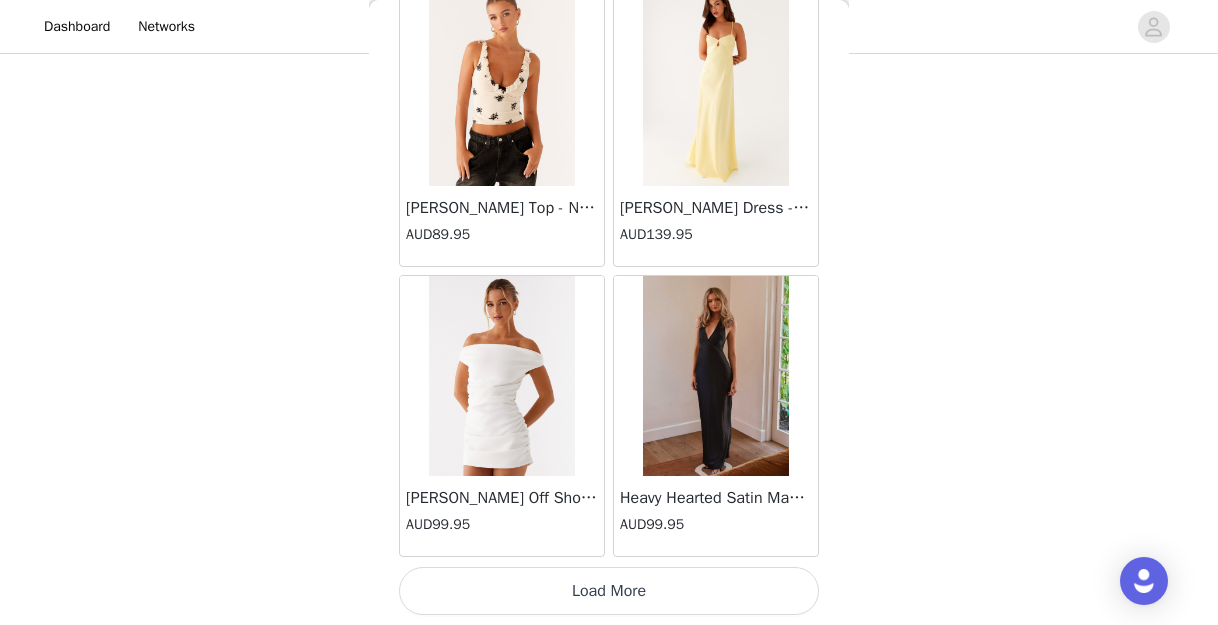 click on "Load More" at bounding box center (609, 591) 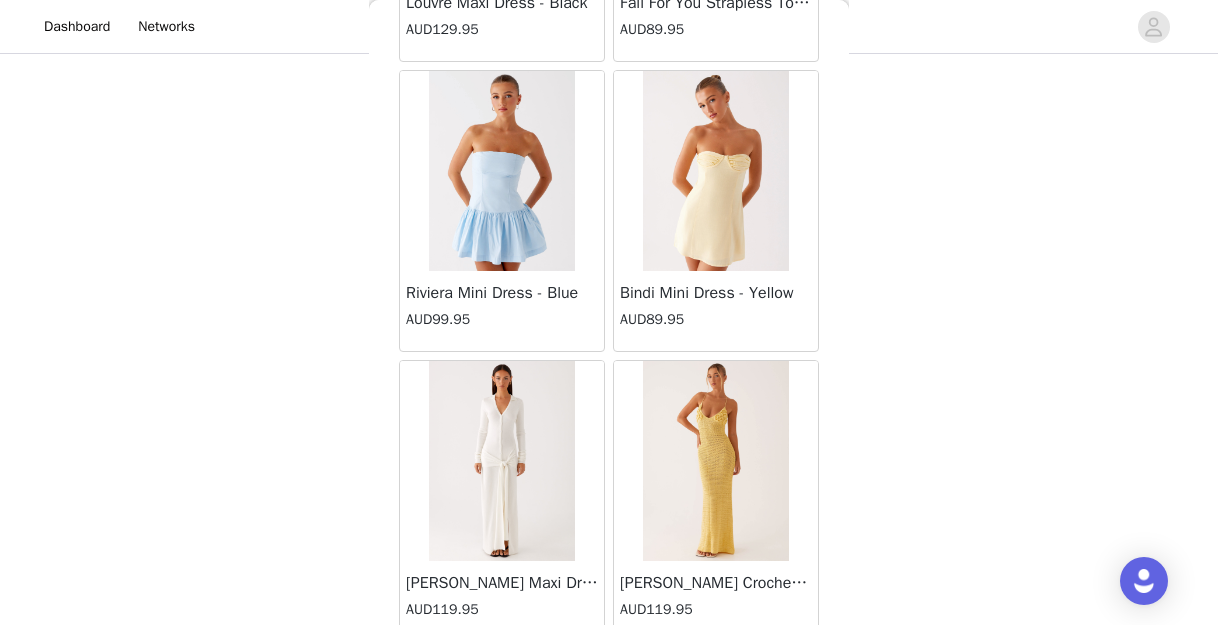 scroll, scrollTop: 60435, scrollLeft: 0, axis: vertical 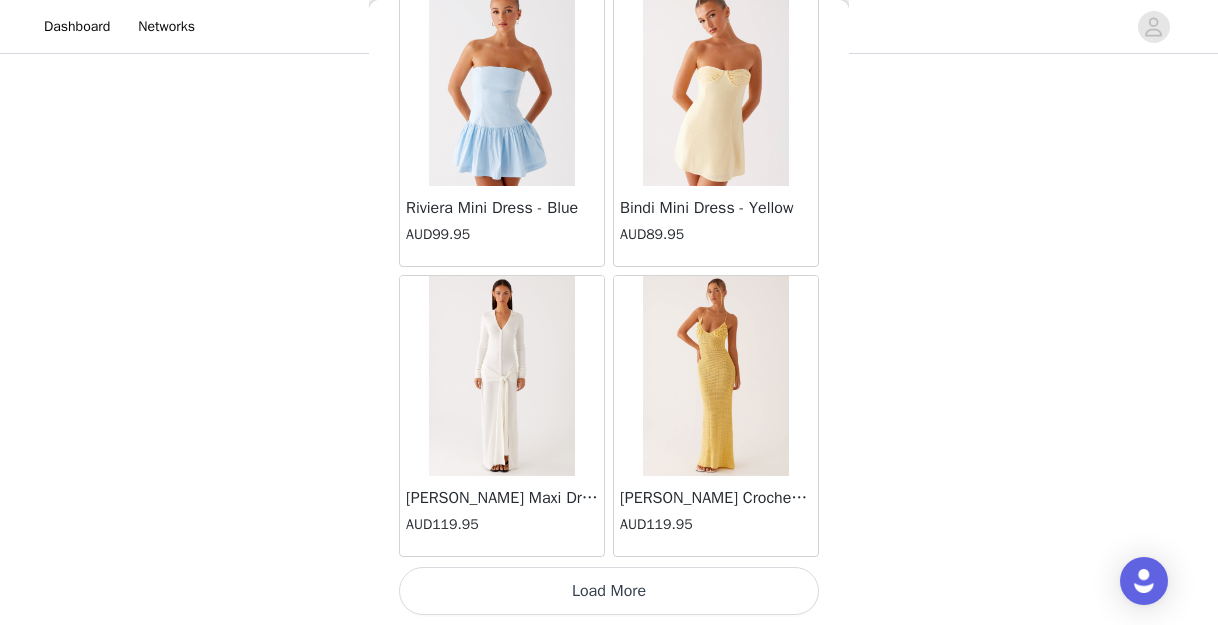 click on "Load More" at bounding box center (609, 591) 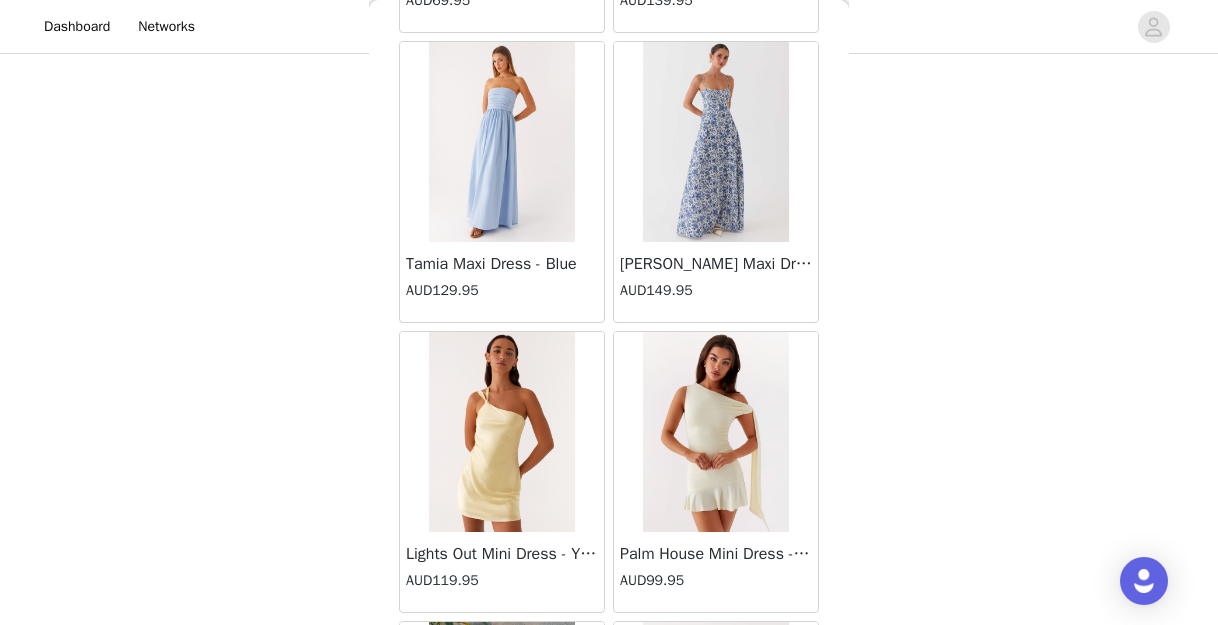 scroll, scrollTop: 63335, scrollLeft: 0, axis: vertical 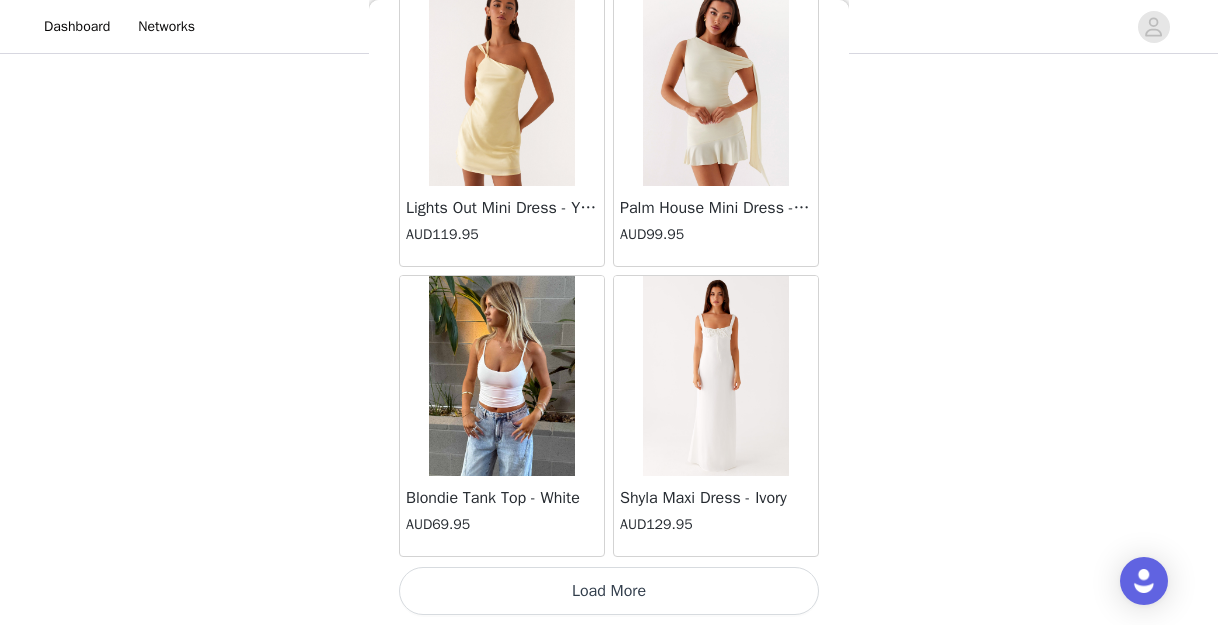 click on "Load More" at bounding box center (609, 591) 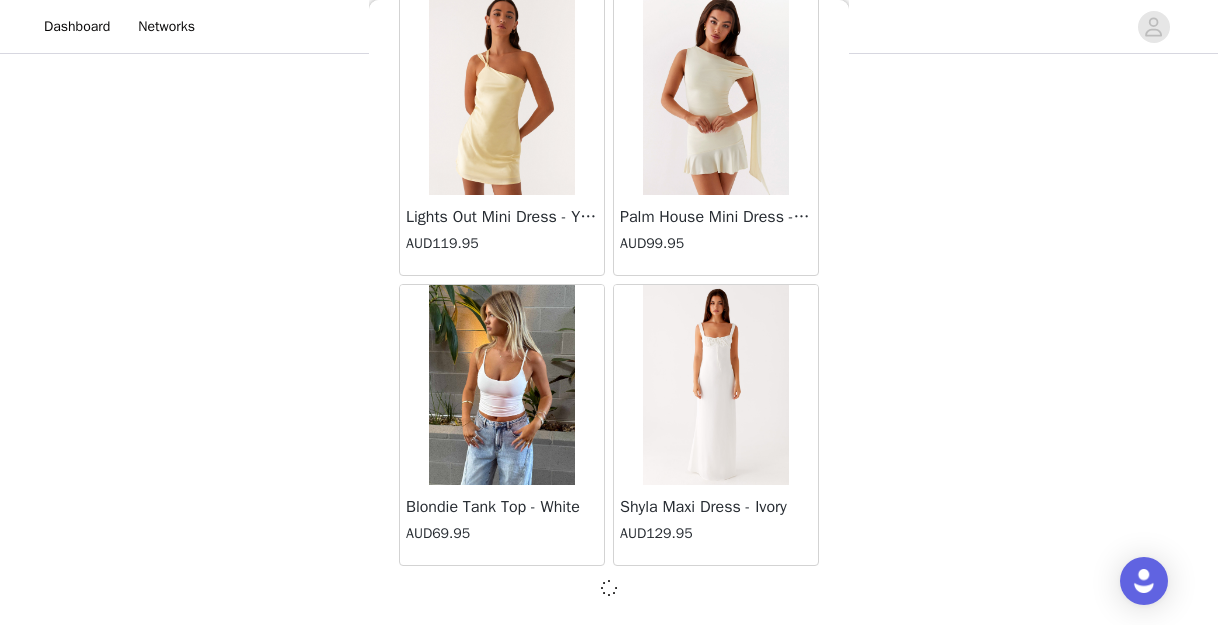 scroll, scrollTop: 63326, scrollLeft: 0, axis: vertical 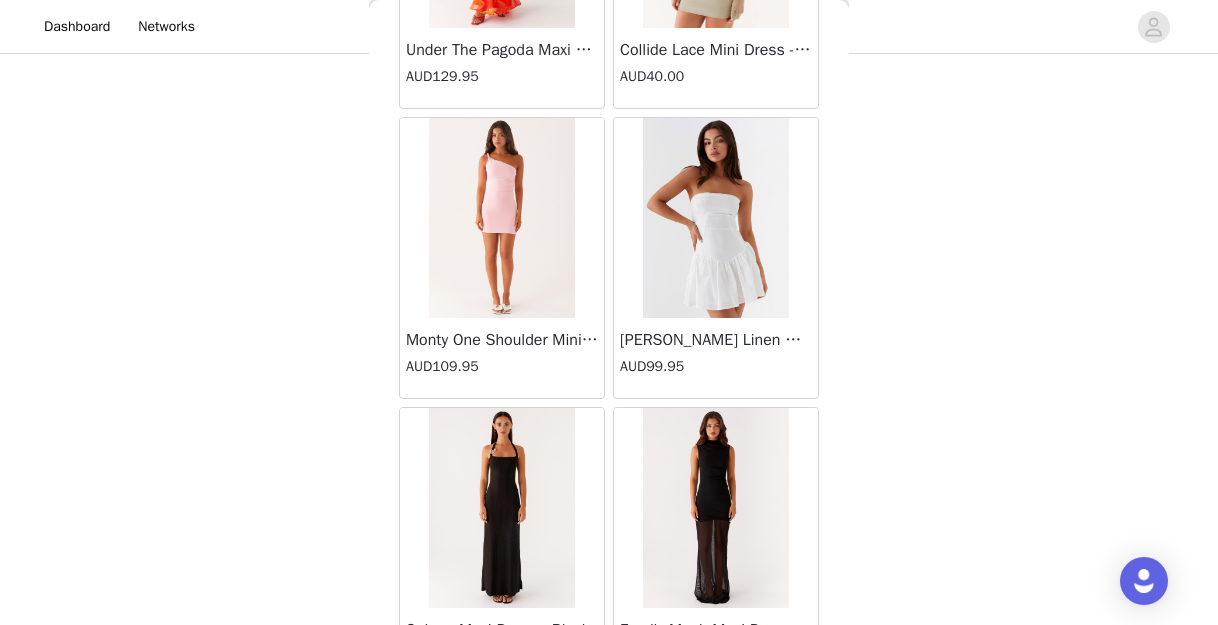 click at bounding box center [502, 218] 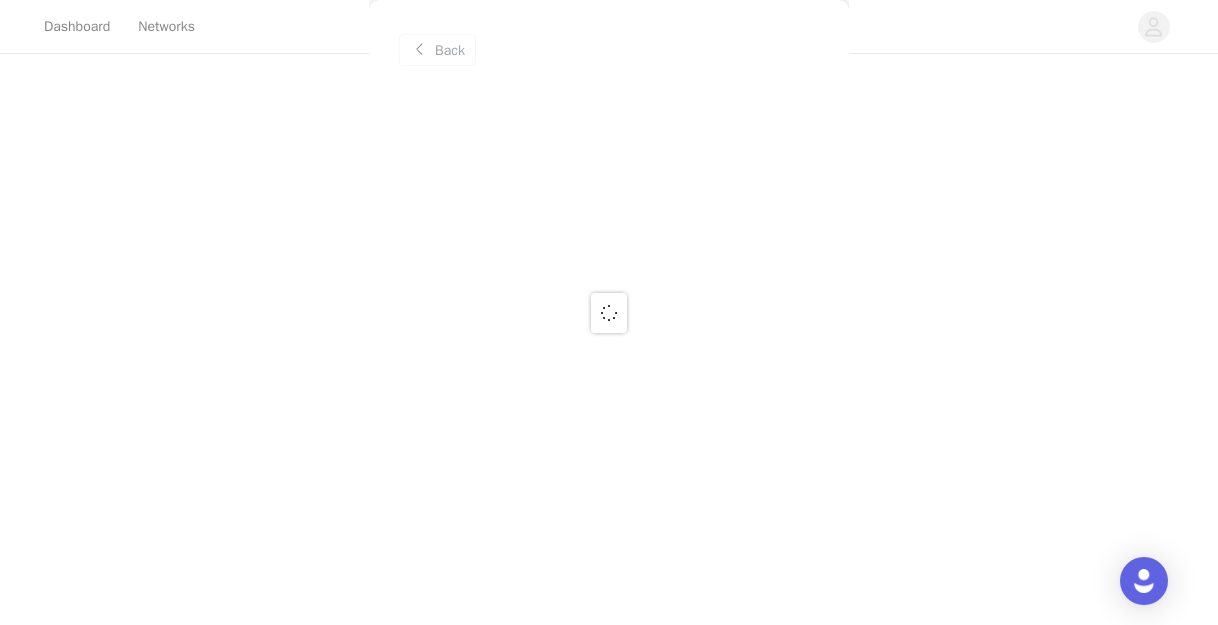 scroll, scrollTop: 0, scrollLeft: 0, axis: both 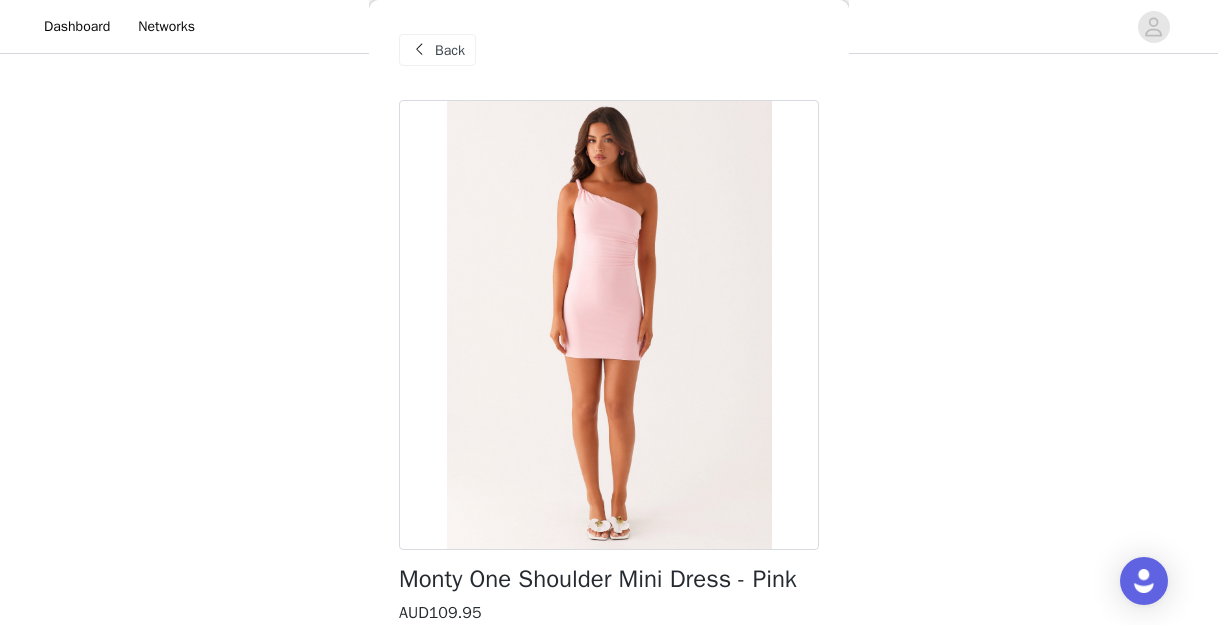 click on "Back" at bounding box center (437, 50) 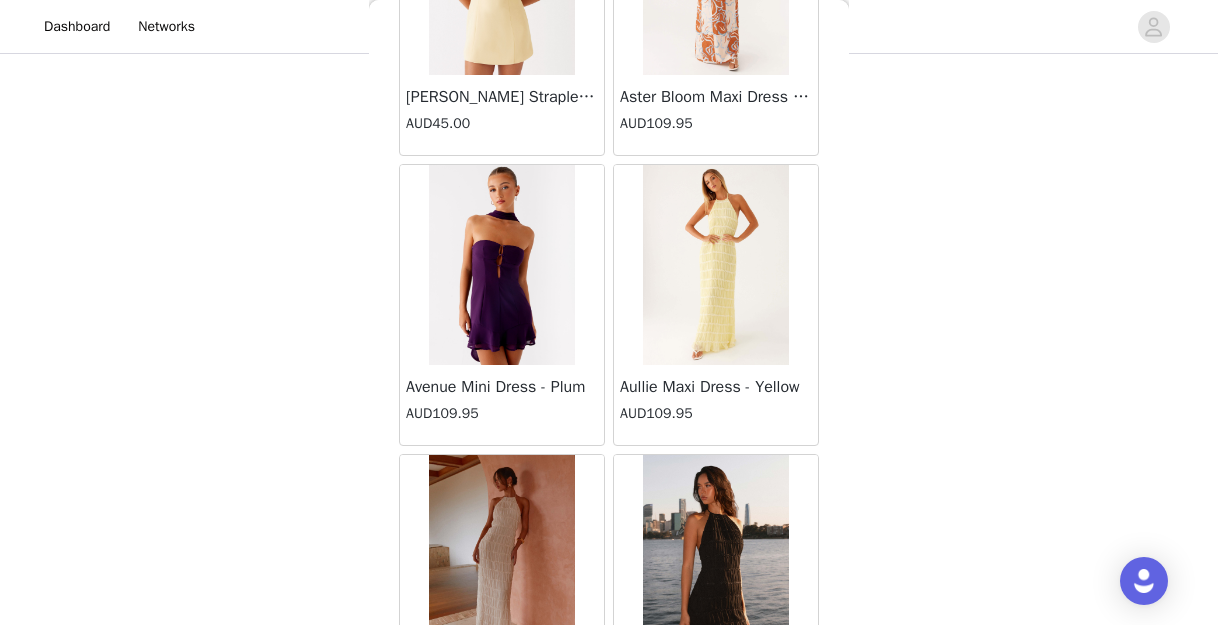 scroll, scrollTop: 592, scrollLeft: 0, axis: vertical 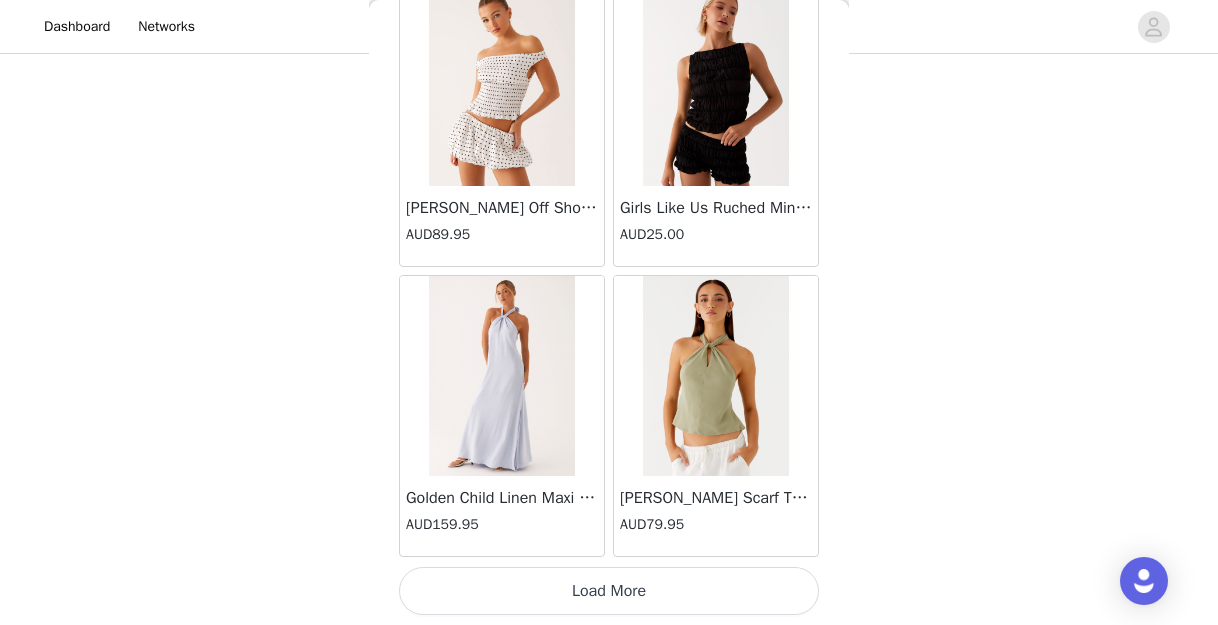 click on "Load More" at bounding box center (609, 591) 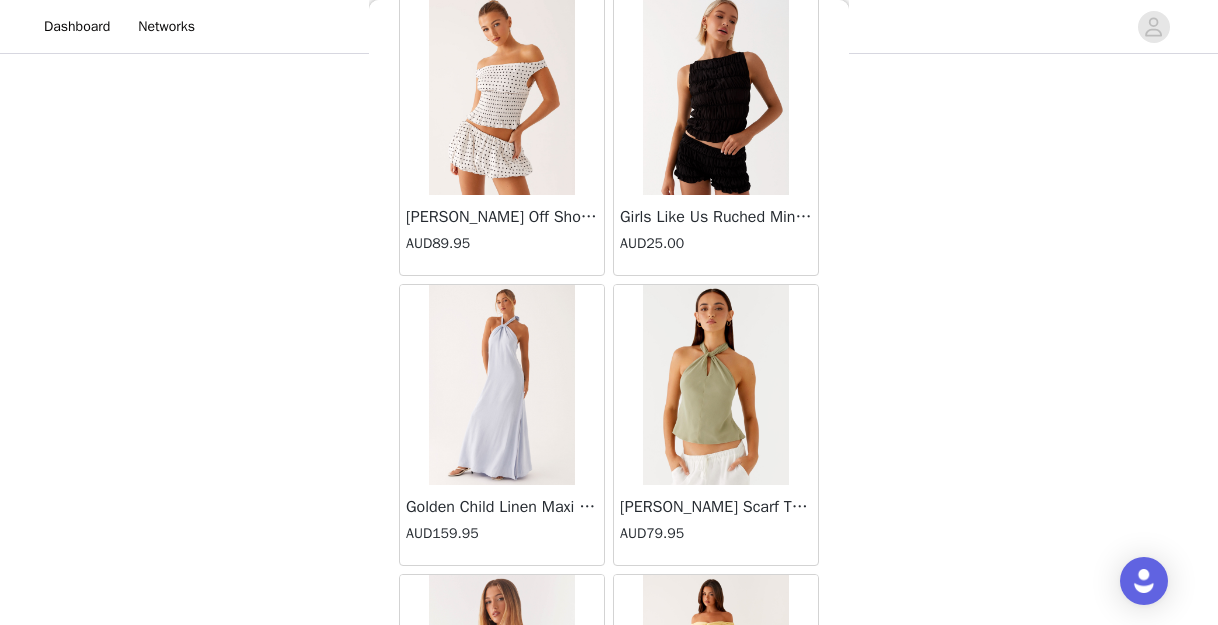 scroll, scrollTop: 66235, scrollLeft: 0, axis: vertical 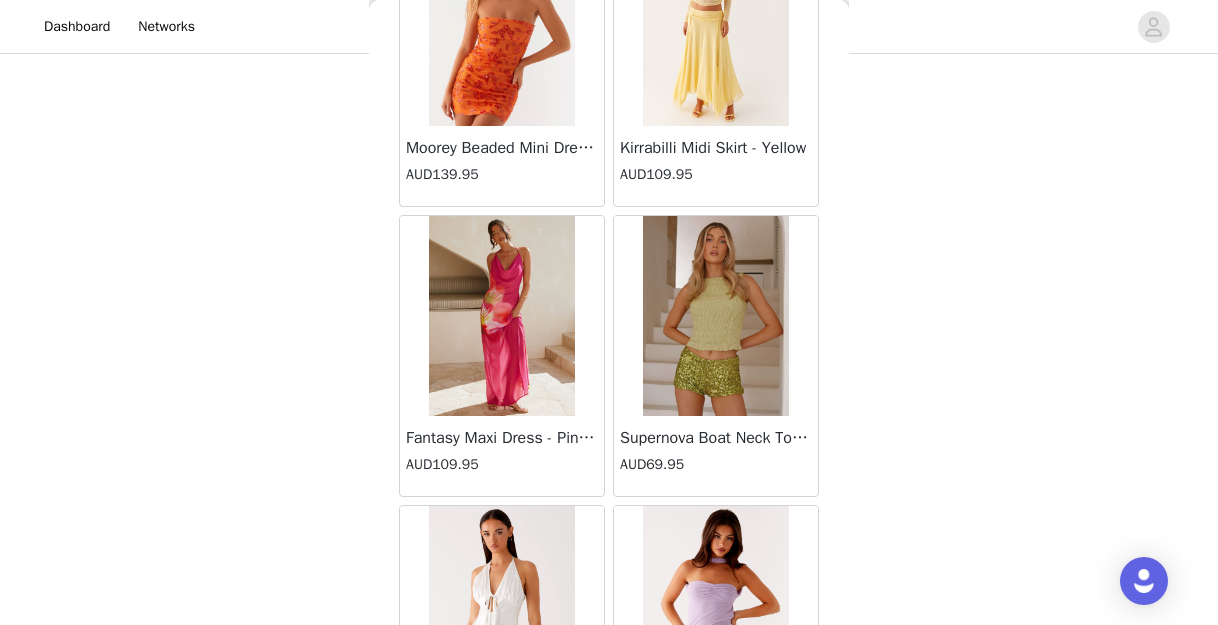 click on "Supernova Boat Neck Top - Lime   AUD69.95" at bounding box center [716, 356] 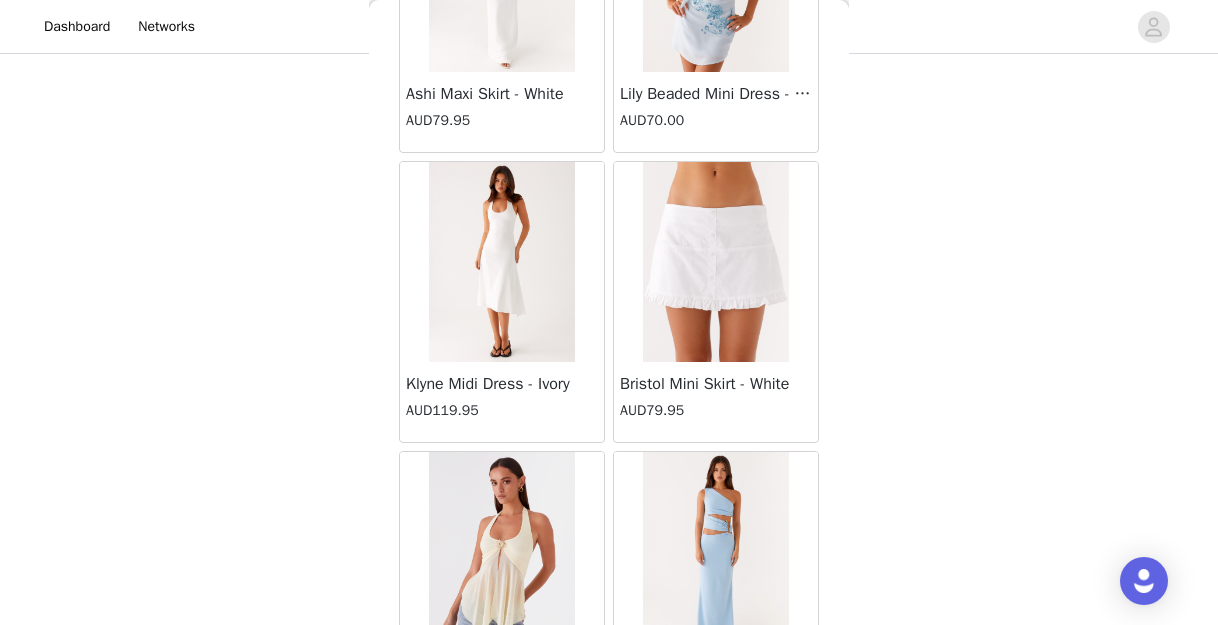 scroll, scrollTop: 68400, scrollLeft: 0, axis: vertical 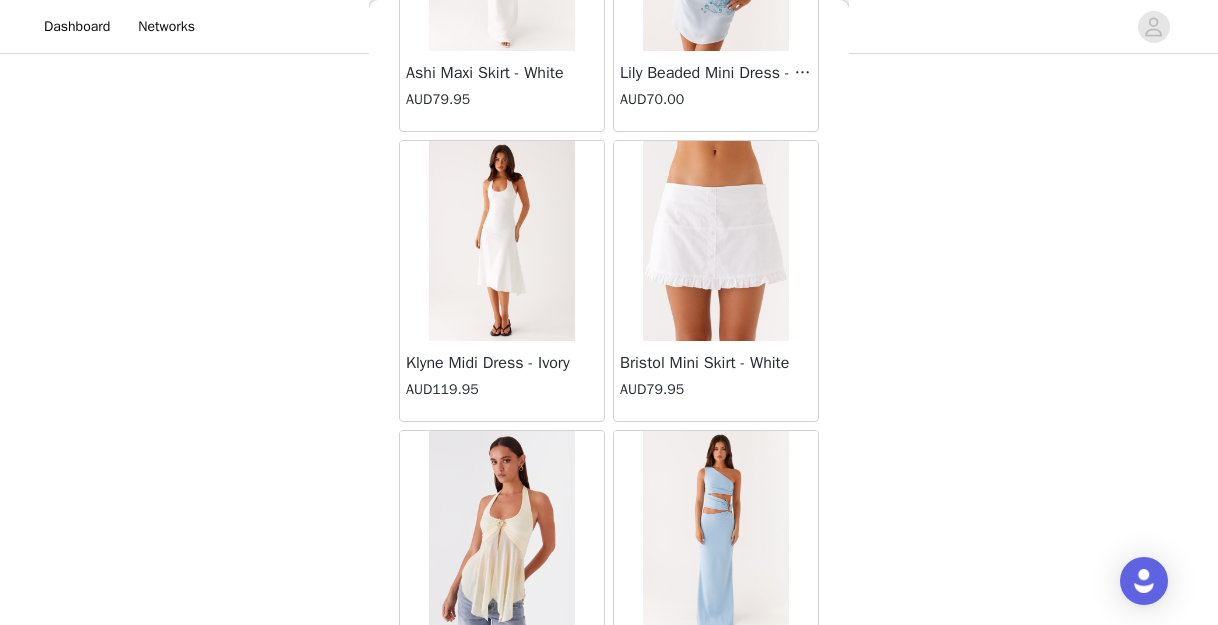 click at bounding box center [501, 241] 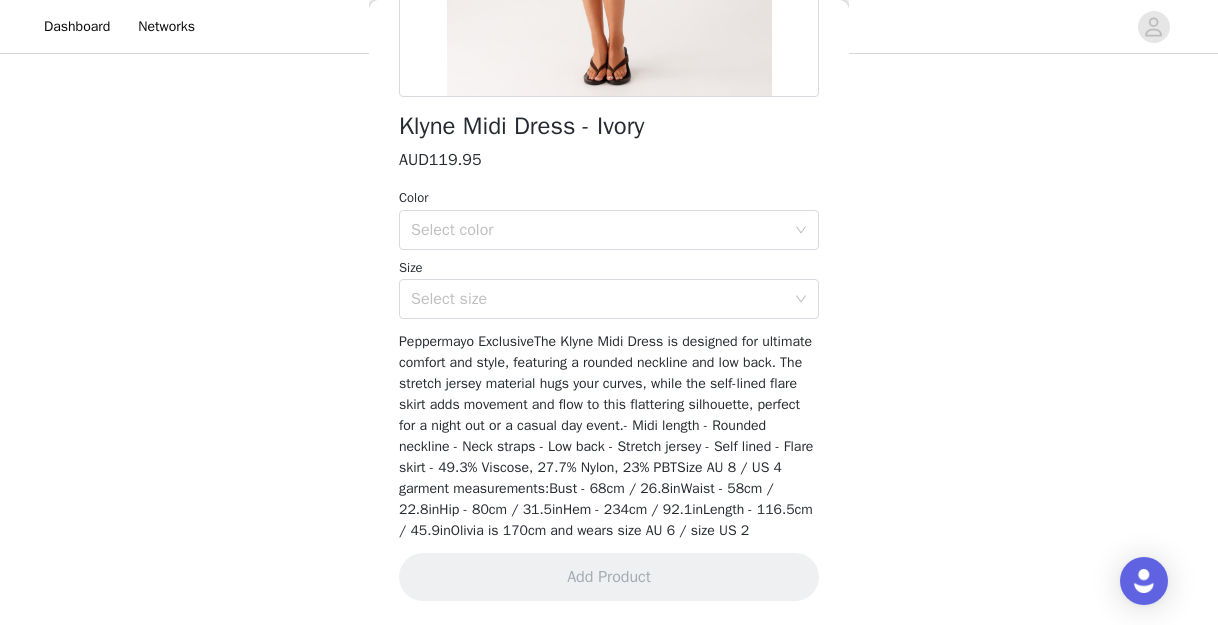 scroll, scrollTop: 474, scrollLeft: 0, axis: vertical 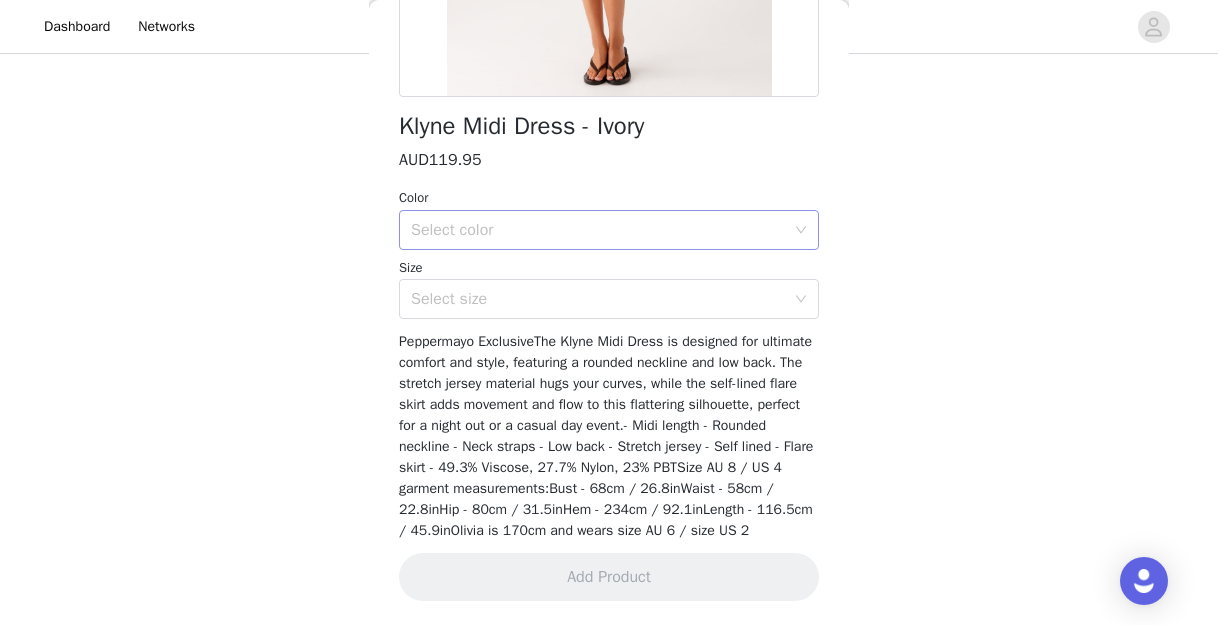 click on "Select color" at bounding box center [598, 230] 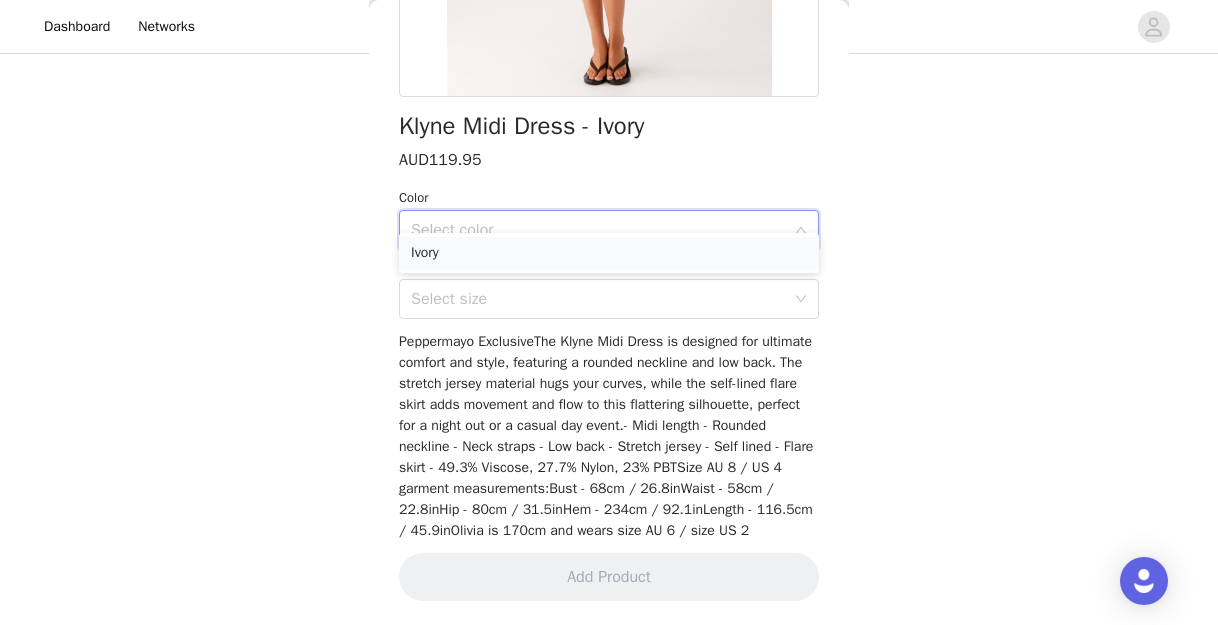 click on "Ivory" at bounding box center (609, 253) 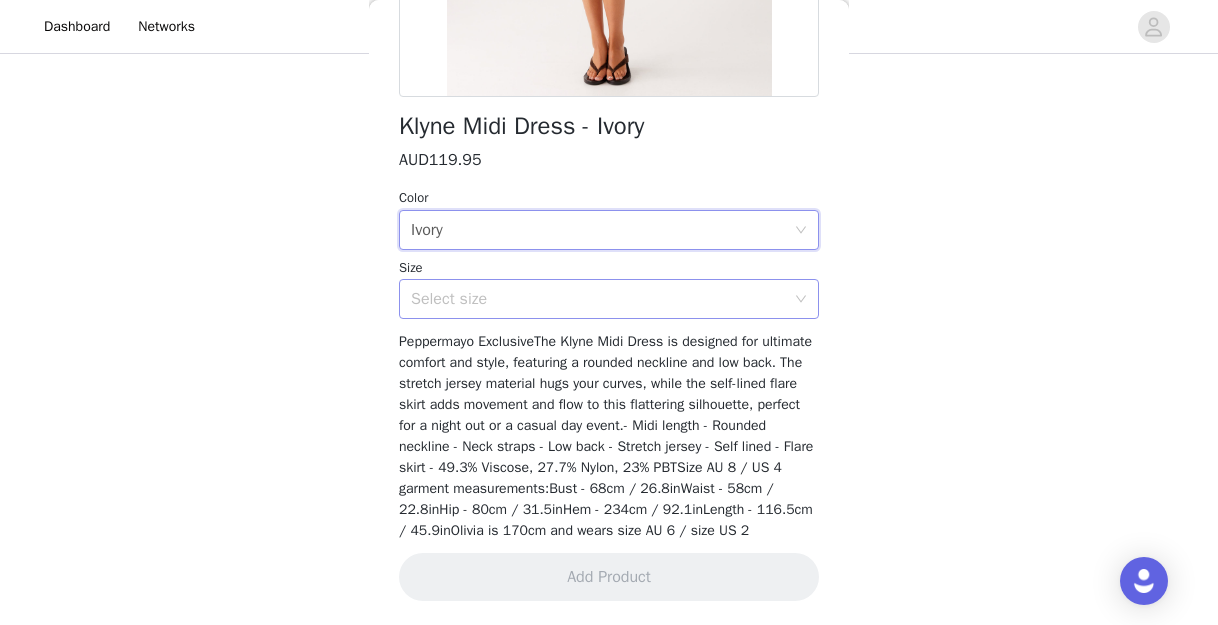 click on "Select size" at bounding box center (598, 299) 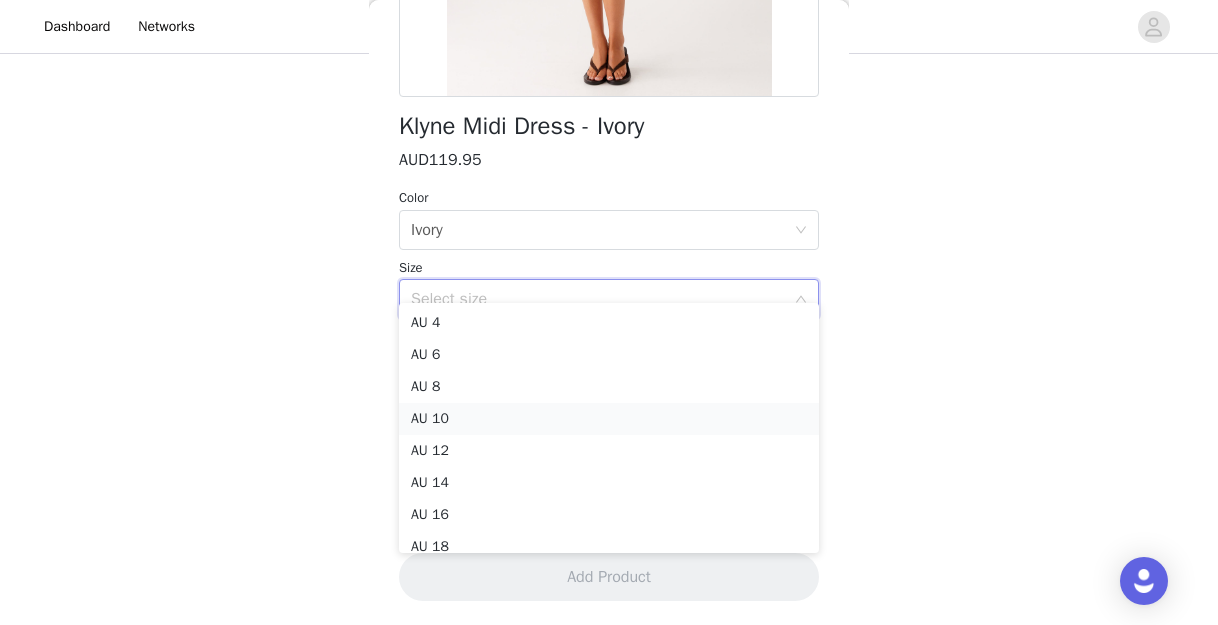 click on "AU 10" at bounding box center (609, 419) 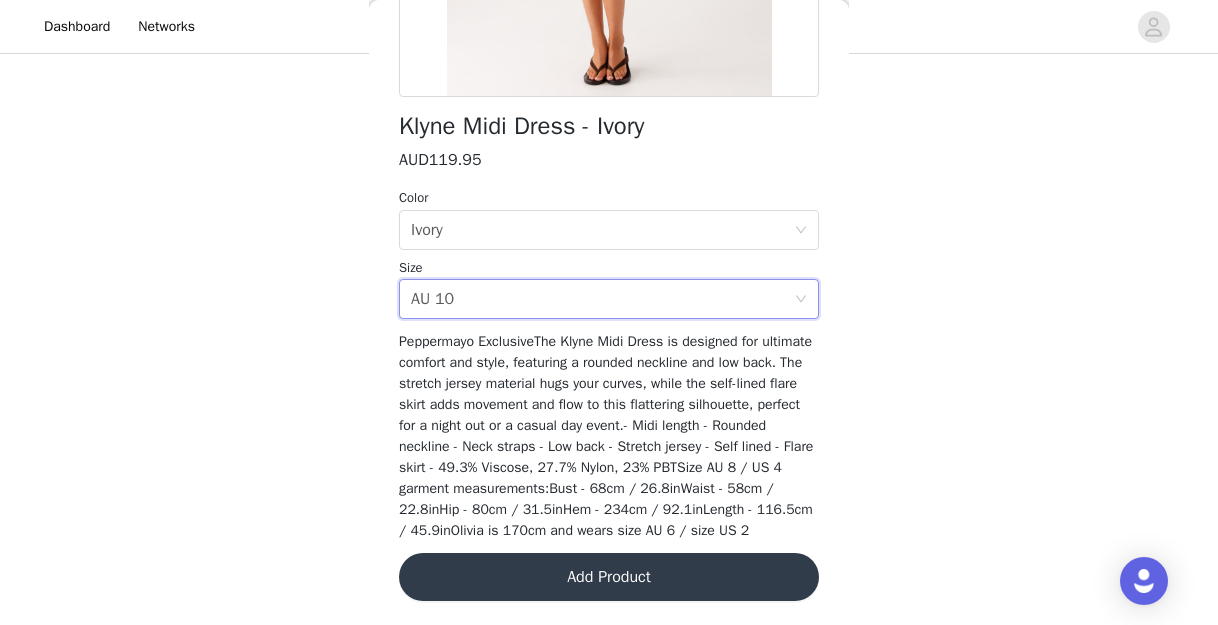 click on "Add Product" at bounding box center [609, 577] 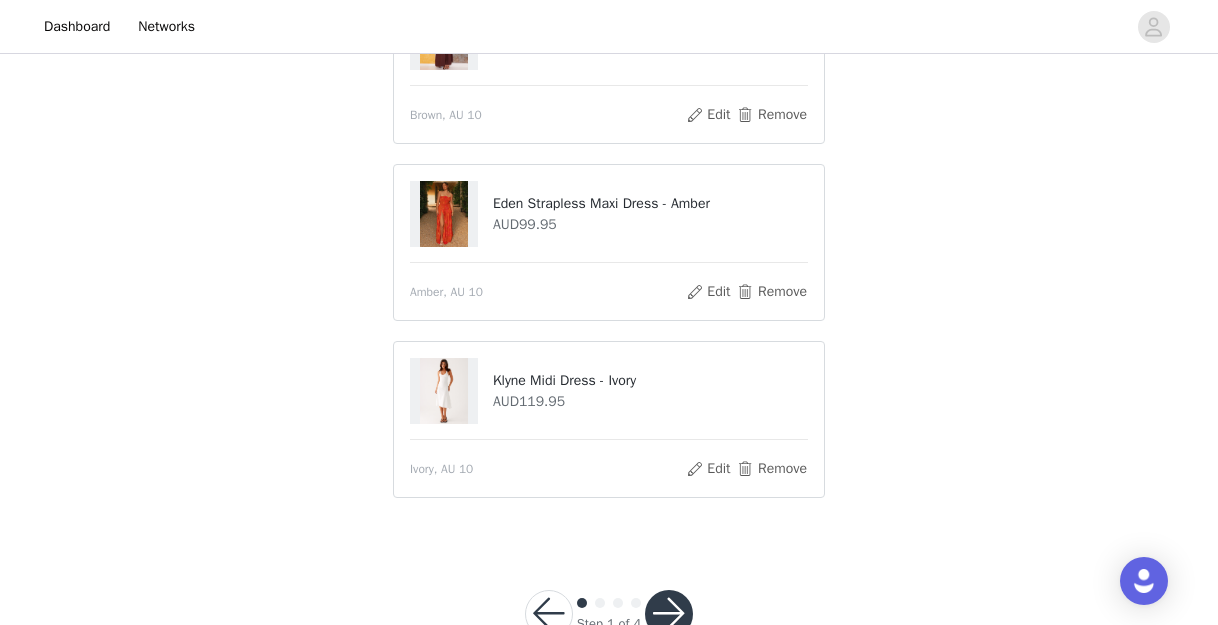 scroll, scrollTop: 616, scrollLeft: 0, axis: vertical 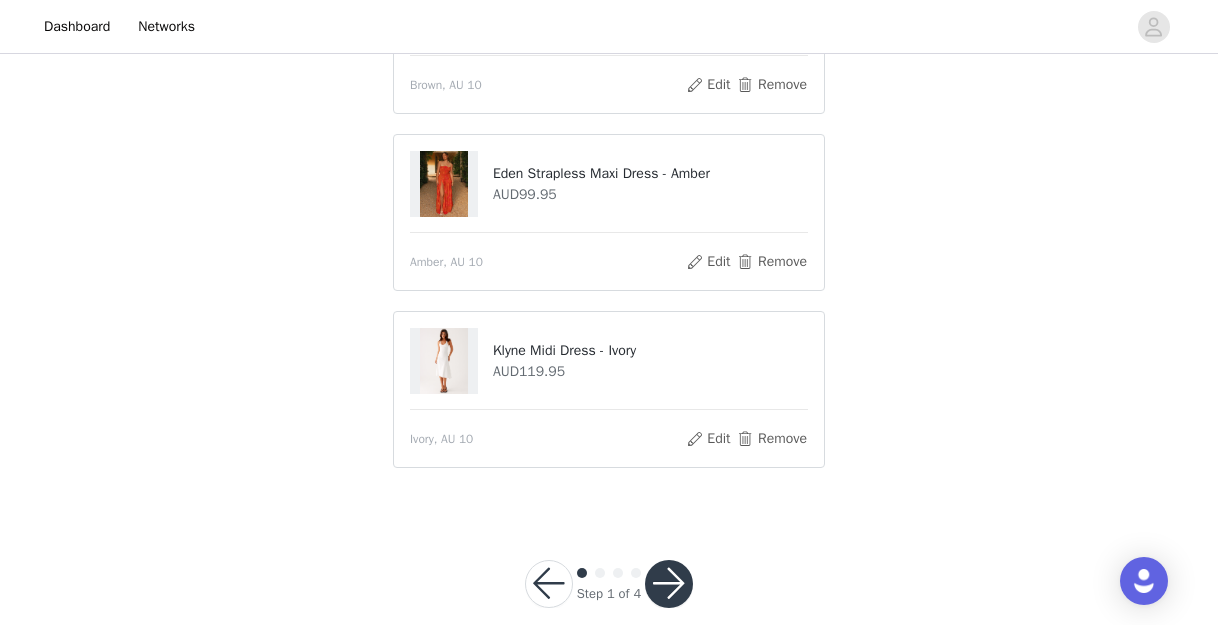 click at bounding box center [669, 584] 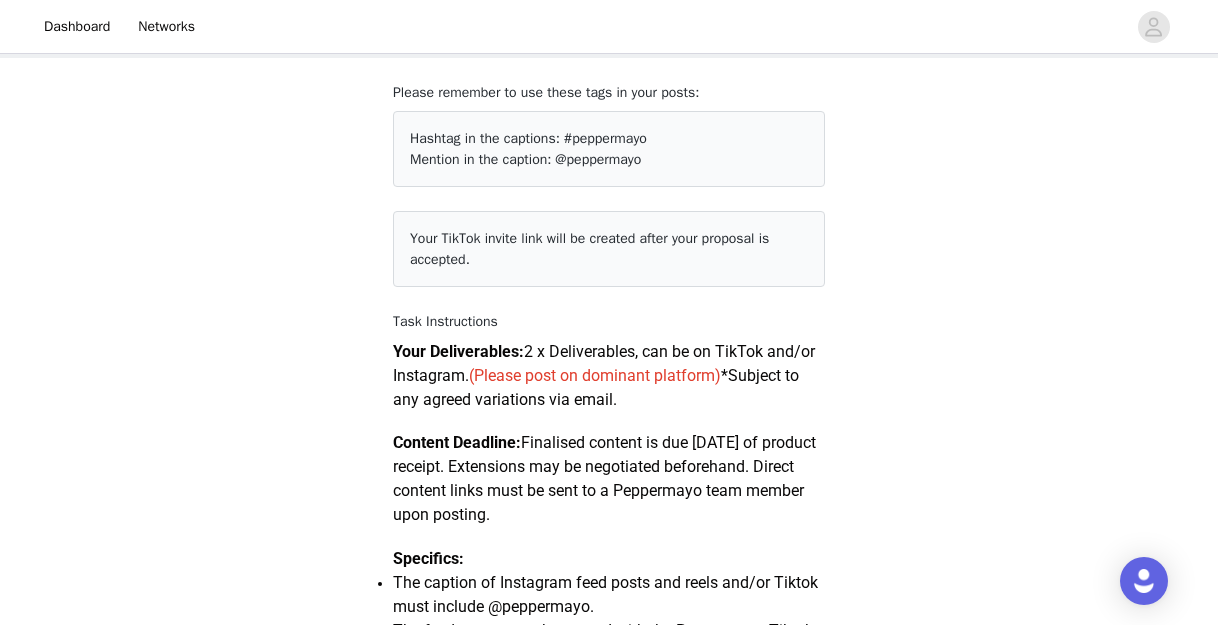 scroll, scrollTop: 113, scrollLeft: 0, axis: vertical 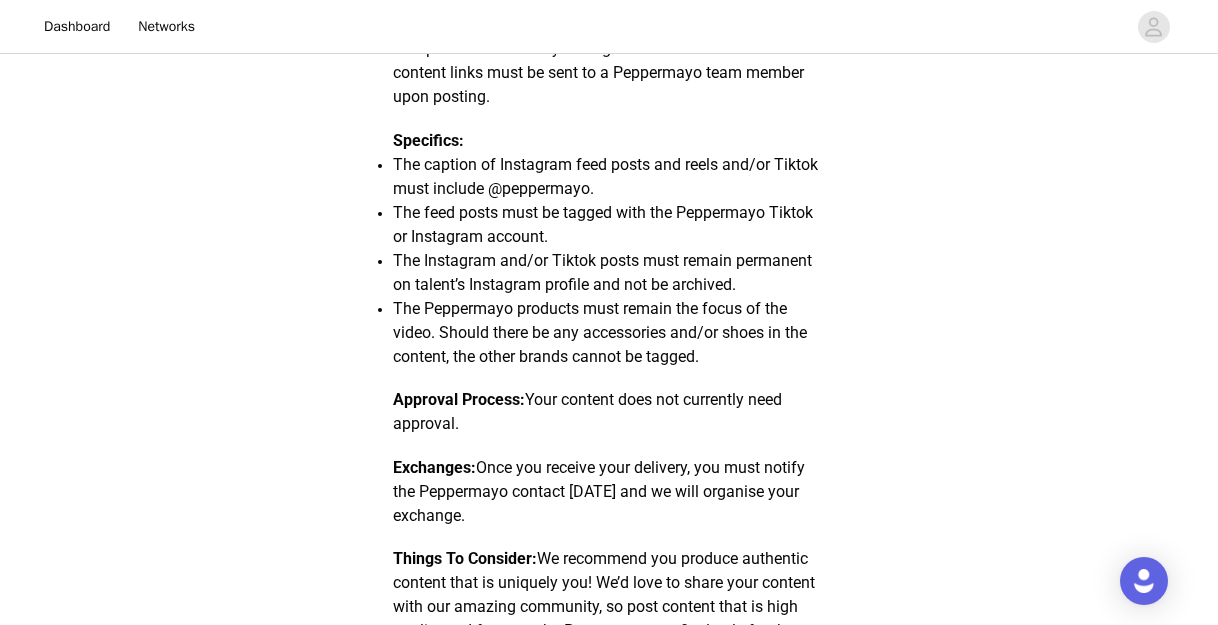 click on "Approval Process:  Your content does not currently need approval." at bounding box center (609, 412) 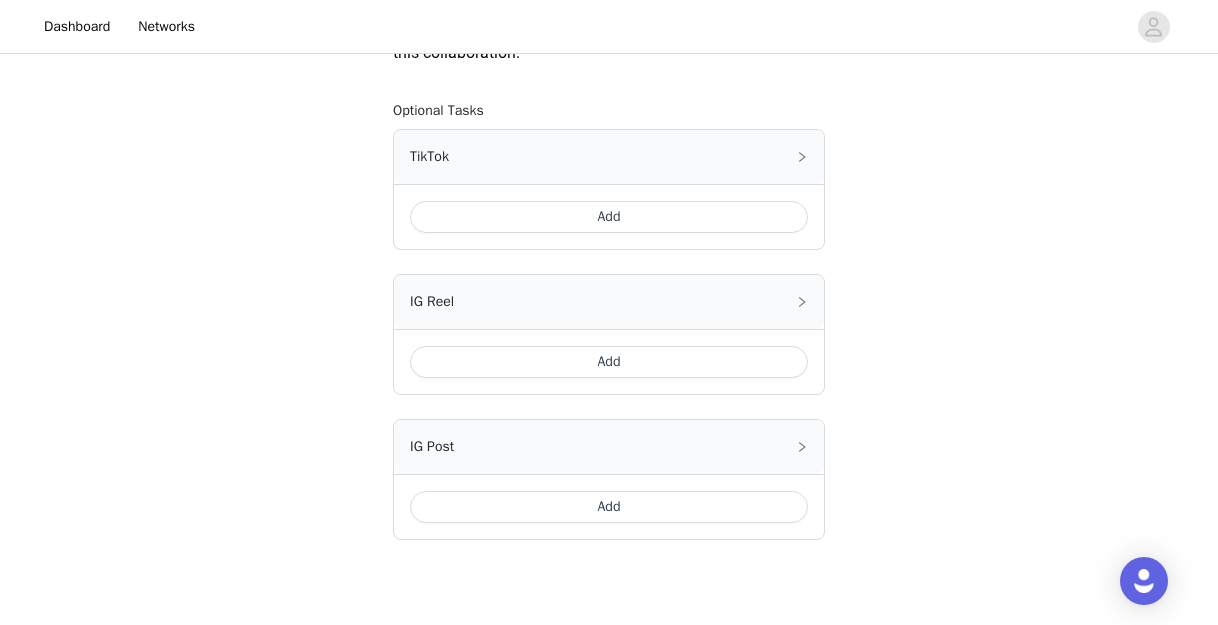 scroll, scrollTop: 1323, scrollLeft: 0, axis: vertical 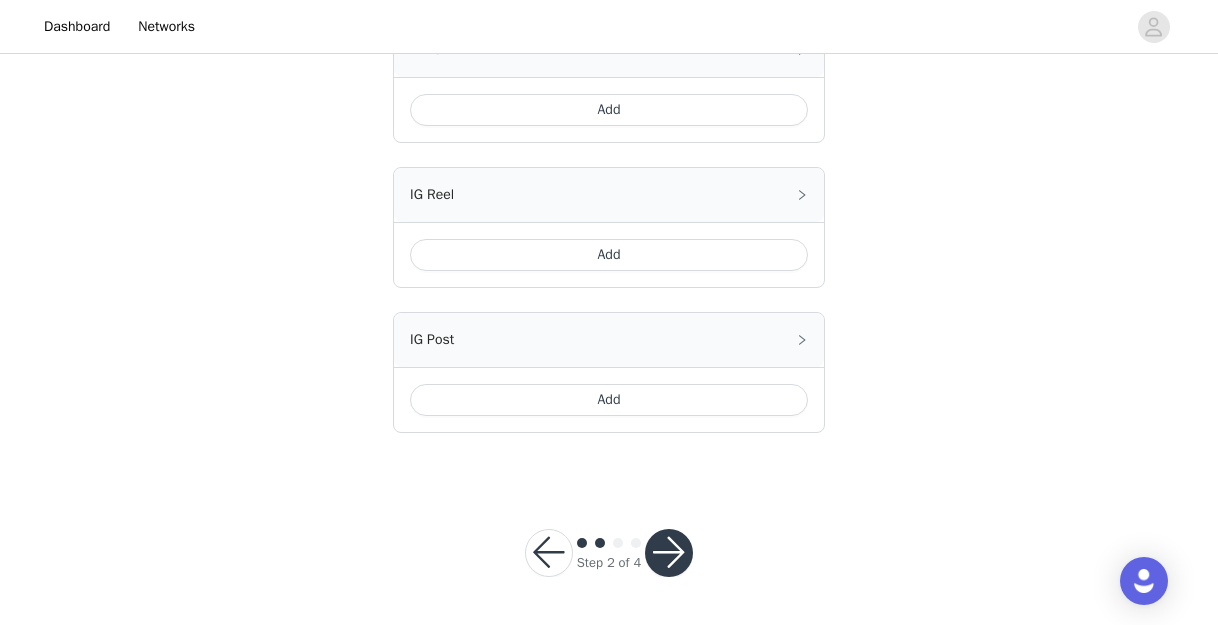 click at bounding box center [669, 553] 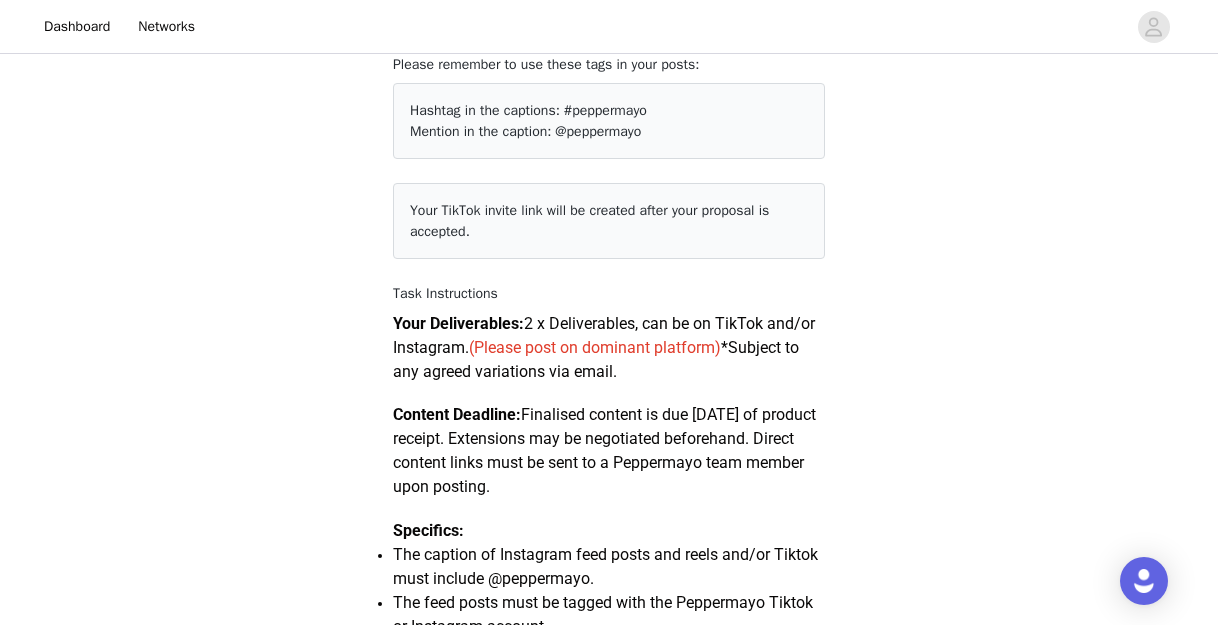 scroll, scrollTop: 0, scrollLeft: 0, axis: both 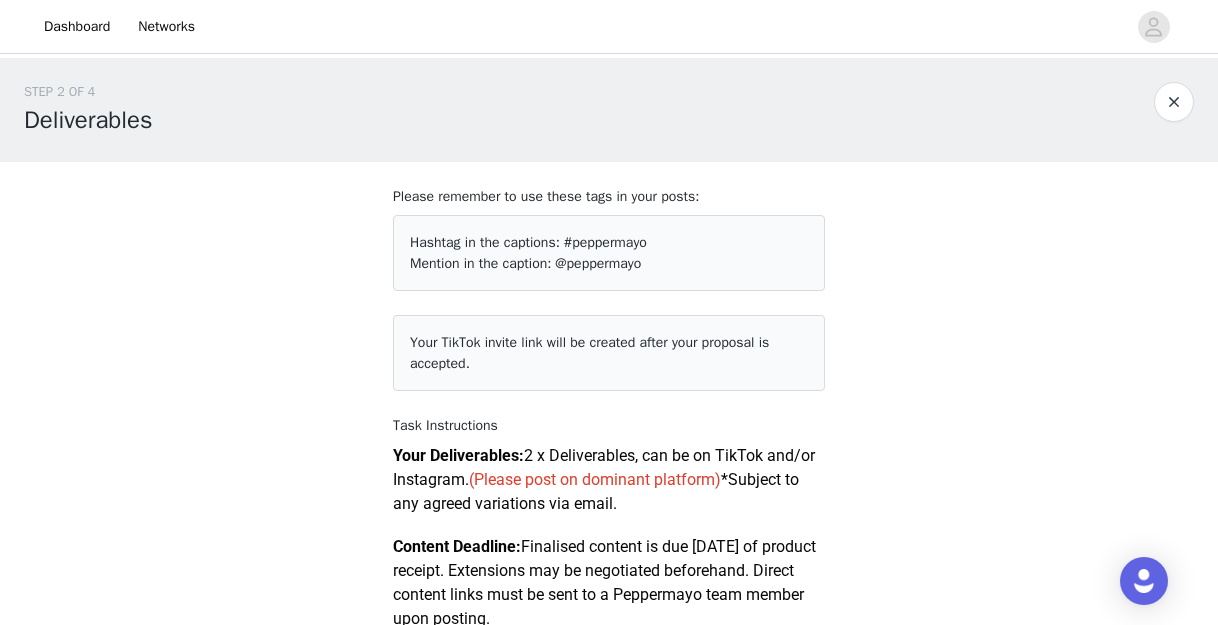 click on "@peppermayo" at bounding box center (598, 263) 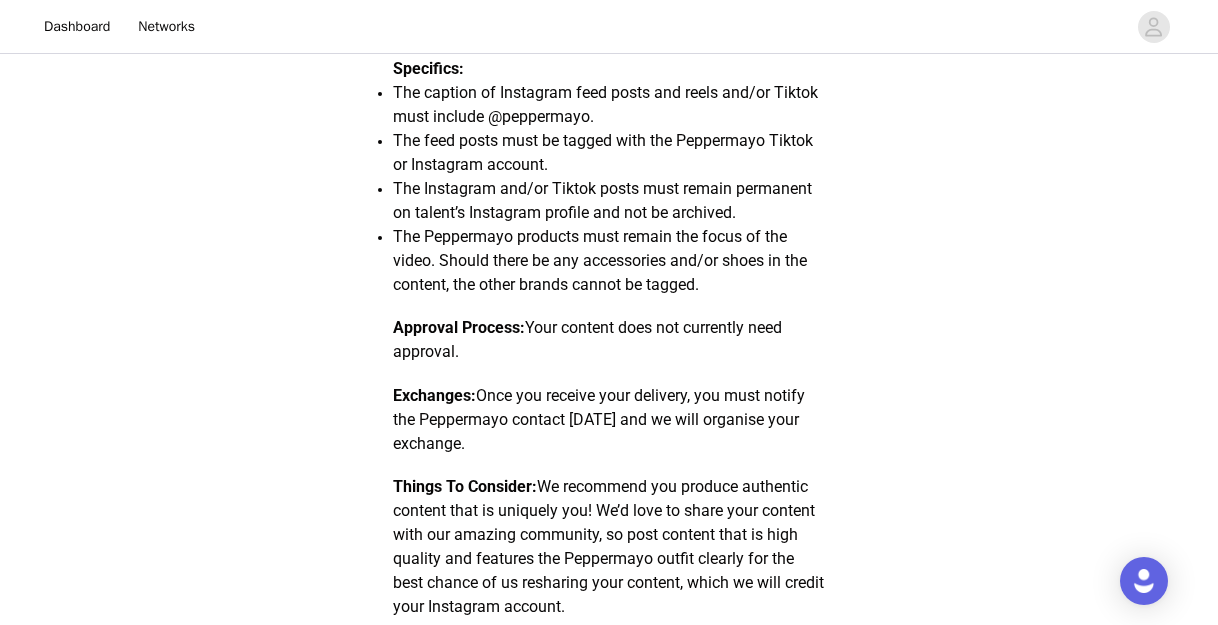 scroll, scrollTop: 1323, scrollLeft: 0, axis: vertical 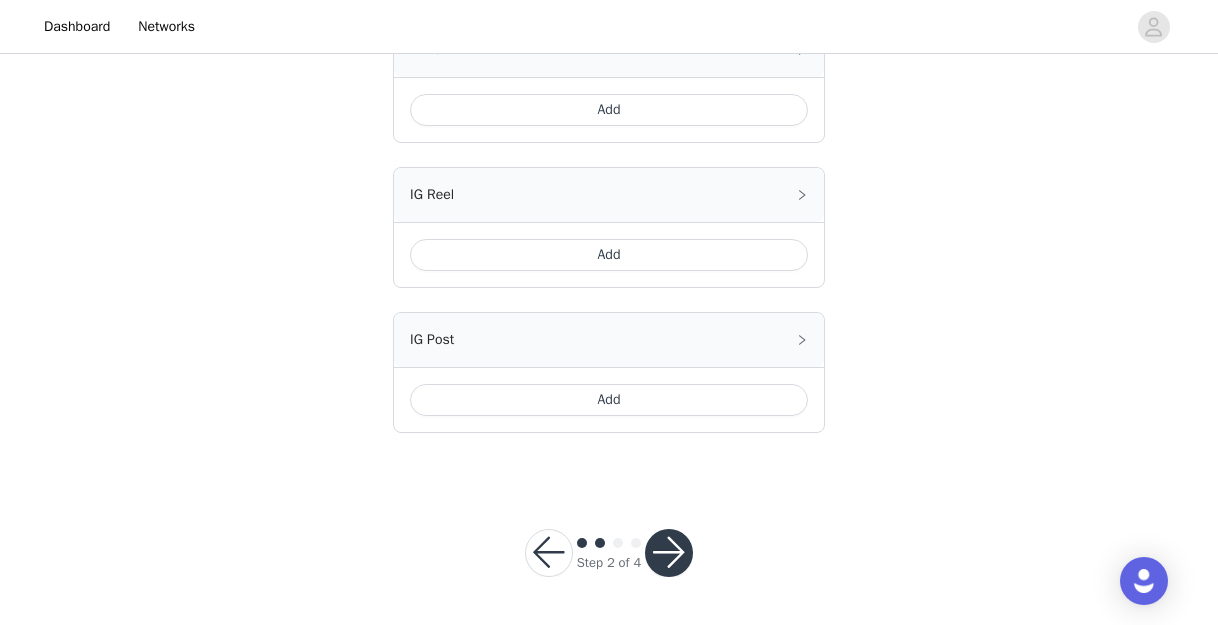click at bounding box center [669, 553] 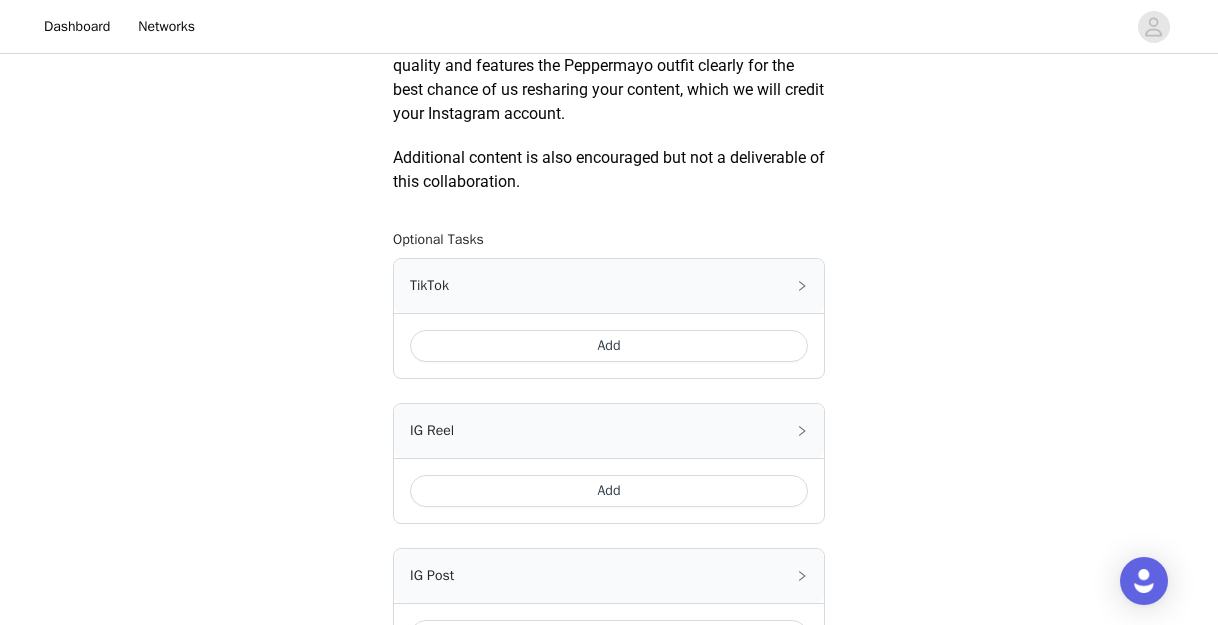 scroll, scrollTop: 986, scrollLeft: 0, axis: vertical 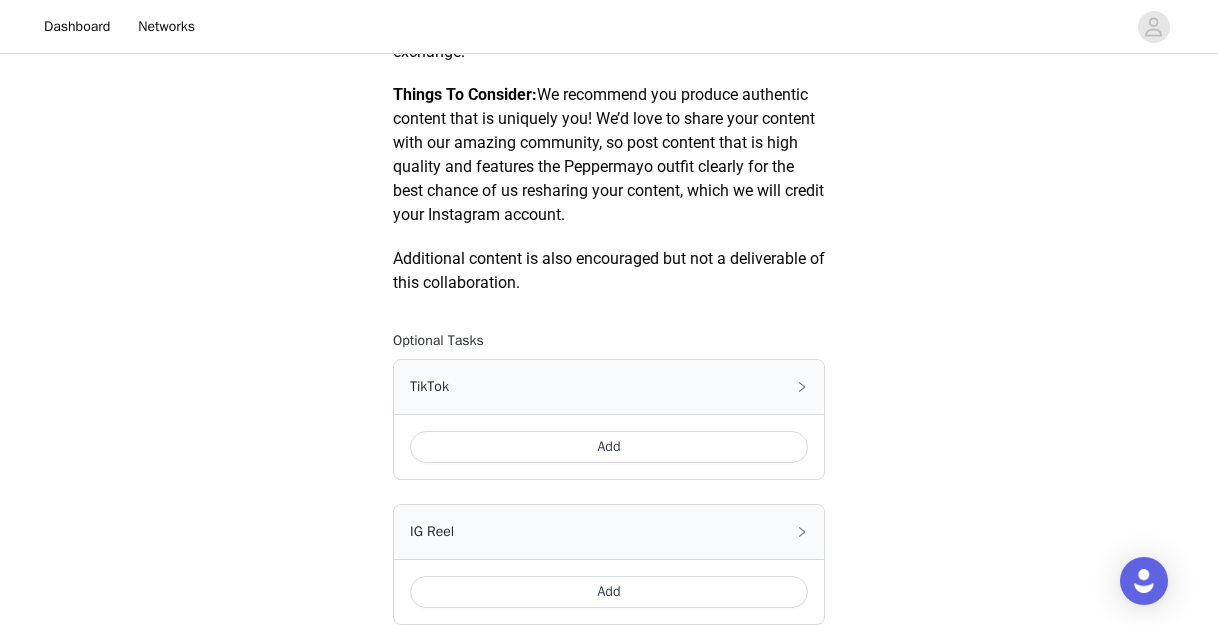 click on "TikTok" at bounding box center [609, 387] 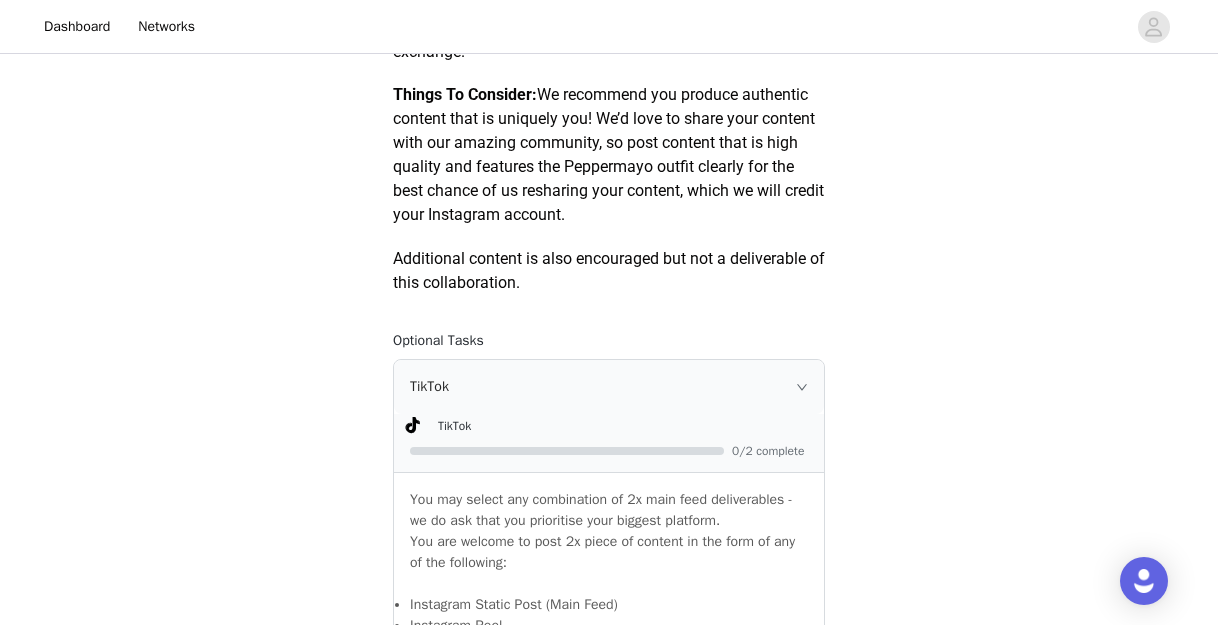 click on "TikTok" at bounding box center (609, 387) 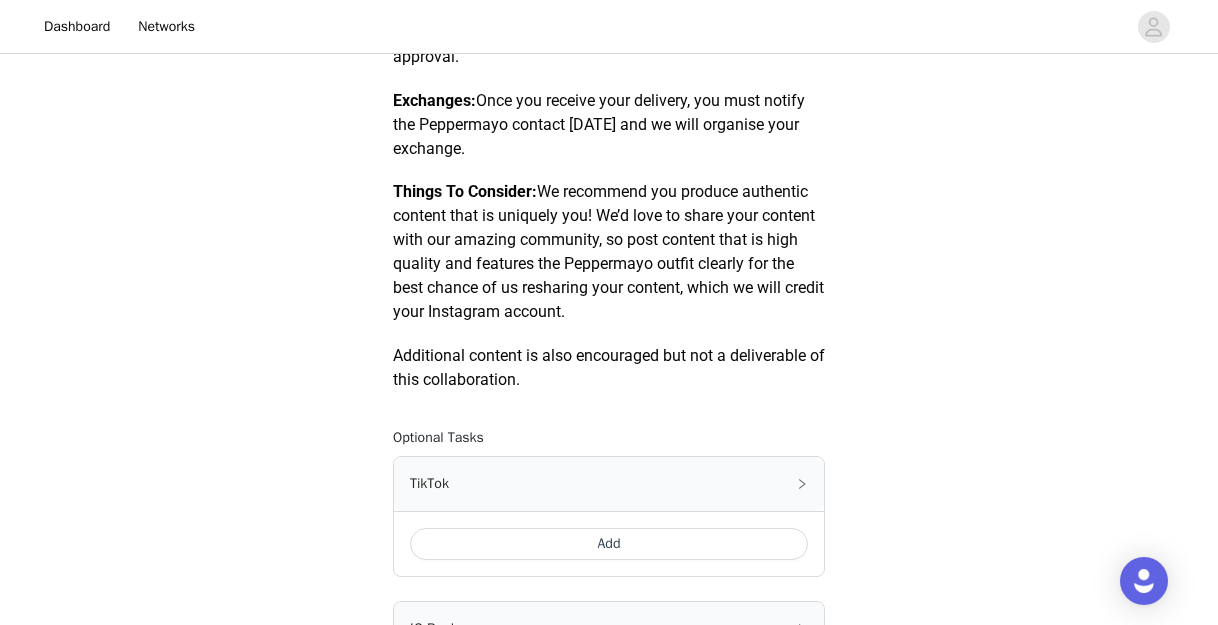 scroll, scrollTop: 1323, scrollLeft: 0, axis: vertical 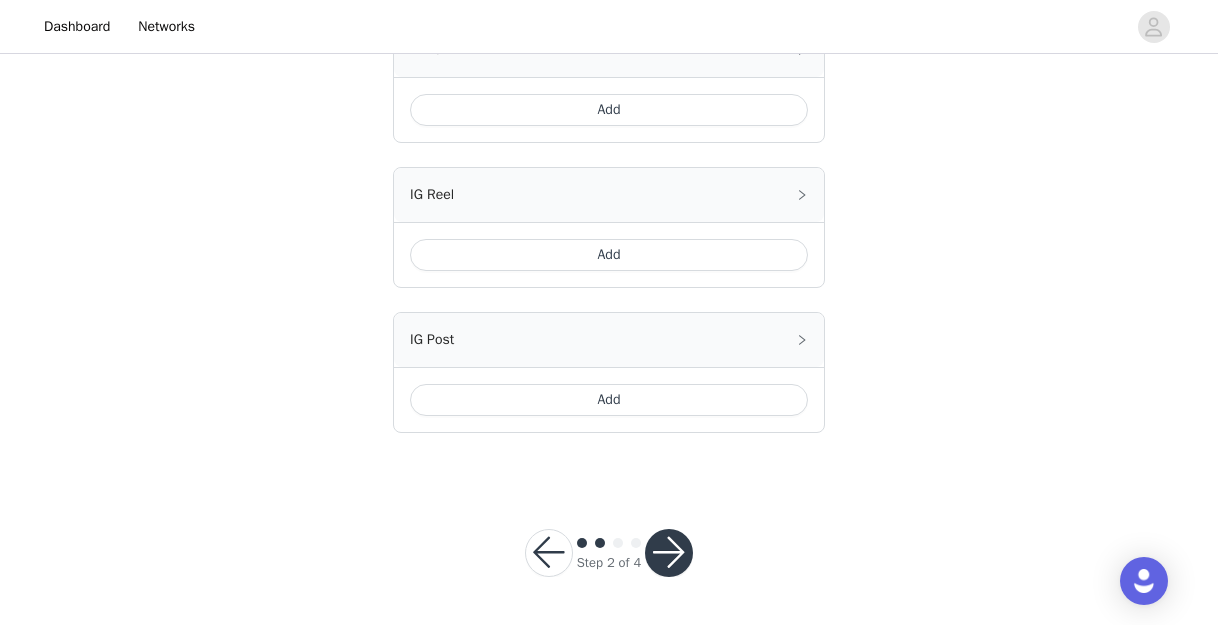 click at bounding box center (669, 553) 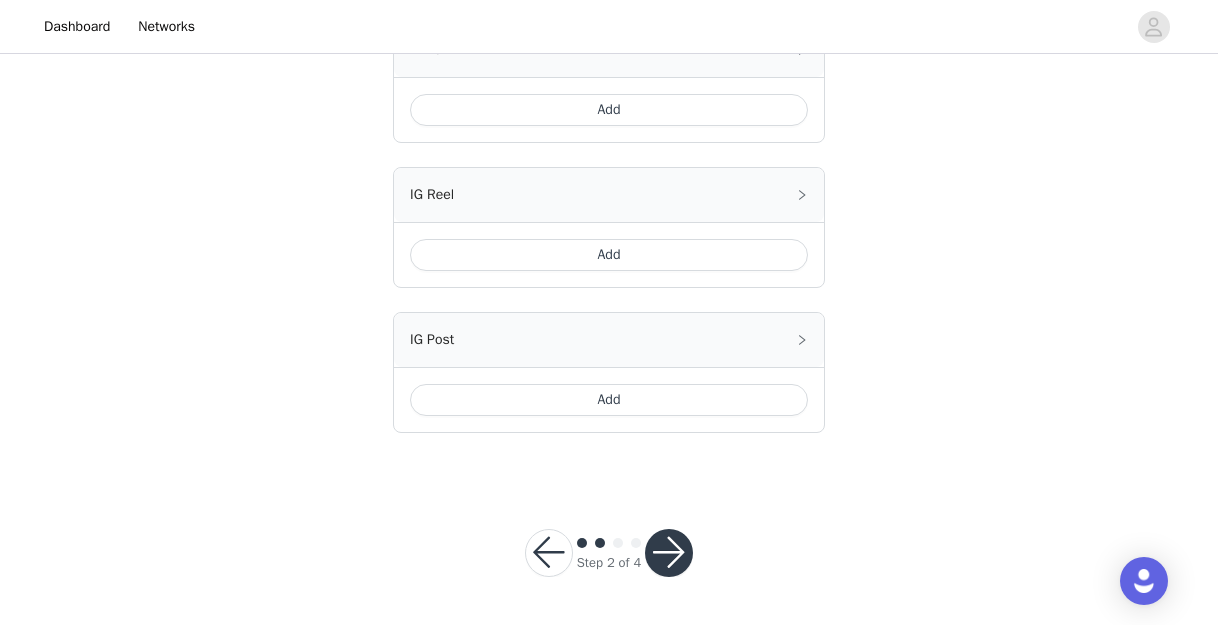 click at bounding box center [669, 553] 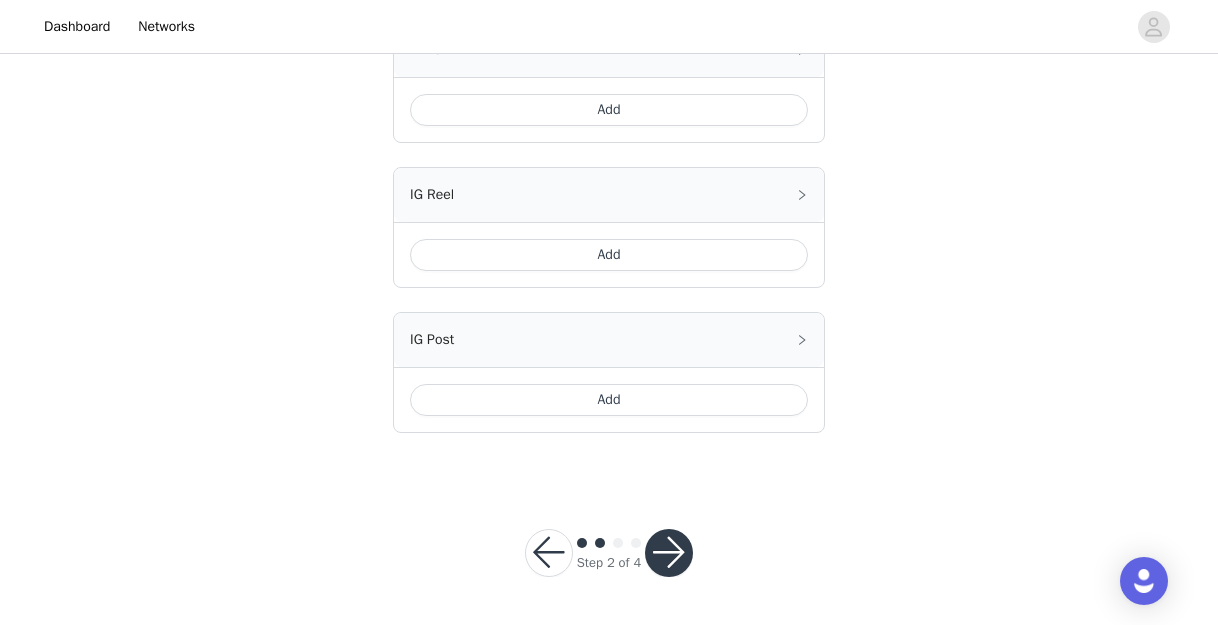 click at bounding box center [549, 553] 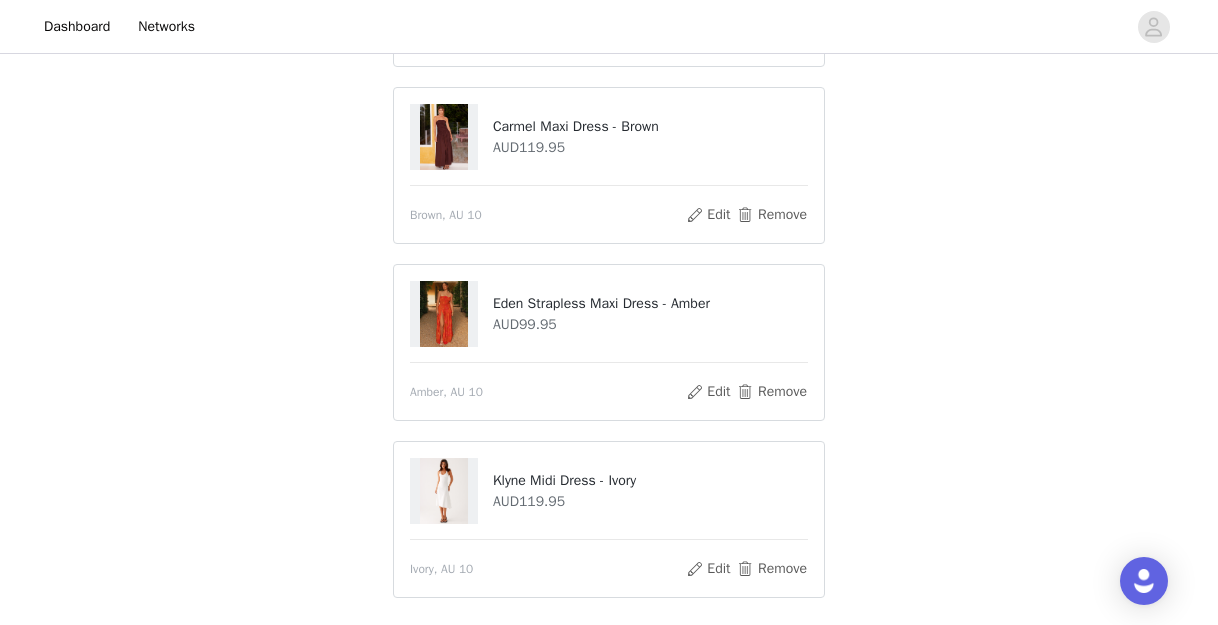 scroll, scrollTop: 646, scrollLeft: 0, axis: vertical 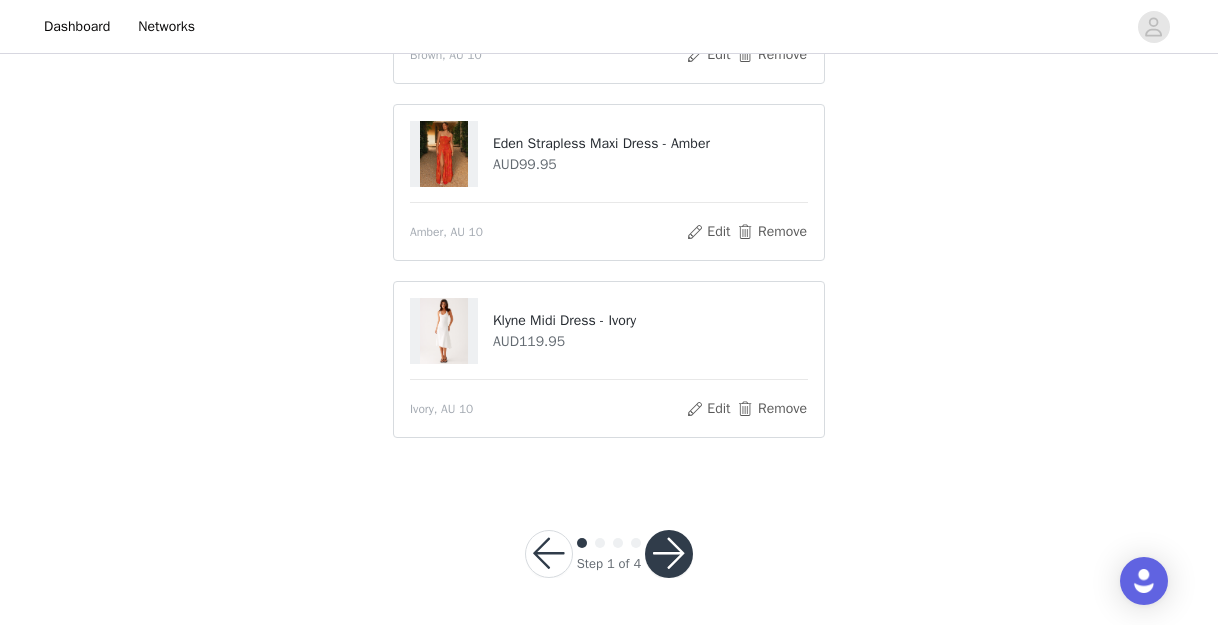 click at bounding box center (669, 554) 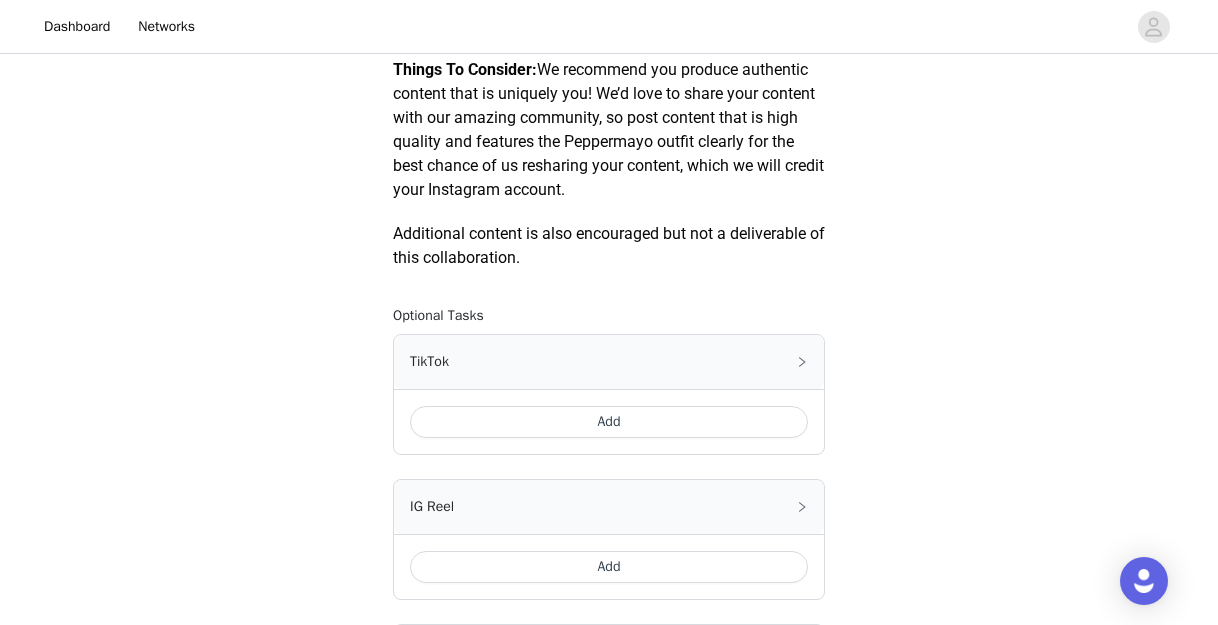 scroll, scrollTop: 1032, scrollLeft: 0, axis: vertical 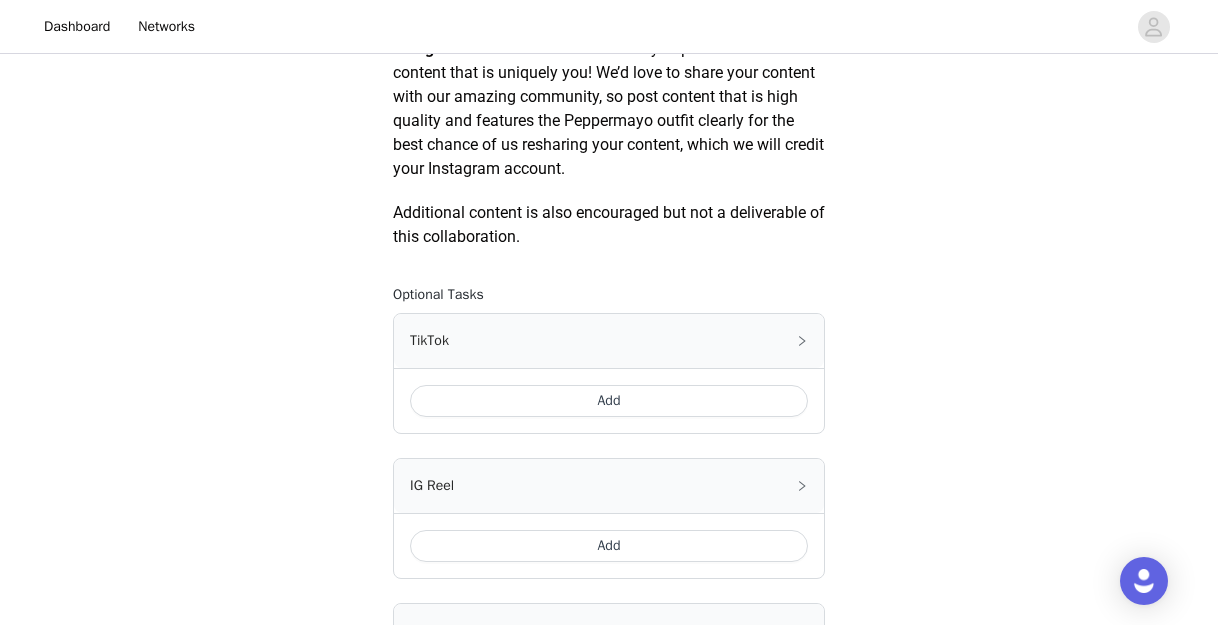 click on "Add" at bounding box center [609, 401] 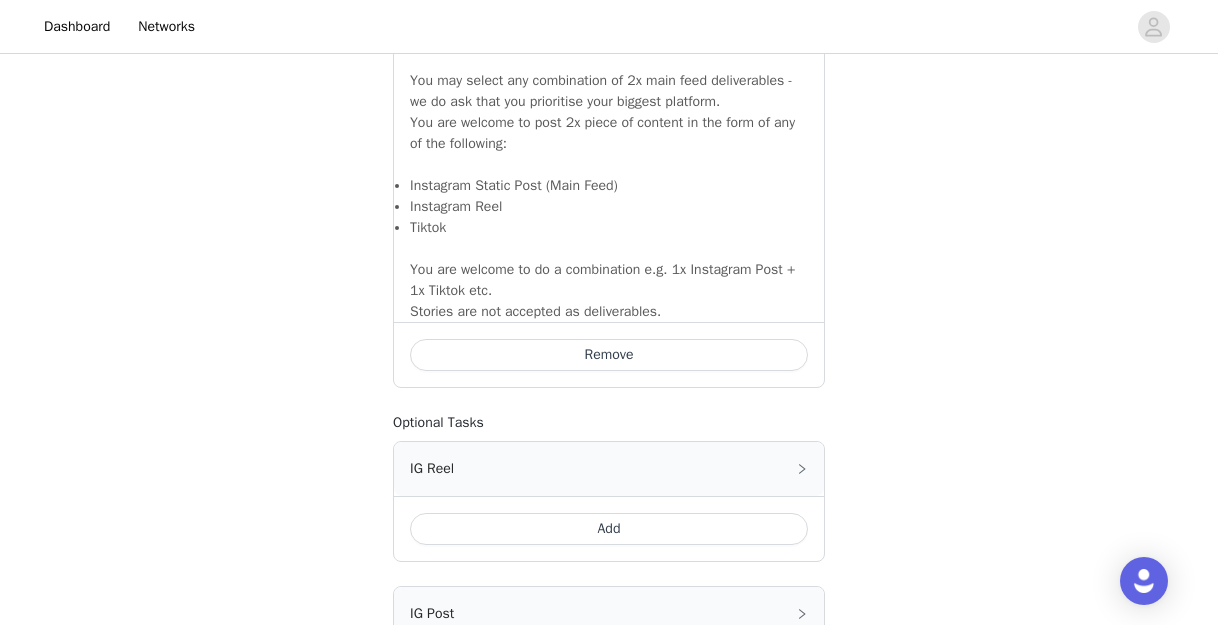 scroll, scrollTop: 1354, scrollLeft: 0, axis: vertical 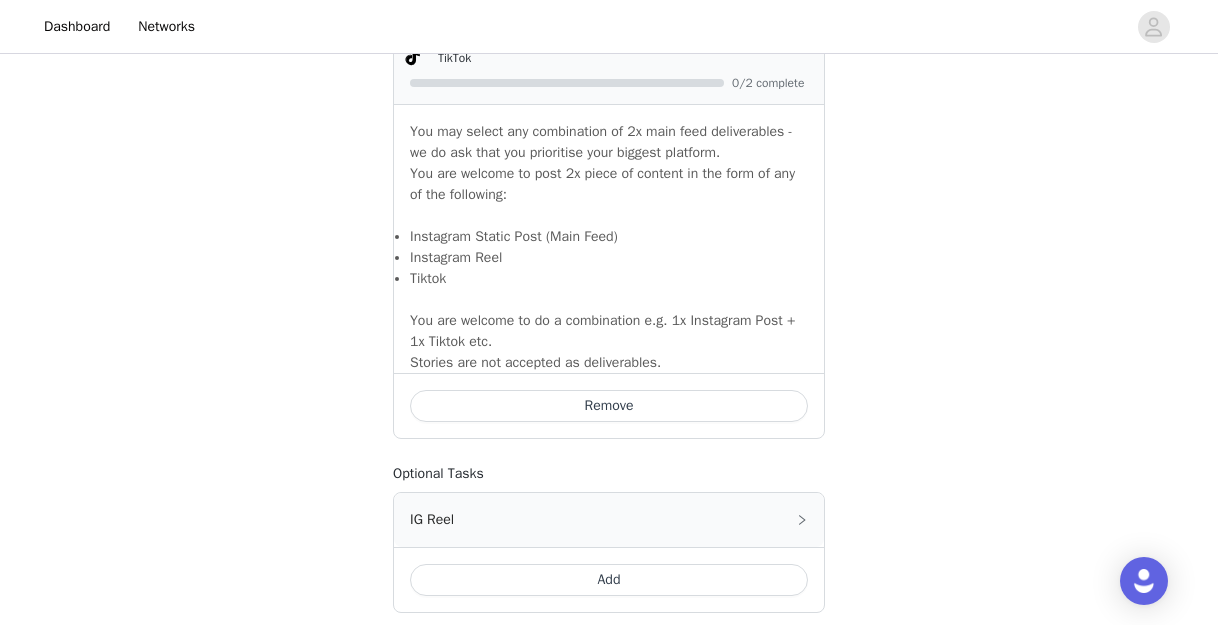 click on "Remove" at bounding box center (609, 406) 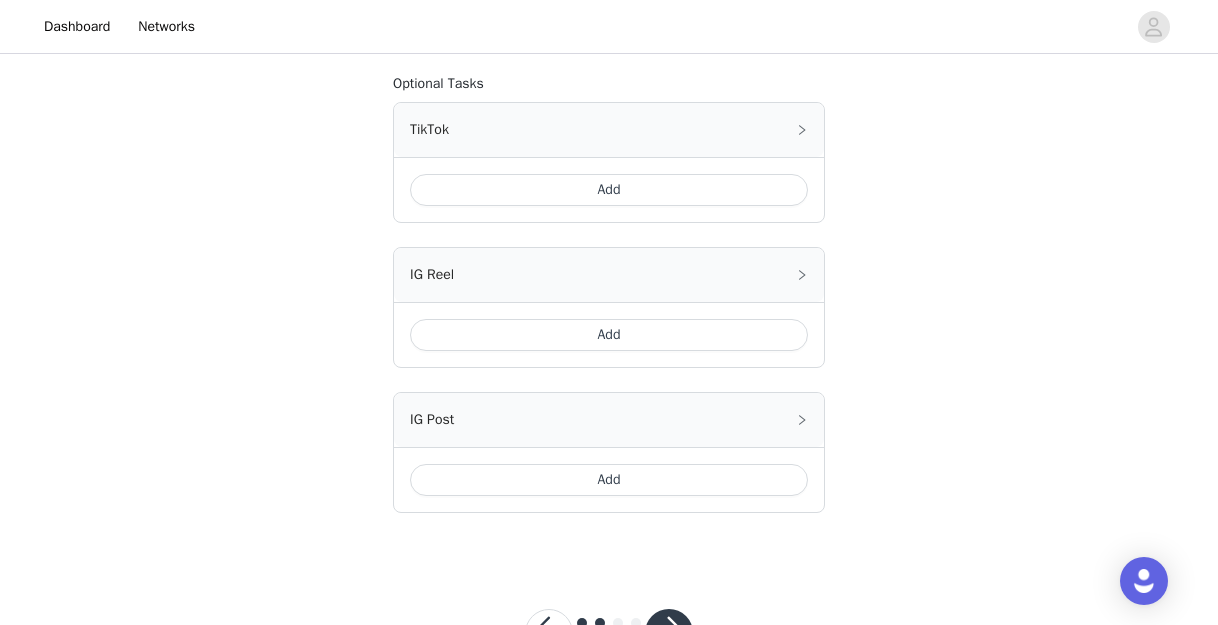 scroll, scrollTop: 1216, scrollLeft: 0, axis: vertical 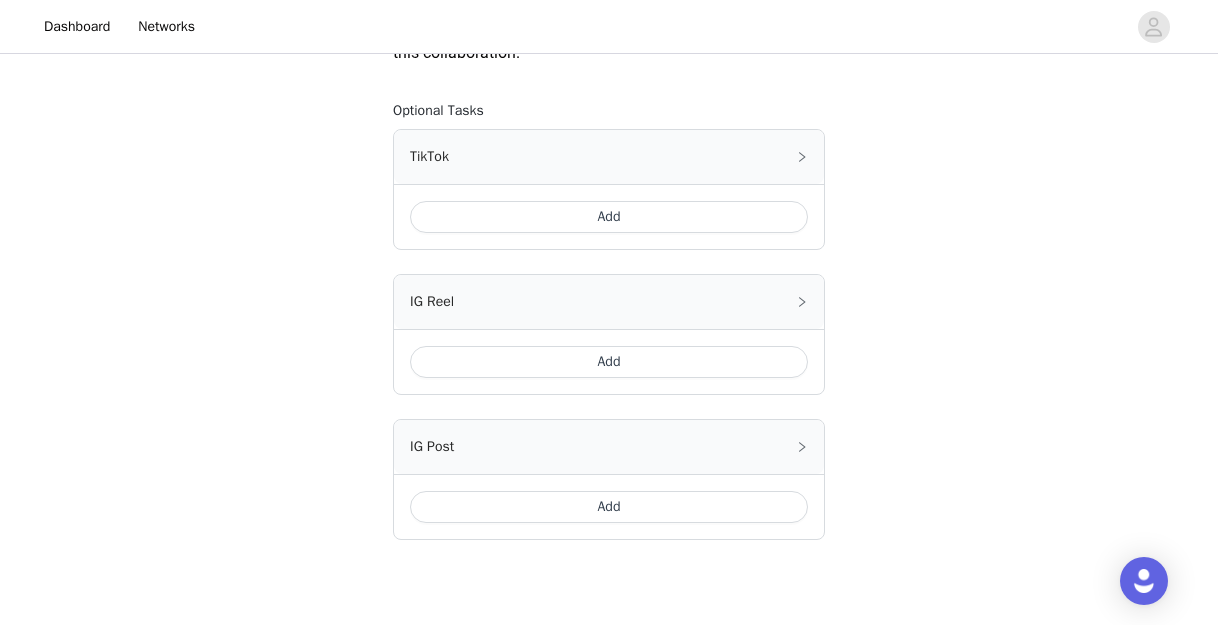click on "Add" at bounding box center [609, 217] 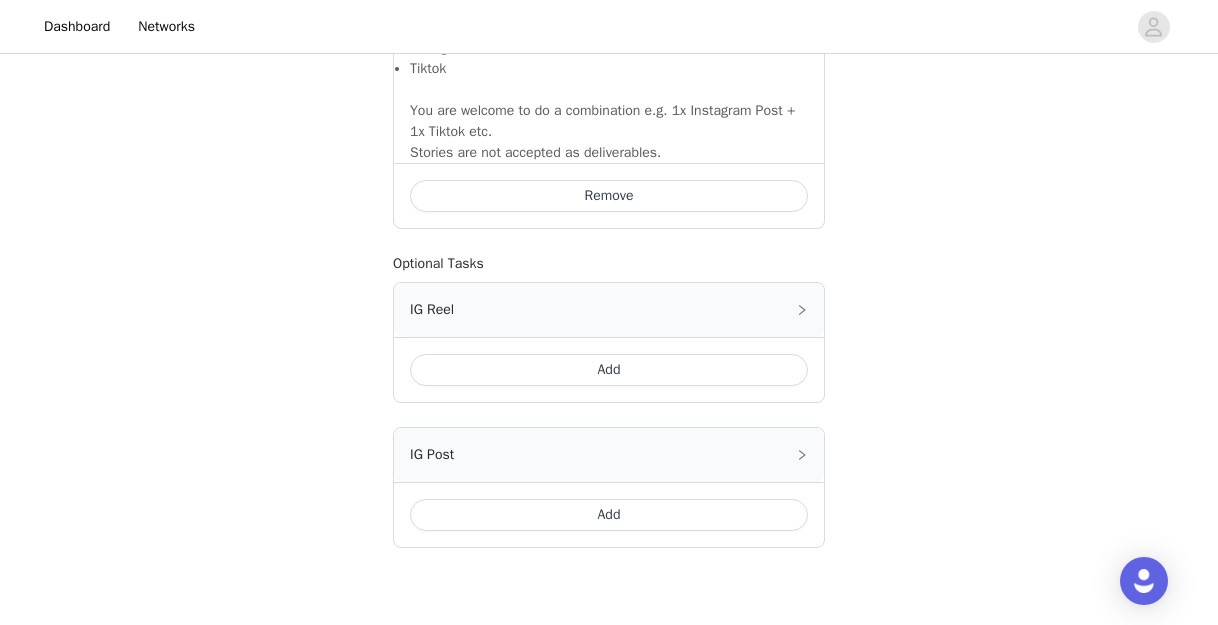 scroll, scrollTop: 1679, scrollLeft: 0, axis: vertical 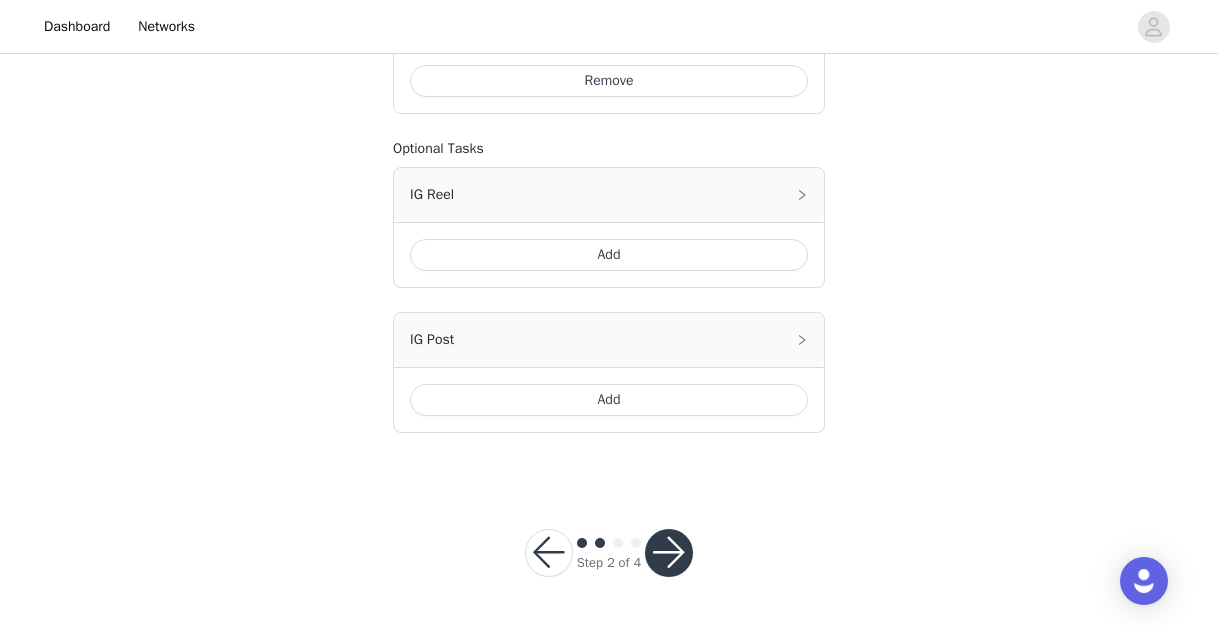 click at bounding box center (669, 553) 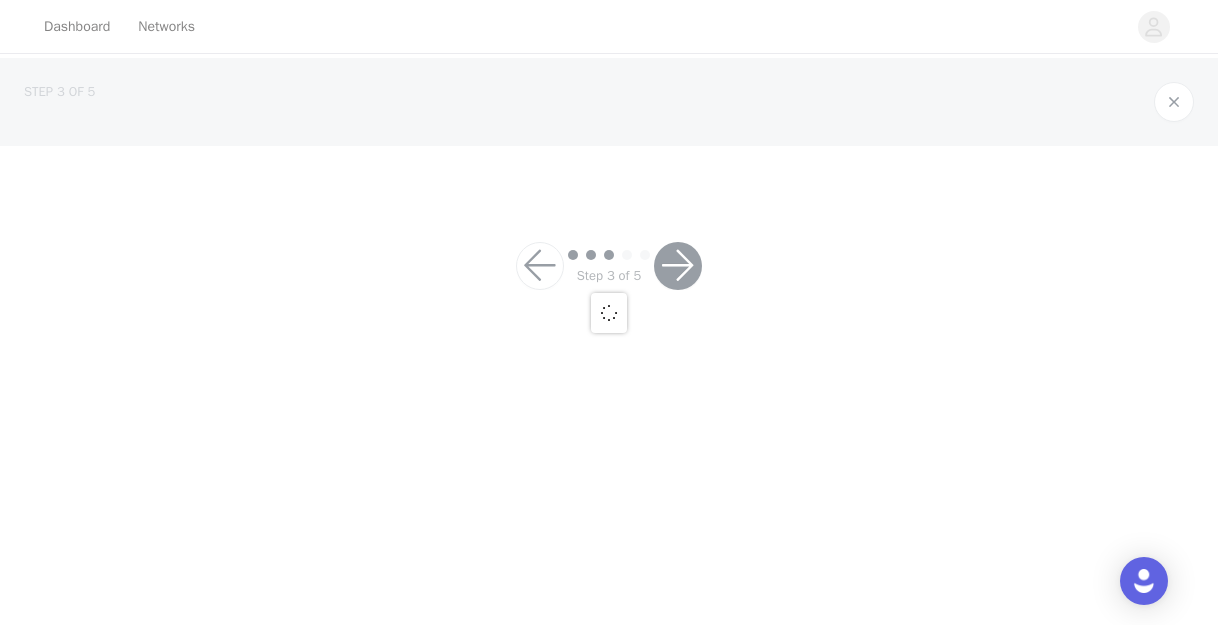 scroll, scrollTop: 0, scrollLeft: 0, axis: both 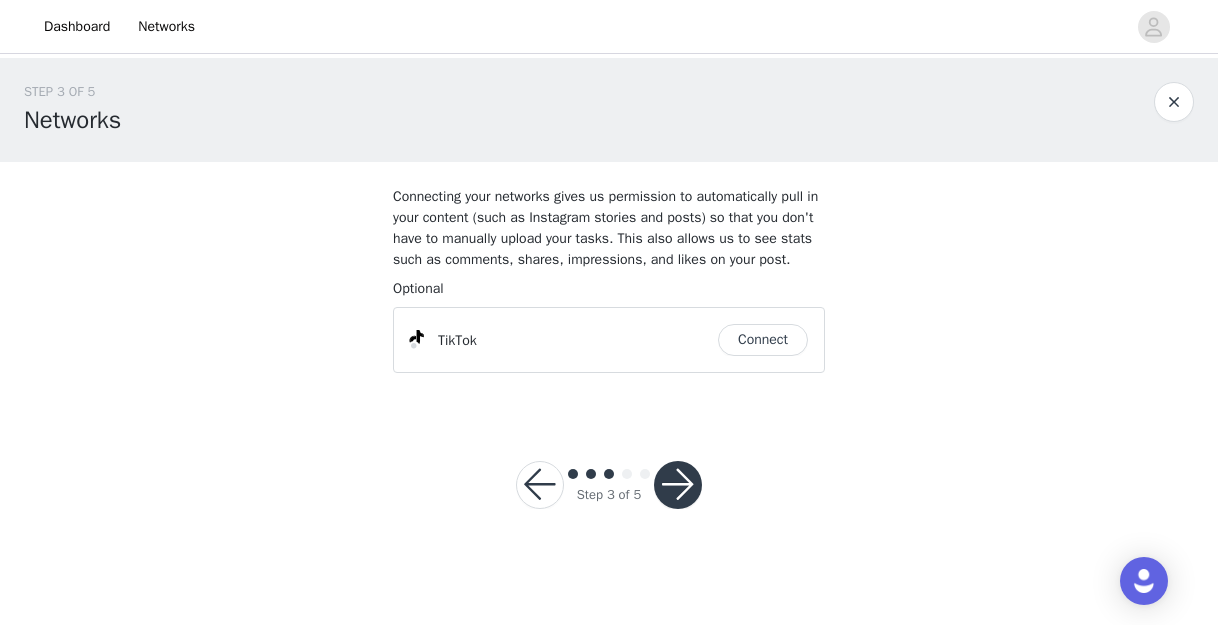 click at bounding box center (678, 485) 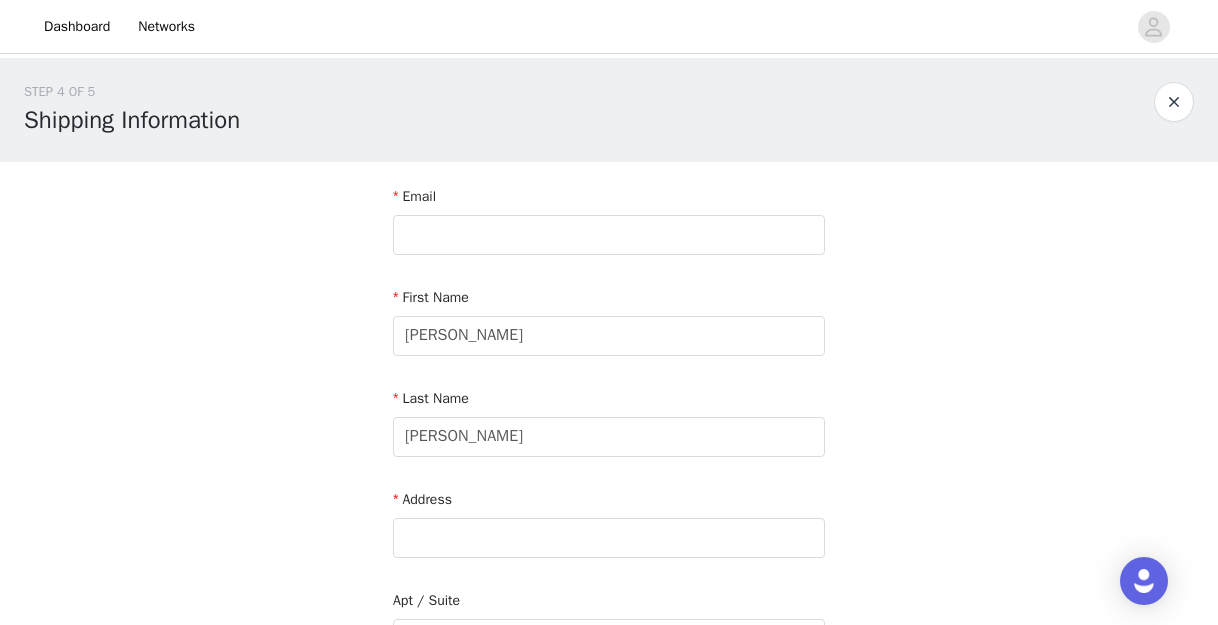 click on "Email" at bounding box center (609, 200) 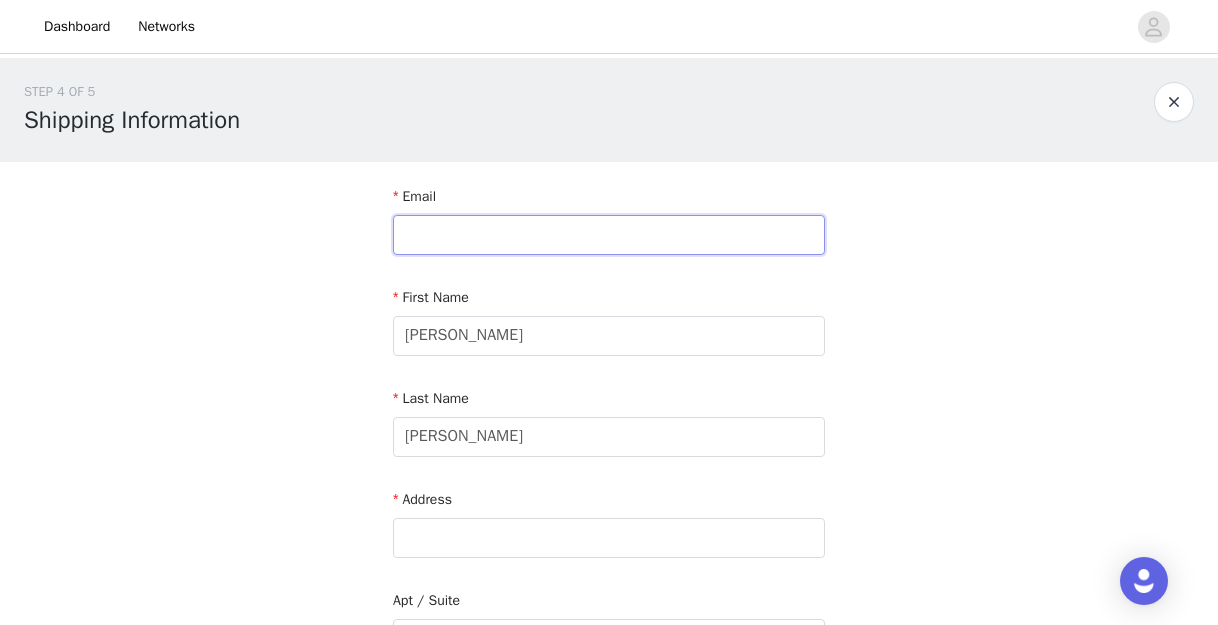 click at bounding box center (609, 235) 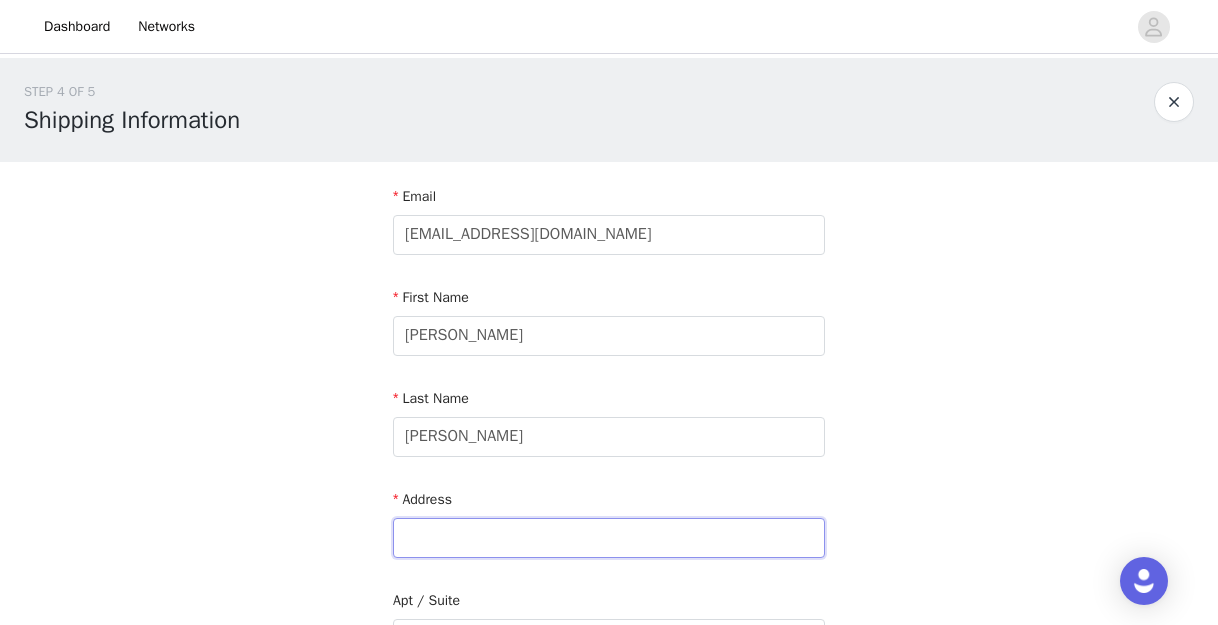 type on "[STREET_ADDRESS][PERSON_NAME]" 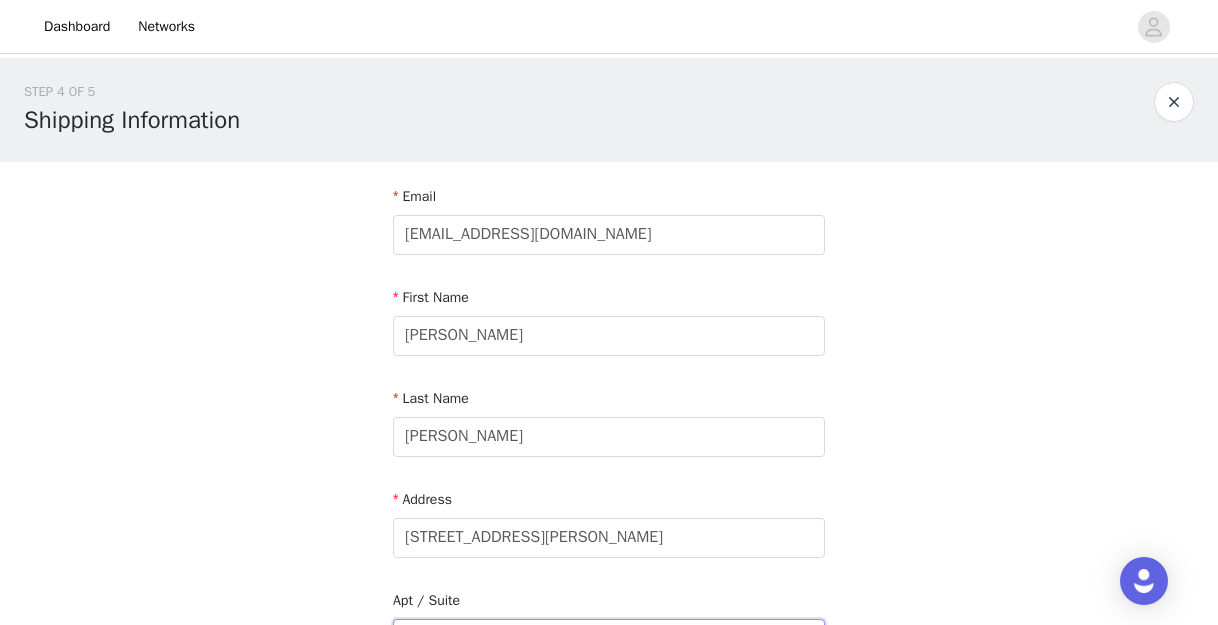 type on "Chafford Hundred" 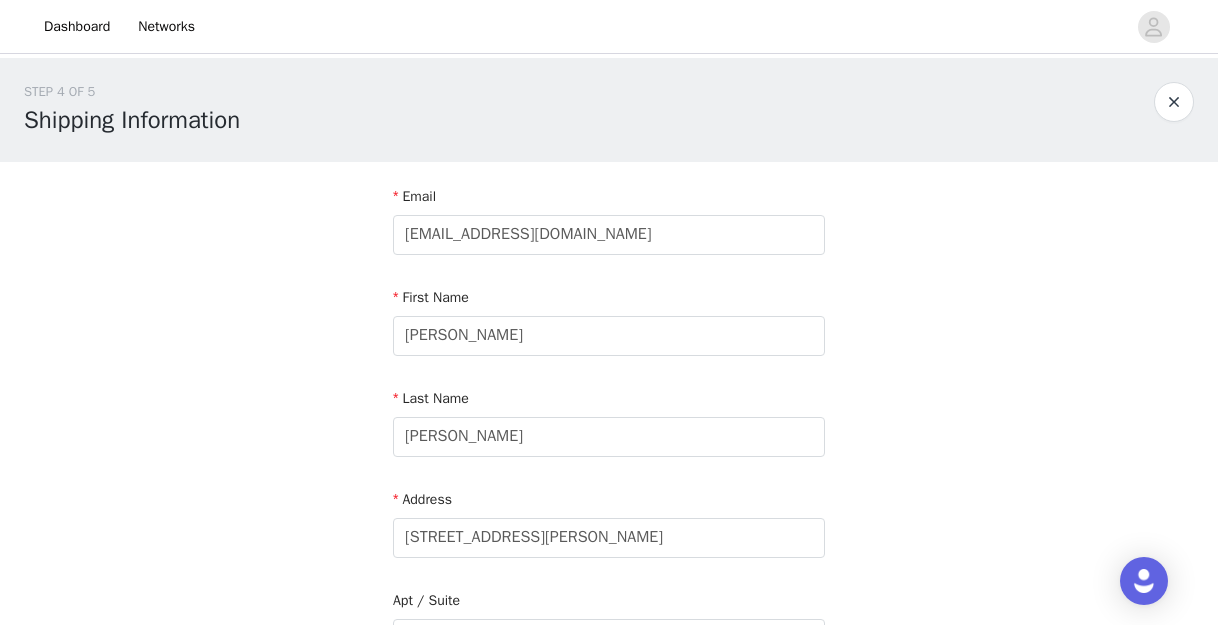 type on "Grays" 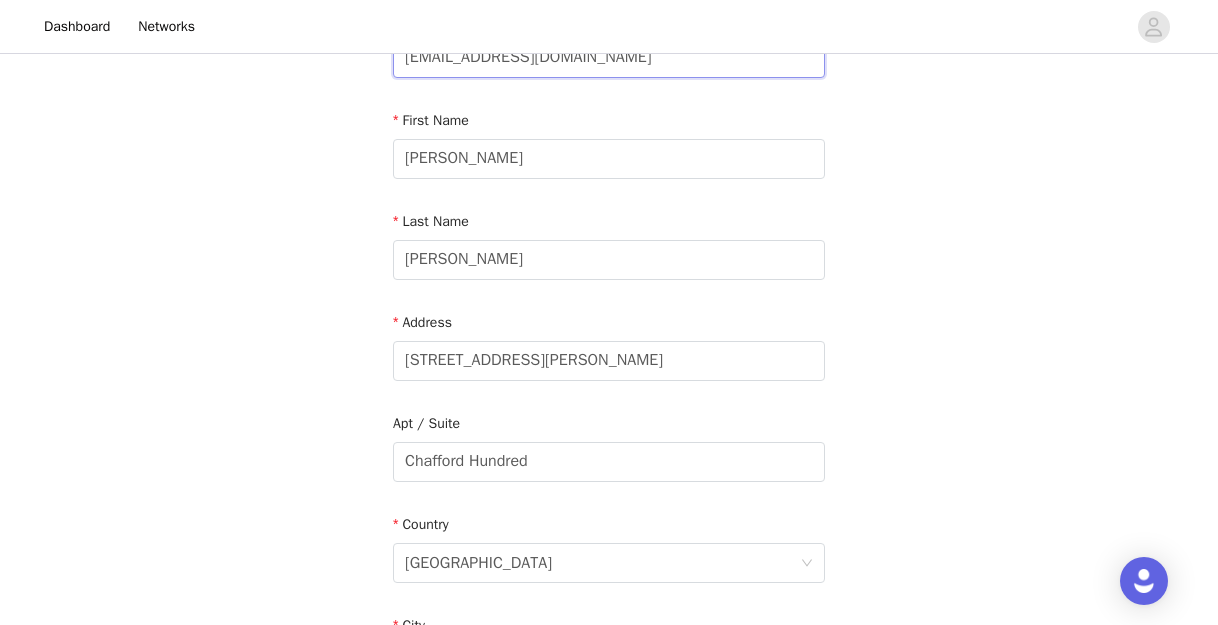 scroll, scrollTop: 307, scrollLeft: 0, axis: vertical 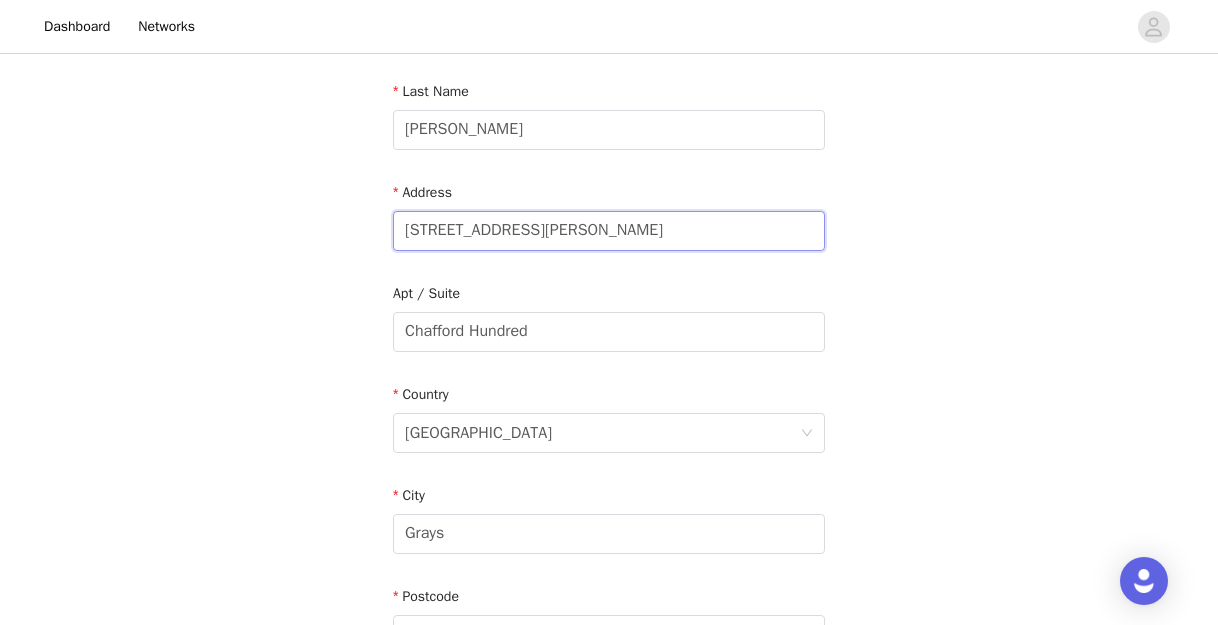 drag, startPoint x: 678, startPoint y: 230, endPoint x: 890, endPoint y: 214, distance: 212.60292 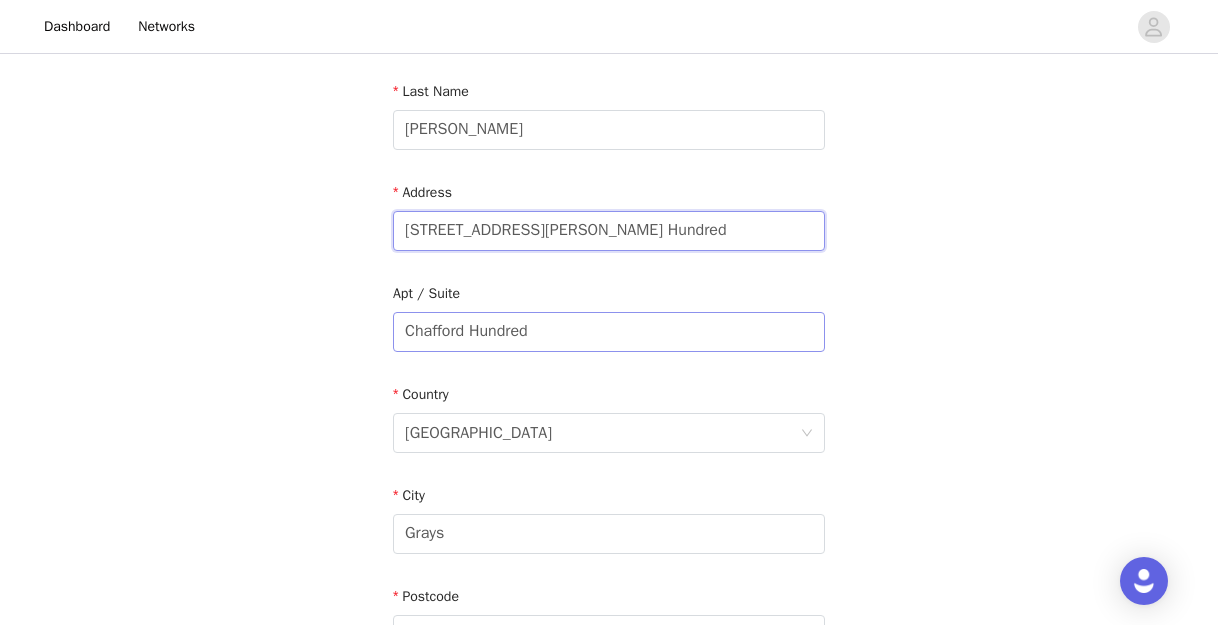 type on "[STREET_ADDRESS][PERSON_NAME] Hundred" 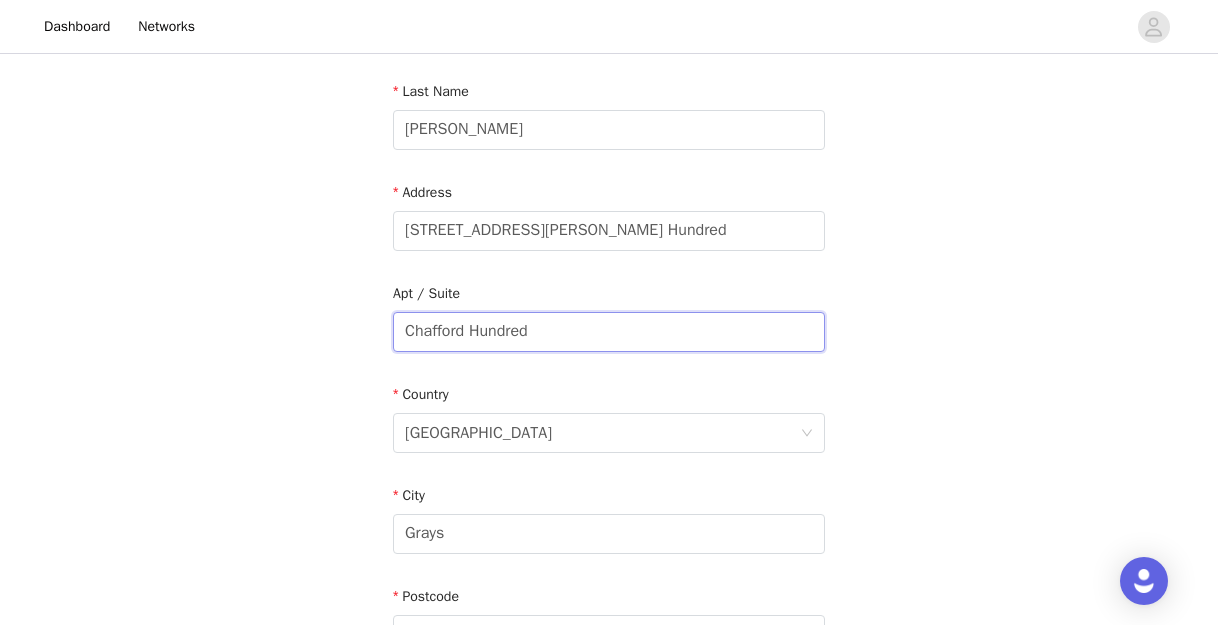 click on "Chafford Hundred" at bounding box center [609, 332] 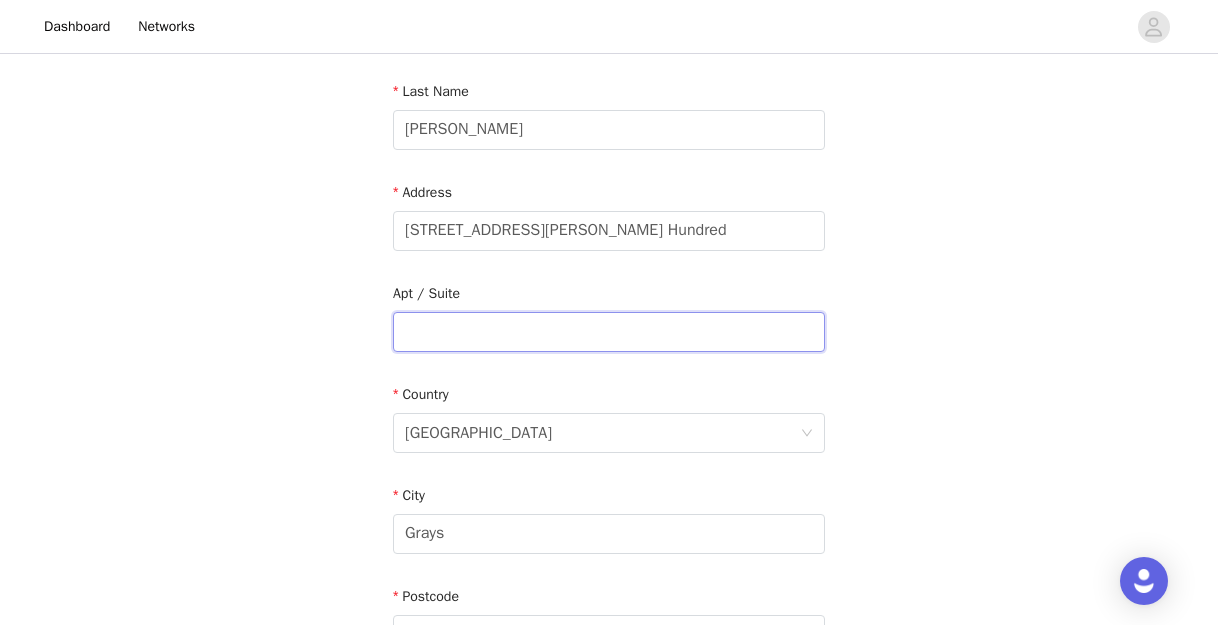 type 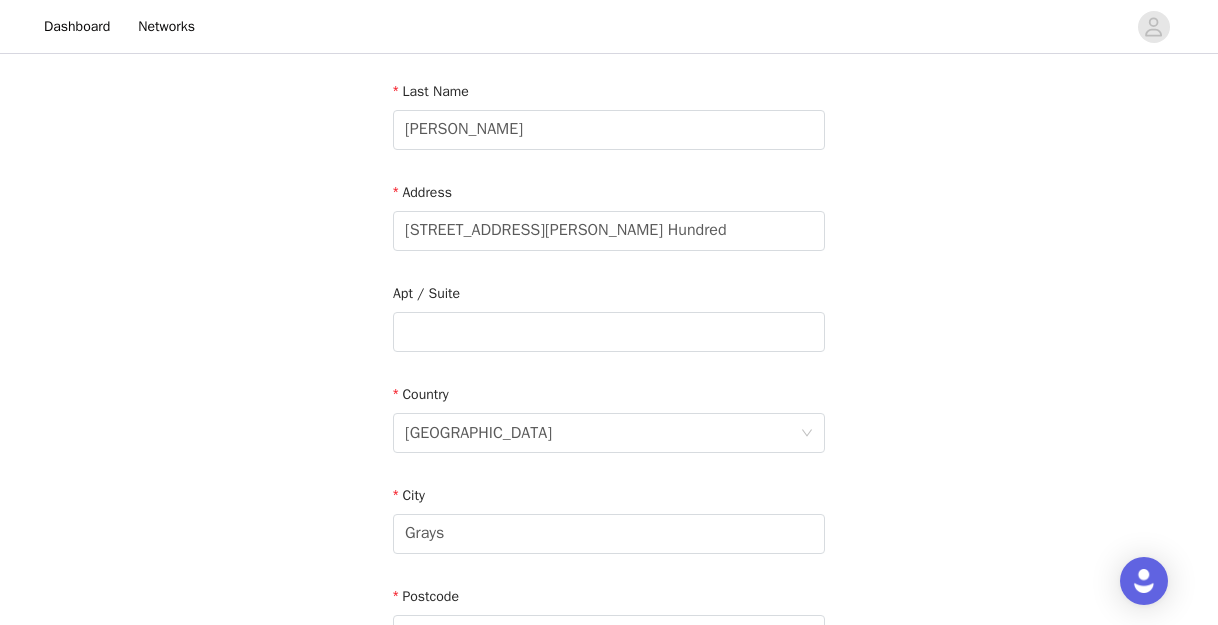 click on "Email [EMAIL_ADDRESS][DOMAIN_NAME]   First Name [PERSON_NAME]   Last Name [PERSON_NAME]   Address [STREET_ADDRESS][PERSON_NAME]   Phone Number [PHONE_NUMBER]" at bounding box center [609, 333] 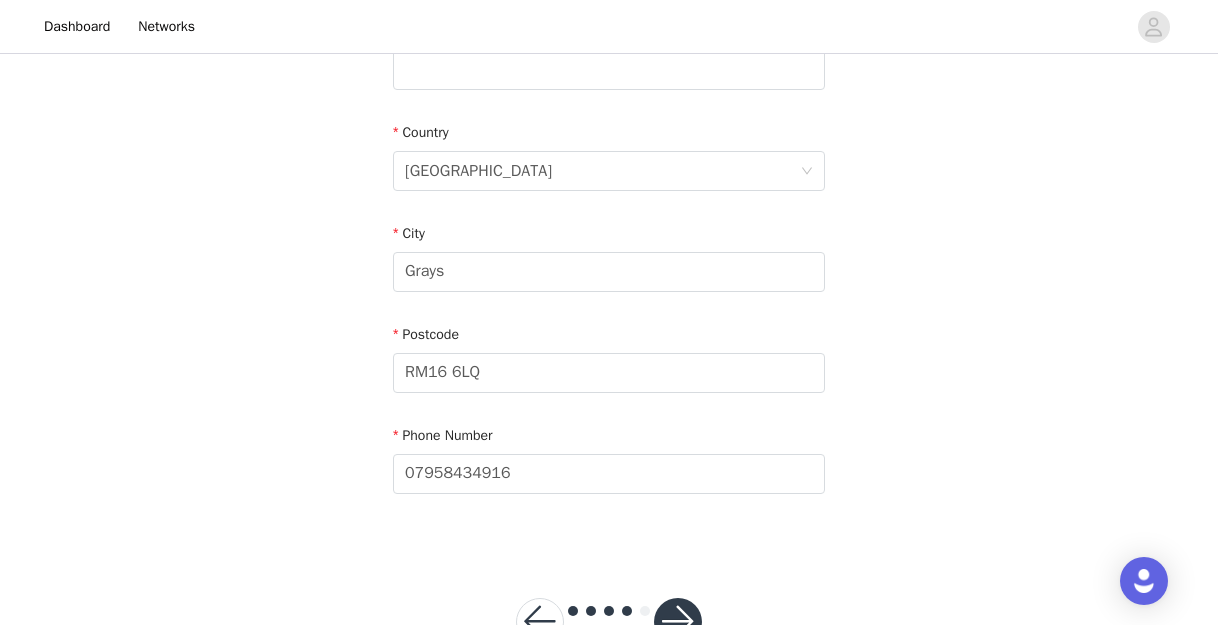 scroll, scrollTop: 637, scrollLeft: 0, axis: vertical 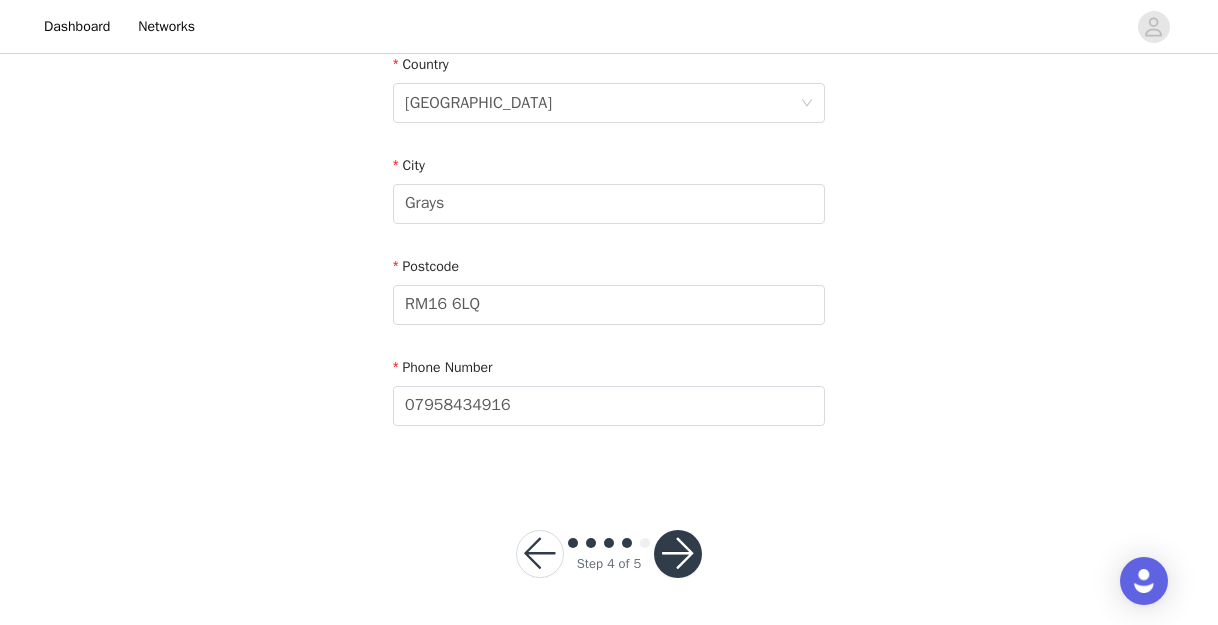 click at bounding box center (678, 554) 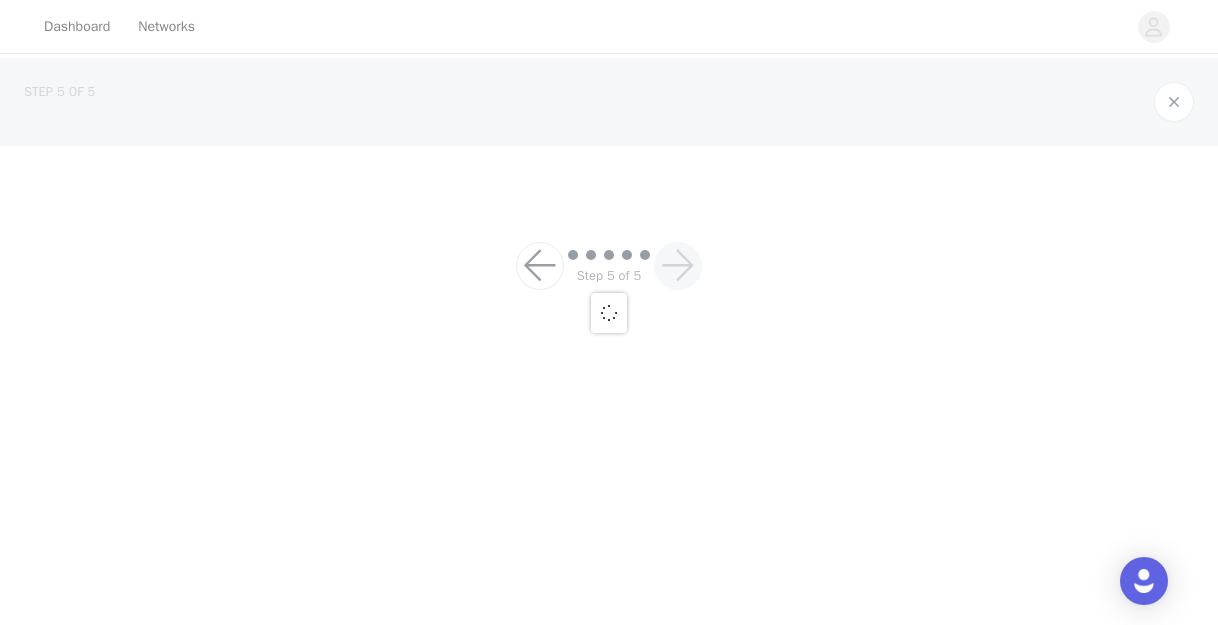 scroll, scrollTop: 0, scrollLeft: 0, axis: both 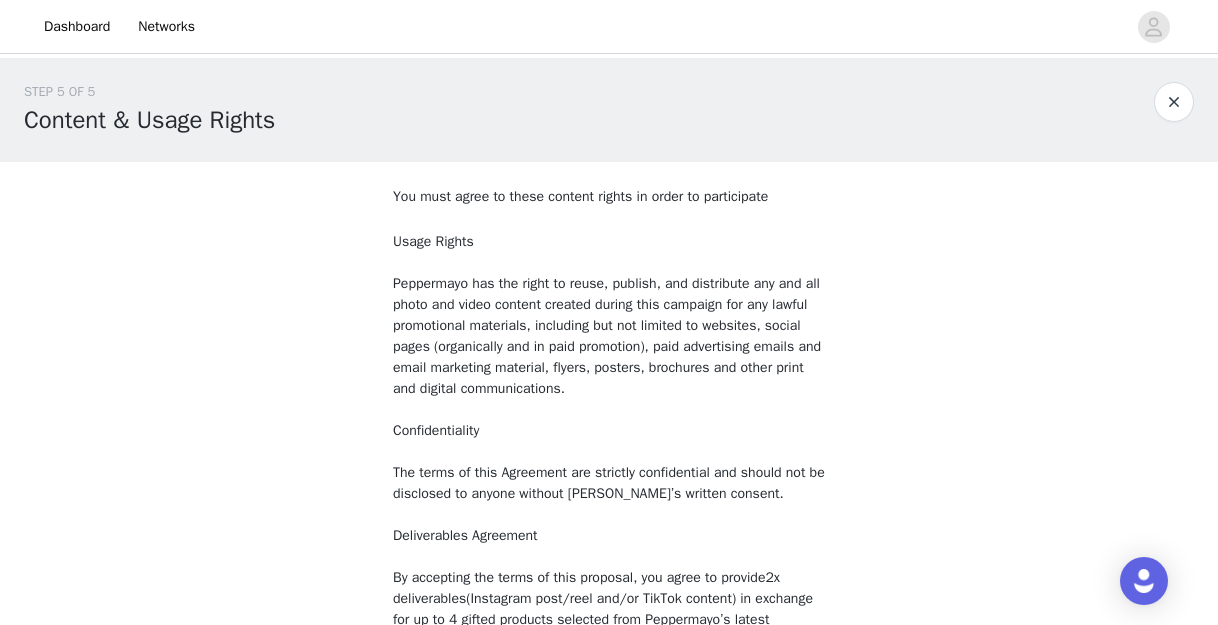 click on "Usage Rights   Peppermayo has the right to reuse, publish, and distribute any and all photo and video content created during this campaign for any lawful promotional materials, including but not limited to websites, social pages (organically and in paid promotion), paid advertising emails and email marketing material, flyers, posters, brochures and other print and digital communications.   Confidentiality   The terms of this Agreement are strictly confidential and should not be disclosed to anyone without Peppermayo’s written consent." at bounding box center [609, 367] 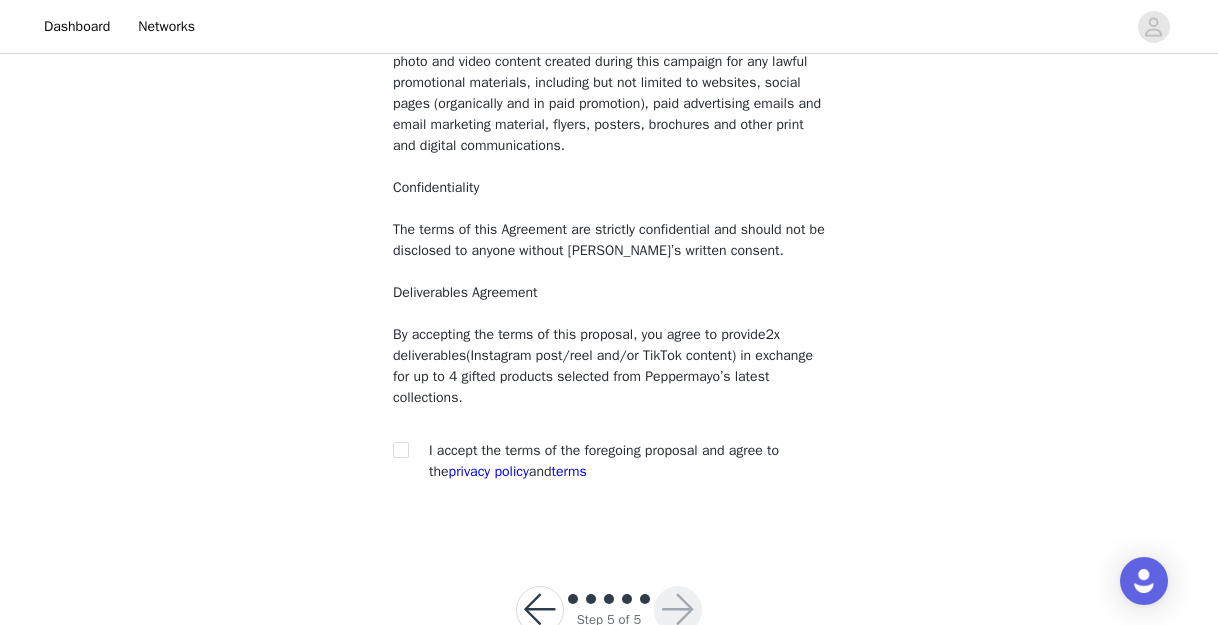 scroll, scrollTop: 299, scrollLeft: 0, axis: vertical 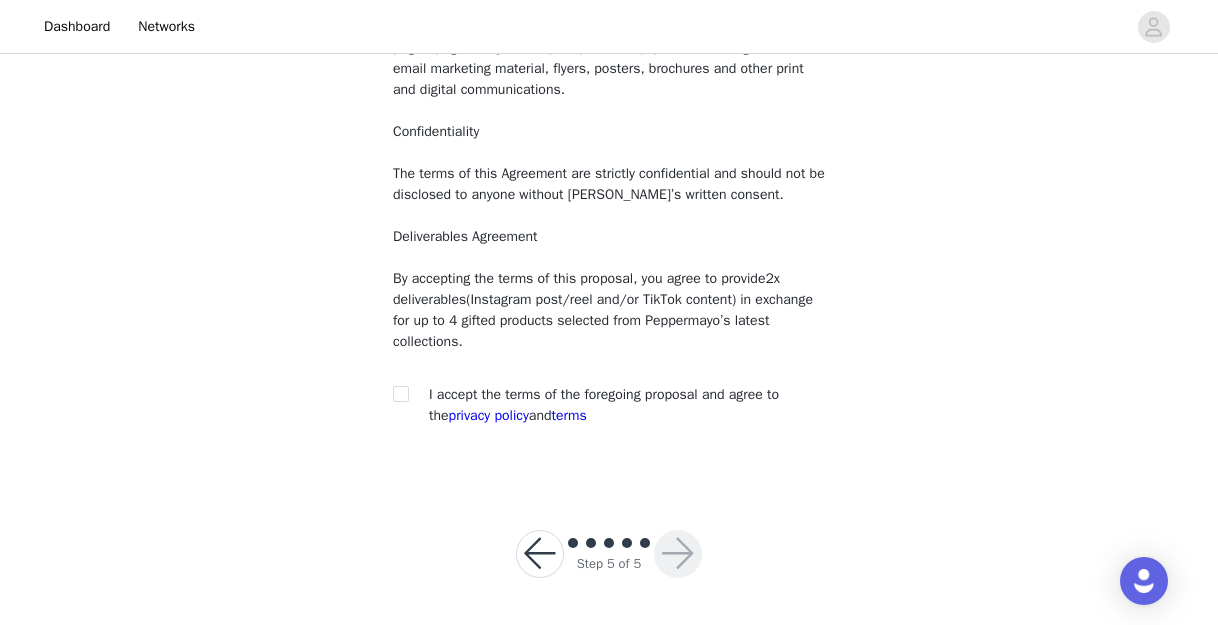 click at bounding box center [540, 554] 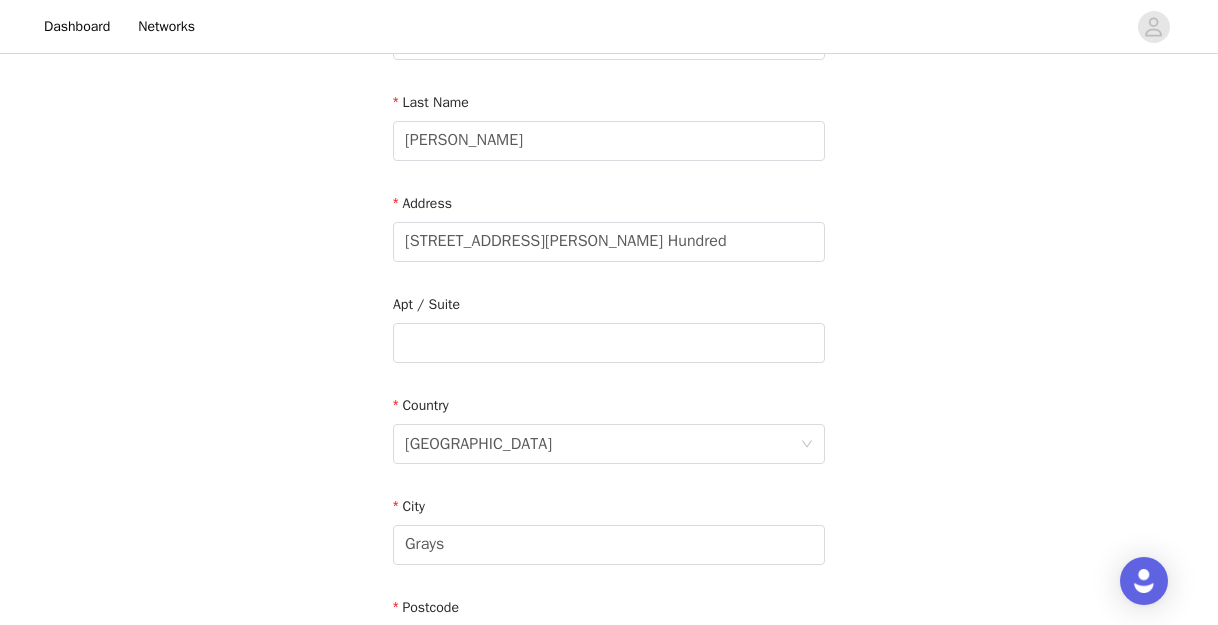 scroll, scrollTop: 283, scrollLeft: 0, axis: vertical 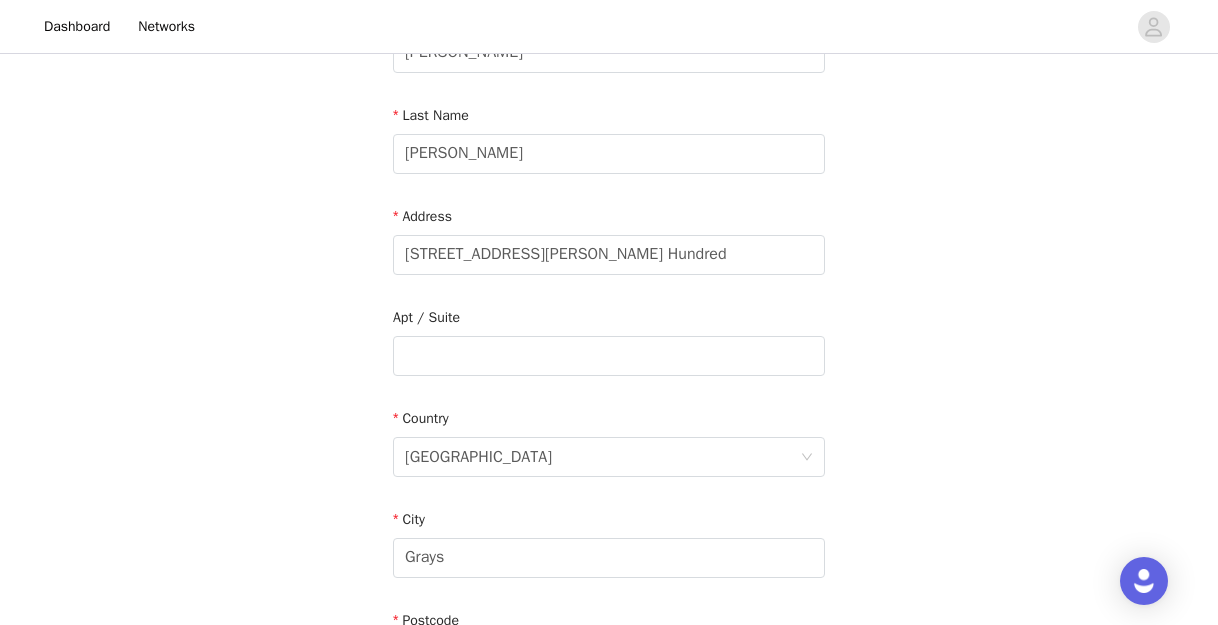 click on "City" at bounding box center (609, 523) 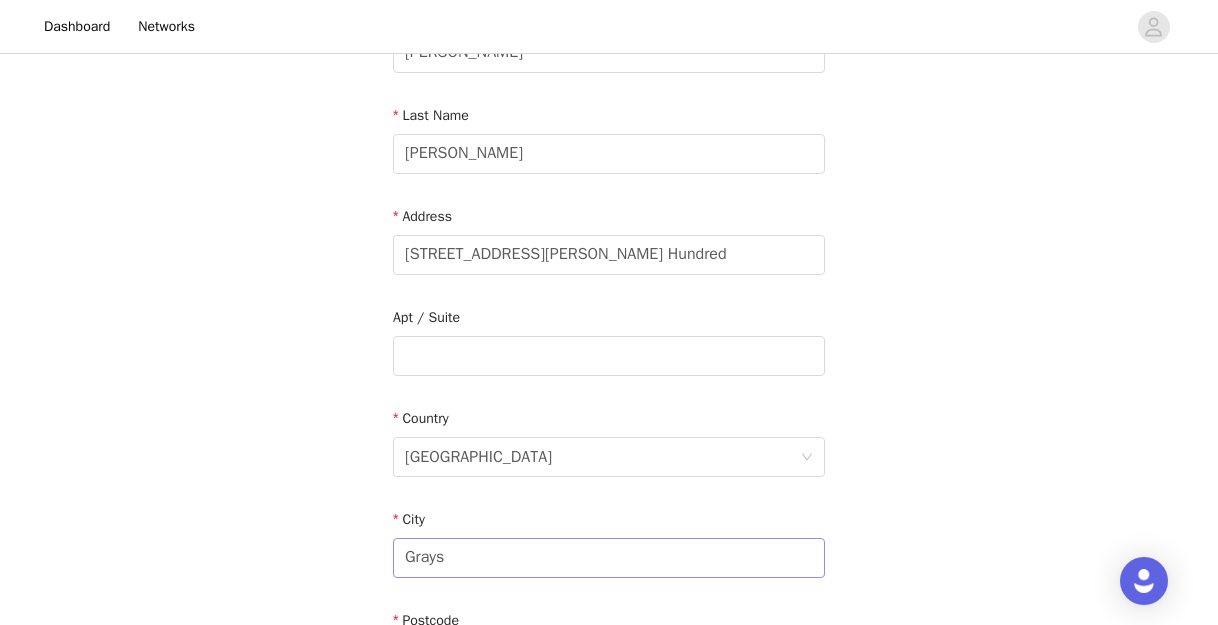 scroll, scrollTop: 637, scrollLeft: 0, axis: vertical 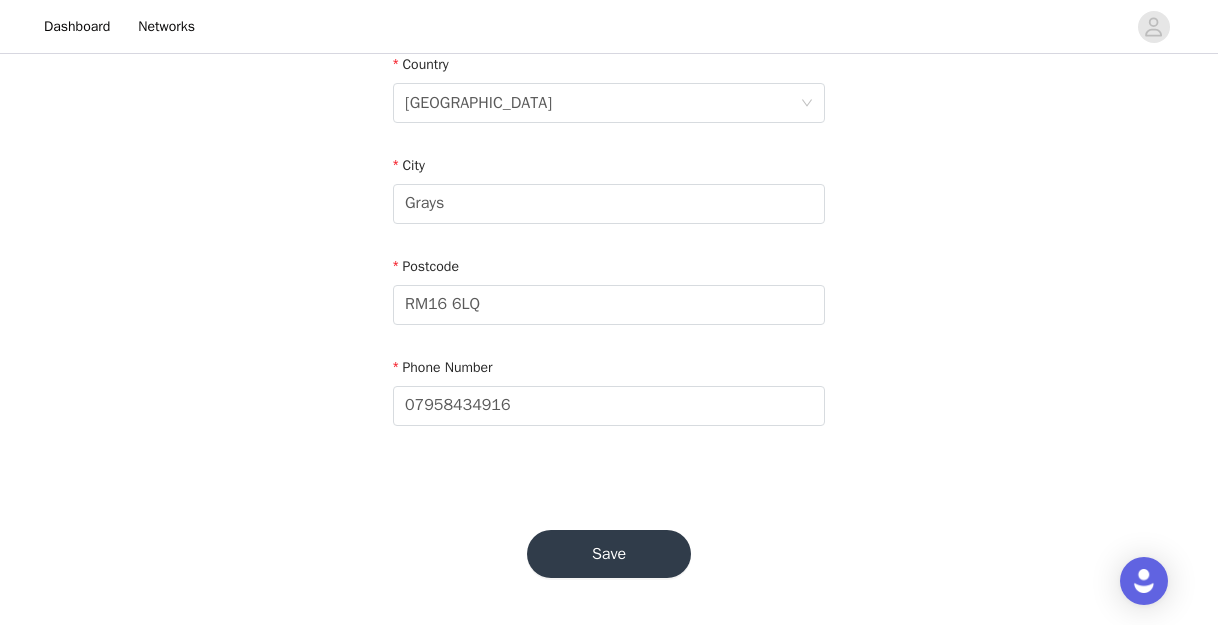 click on "Save" at bounding box center (609, 554) 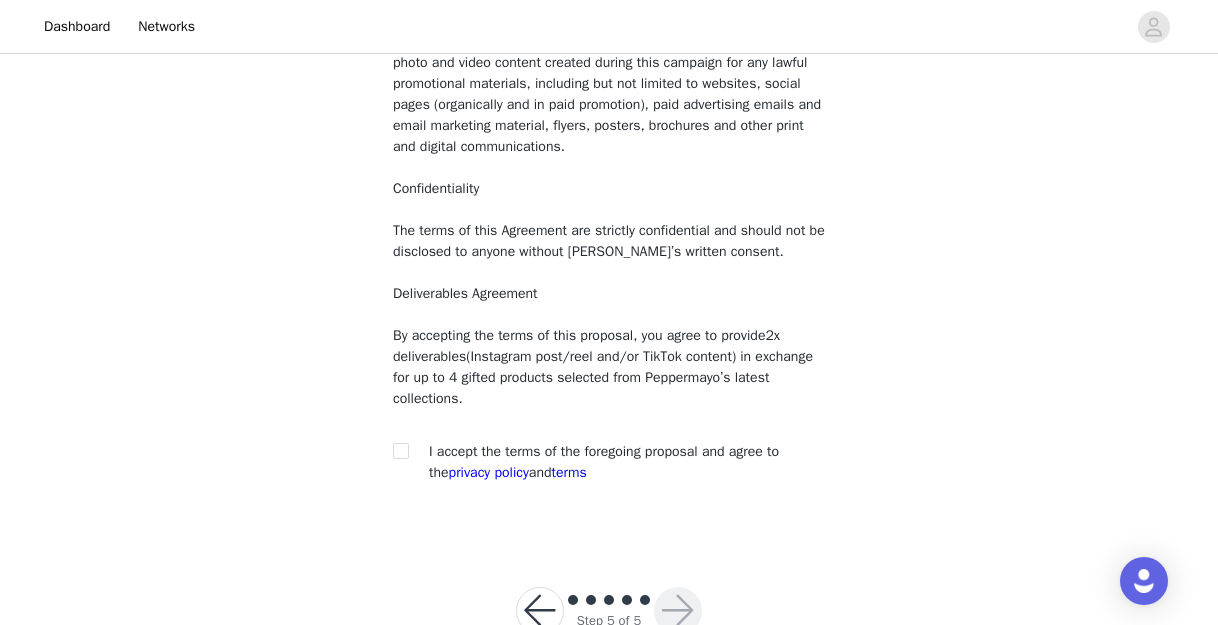 scroll, scrollTop: 299, scrollLeft: 0, axis: vertical 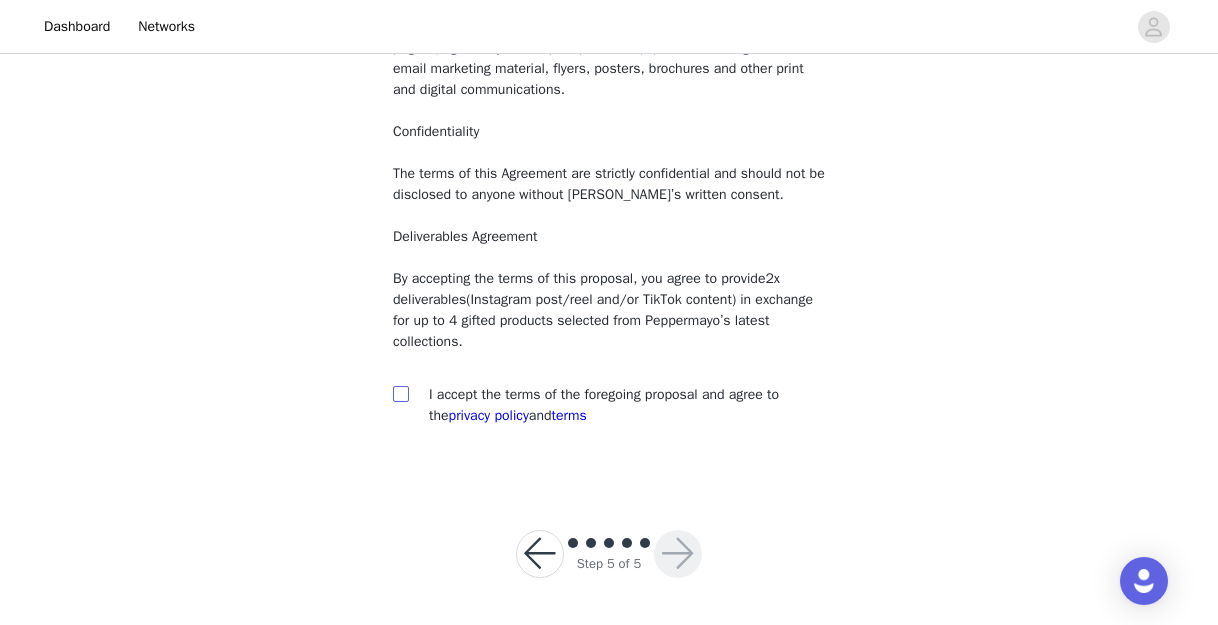 click at bounding box center (400, 393) 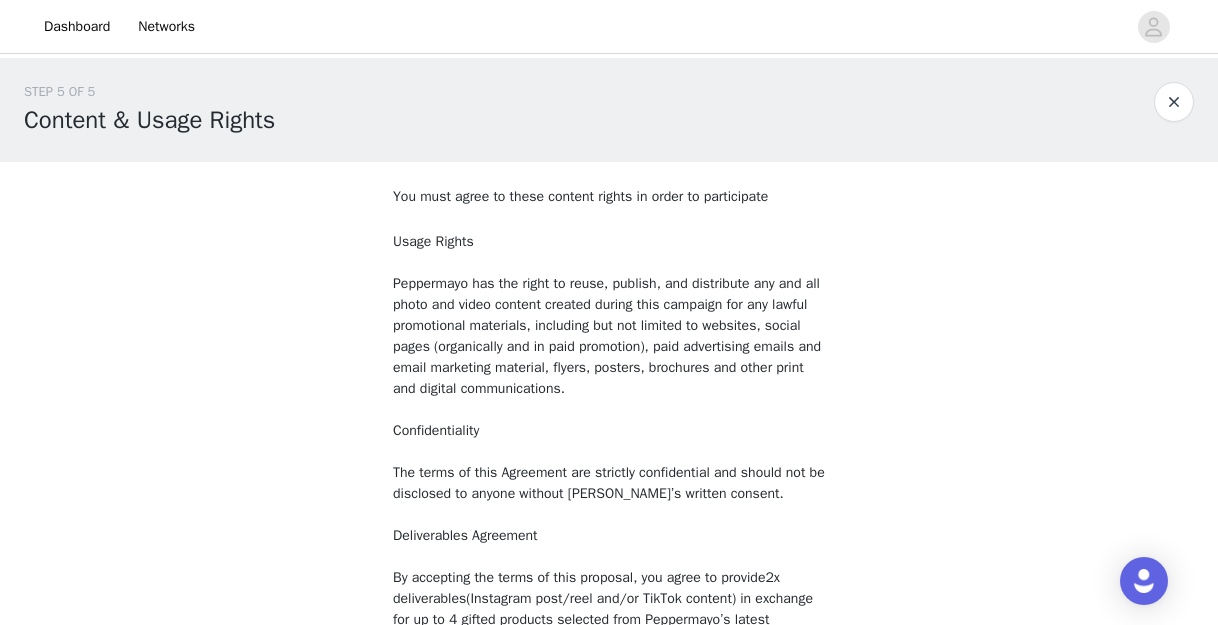 scroll, scrollTop: 299, scrollLeft: 0, axis: vertical 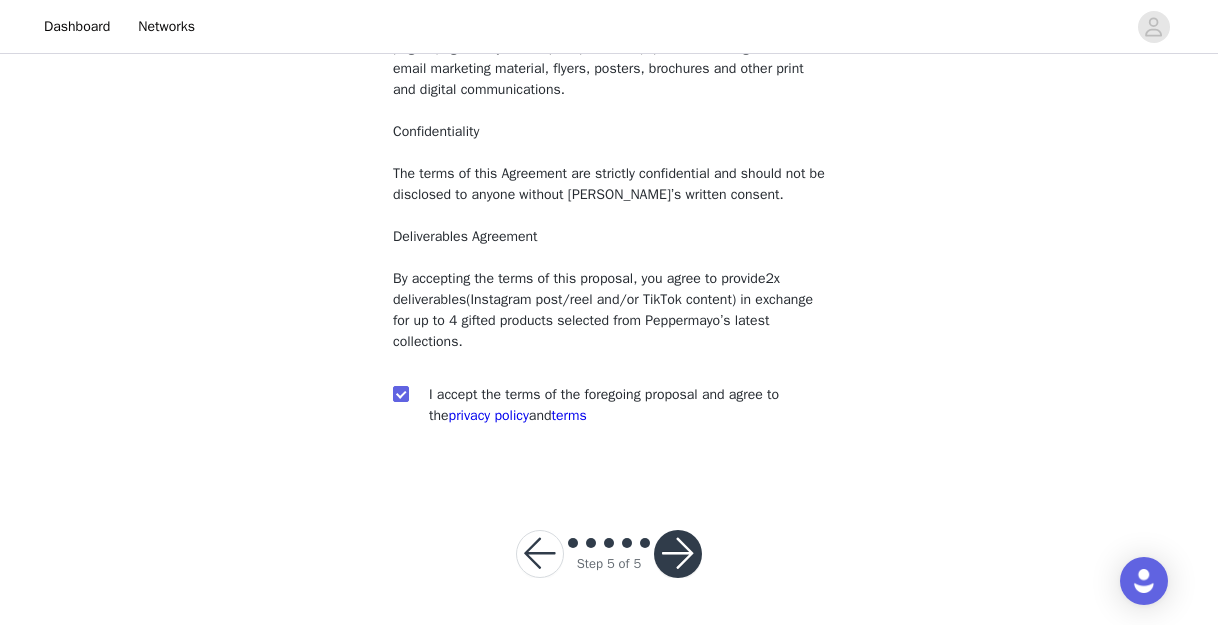 click at bounding box center [540, 554] 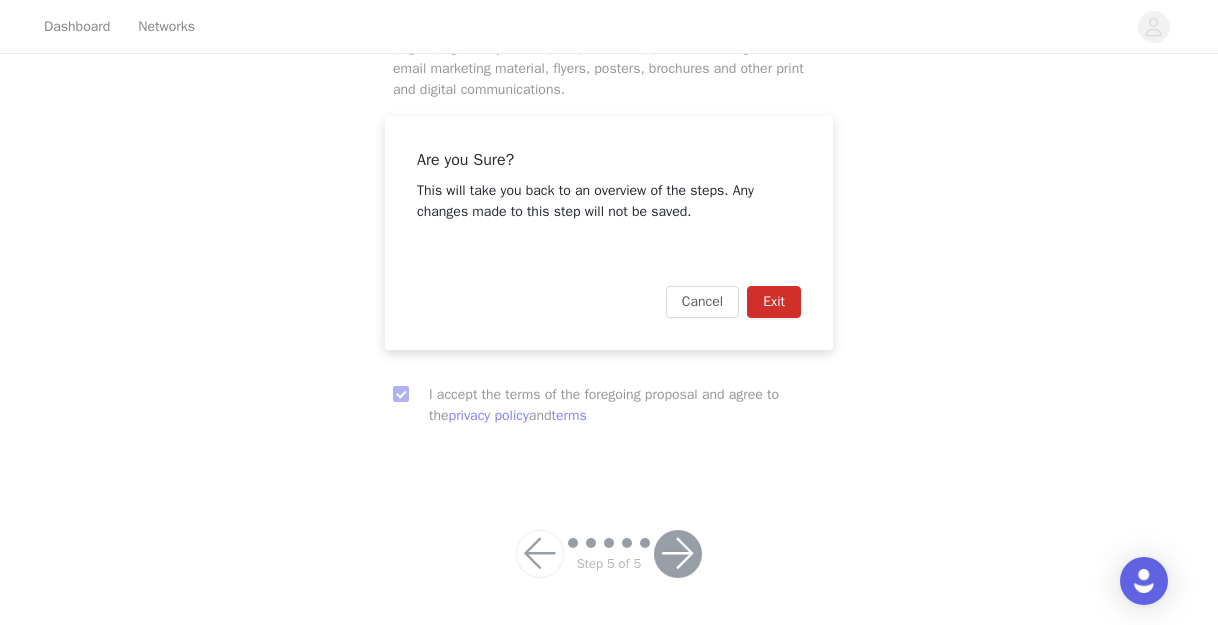 click on "Exit" at bounding box center [774, 302] 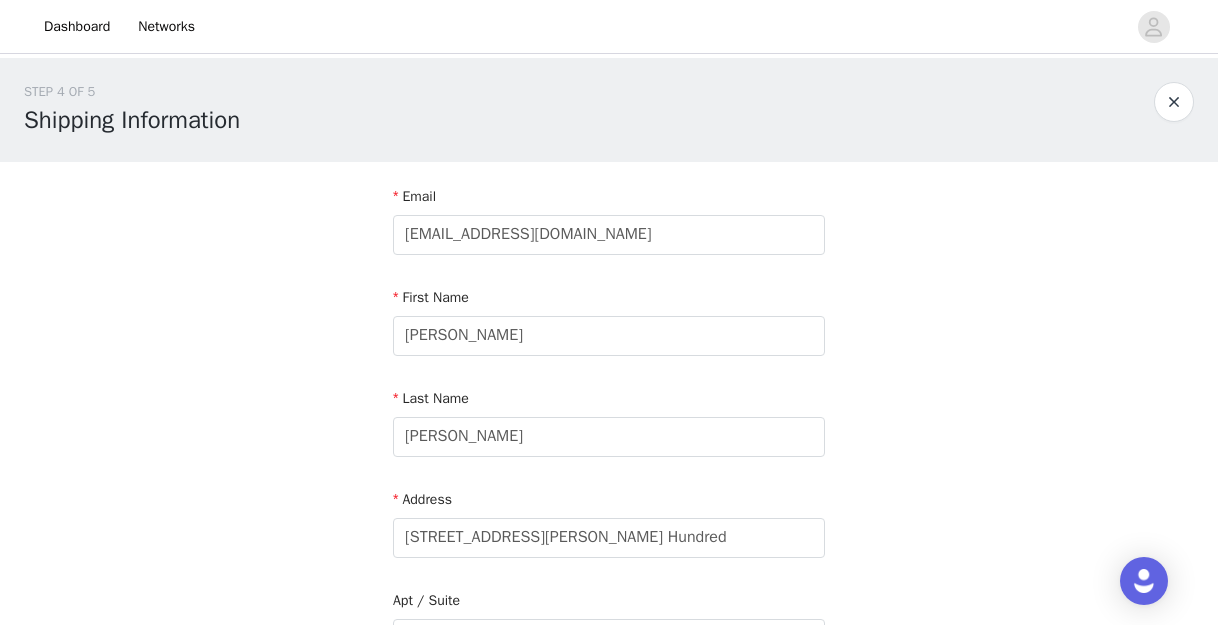 scroll, scrollTop: 299, scrollLeft: 0, axis: vertical 